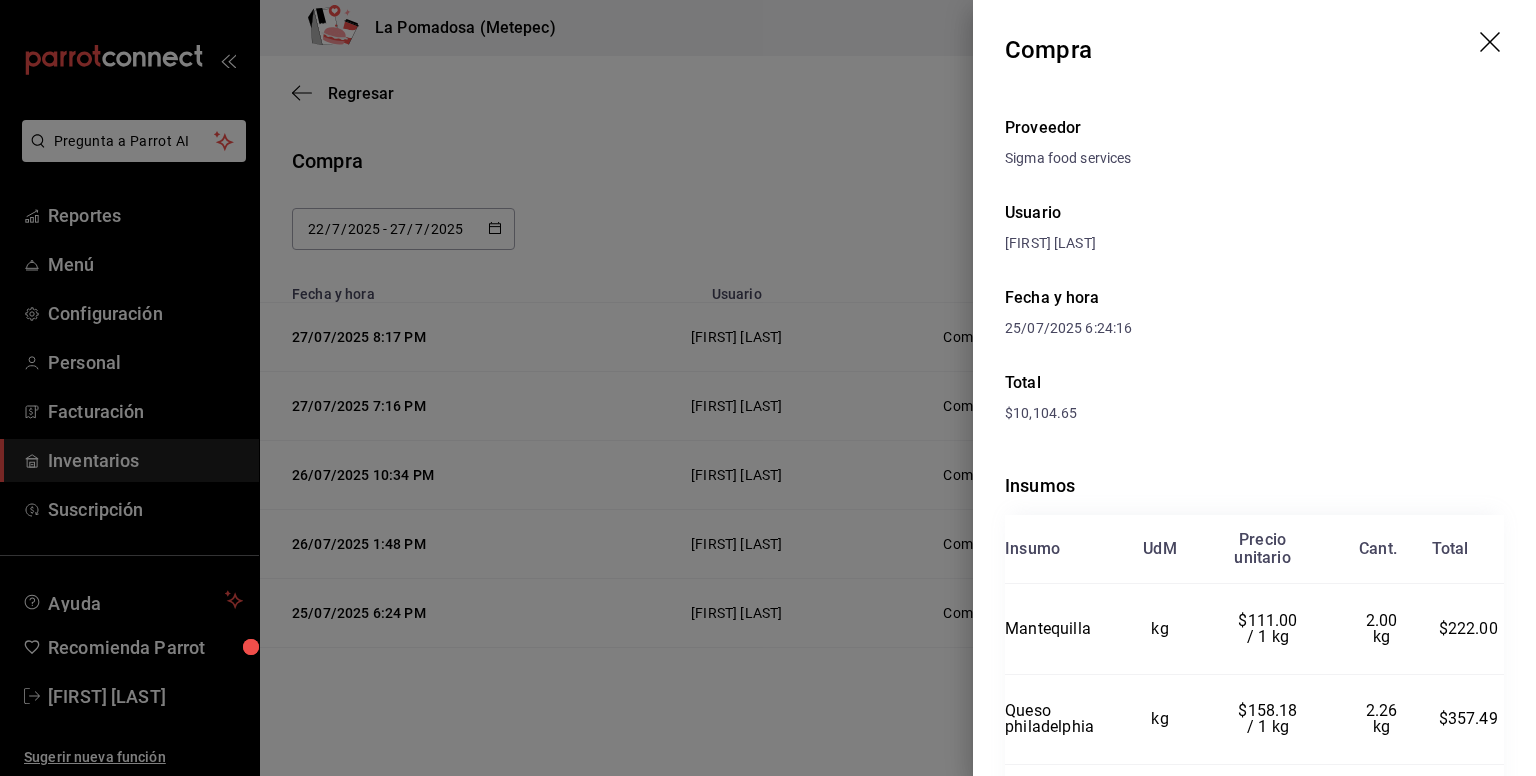 scroll, scrollTop: 0, scrollLeft: 0, axis: both 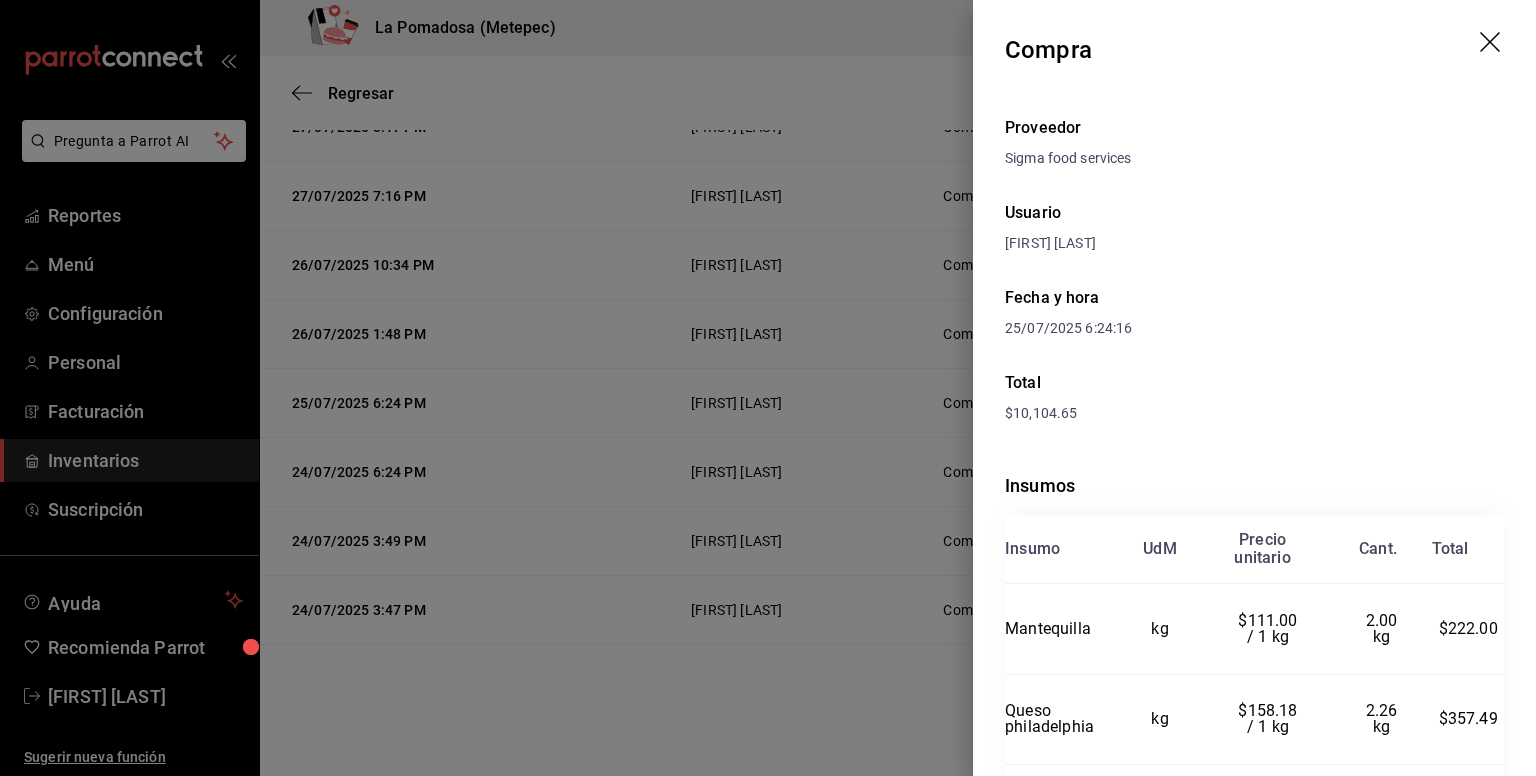 click 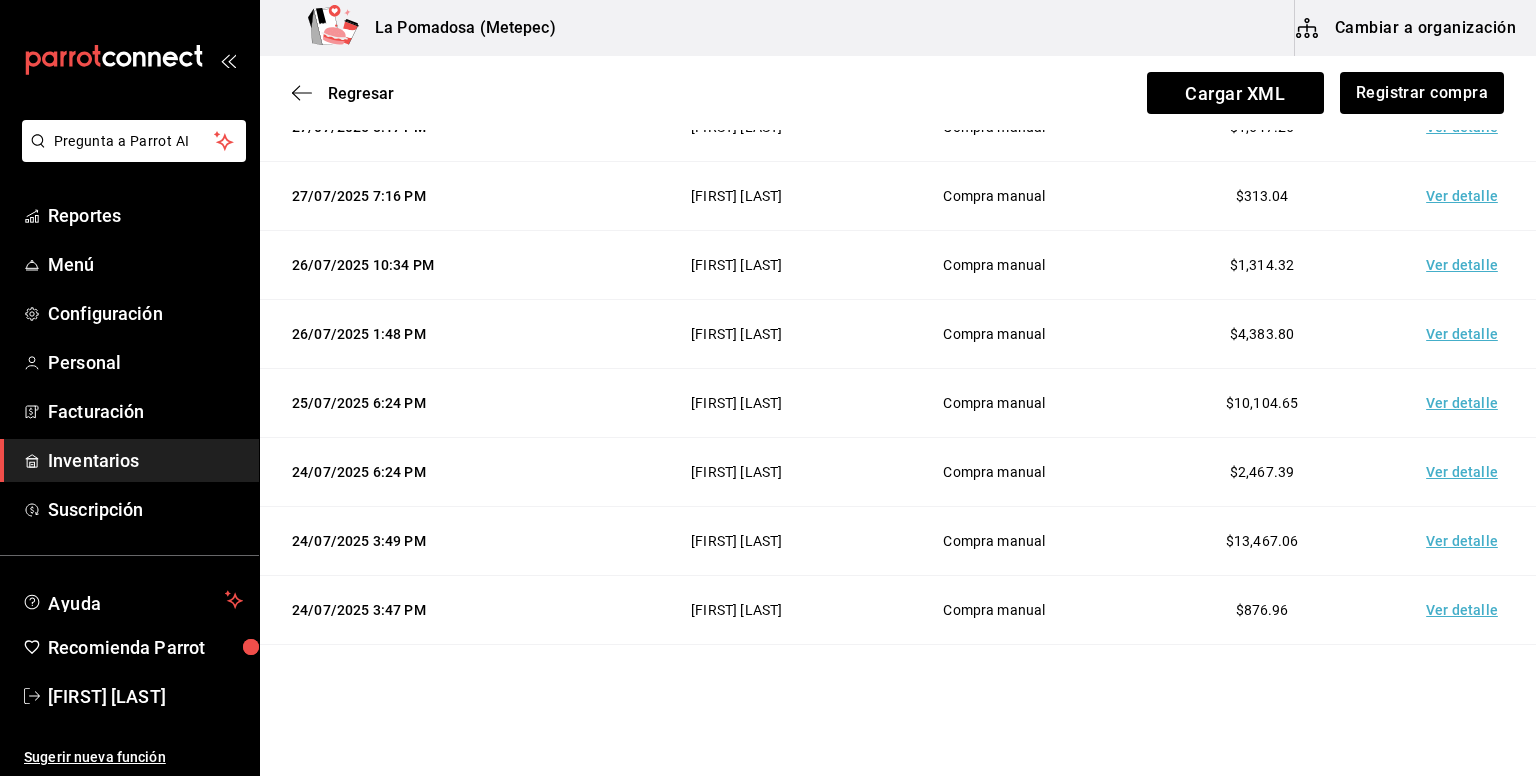 click on "Inventarios" at bounding box center [145, 460] 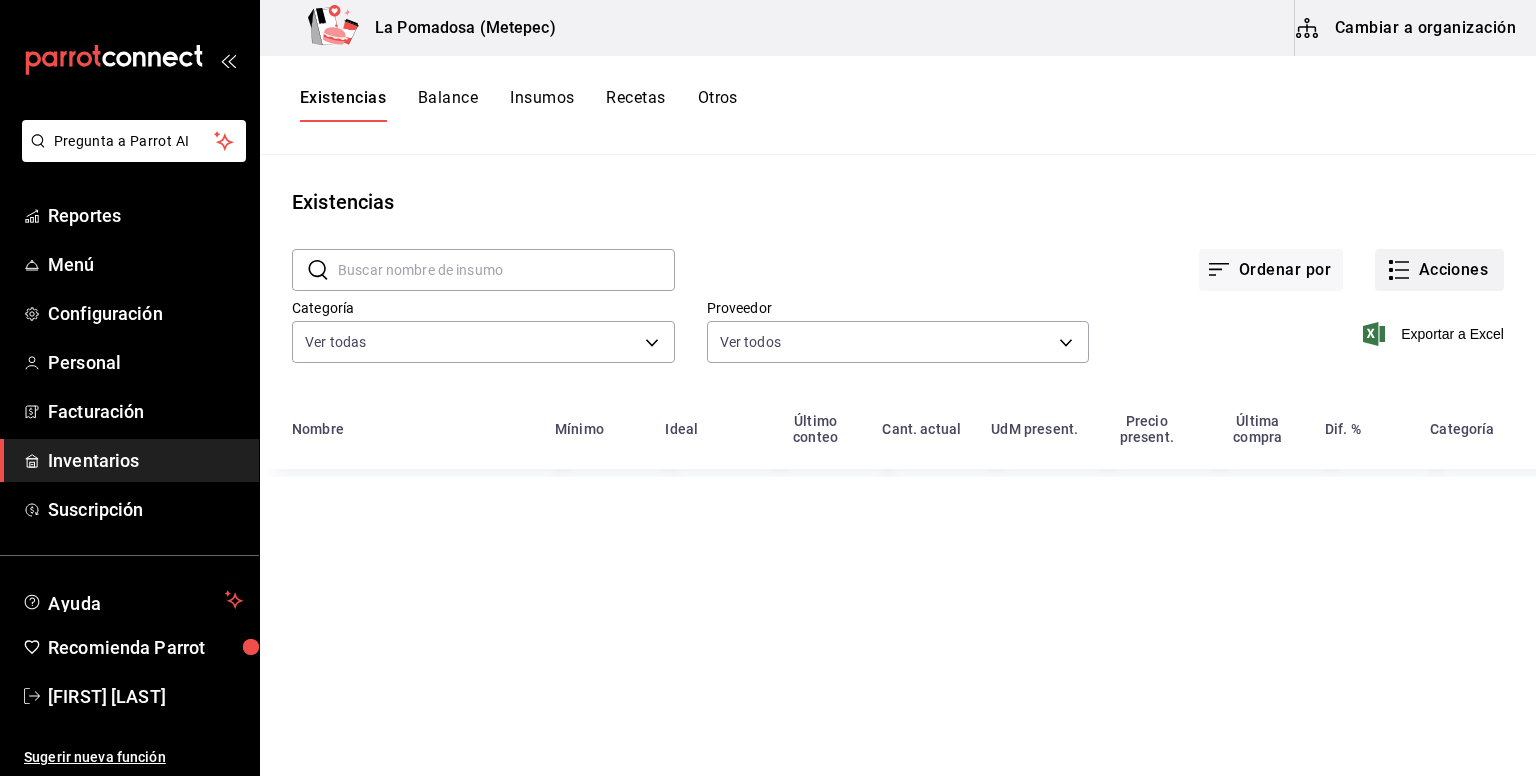 click on "Acciones" at bounding box center [1439, 270] 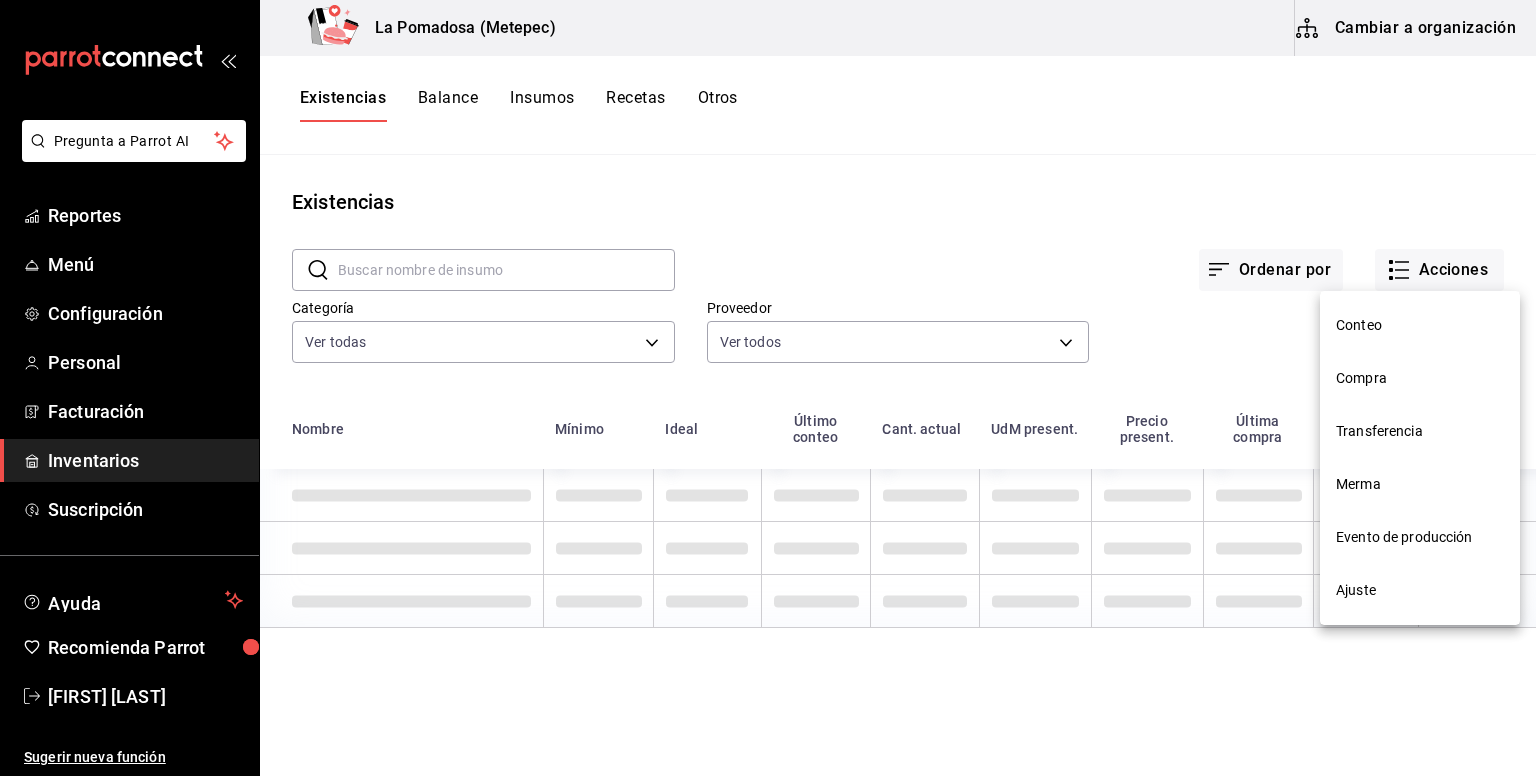 click on "Compra" at bounding box center [1420, 378] 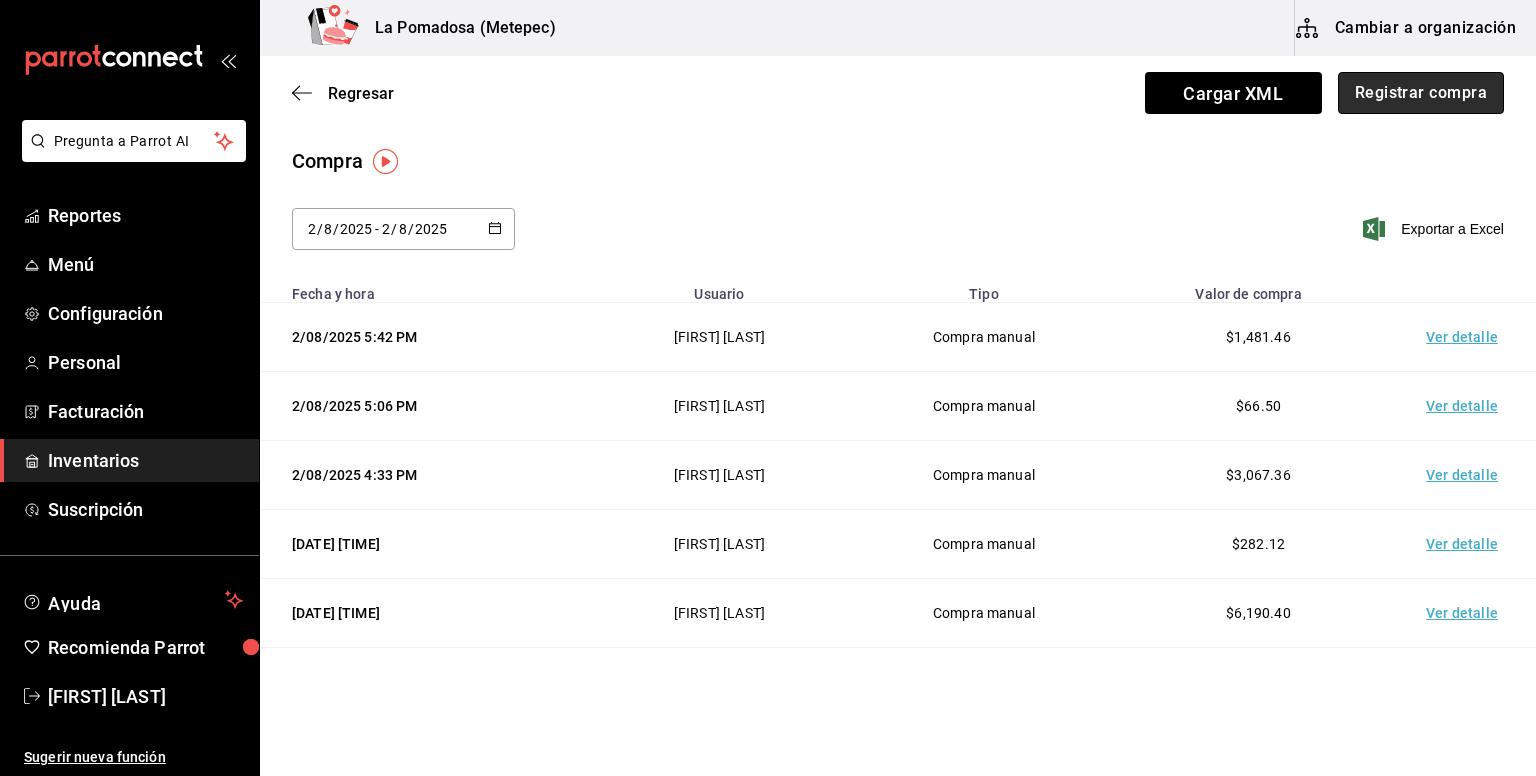 click on "Registrar compra" at bounding box center [1421, 93] 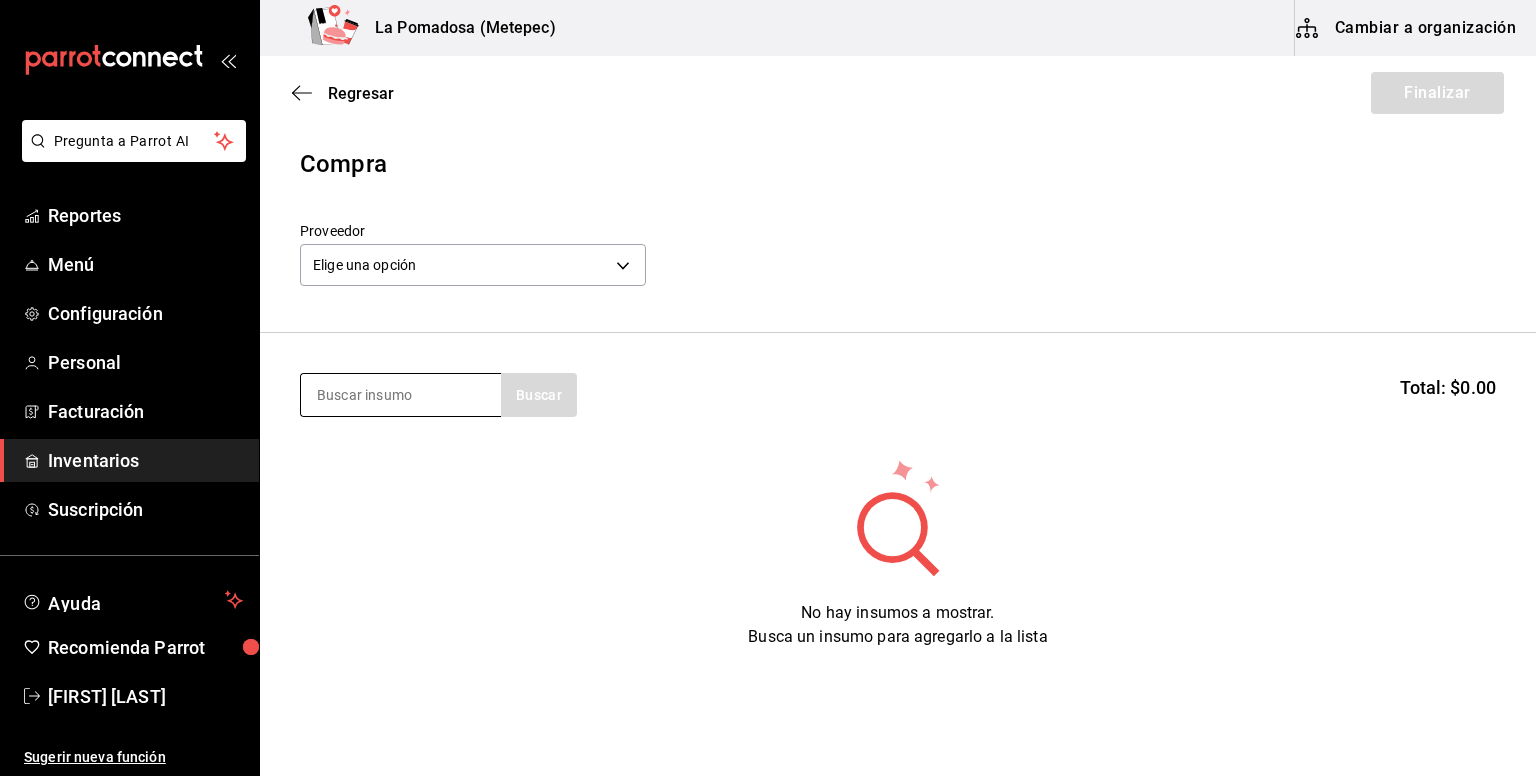 click at bounding box center [401, 395] 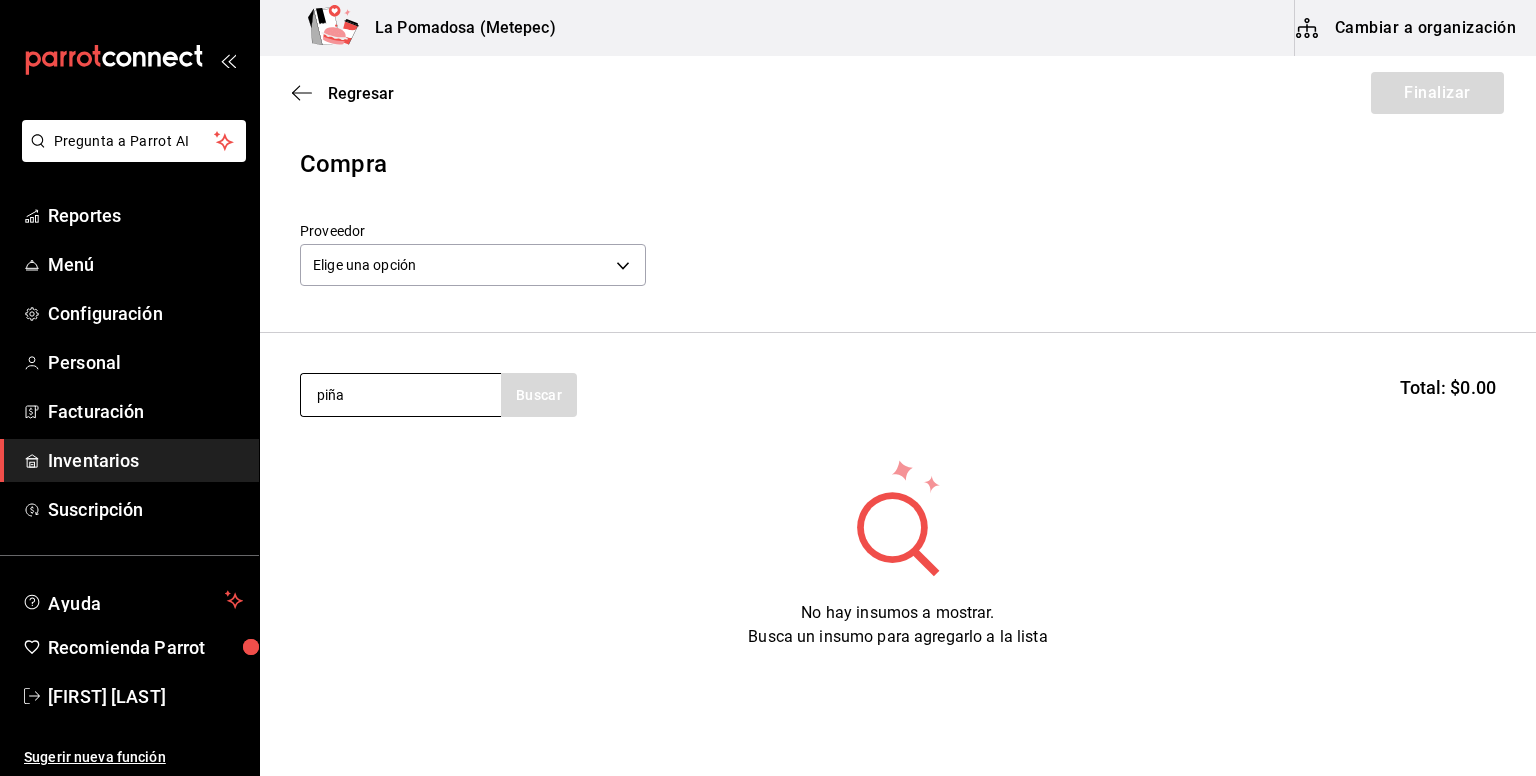 type on "piña" 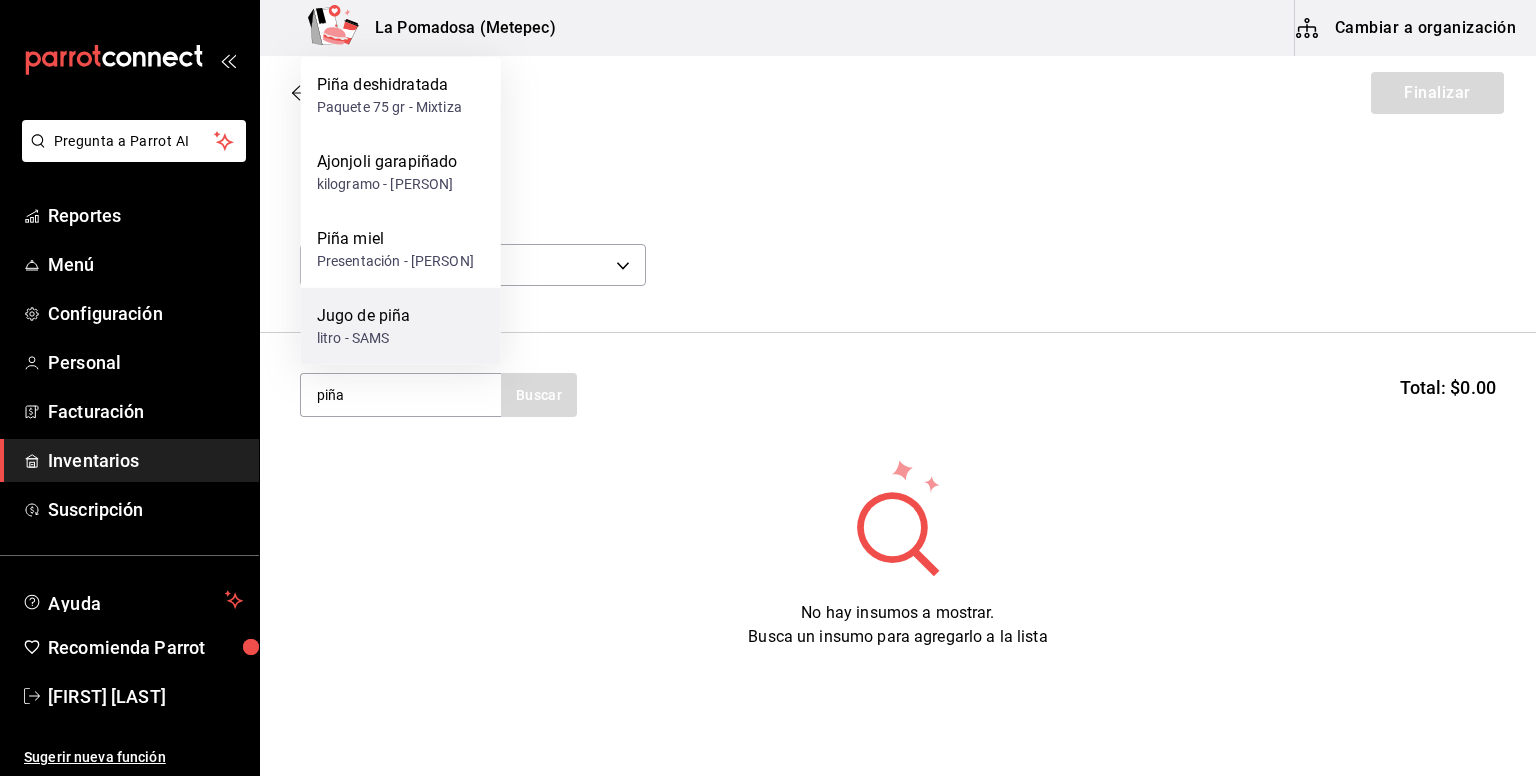 click on "Jugo de piña" at bounding box center [364, 316] 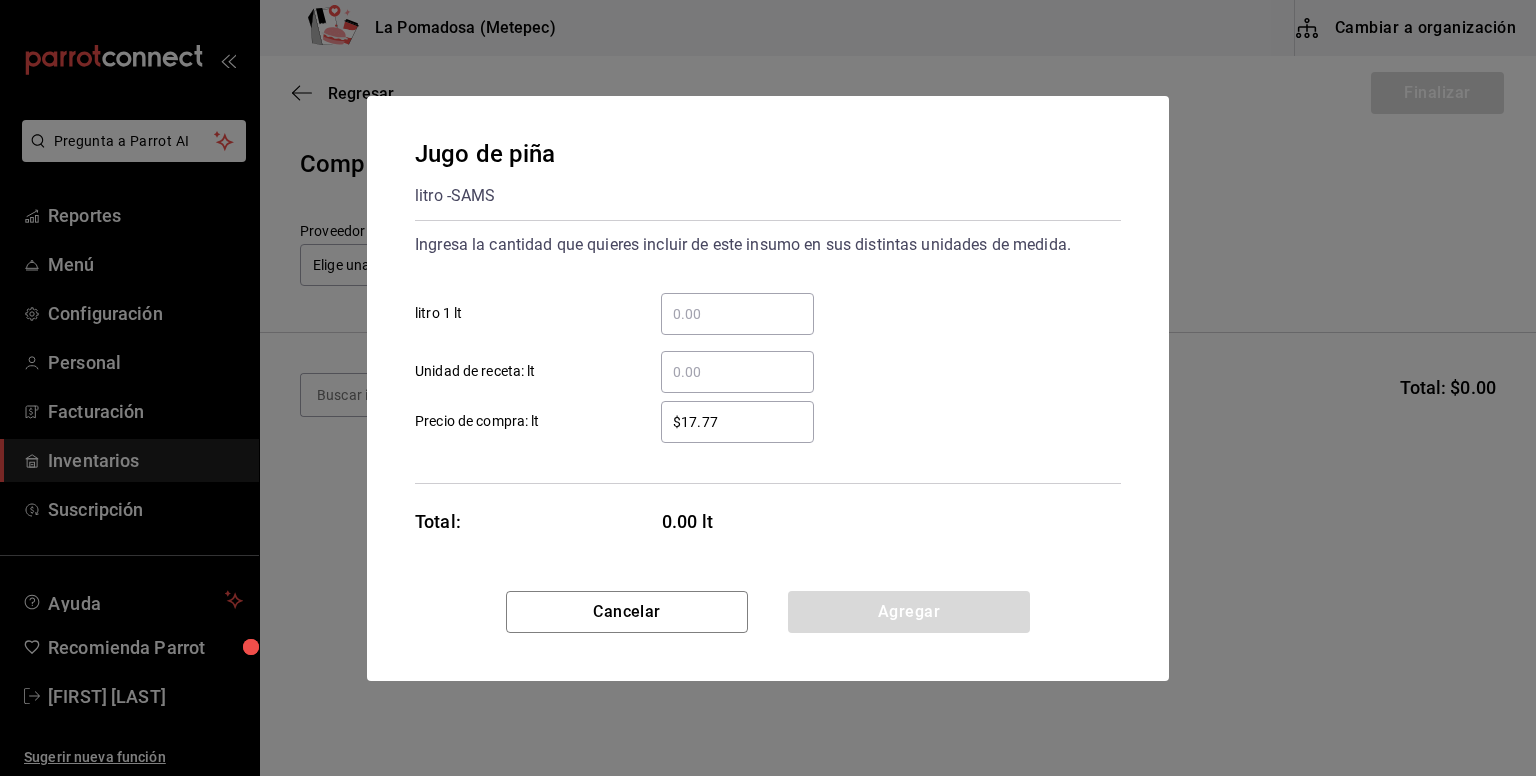 click on "​ litro  1 lt" at bounding box center [737, 314] 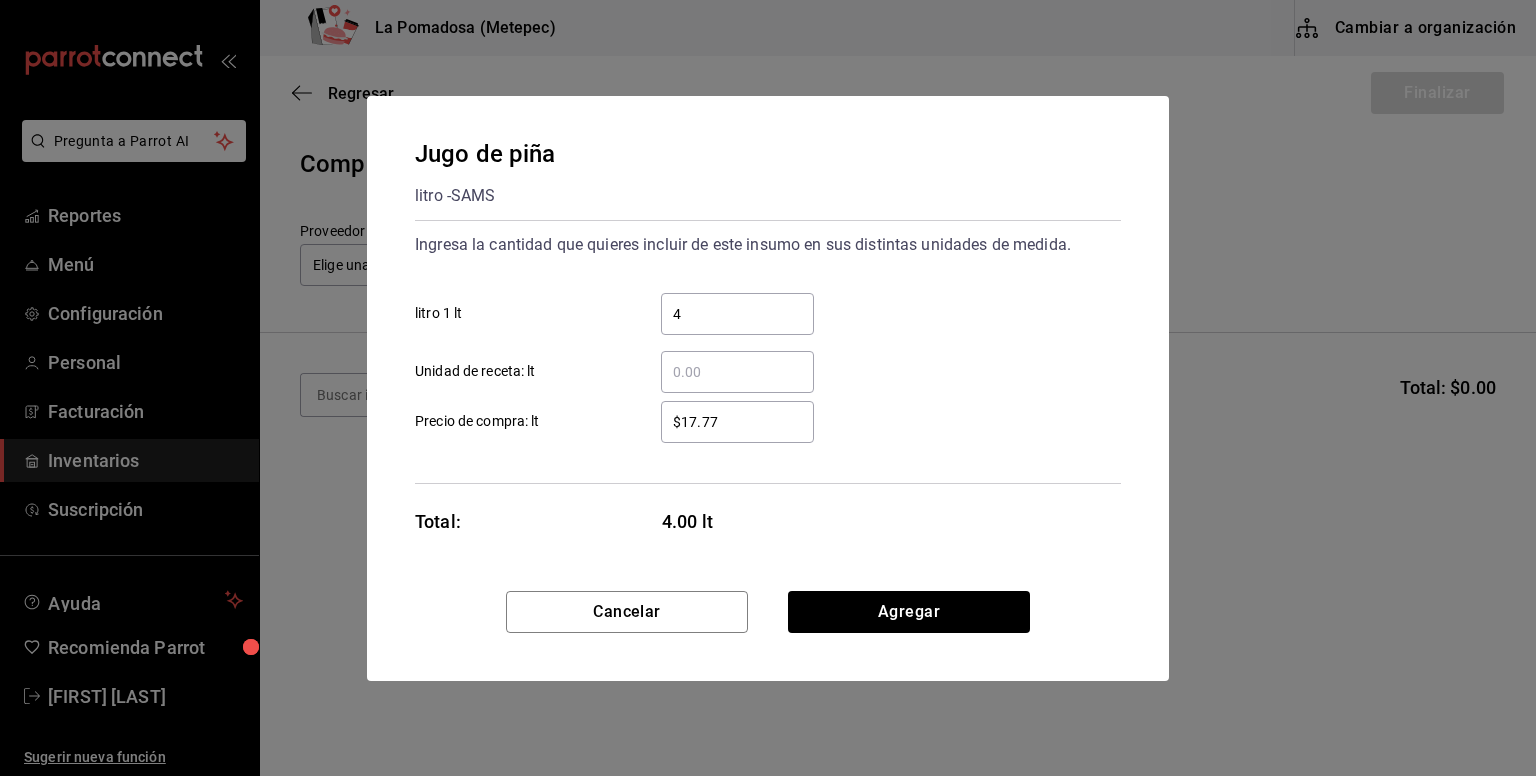type on "4" 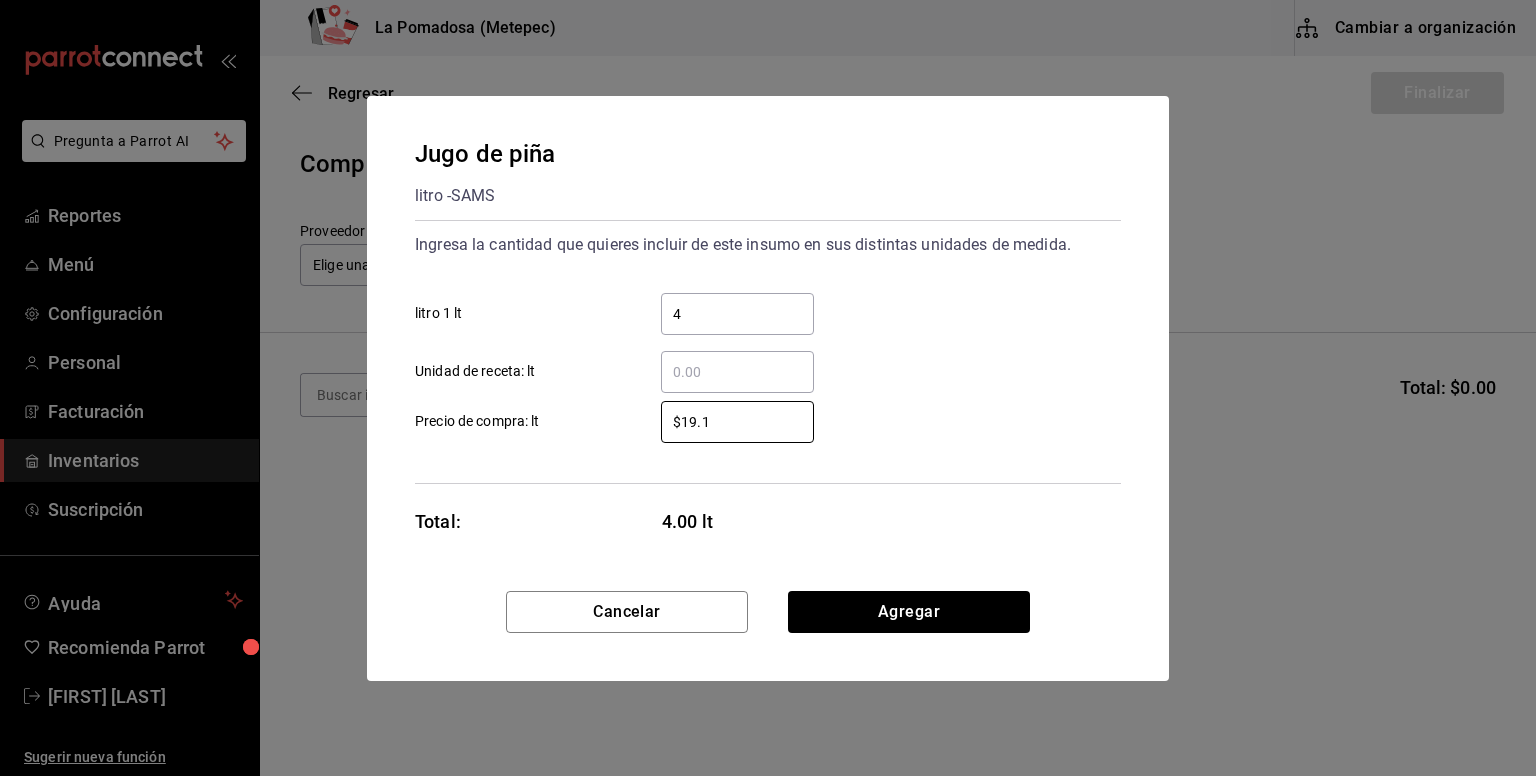 type on "$19.18" 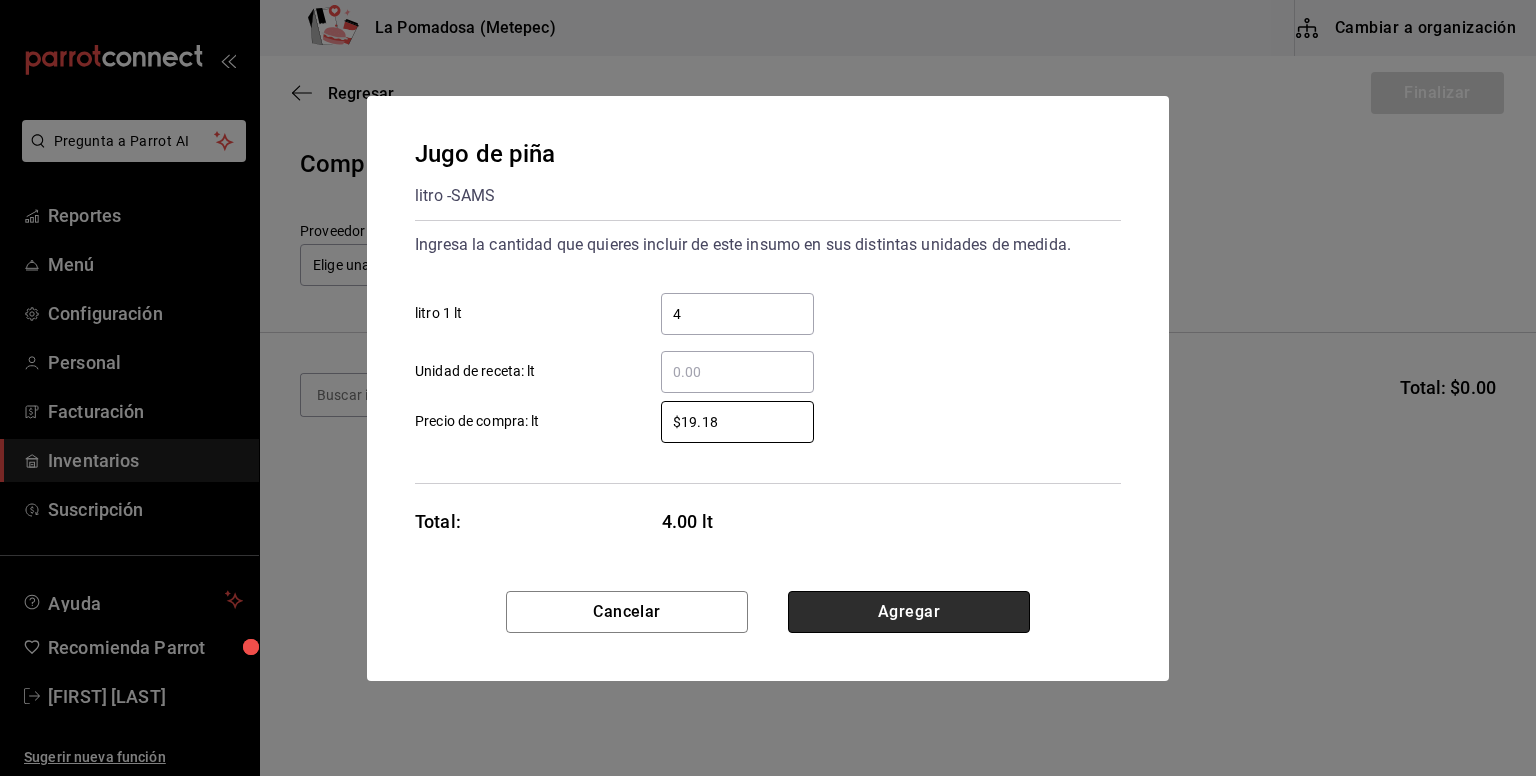 click on "Agregar" at bounding box center (909, 612) 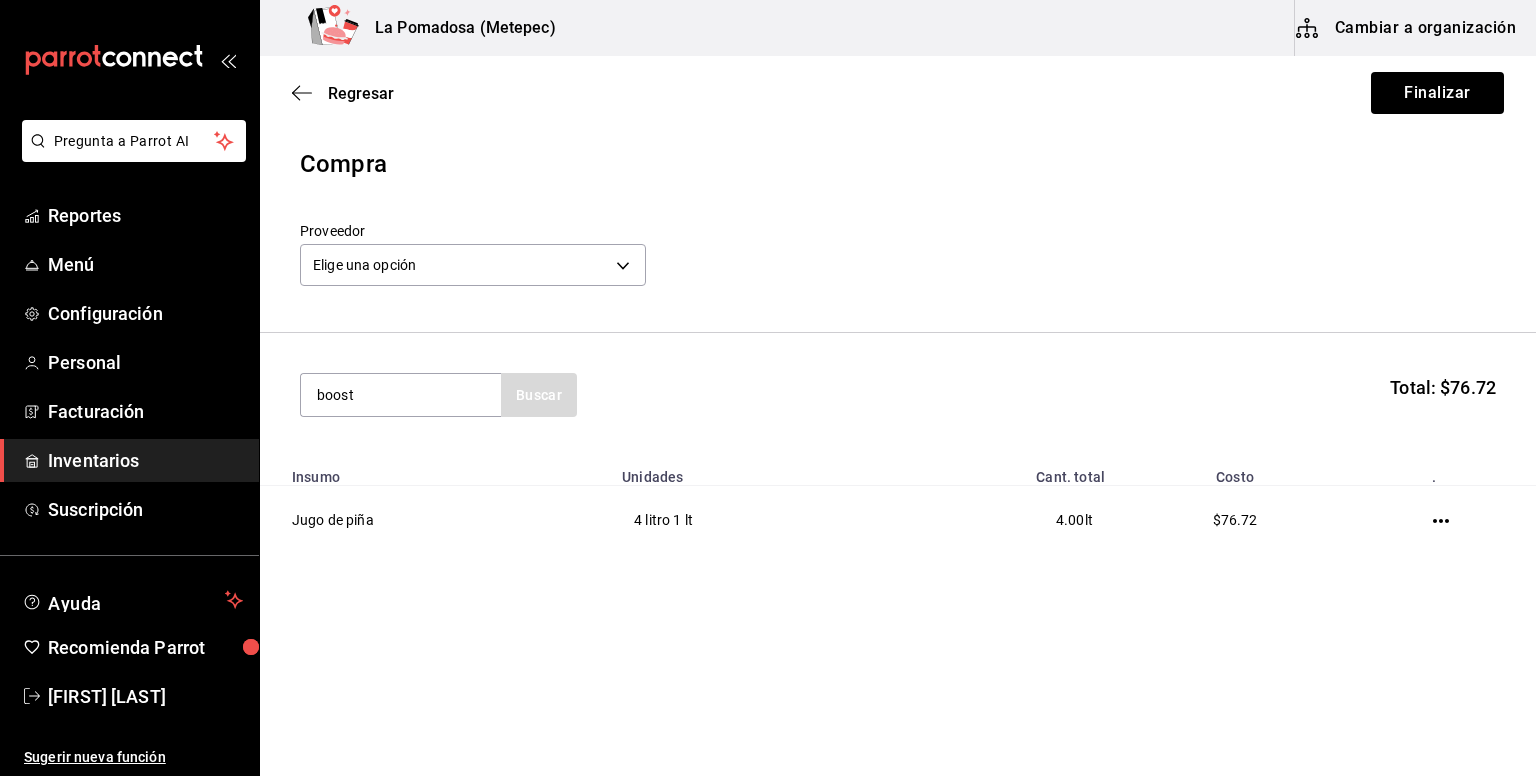 type on "boost" 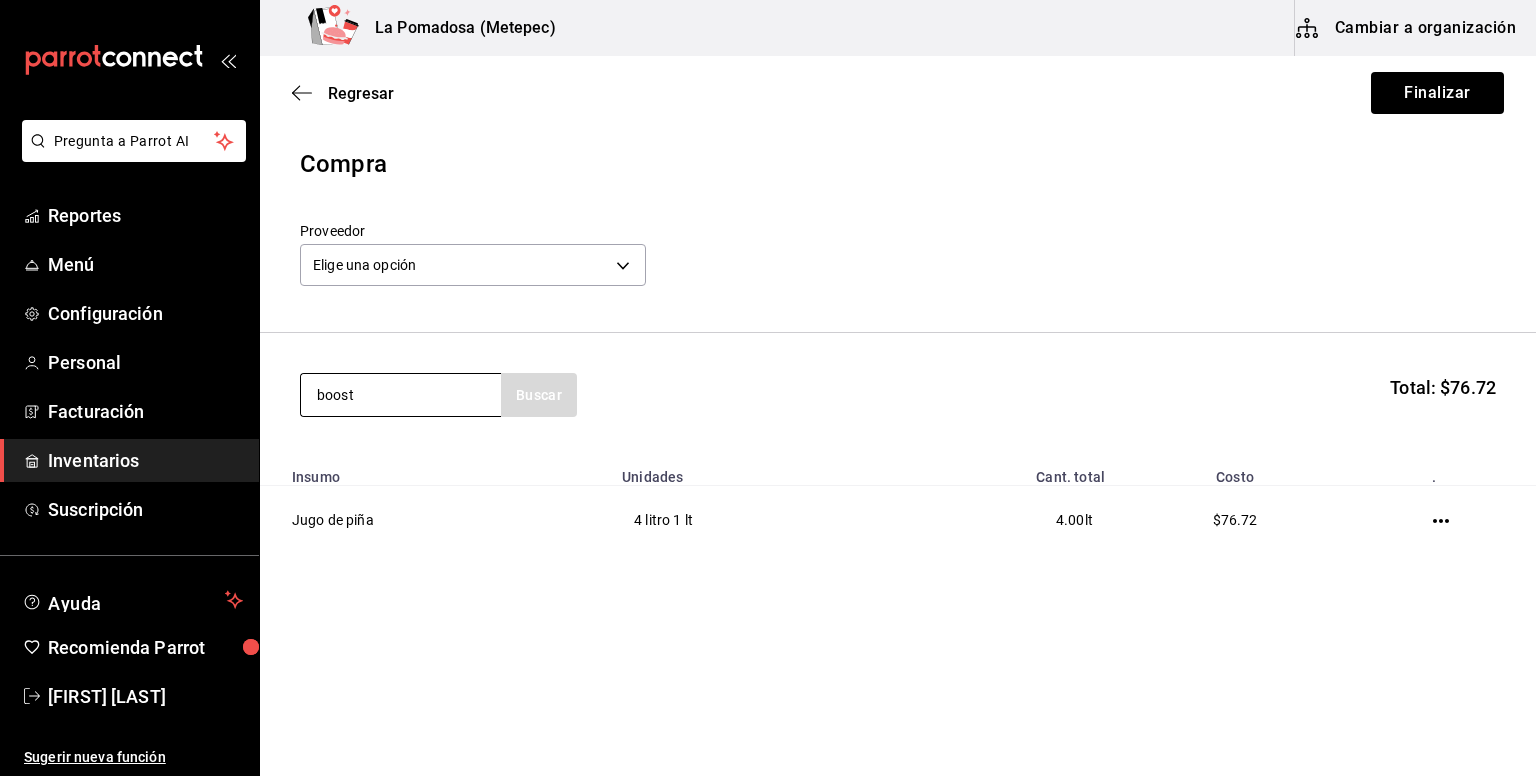 click on "boost" at bounding box center (401, 395) 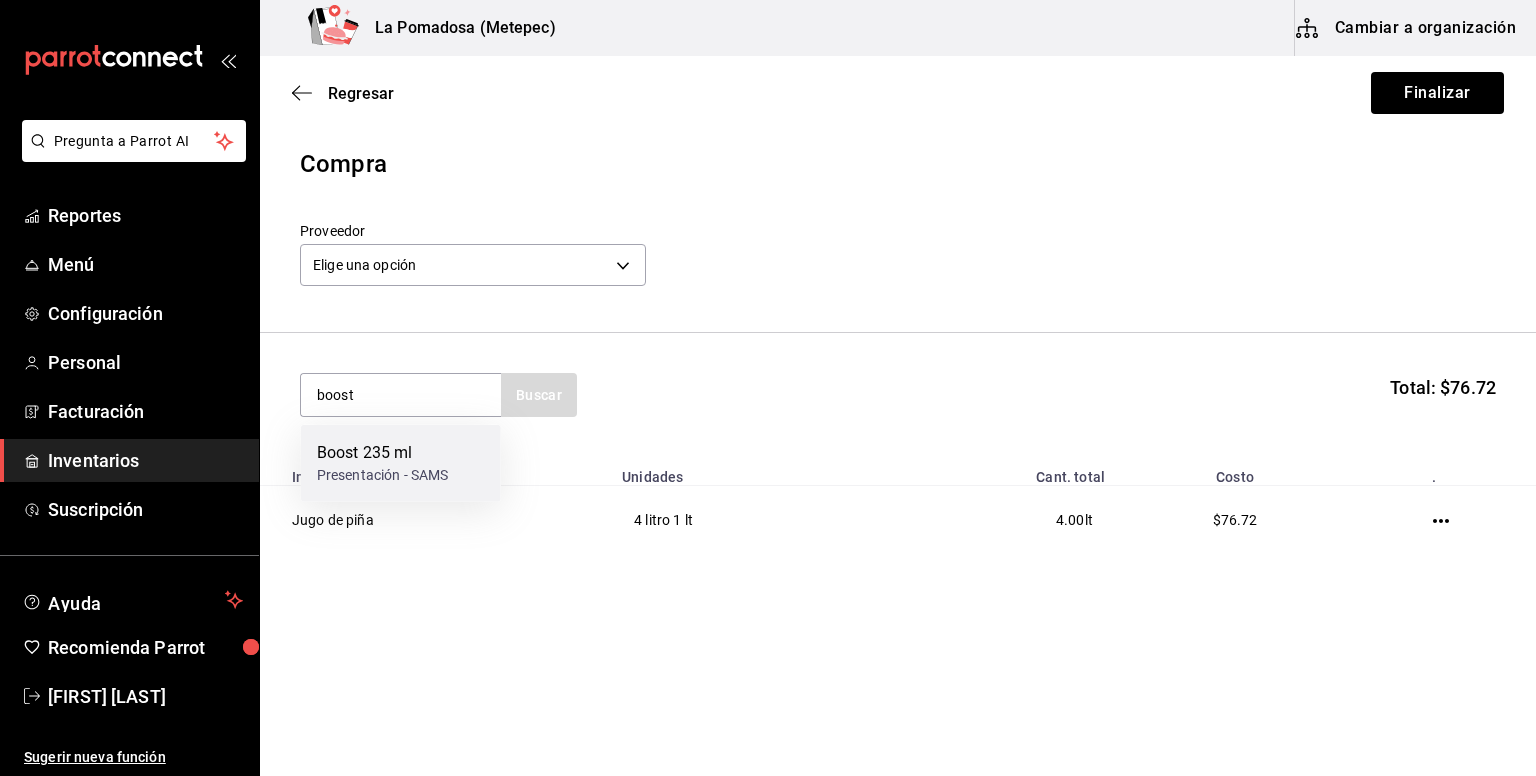 click on "Presentación - SAMS" at bounding box center [383, 475] 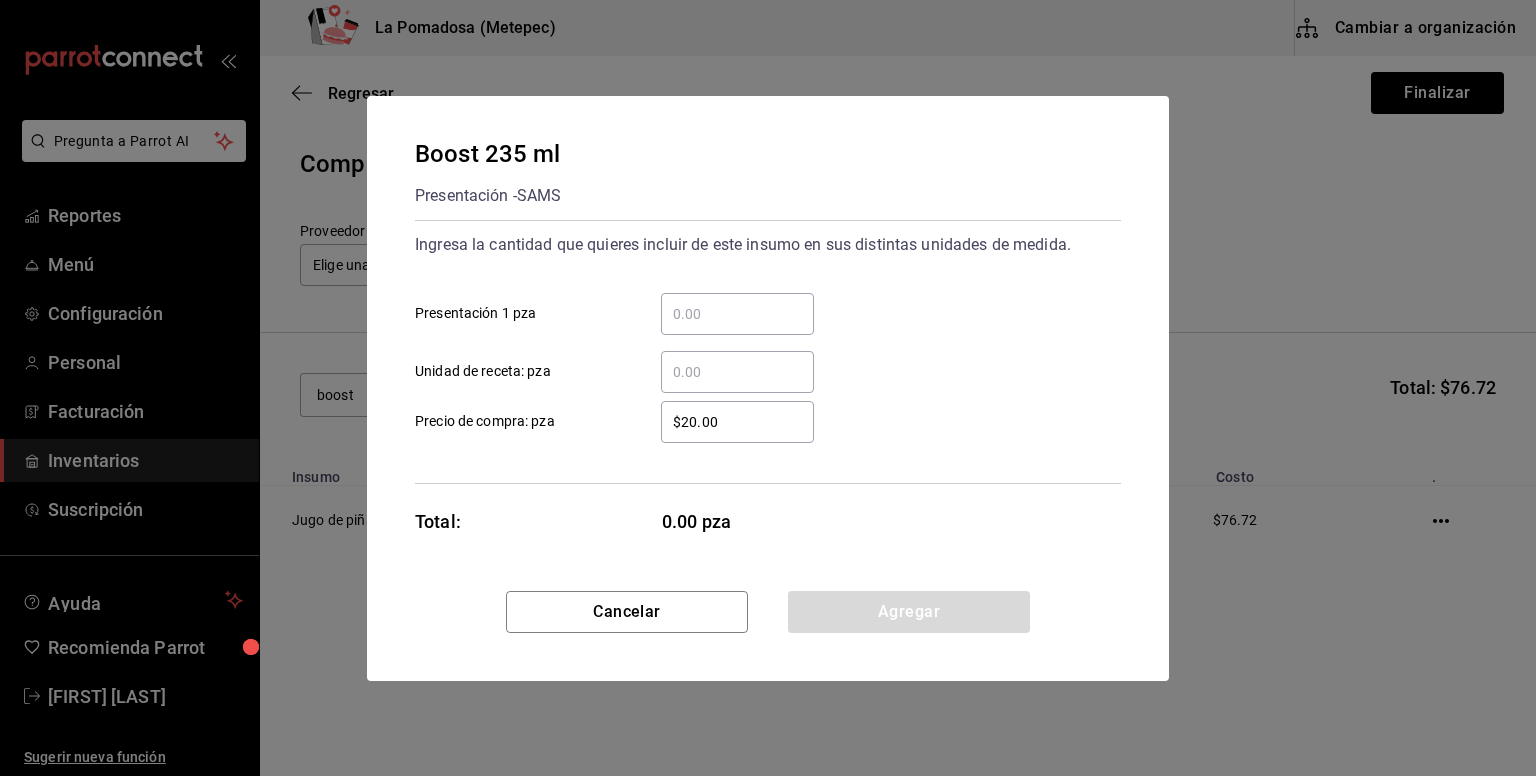 type 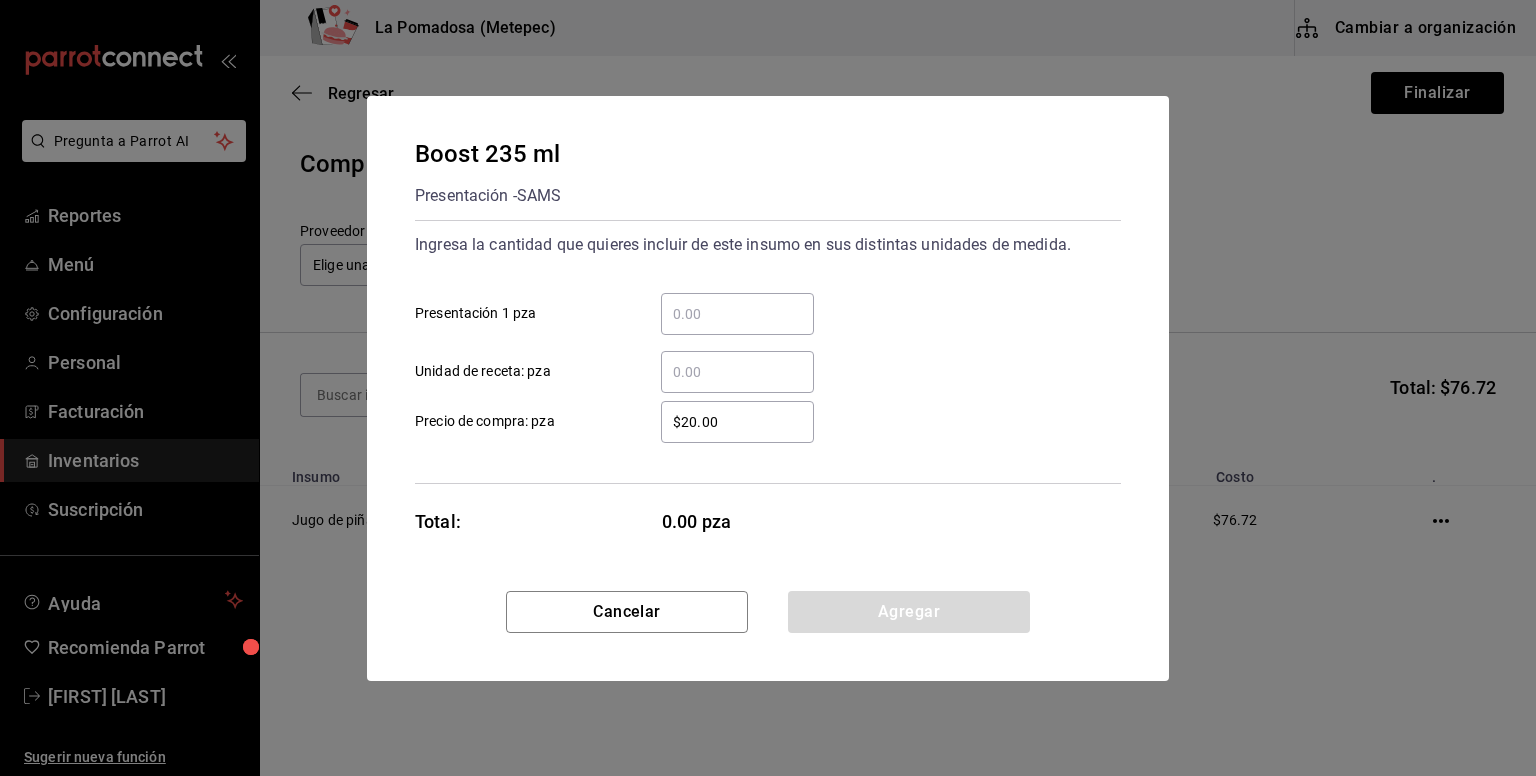 click on "​" at bounding box center (737, 314) 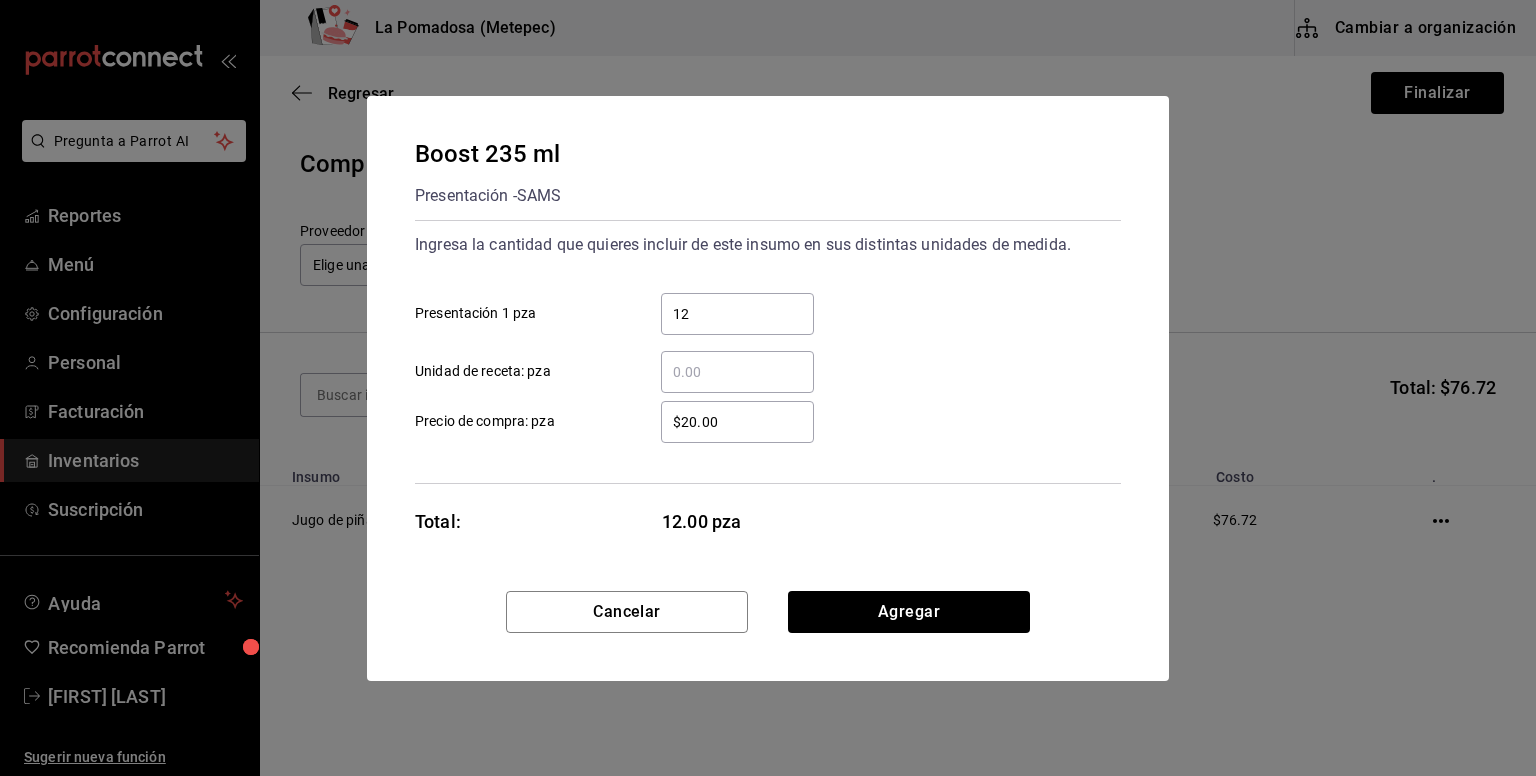 type on "12" 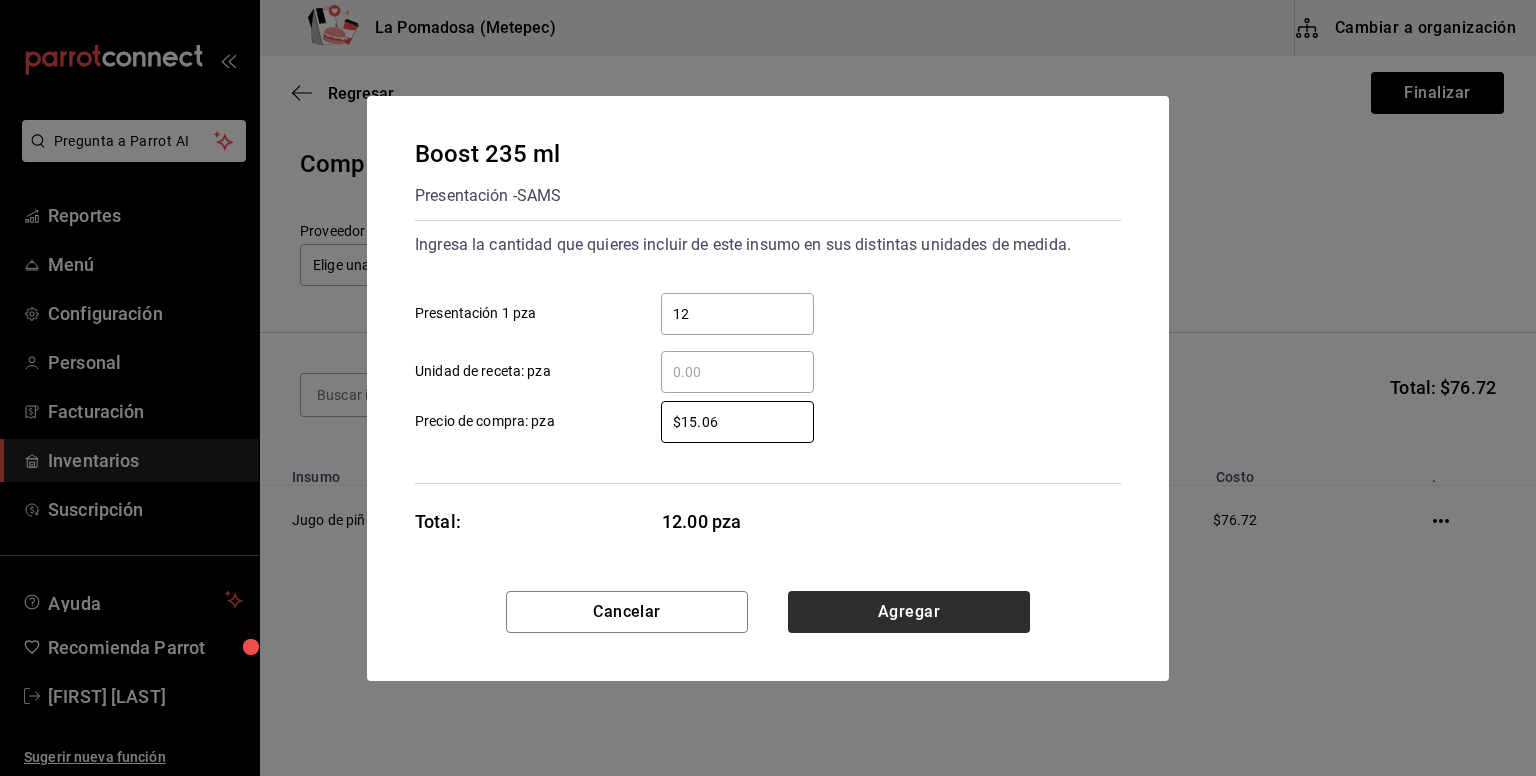 type on "$15.06" 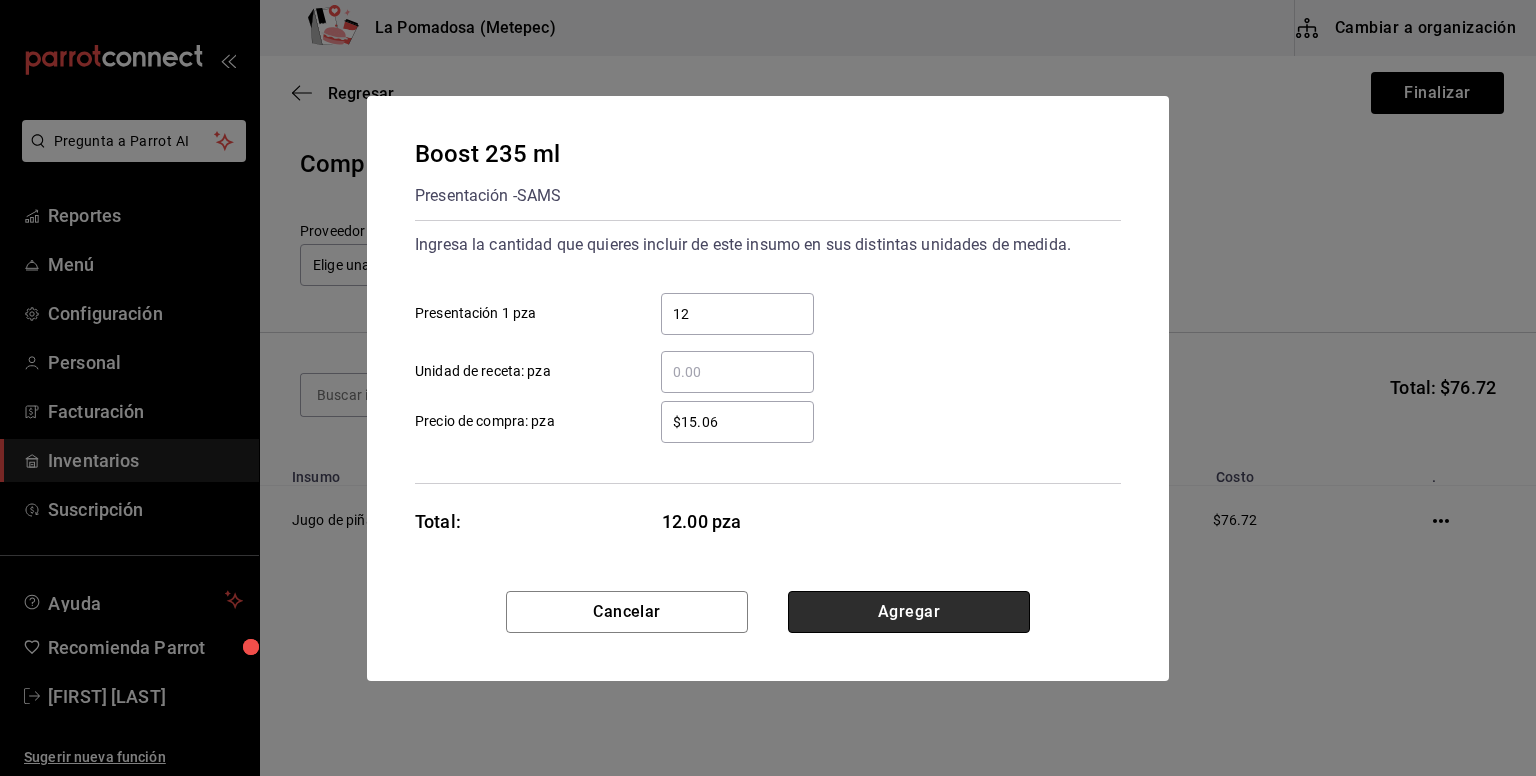 click on "Agregar" at bounding box center [909, 612] 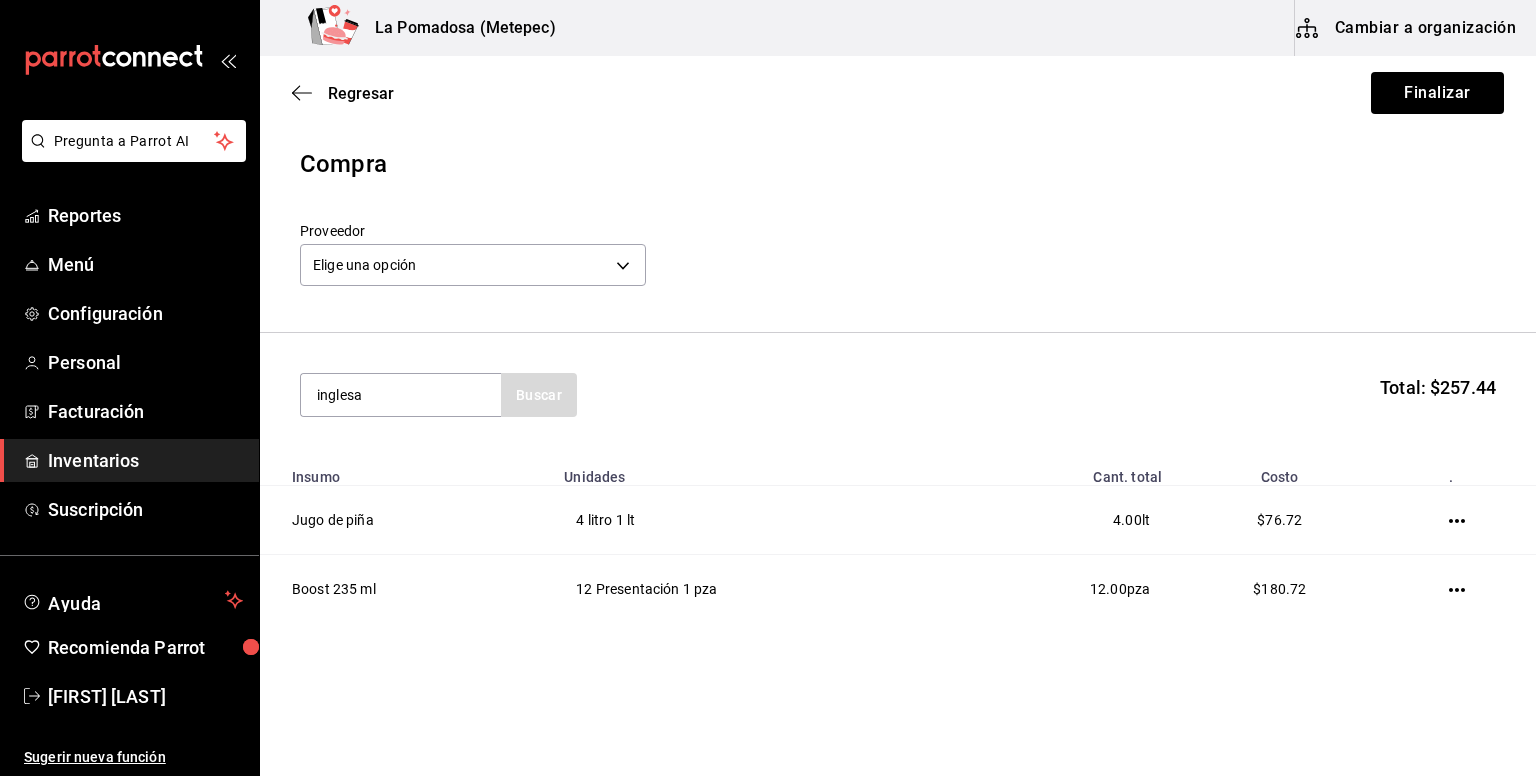 type on "inglesa" 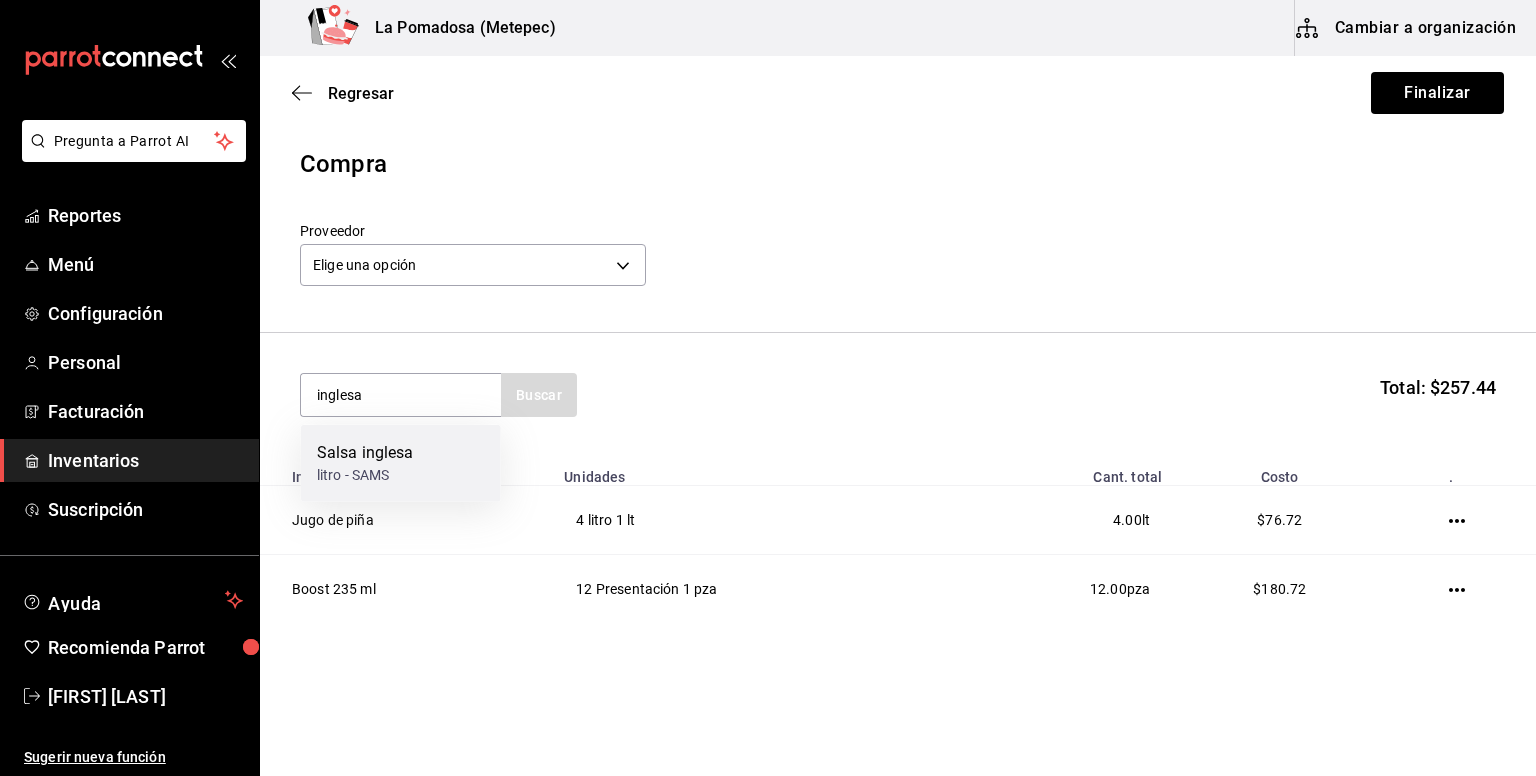 click on "Salsa inglesa litro  - SAMS" at bounding box center (401, 463) 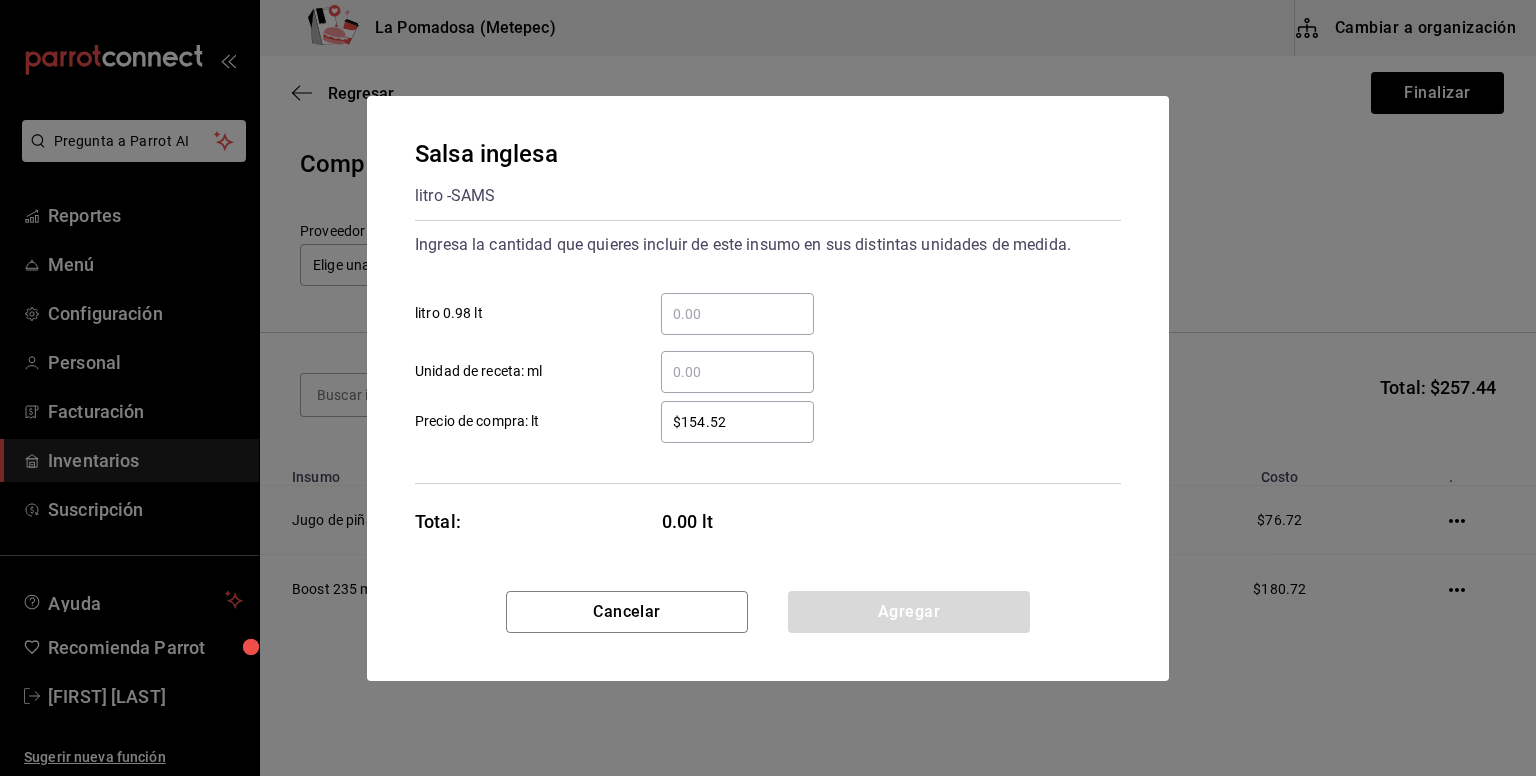 click on "​ litro  0.98 lt" at bounding box center [737, 314] 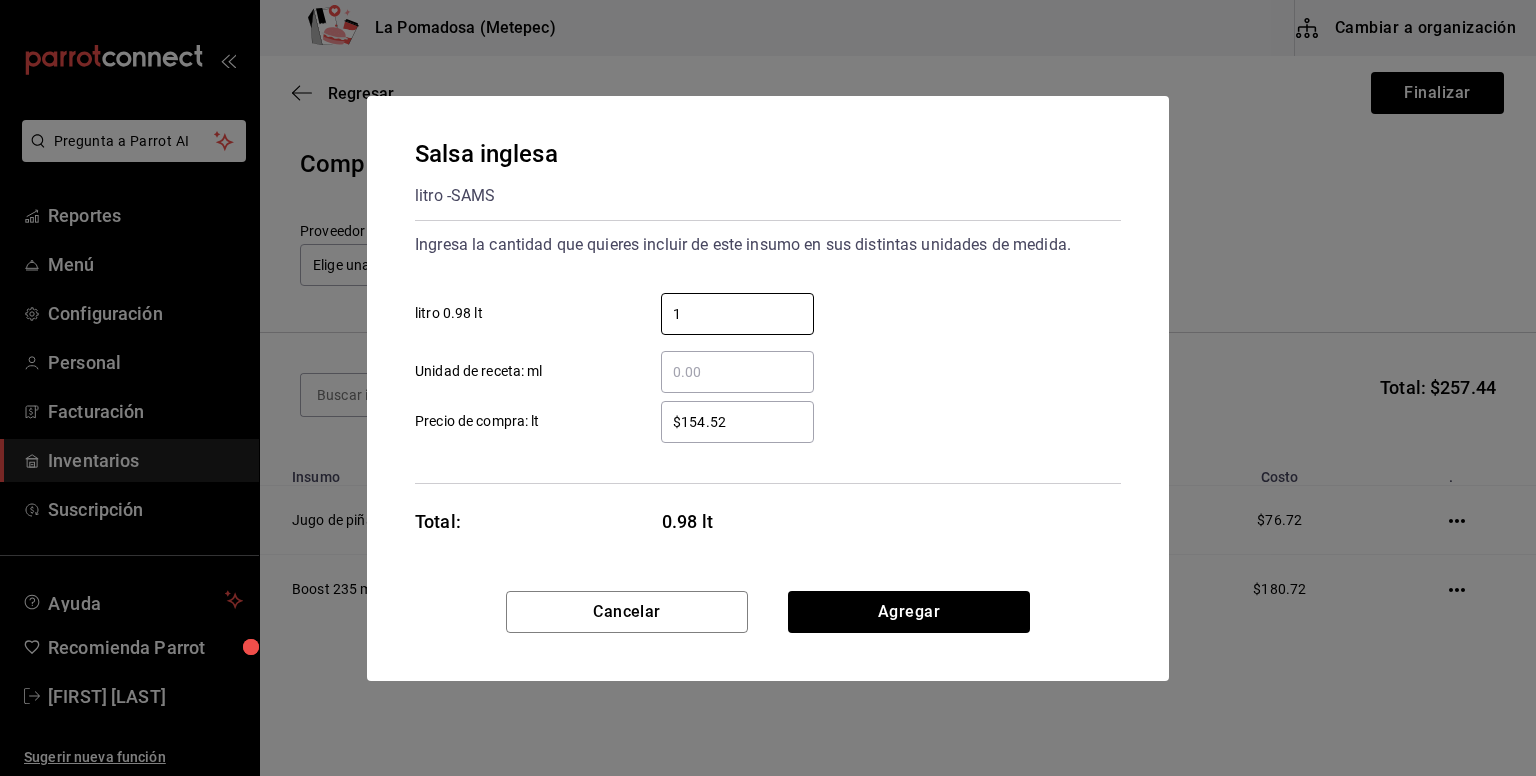 type on "1" 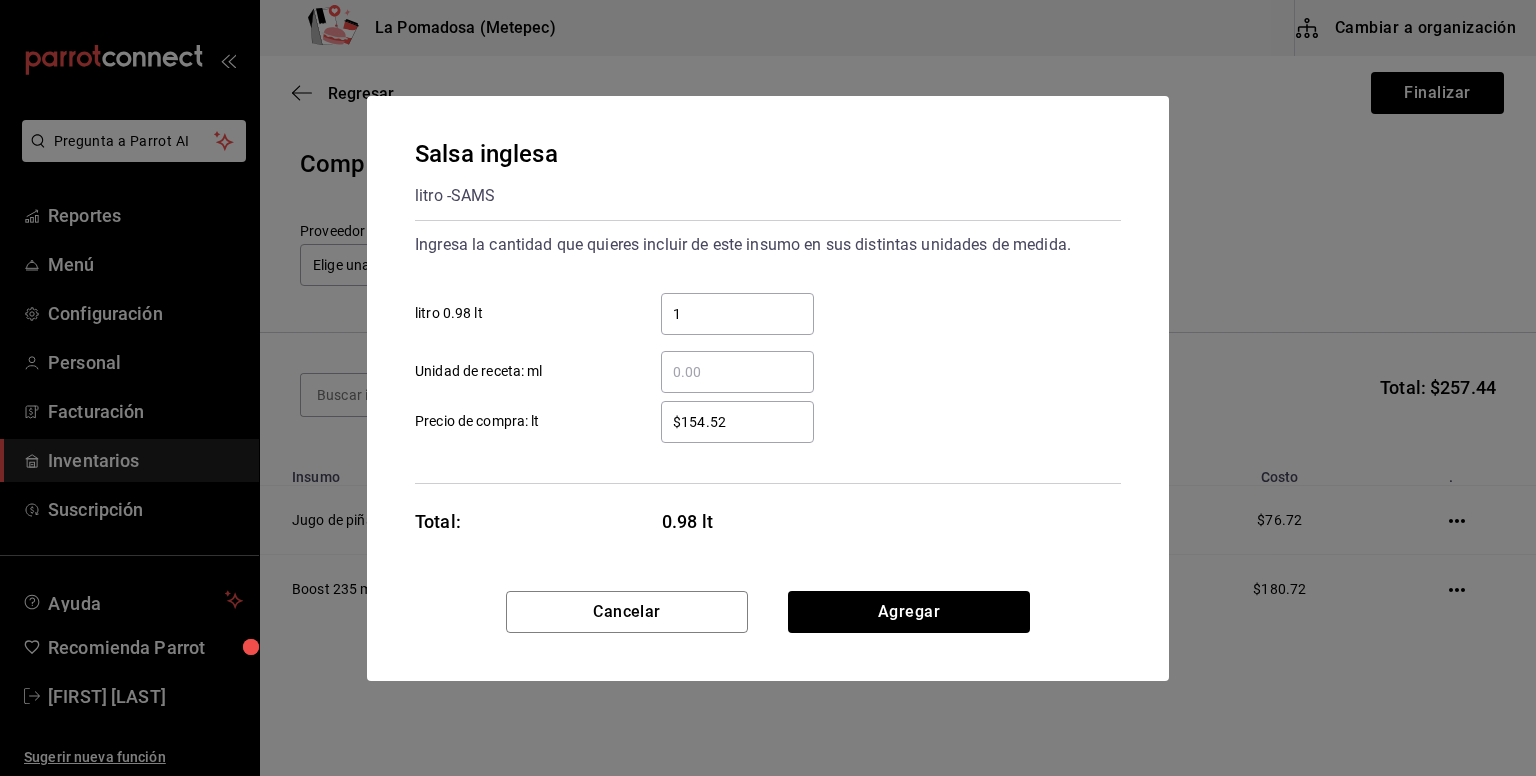click on "$154.52" at bounding box center (737, 422) 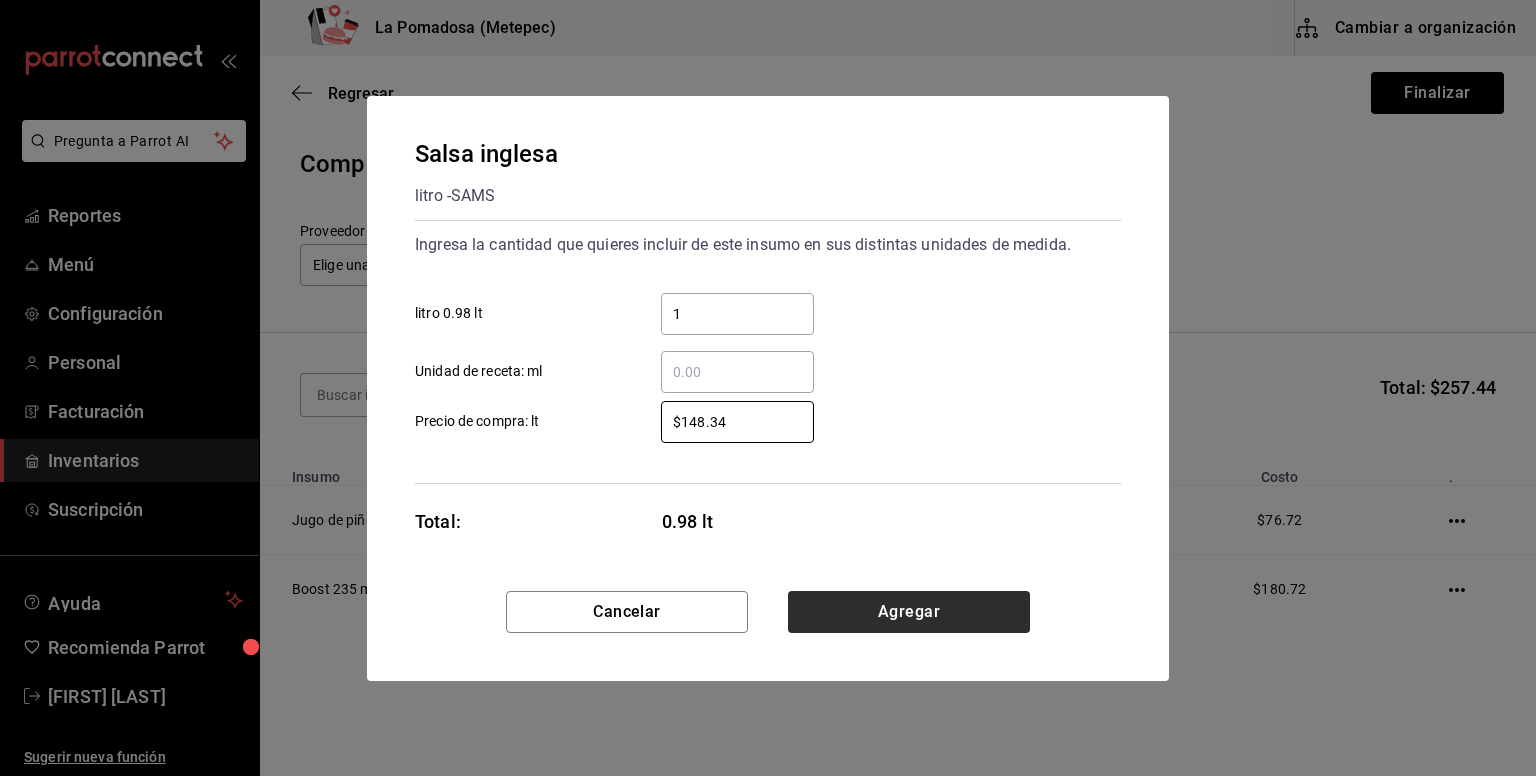 type on "$148.34" 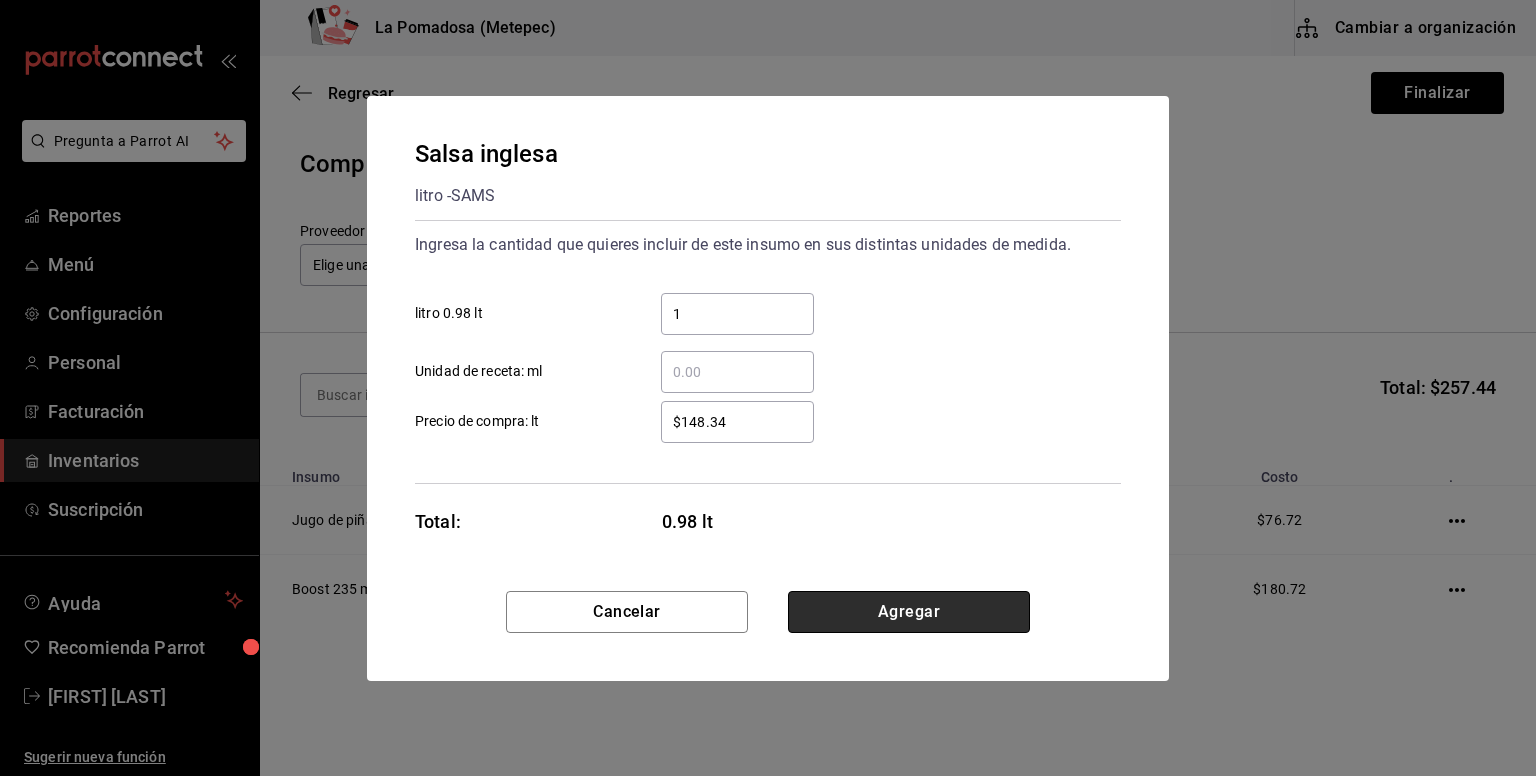 click on "Agregar" at bounding box center (909, 612) 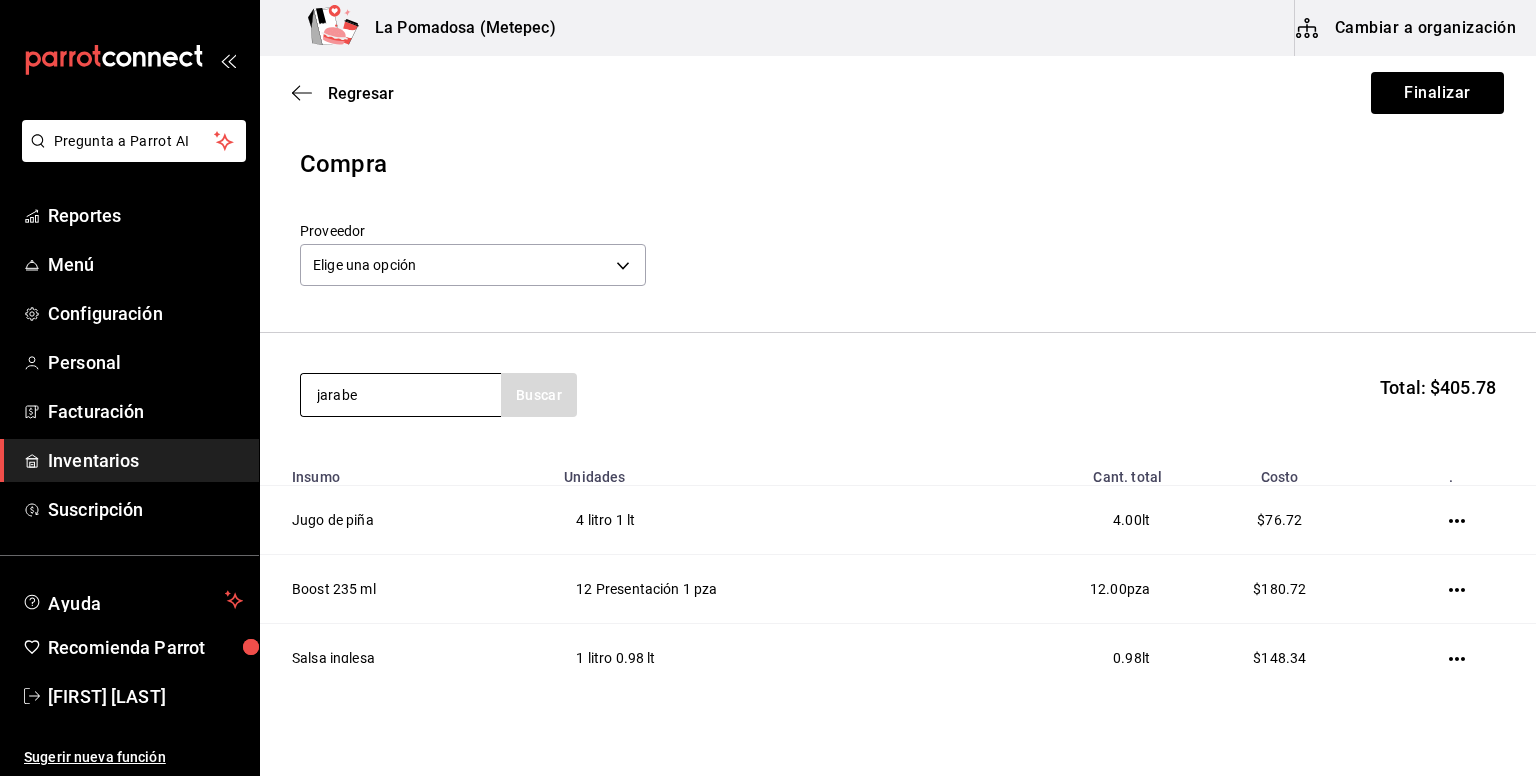 type on "jarabe" 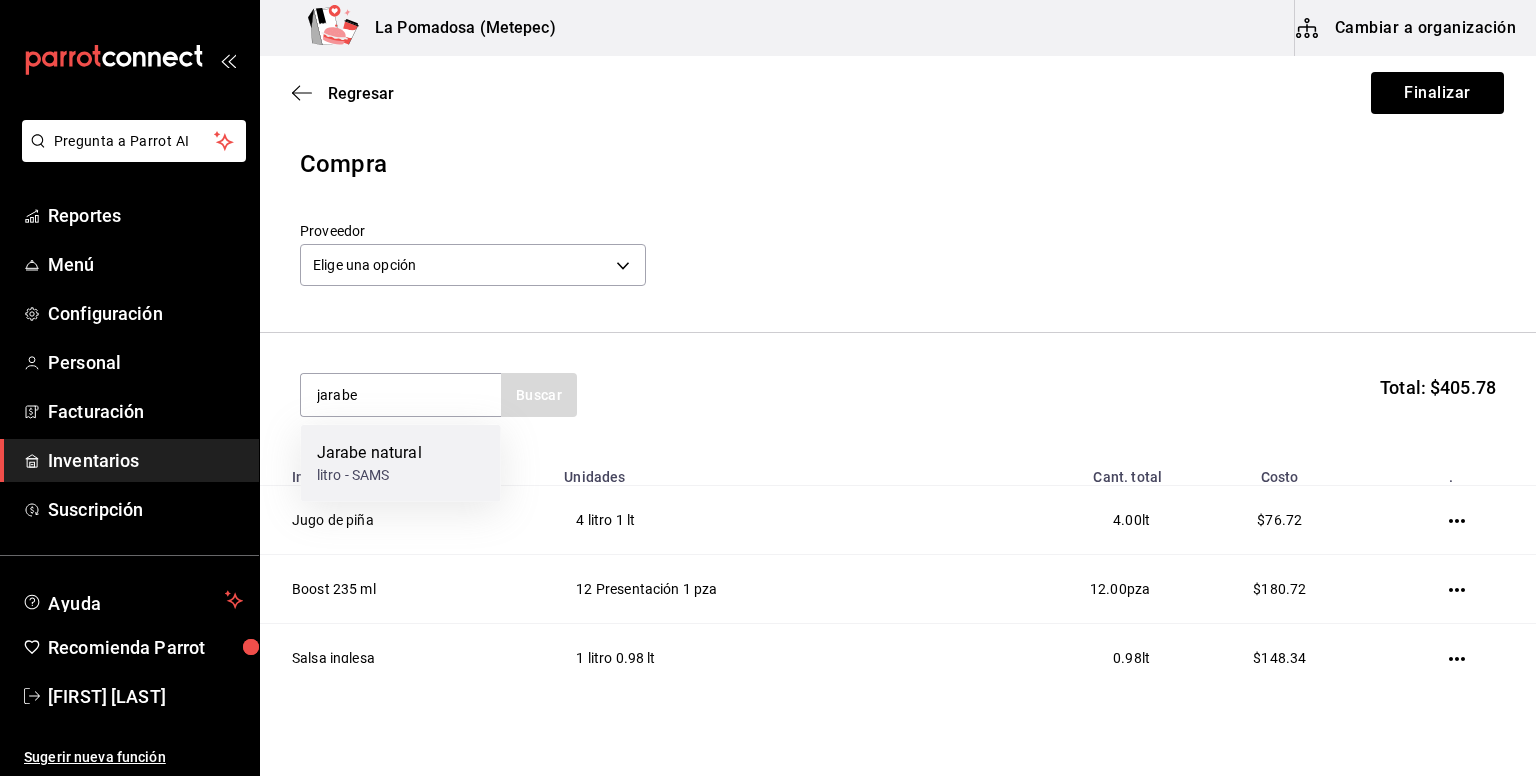 click on "Jarabe natural  litro  - SAMS" at bounding box center (401, 463) 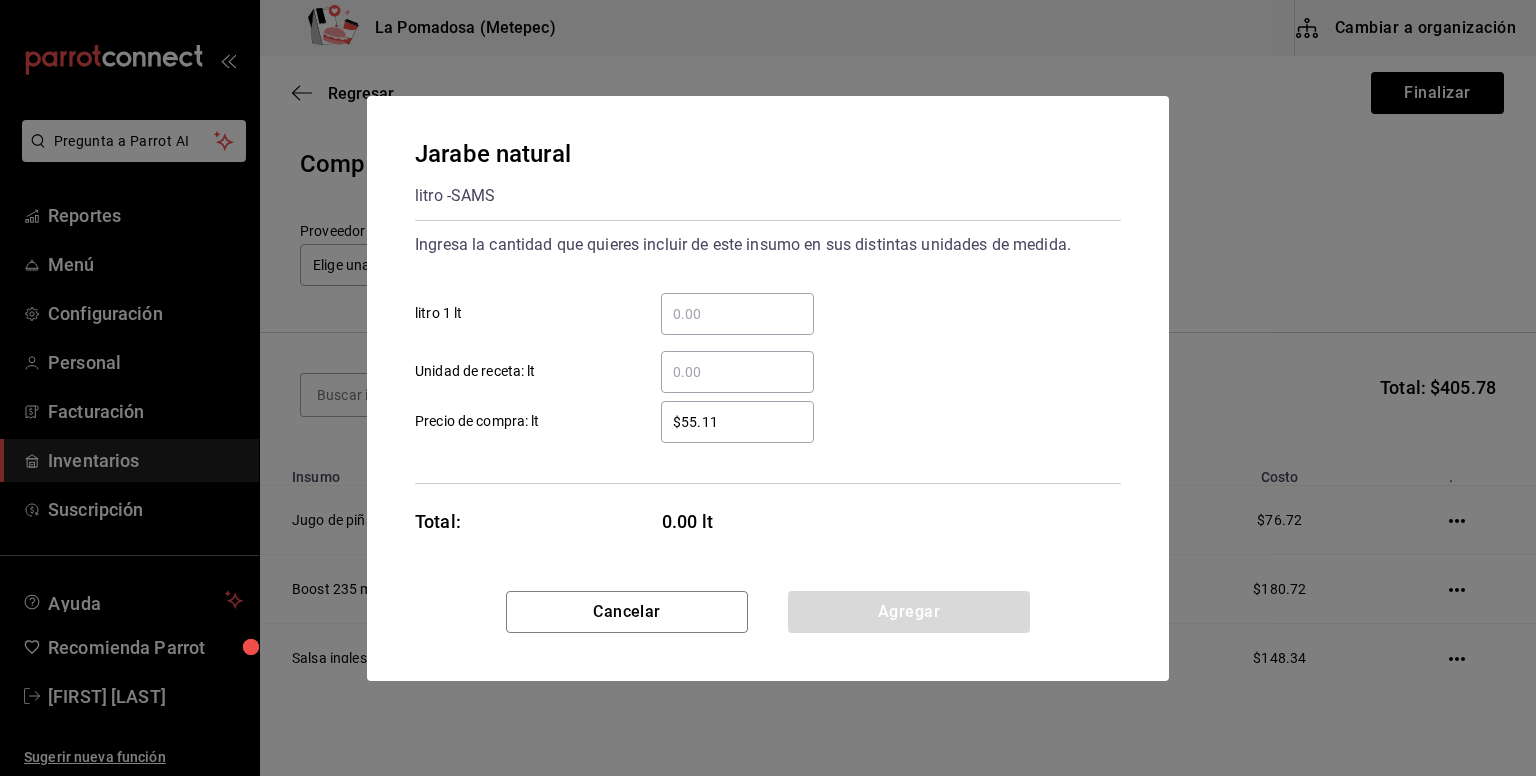 click on "​ litro  1 lt" at bounding box center (737, 314) 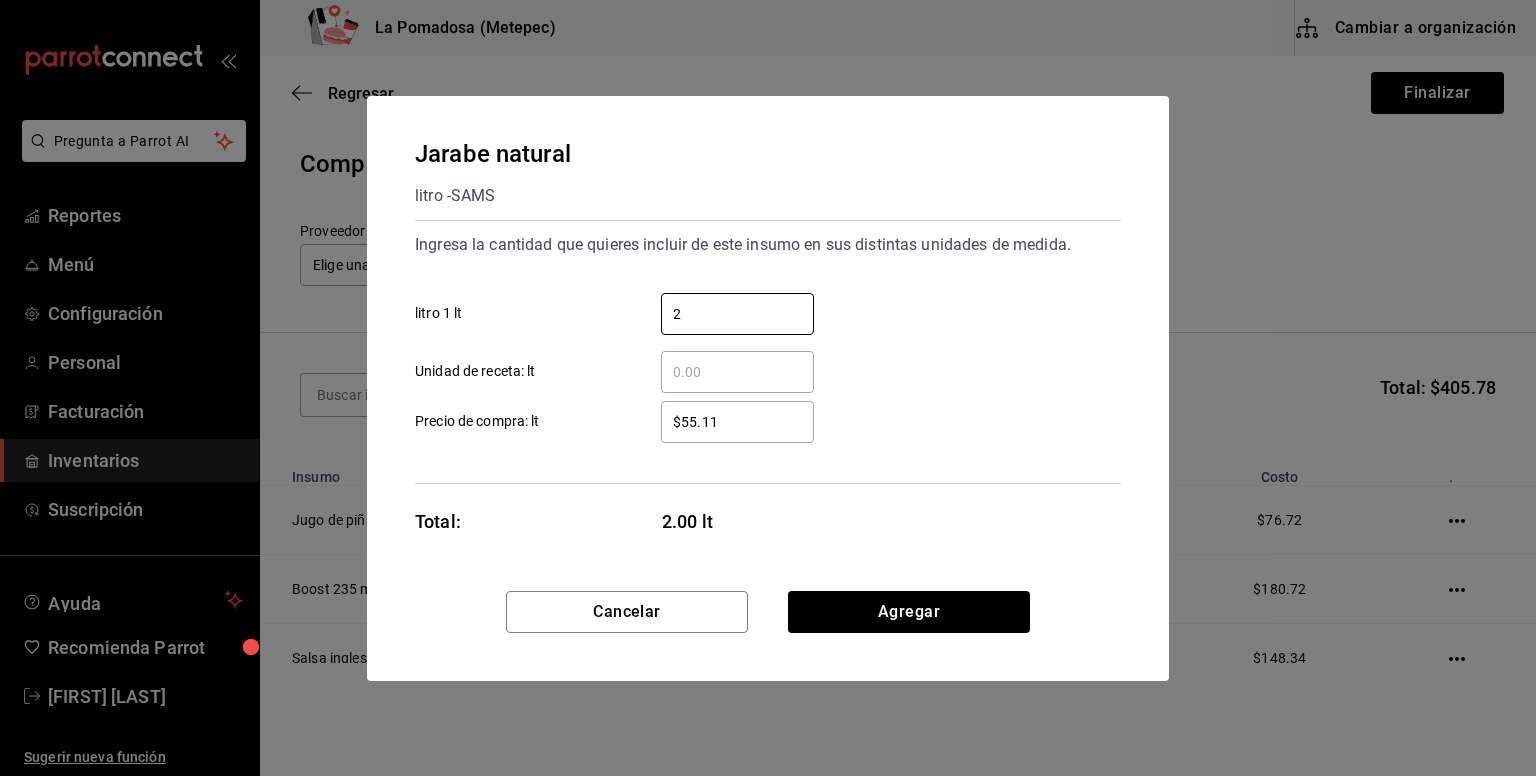 type on "2" 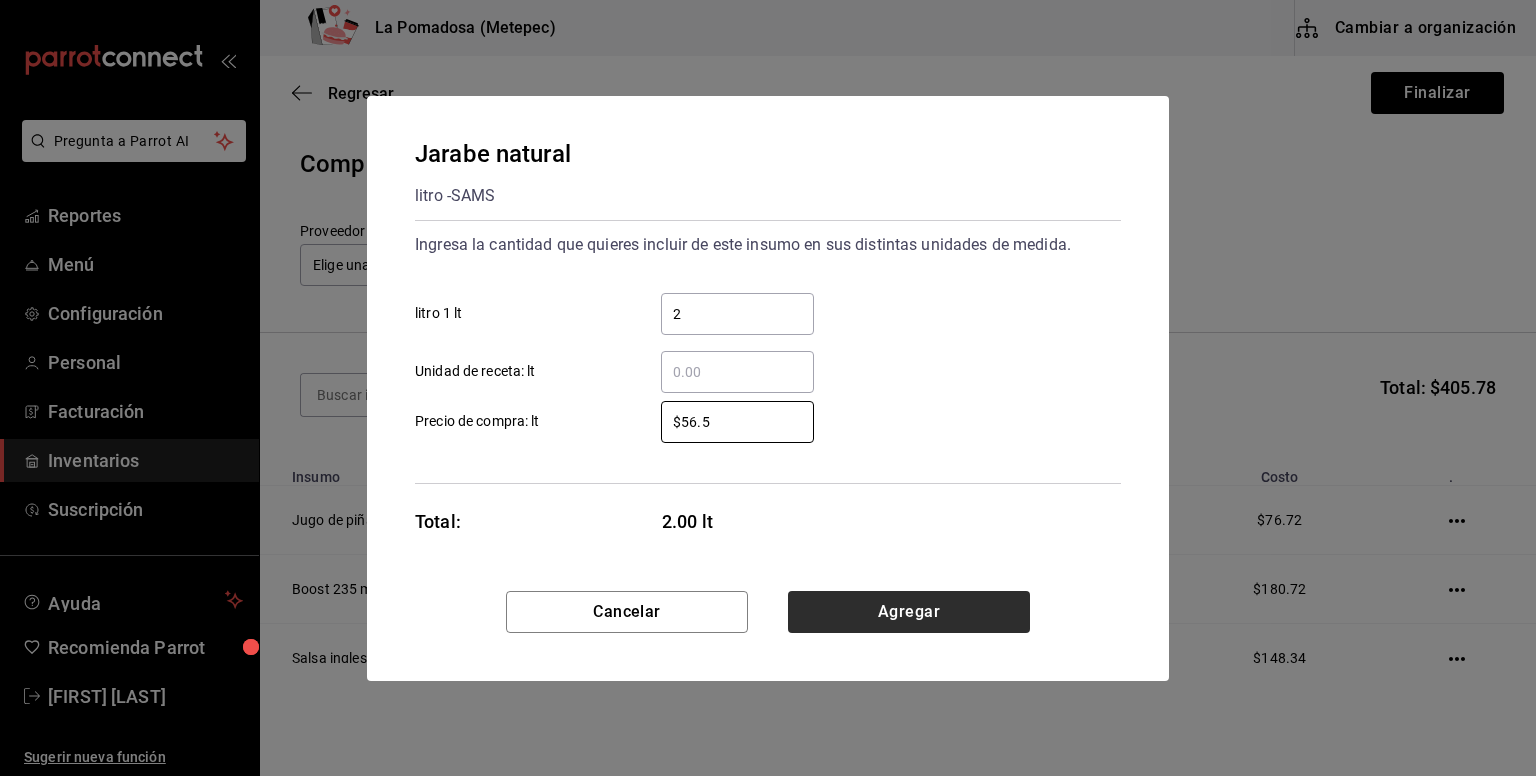 type on "$56.5" 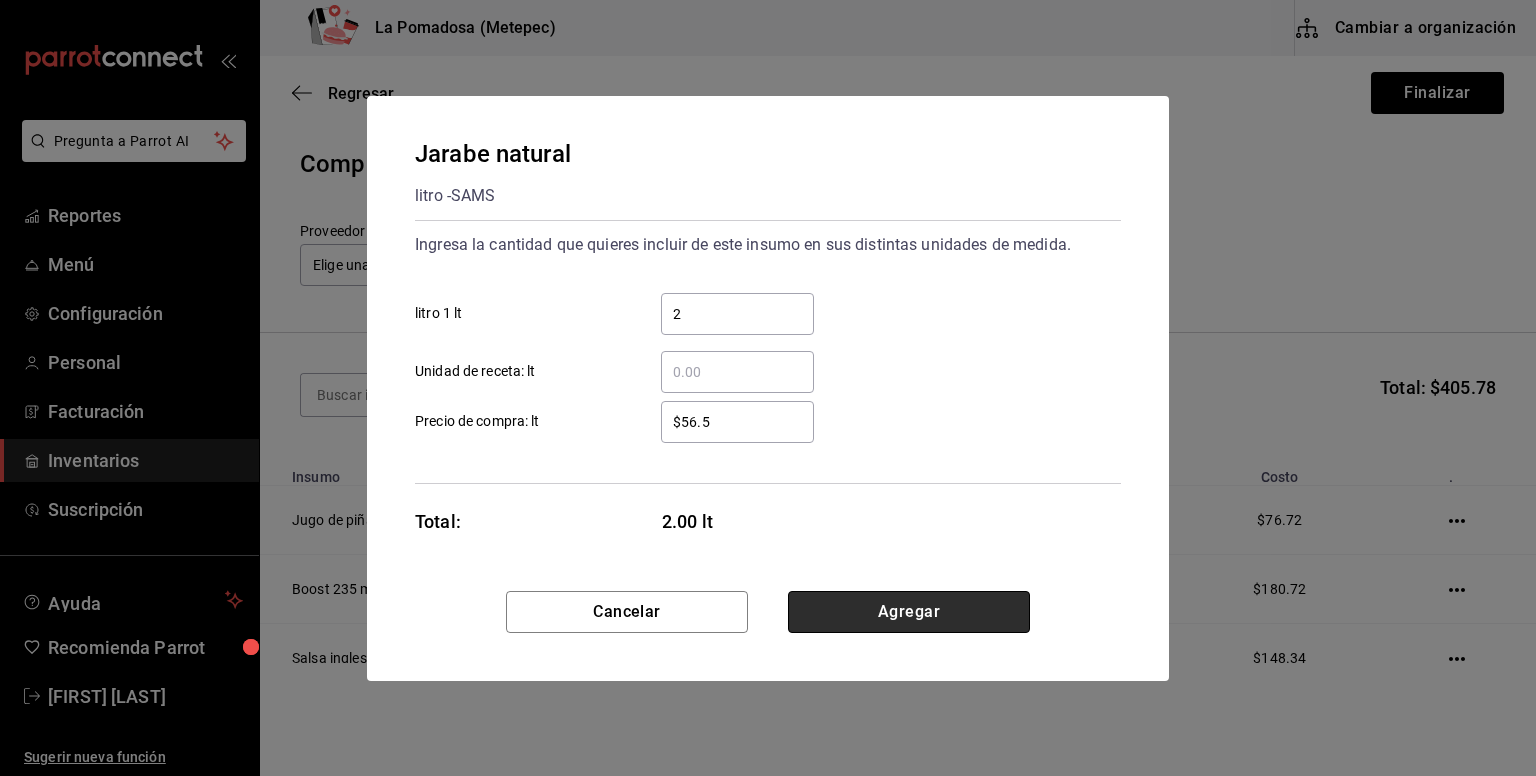 click on "Agregar" at bounding box center [909, 612] 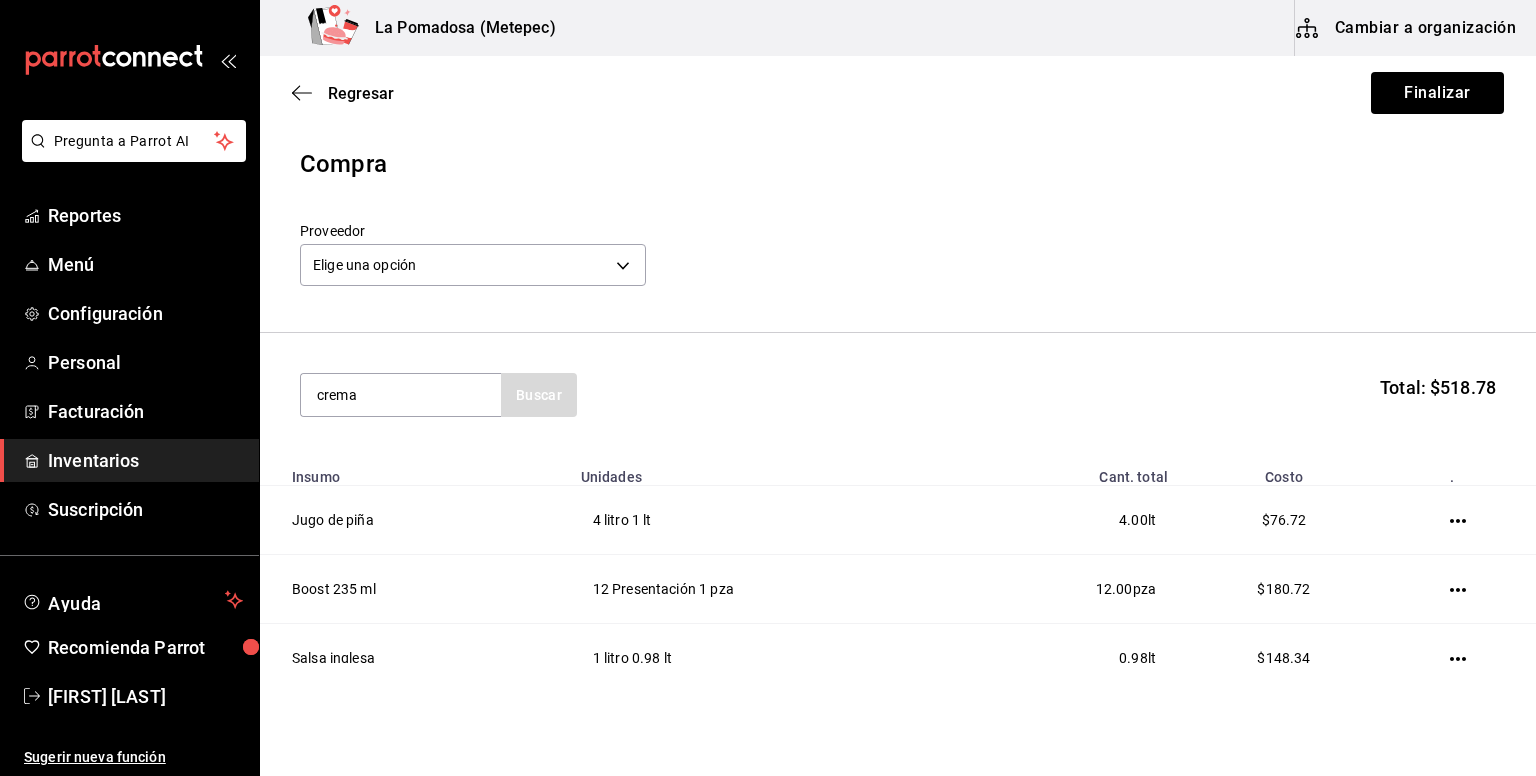 type on "crema" 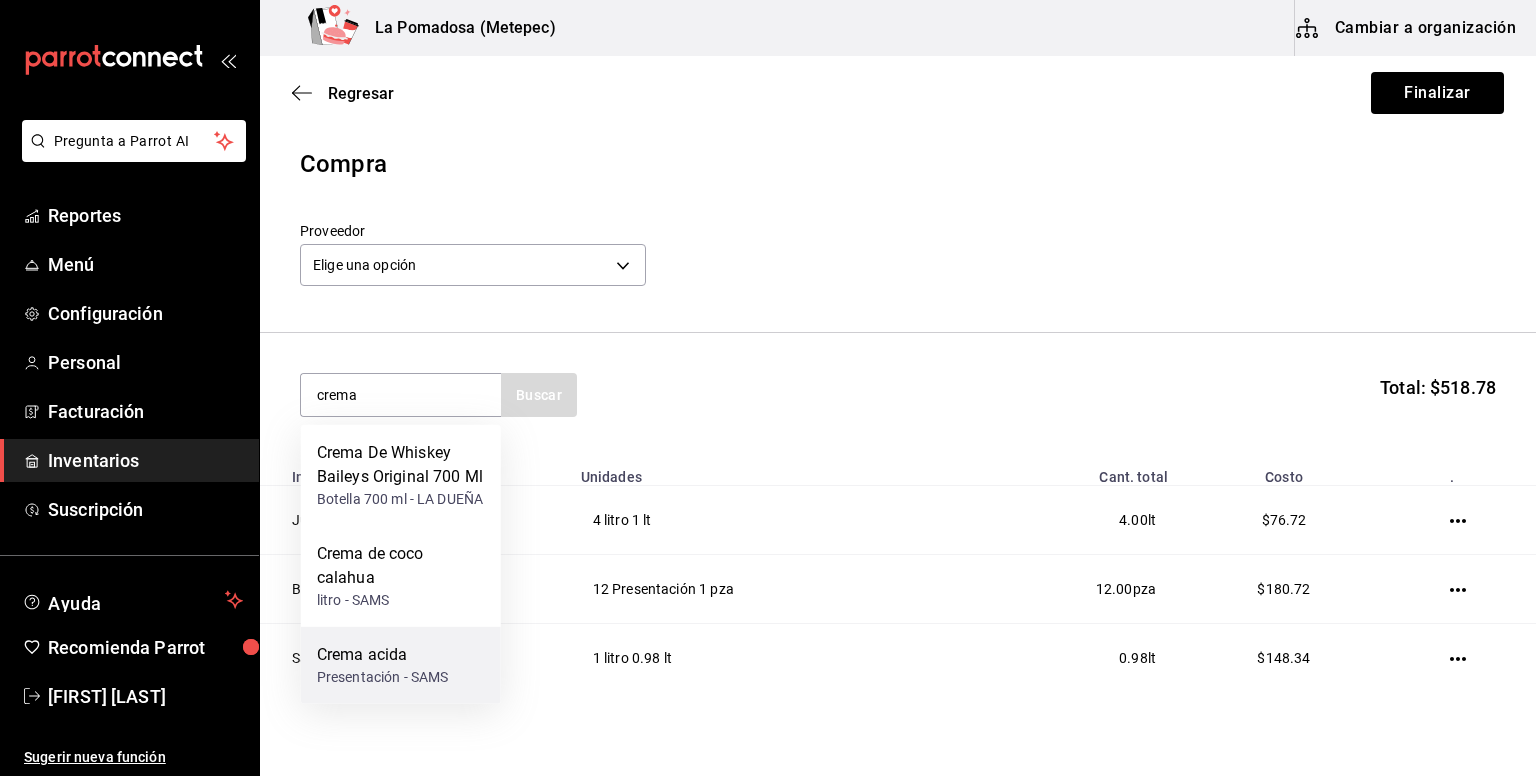 click on "Crema acida" at bounding box center (383, 655) 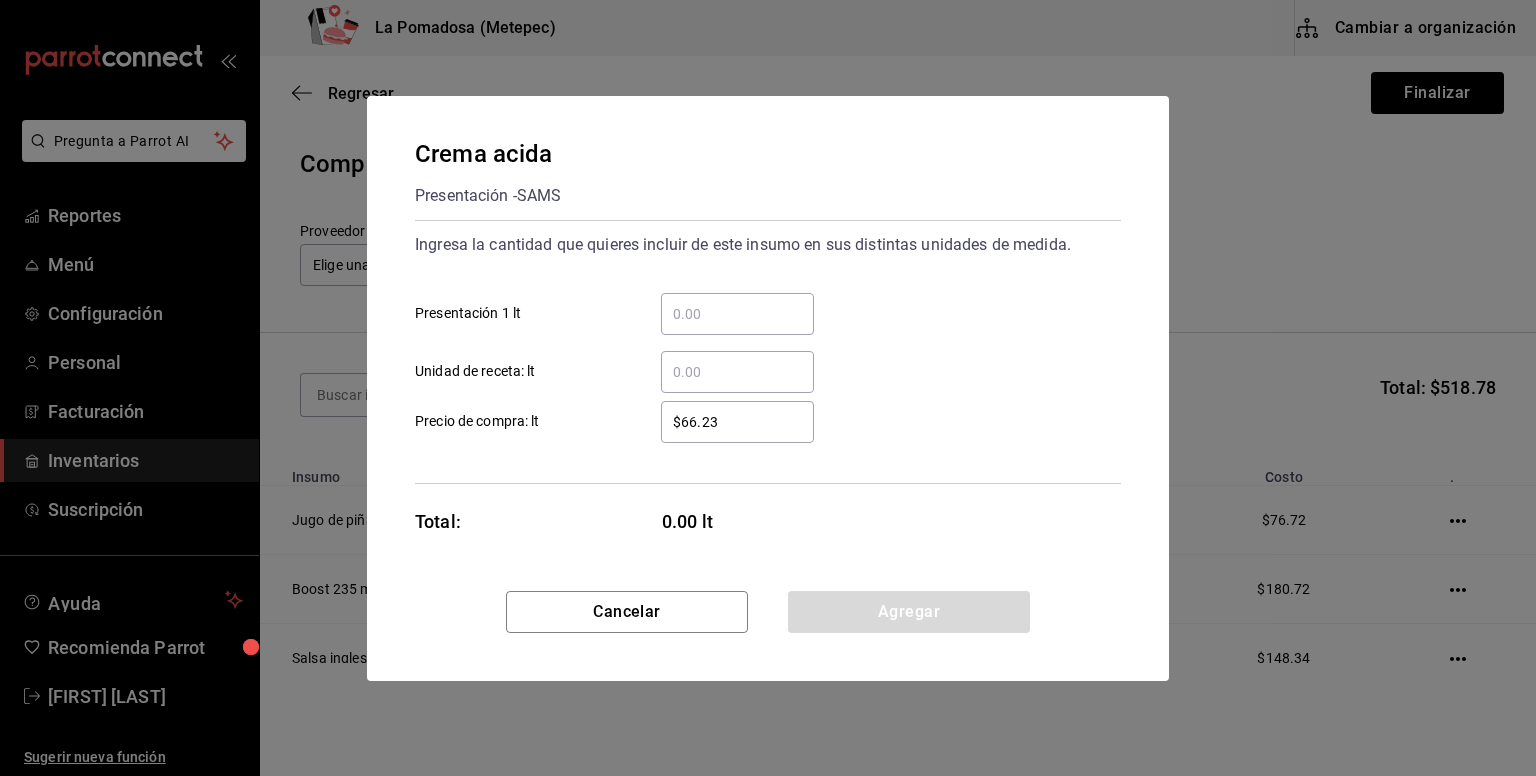 click on "​ Presentación 1 lt" at bounding box center (737, 314) 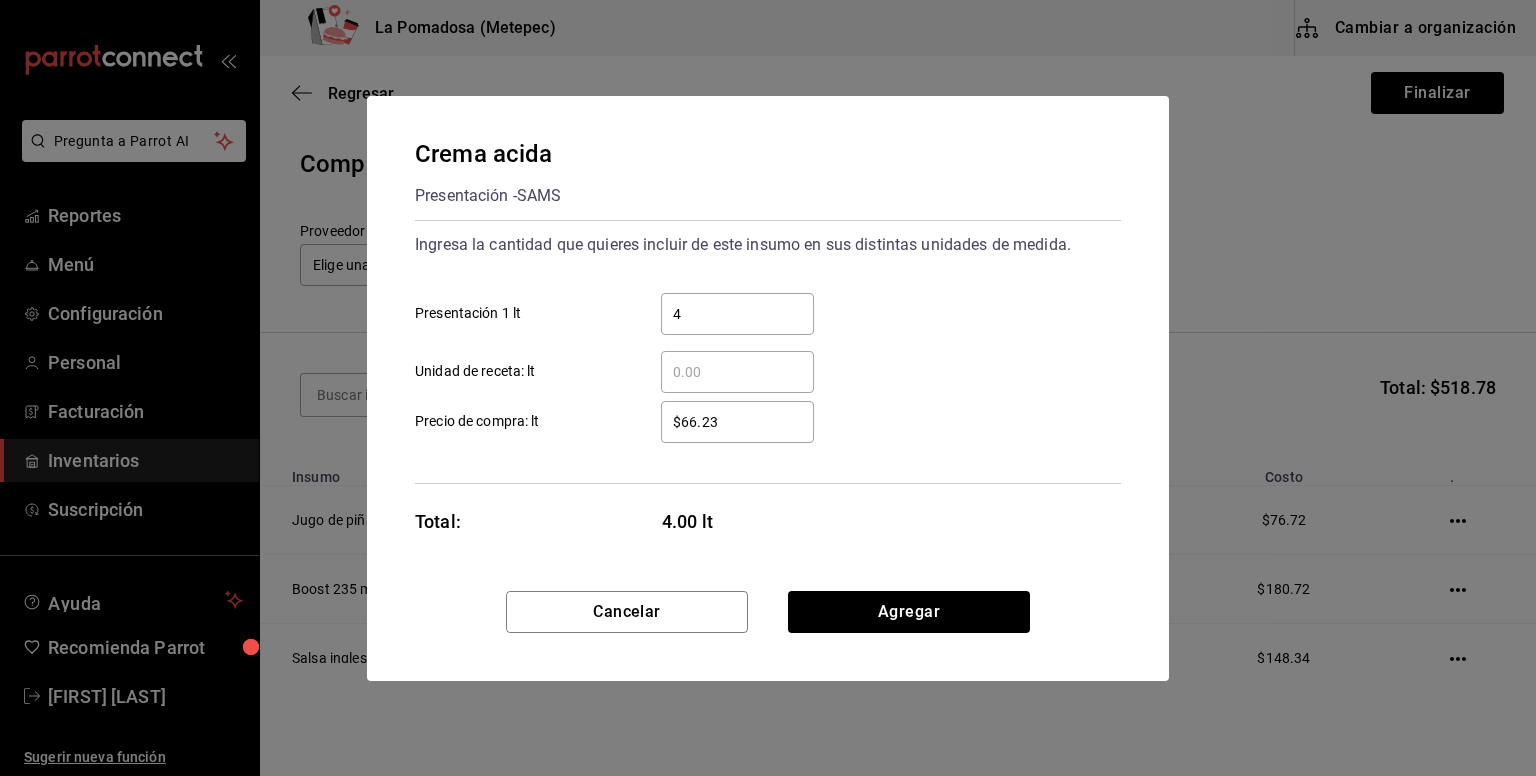 type on "4" 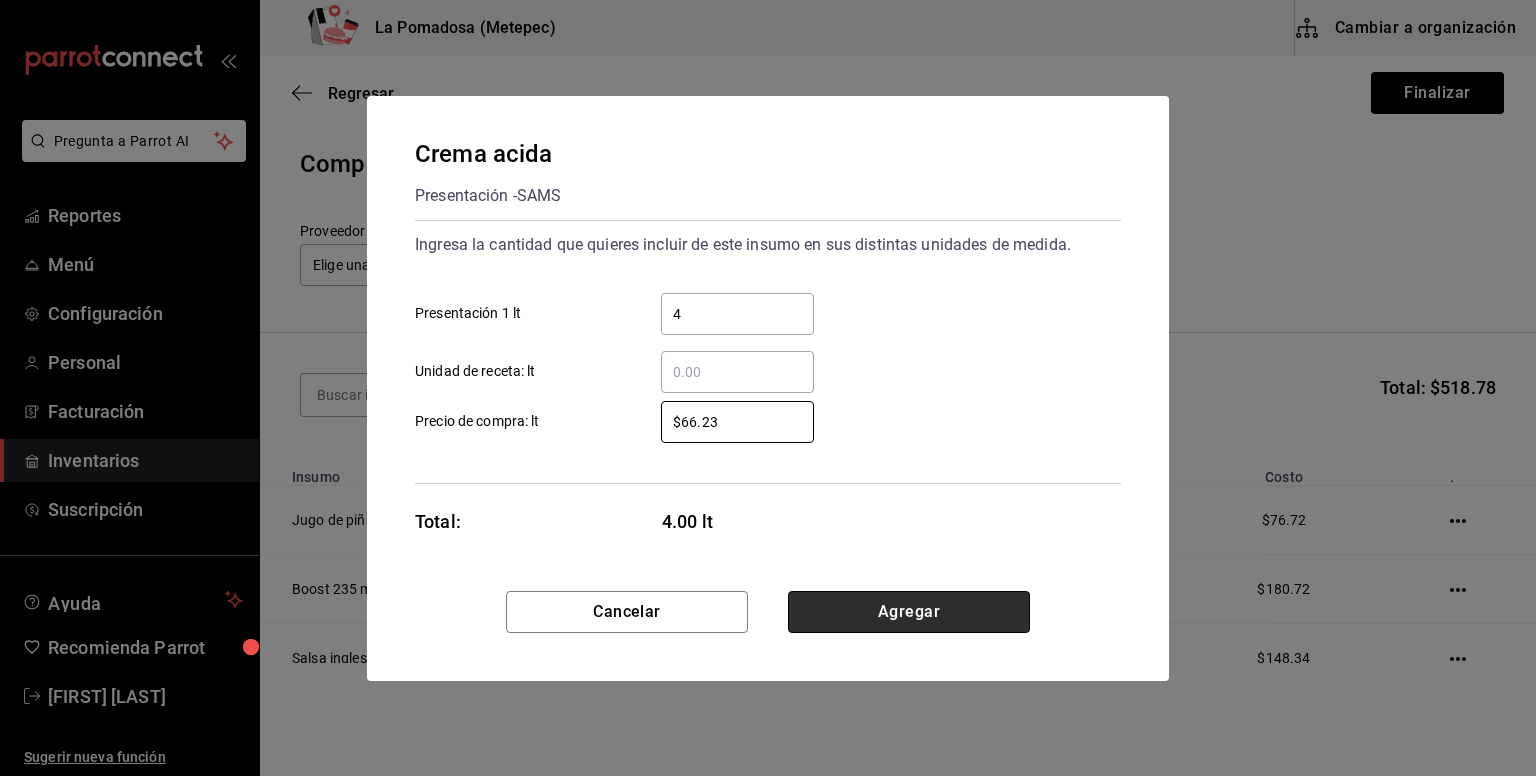 click on "Agregar" at bounding box center [909, 612] 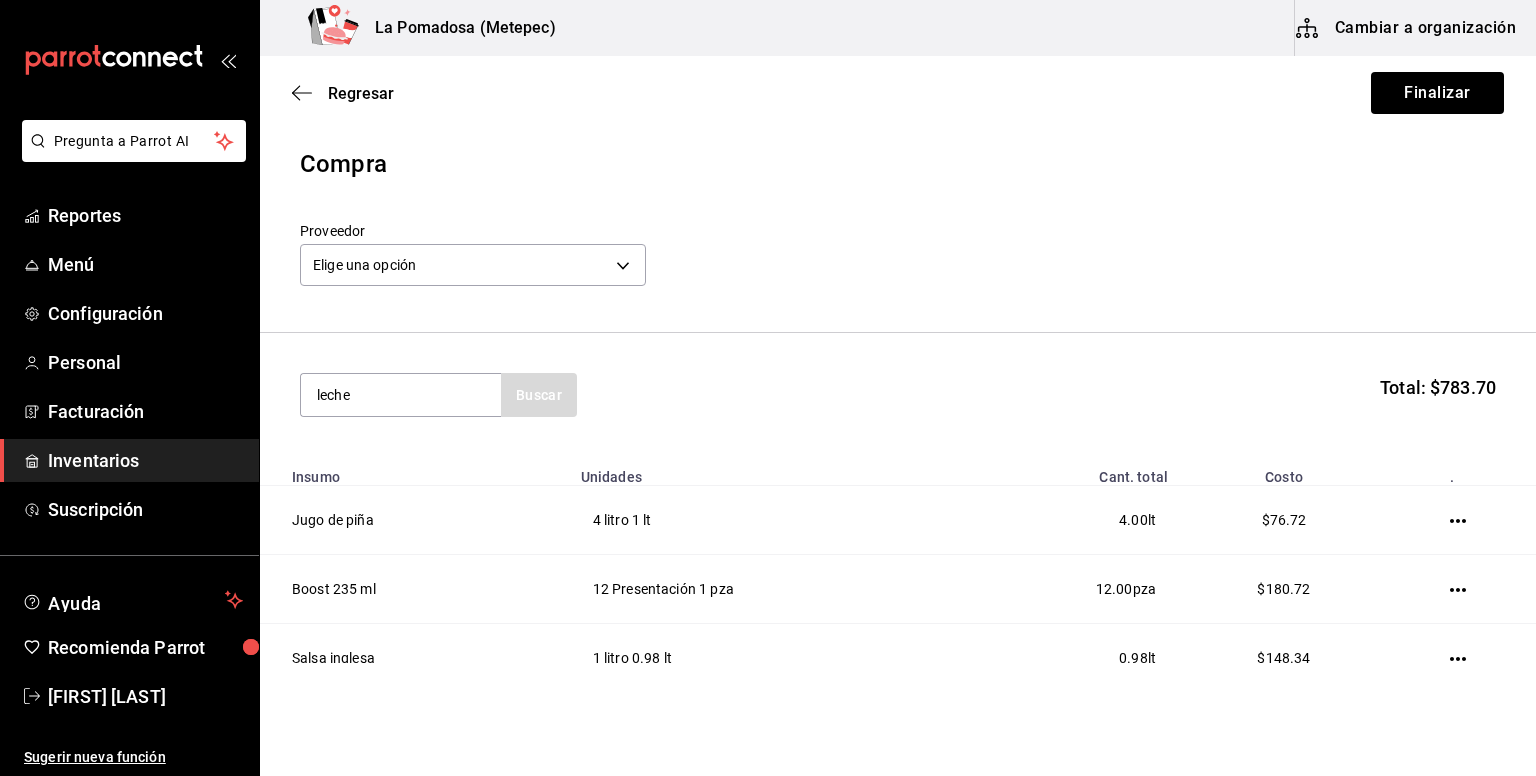 type on "leche" 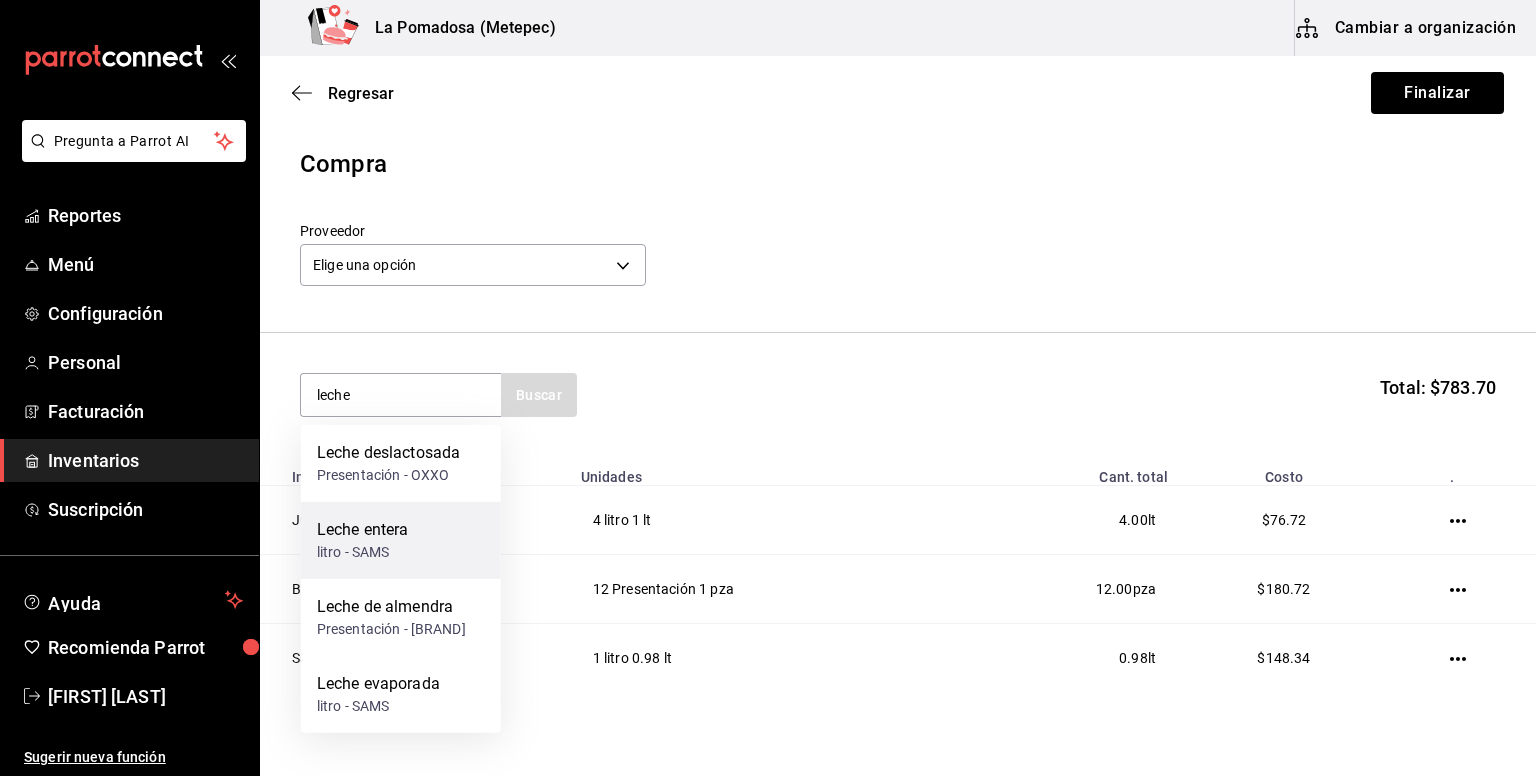 click on "Leche entera litro  - SAMS" at bounding box center (401, 540) 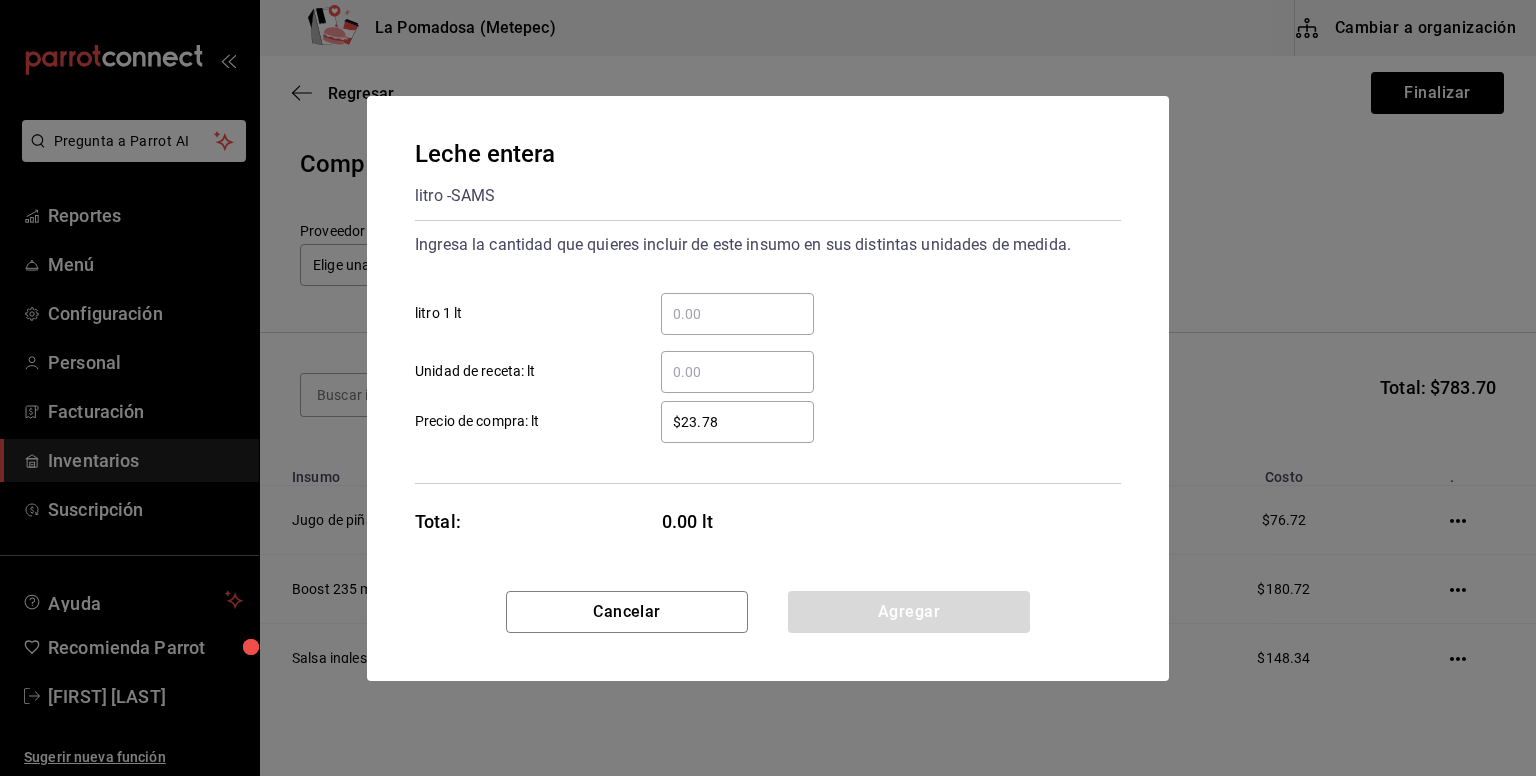 click on "​ litro  1 lt" at bounding box center (737, 314) 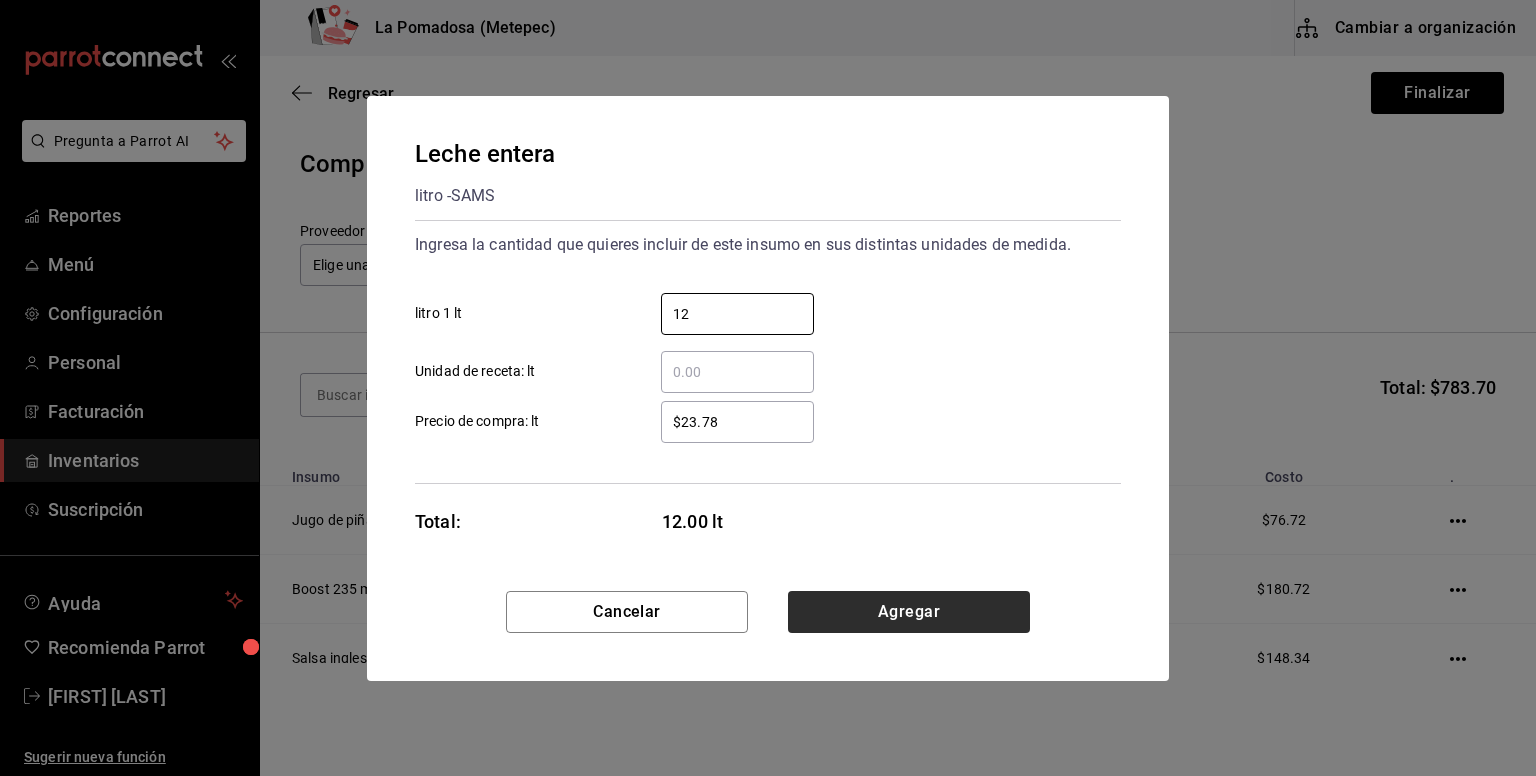 type on "12" 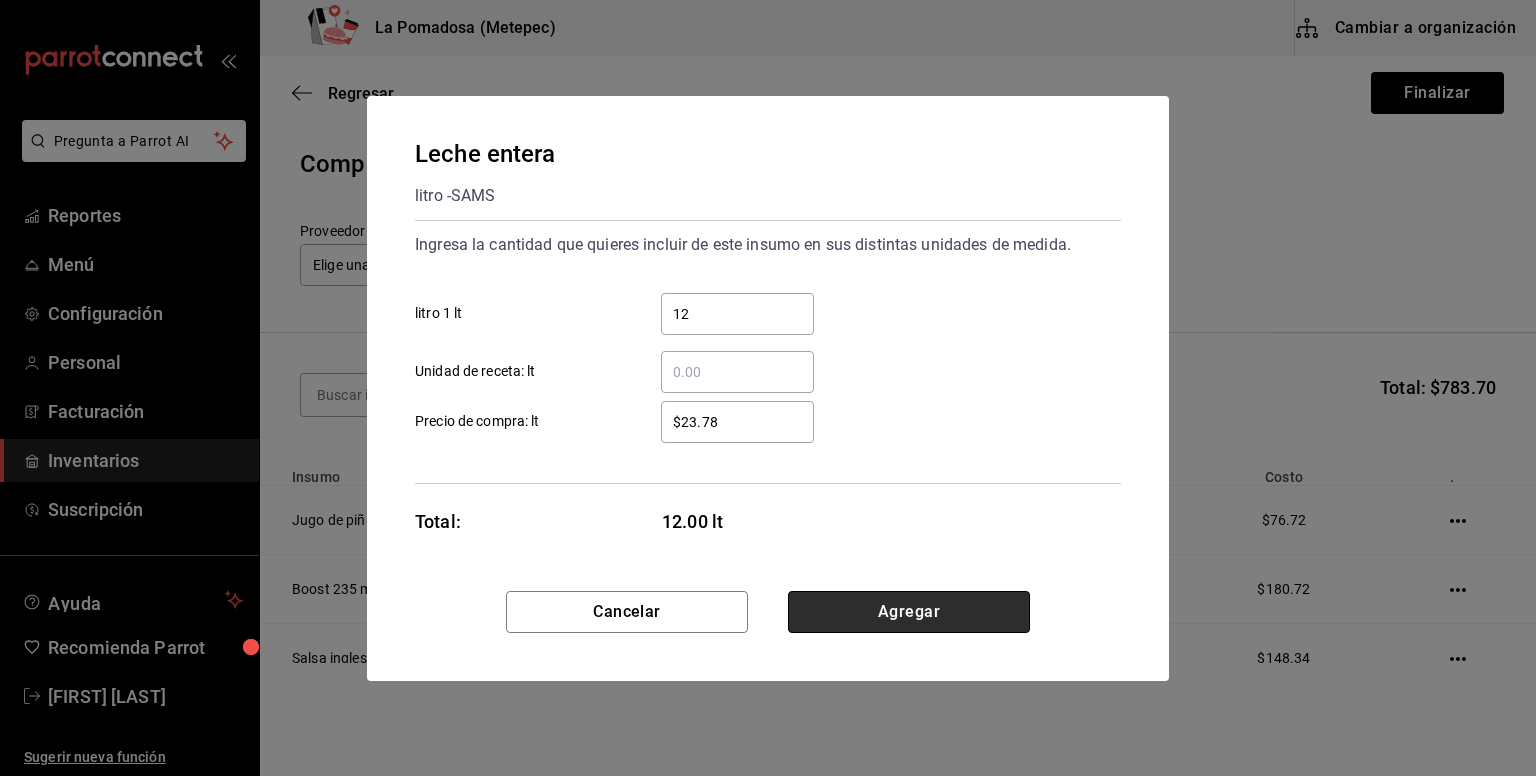 click on "Agregar" at bounding box center (909, 612) 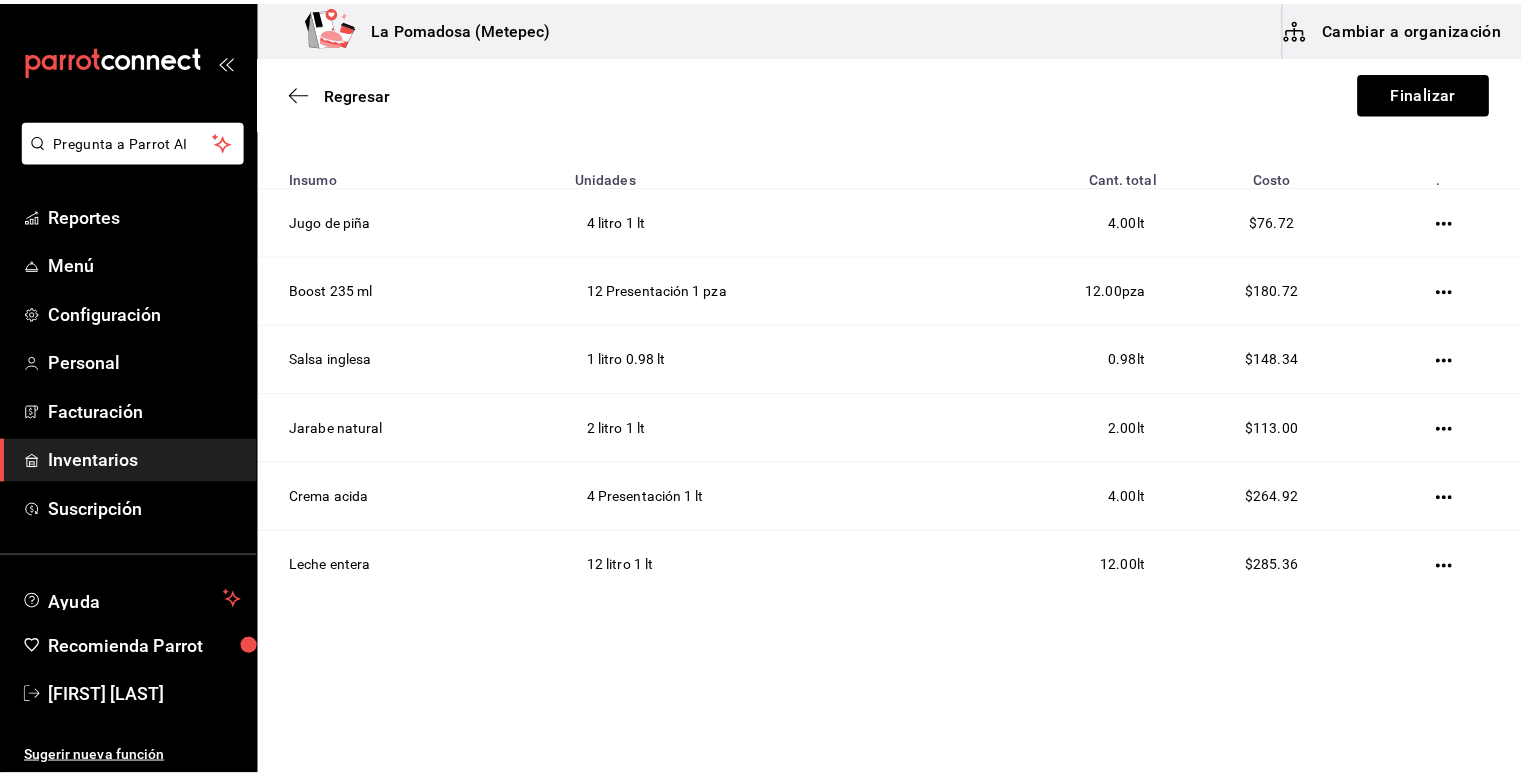 scroll, scrollTop: 0, scrollLeft: 0, axis: both 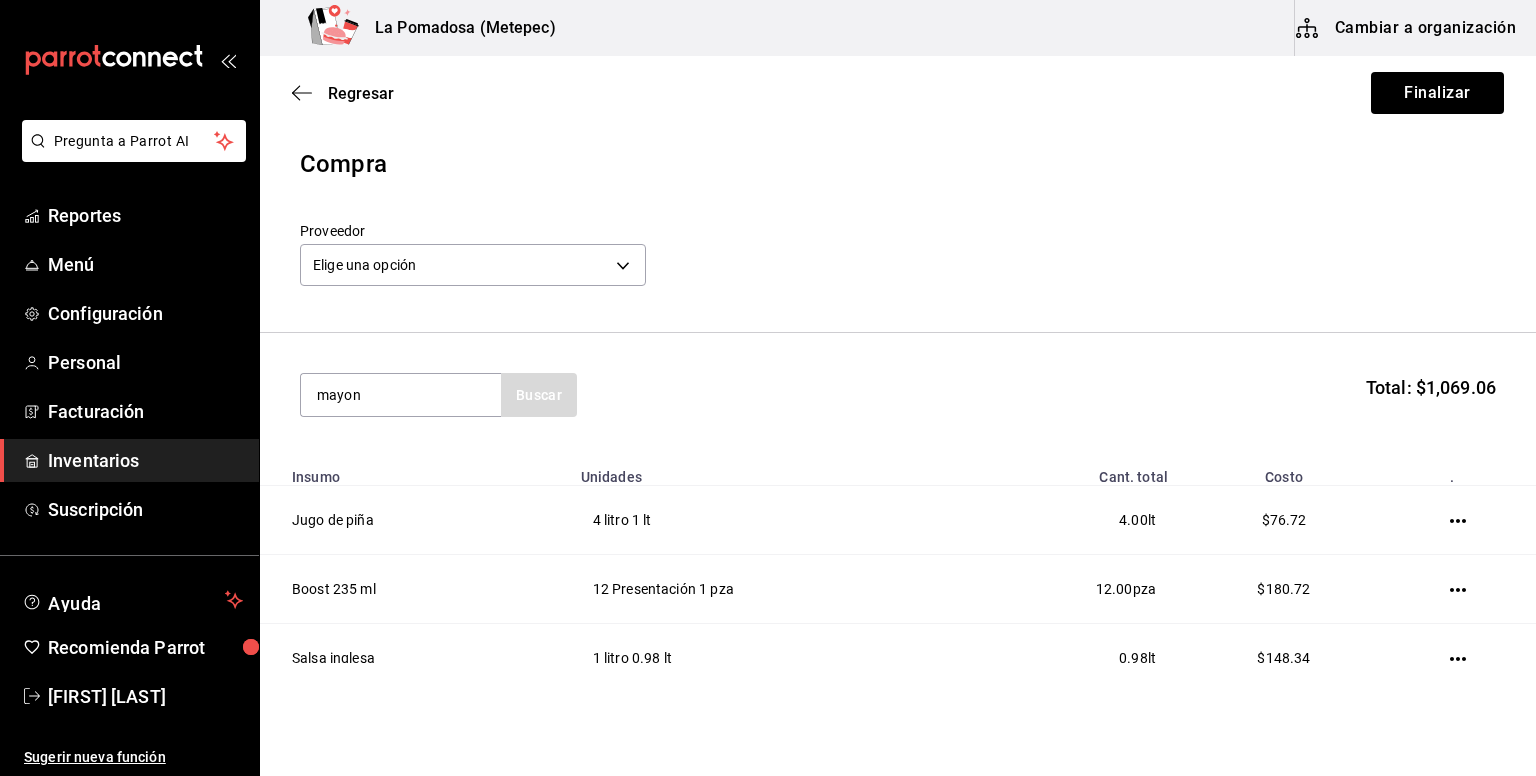 type on "mayon" 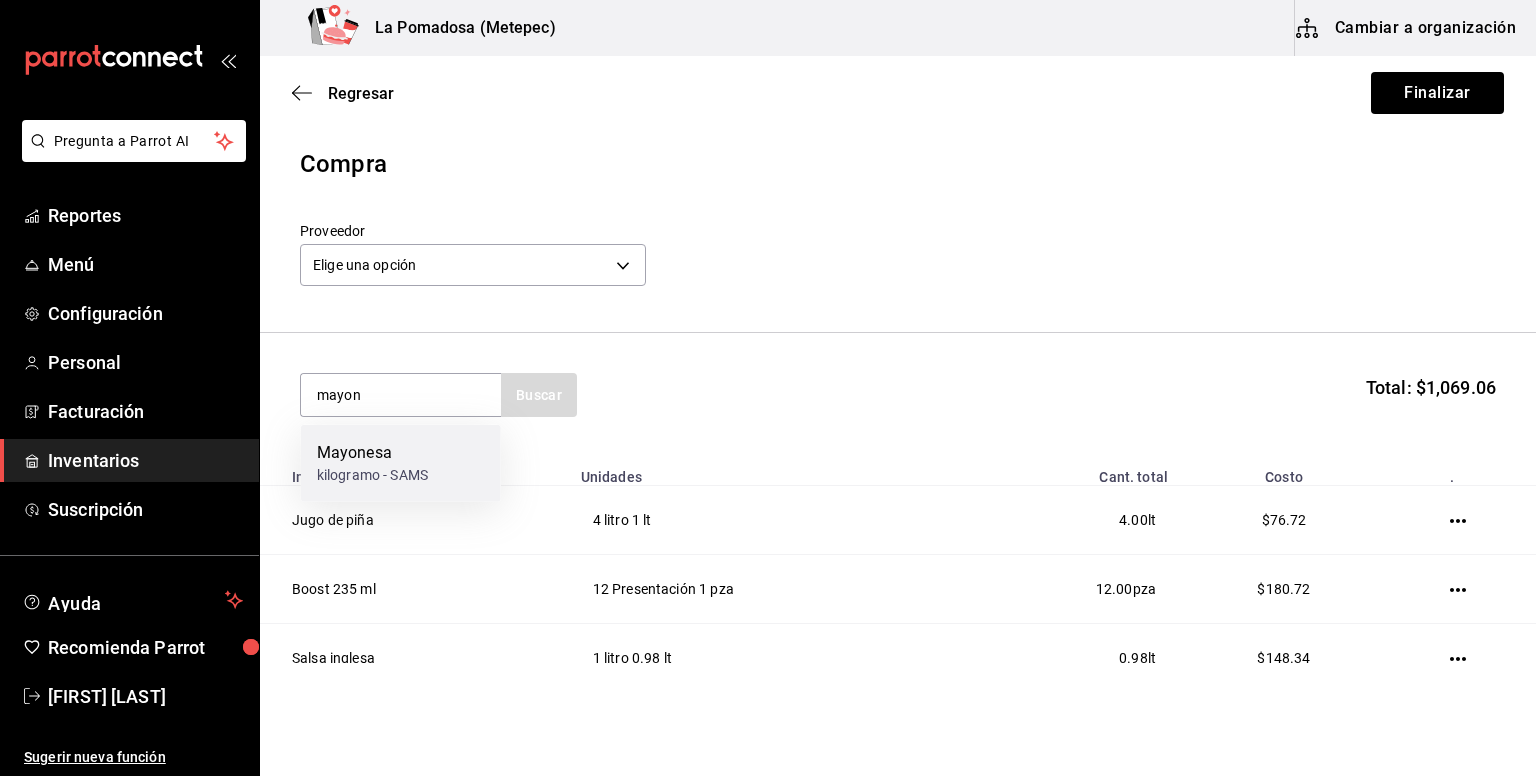 click on "Mayonesa kilogramo  - SAMS" at bounding box center (401, 463) 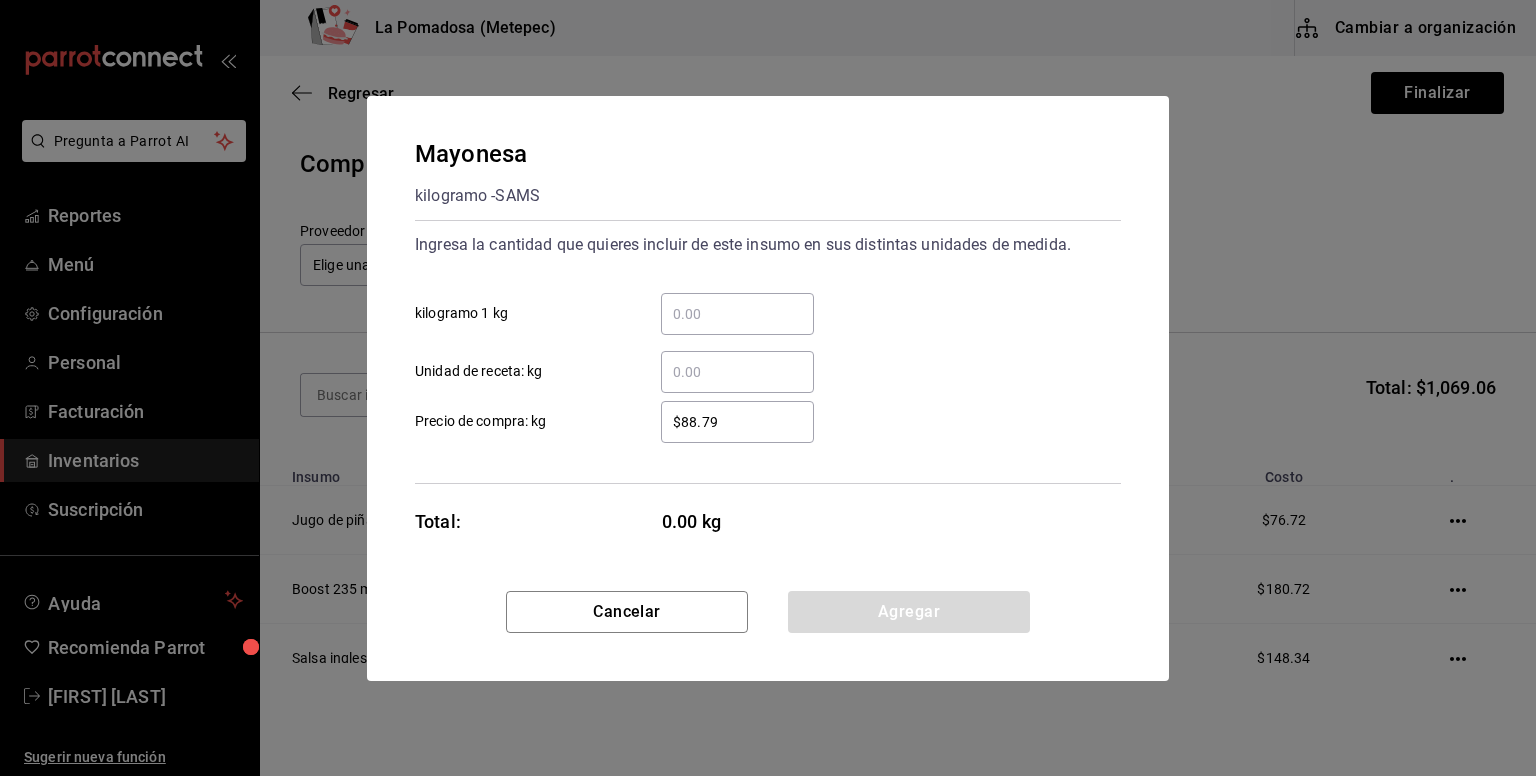 click on "​ kilogramo  1 kg" at bounding box center (737, 314) 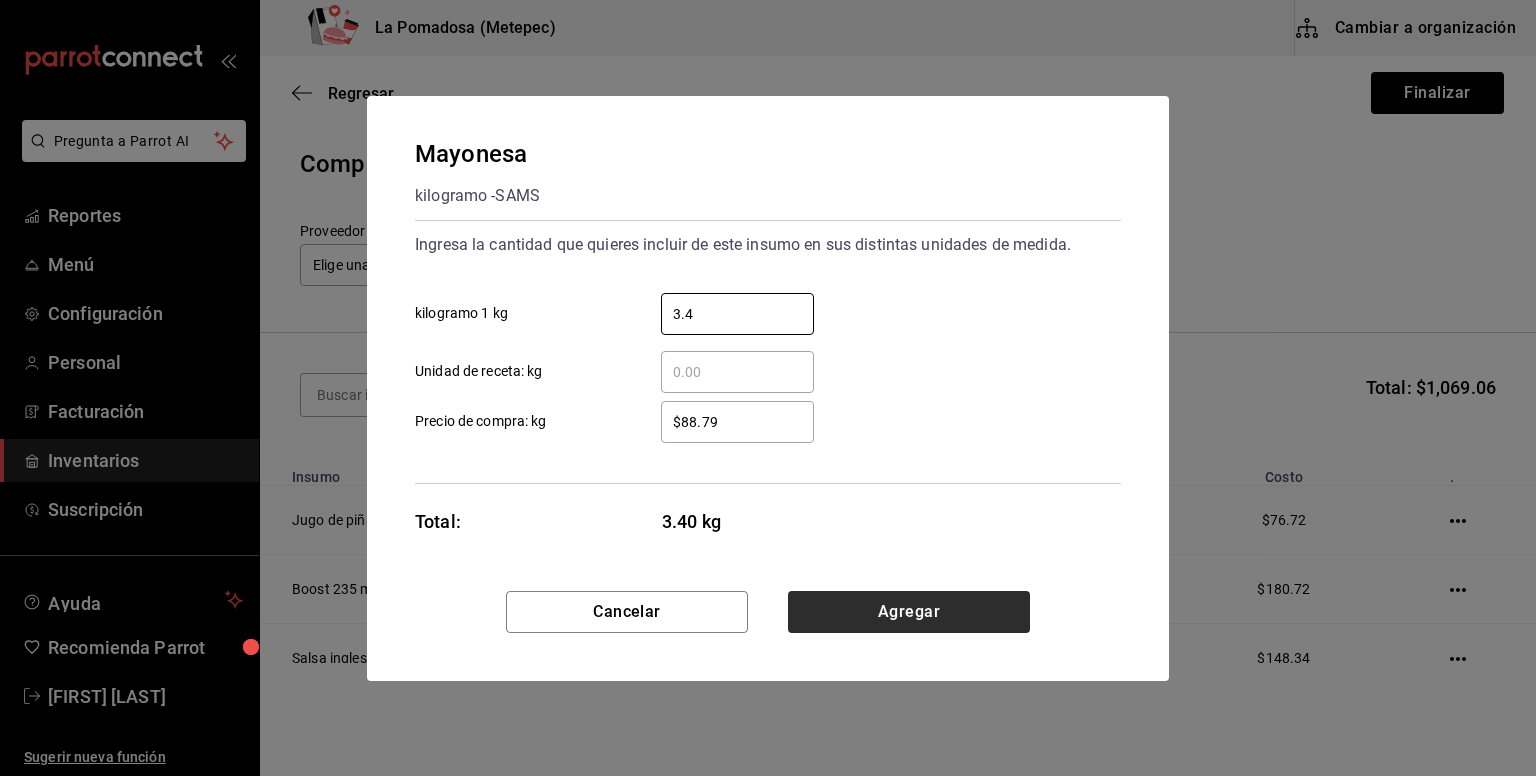 type on "3.4" 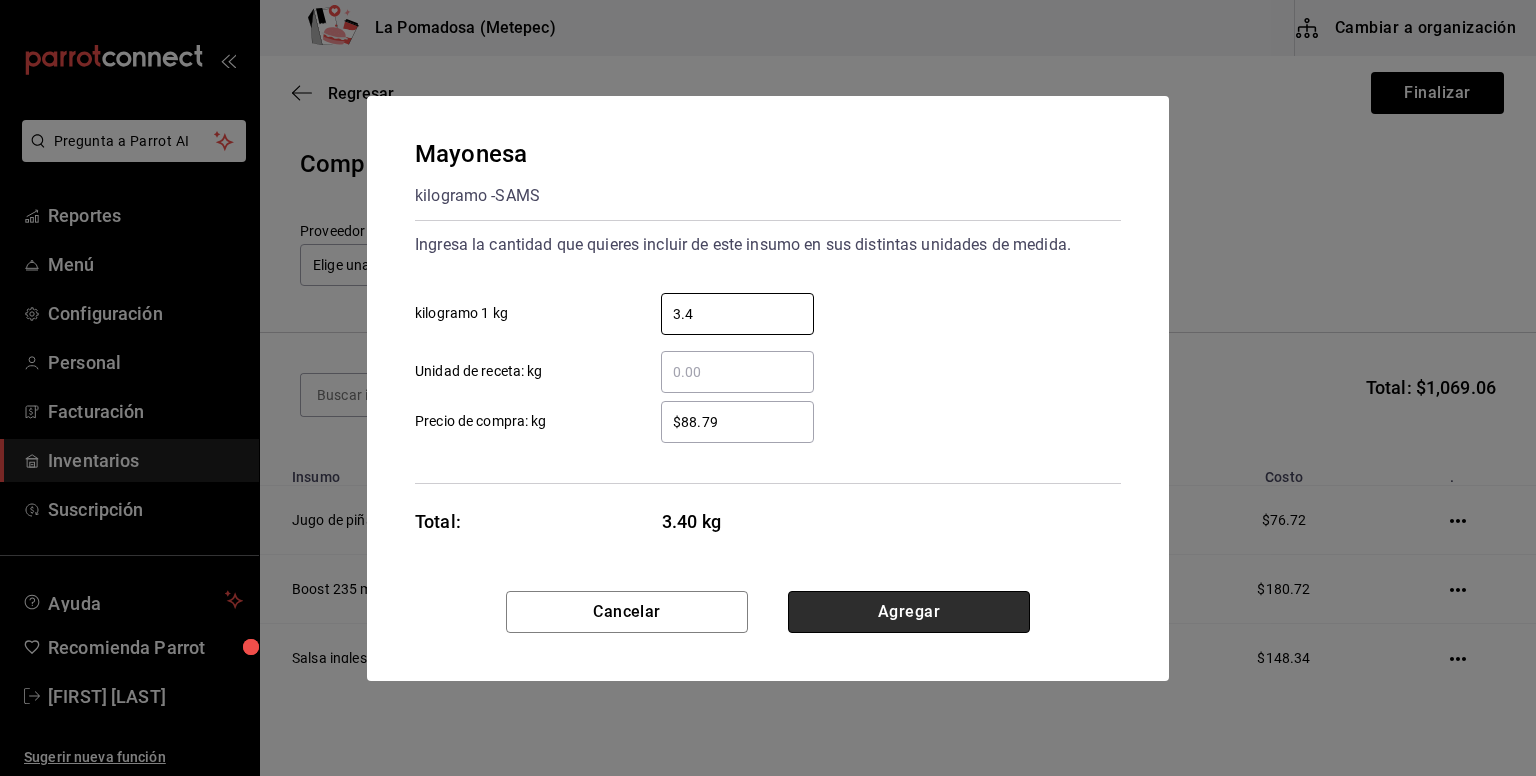 click on "Agregar" at bounding box center (909, 612) 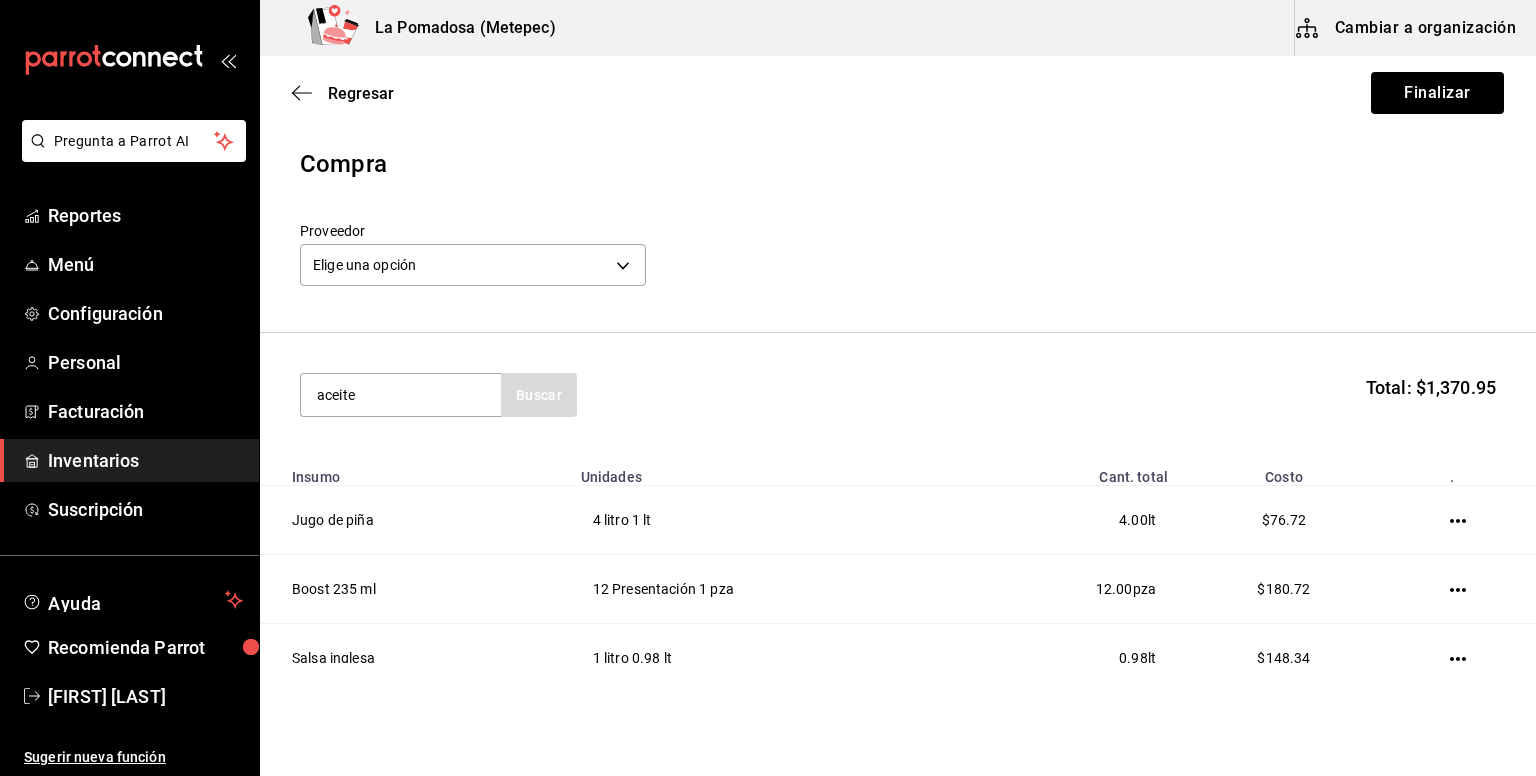 type on "aceite" 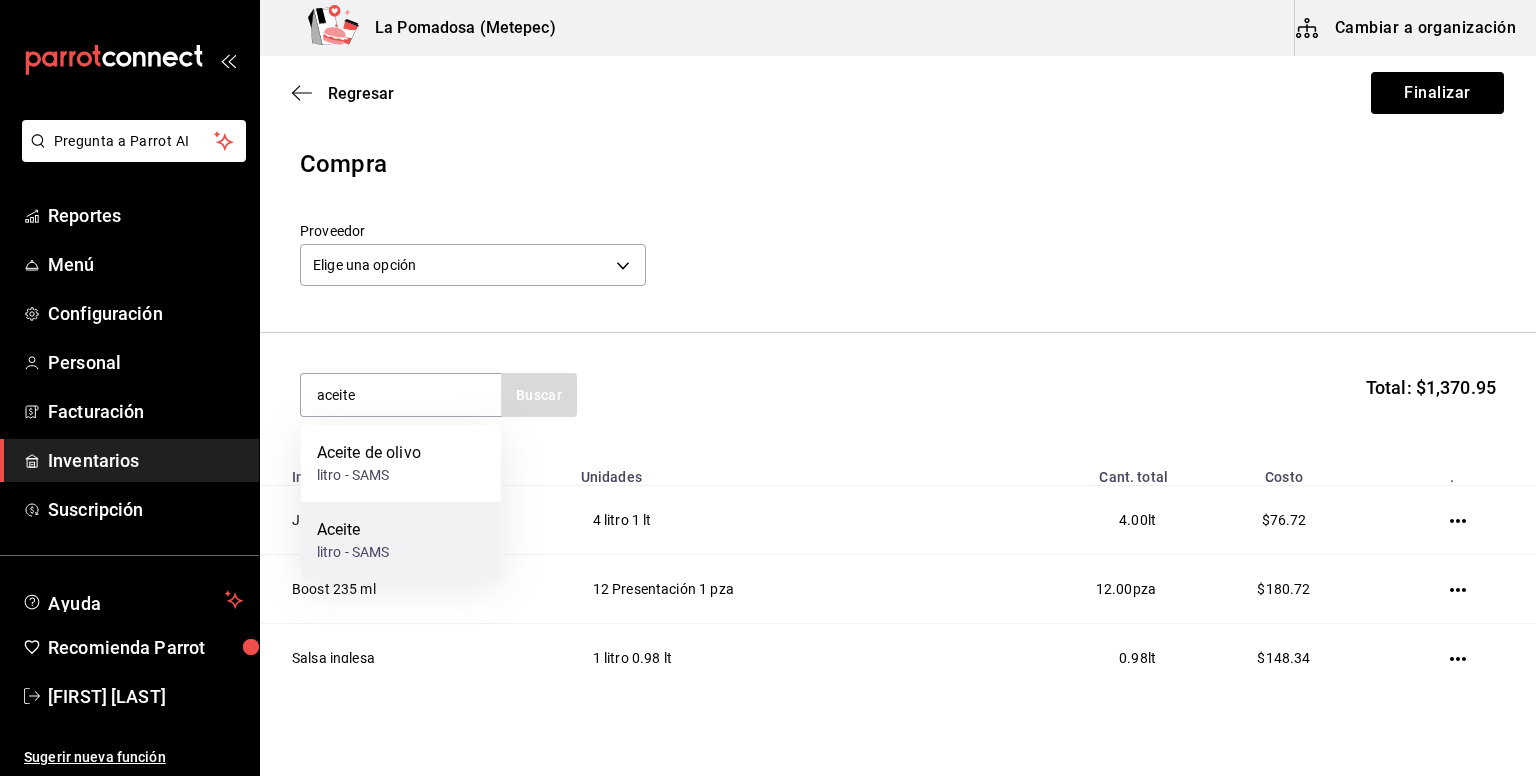 click on "litro  - SAMS" at bounding box center (353, 552) 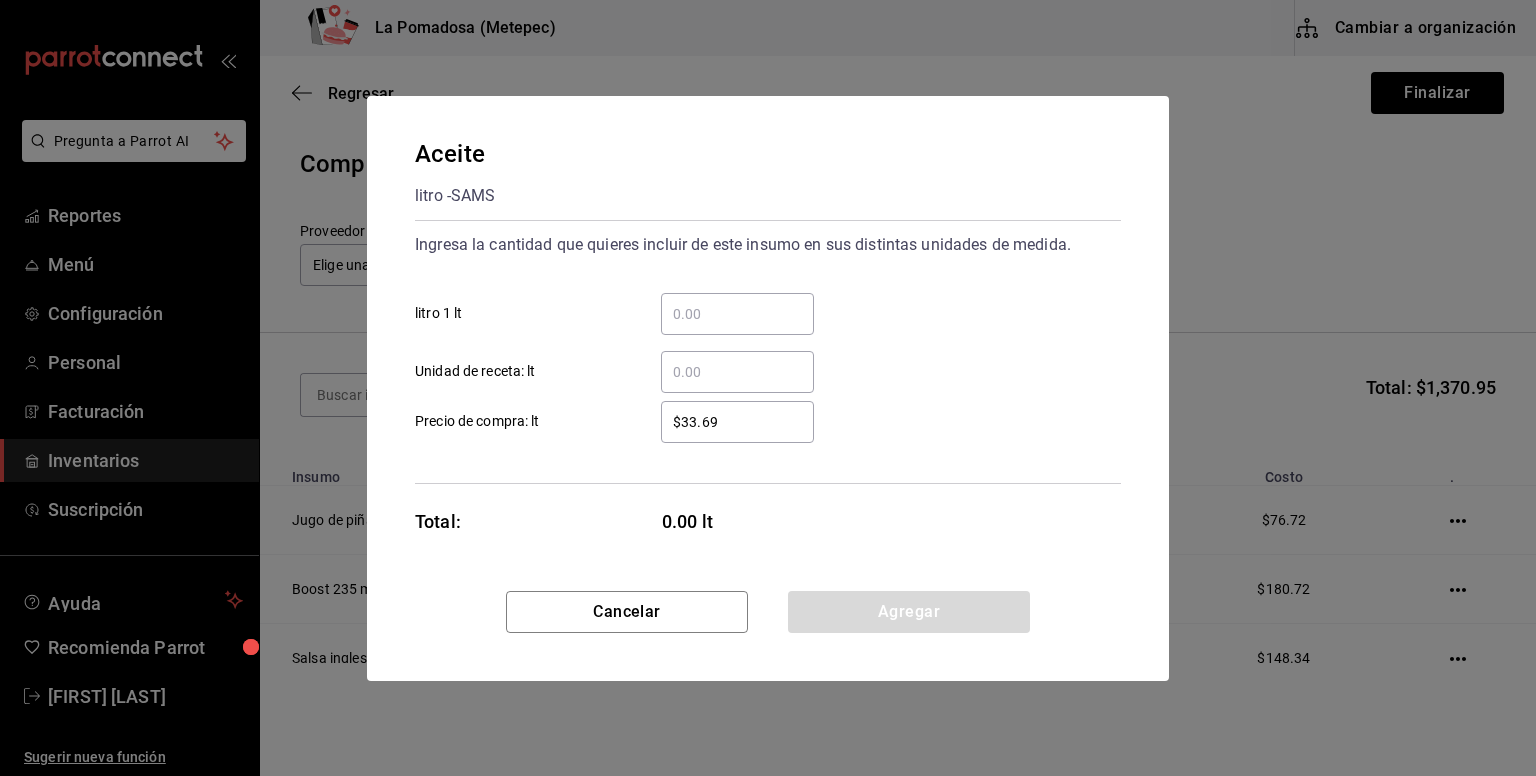 click on "​ litro  1 lt" at bounding box center [737, 314] 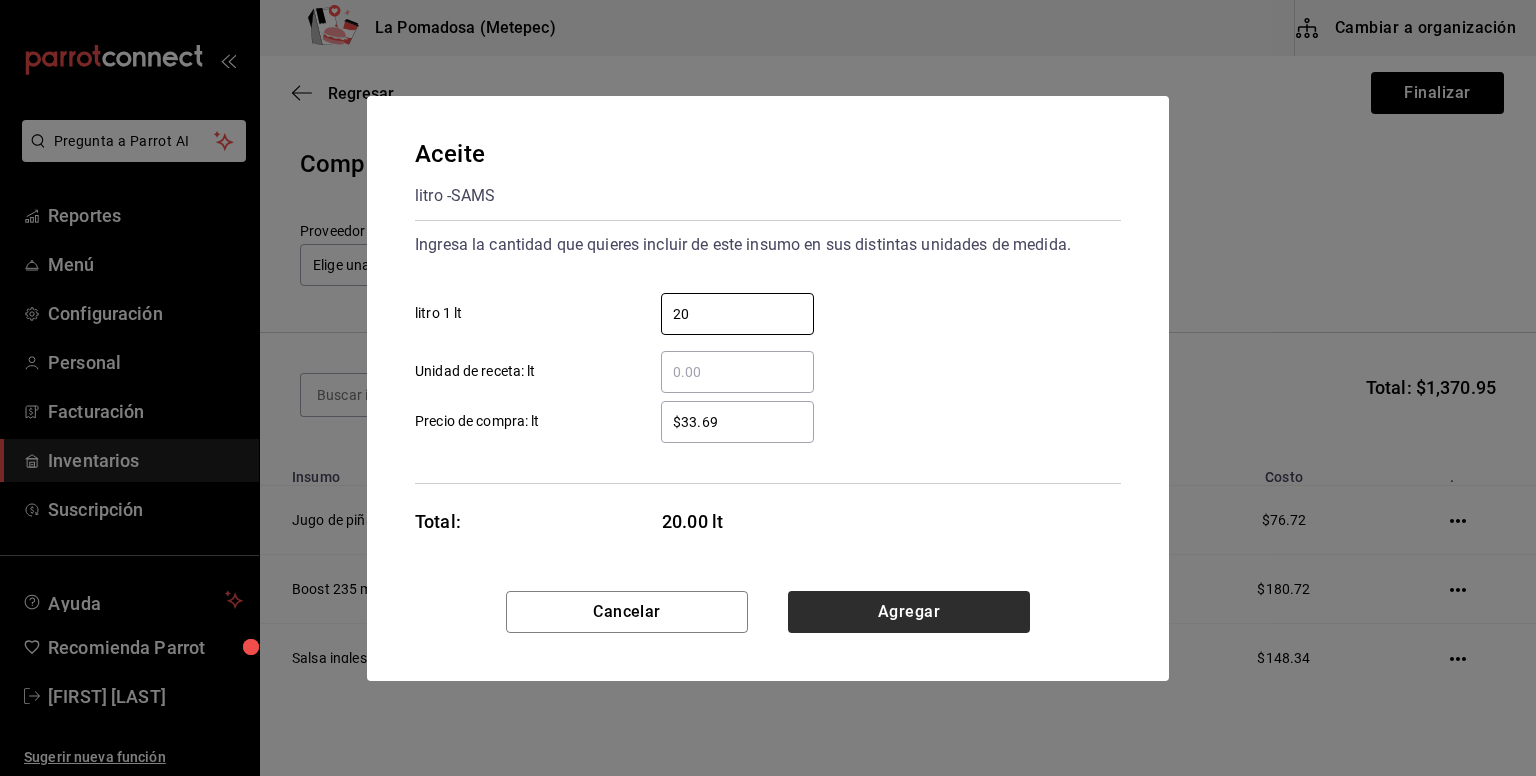 type on "20" 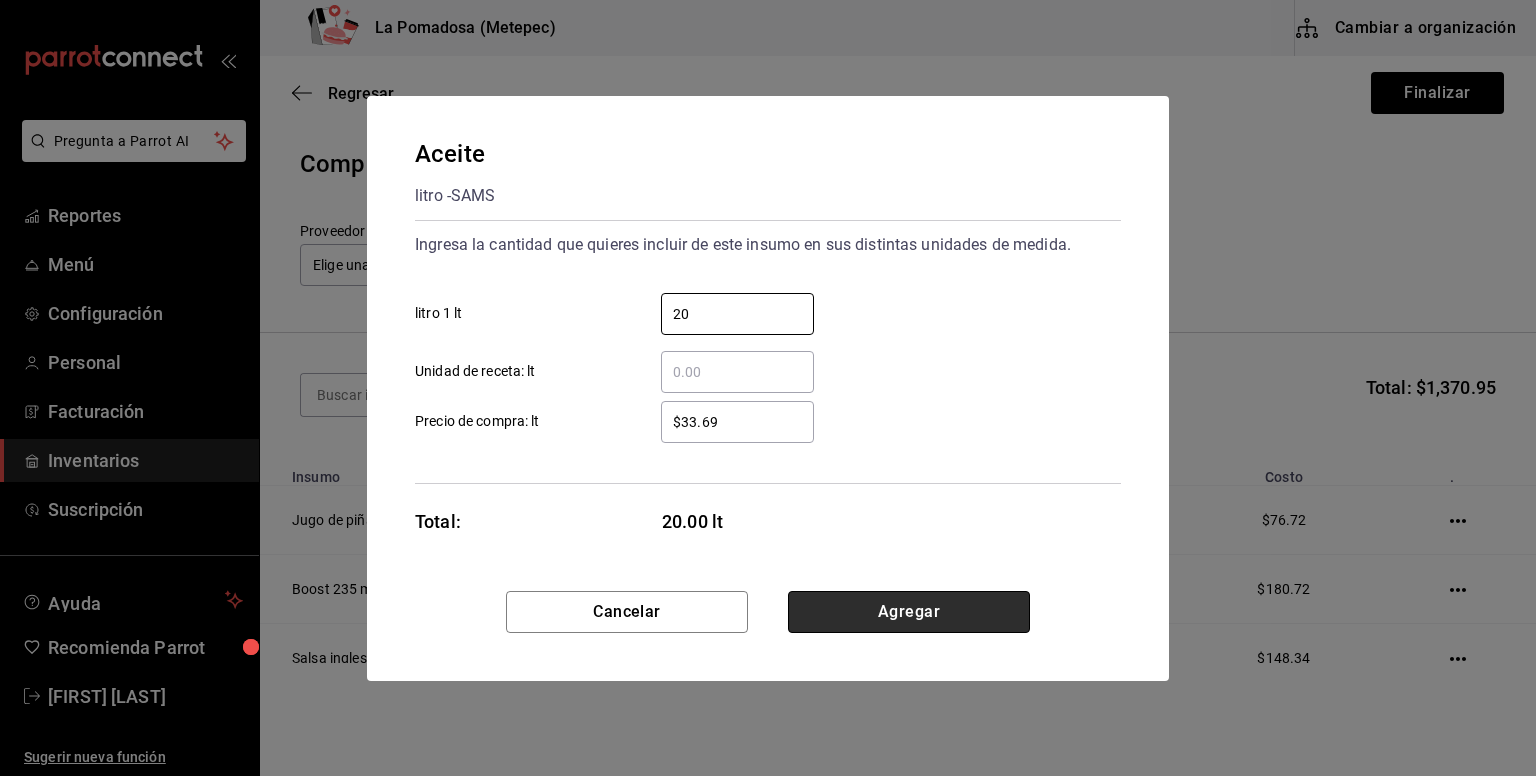 click on "Agregar" at bounding box center [909, 612] 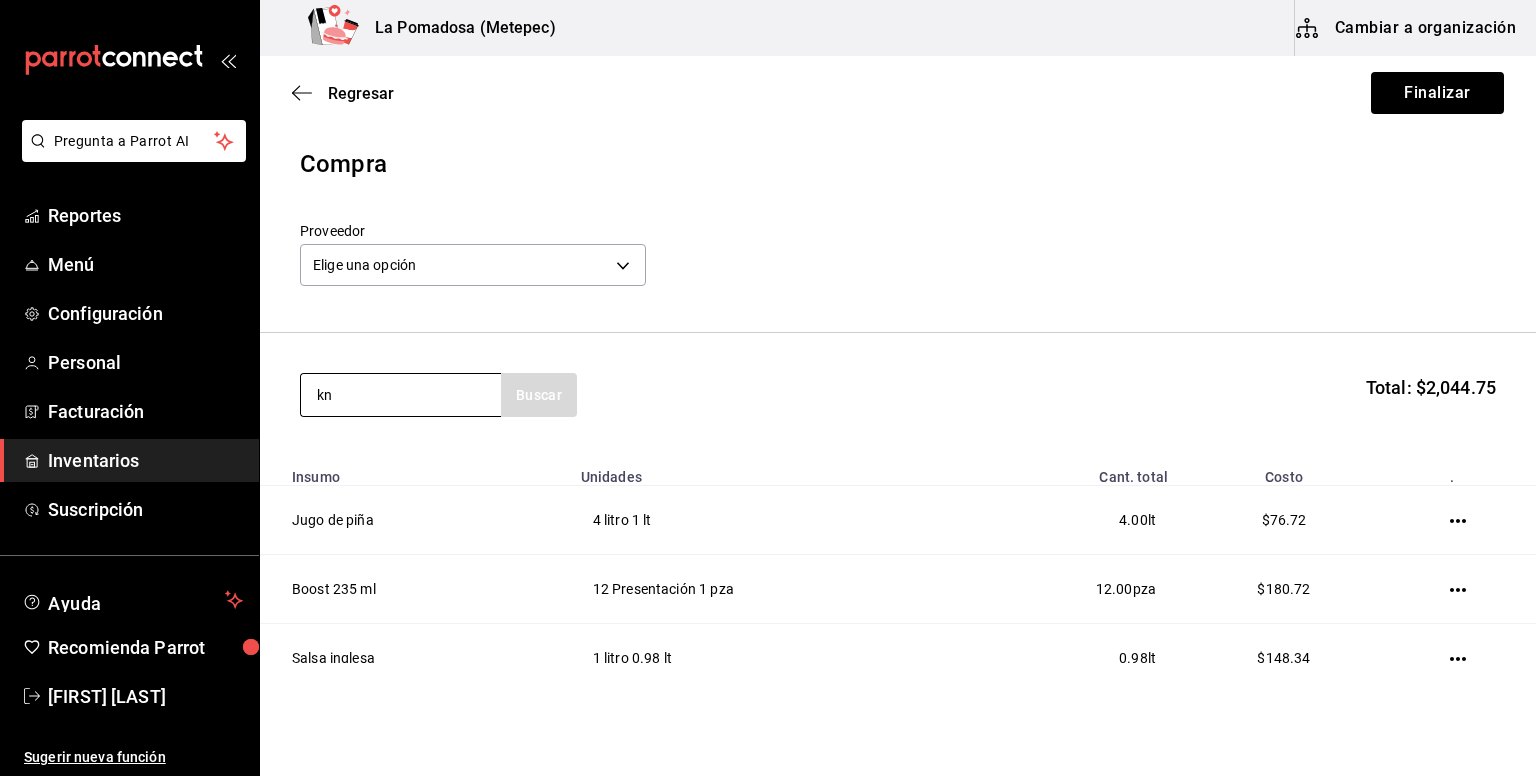 type on "k" 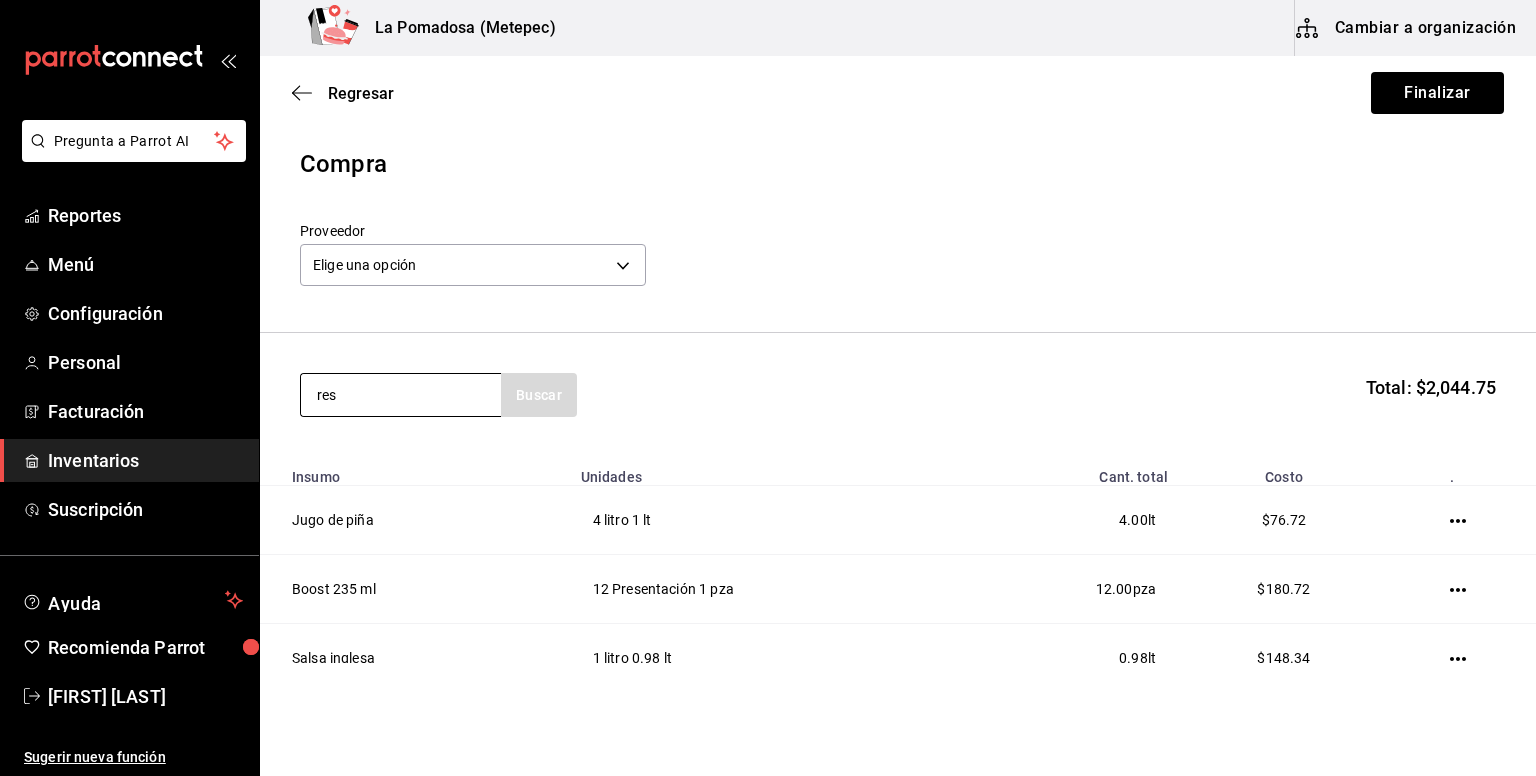 type on "res" 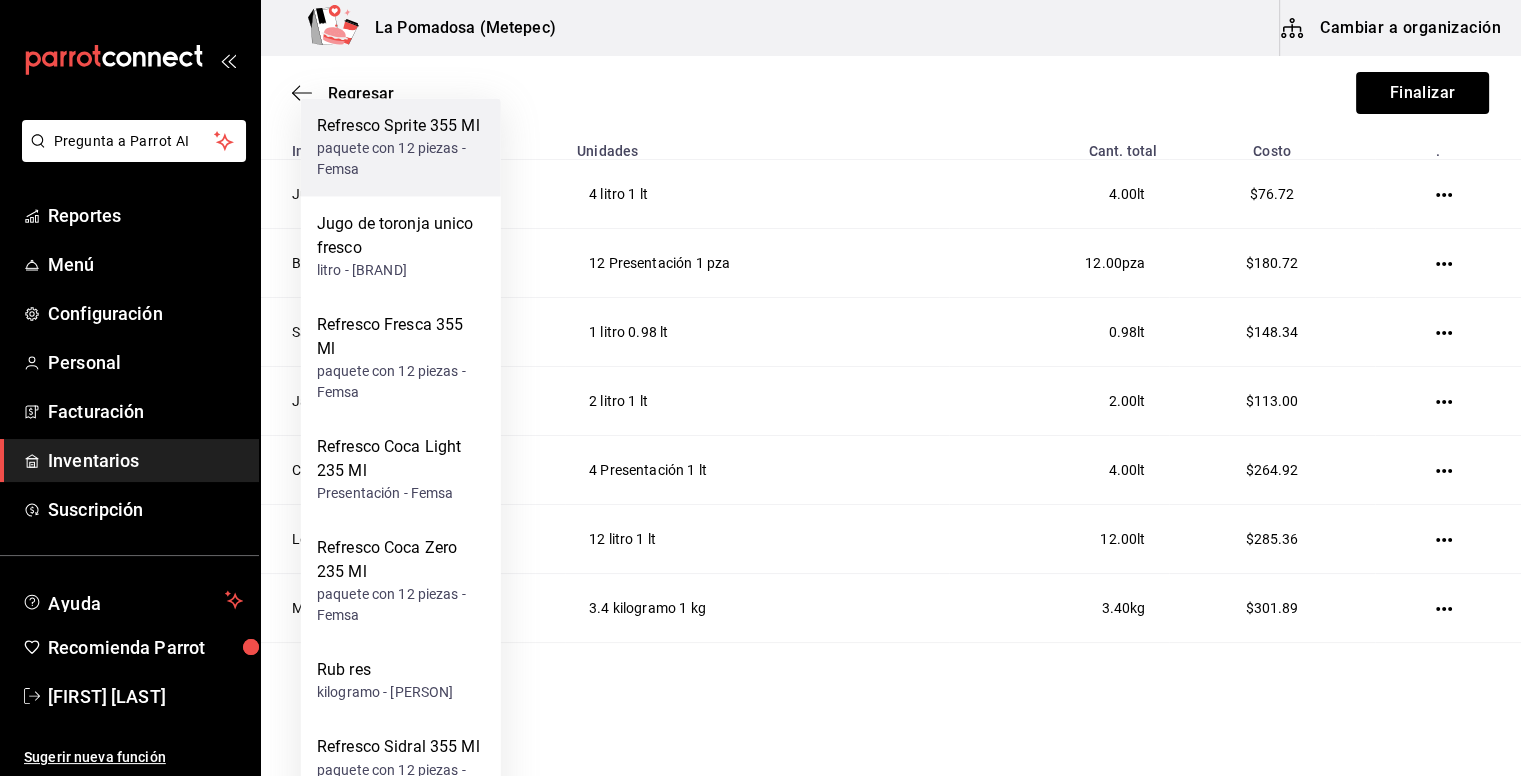 scroll, scrollTop: 436, scrollLeft: 0, axis: vertical 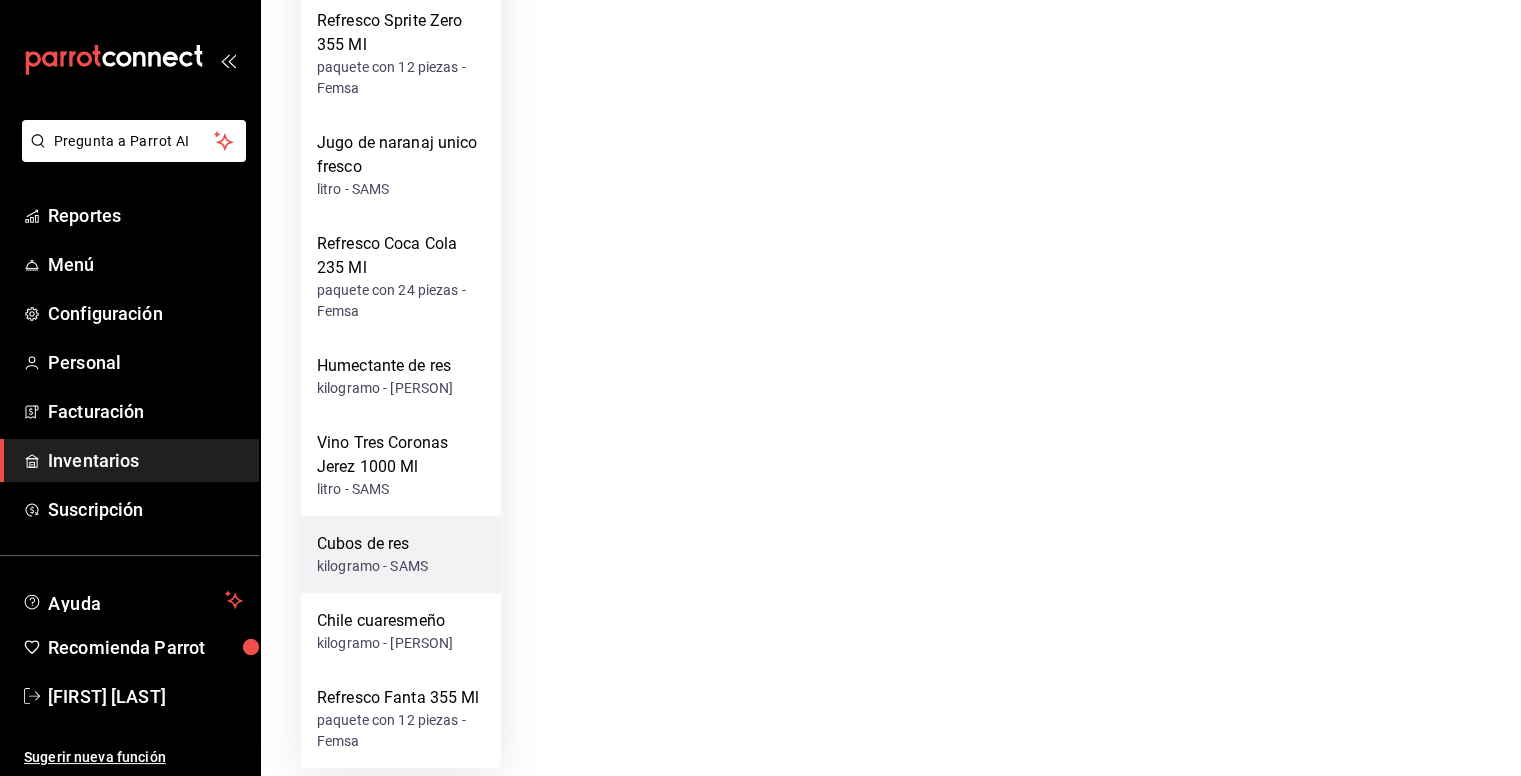 click on "kilogramo  - SAMS" at bounding box center (372, 566) 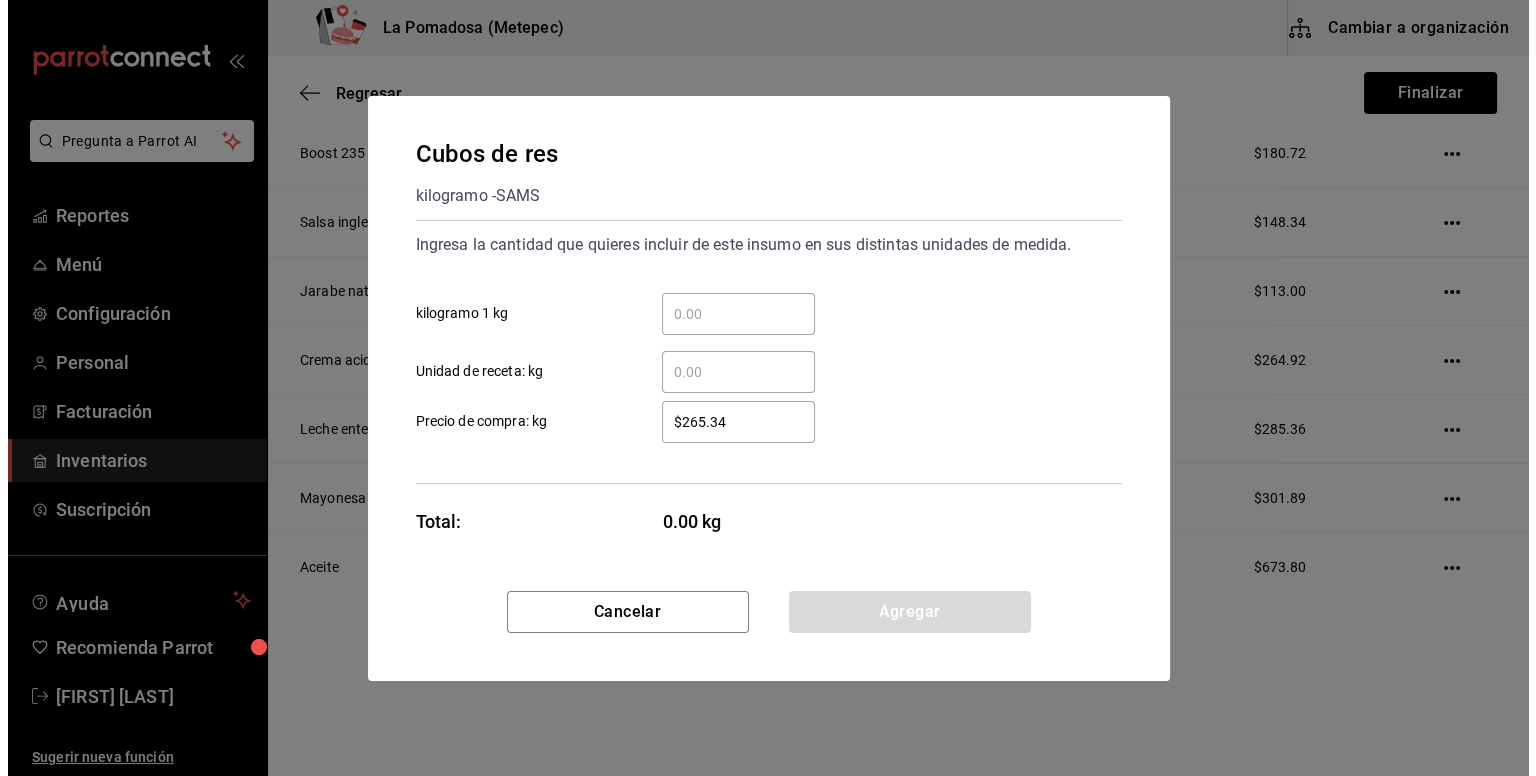 scroll, scrollTop: 0, scrollLeft: 0, axis: both 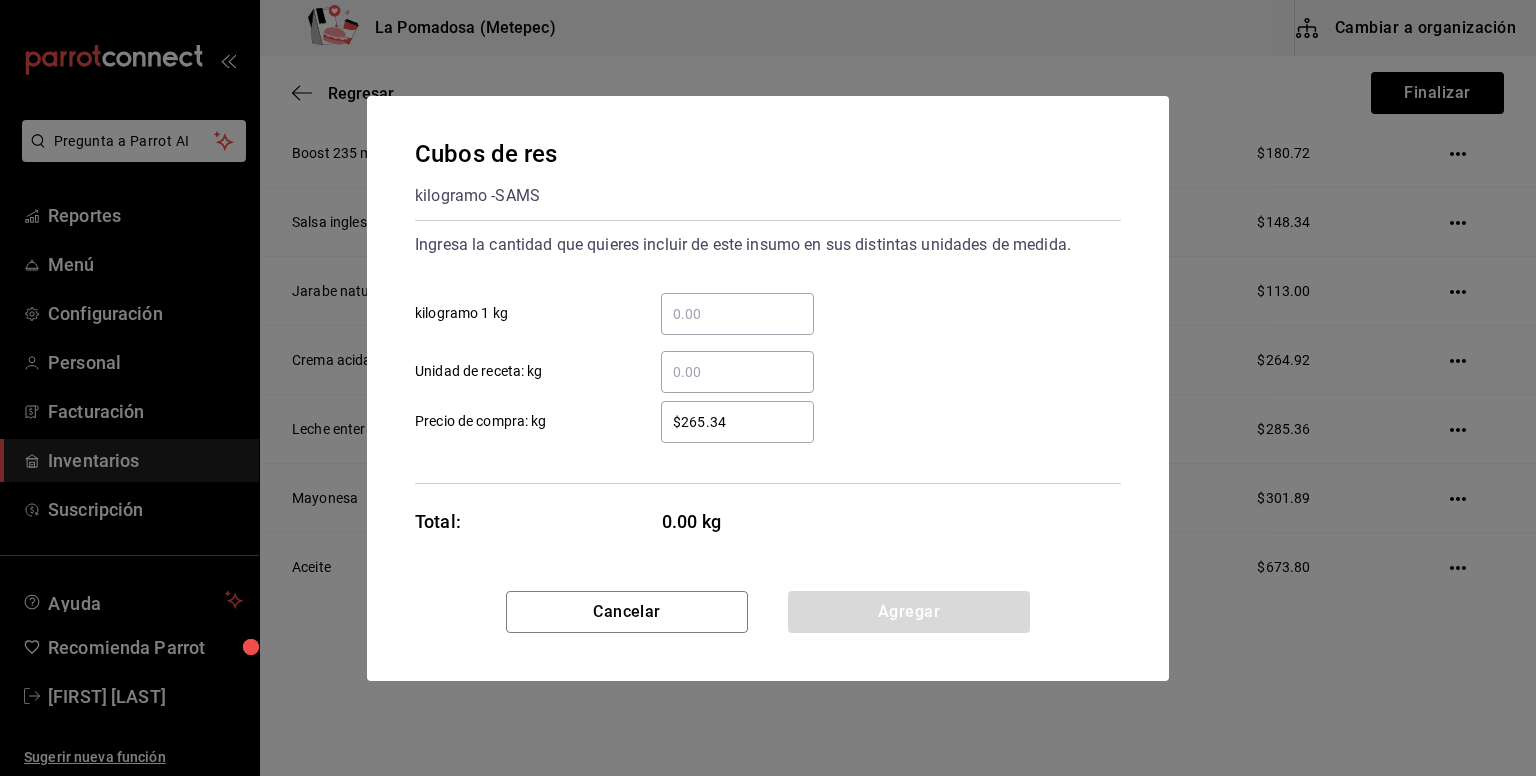 click on "​ kilogramo  1 kg" at bounding box center (737, 314) 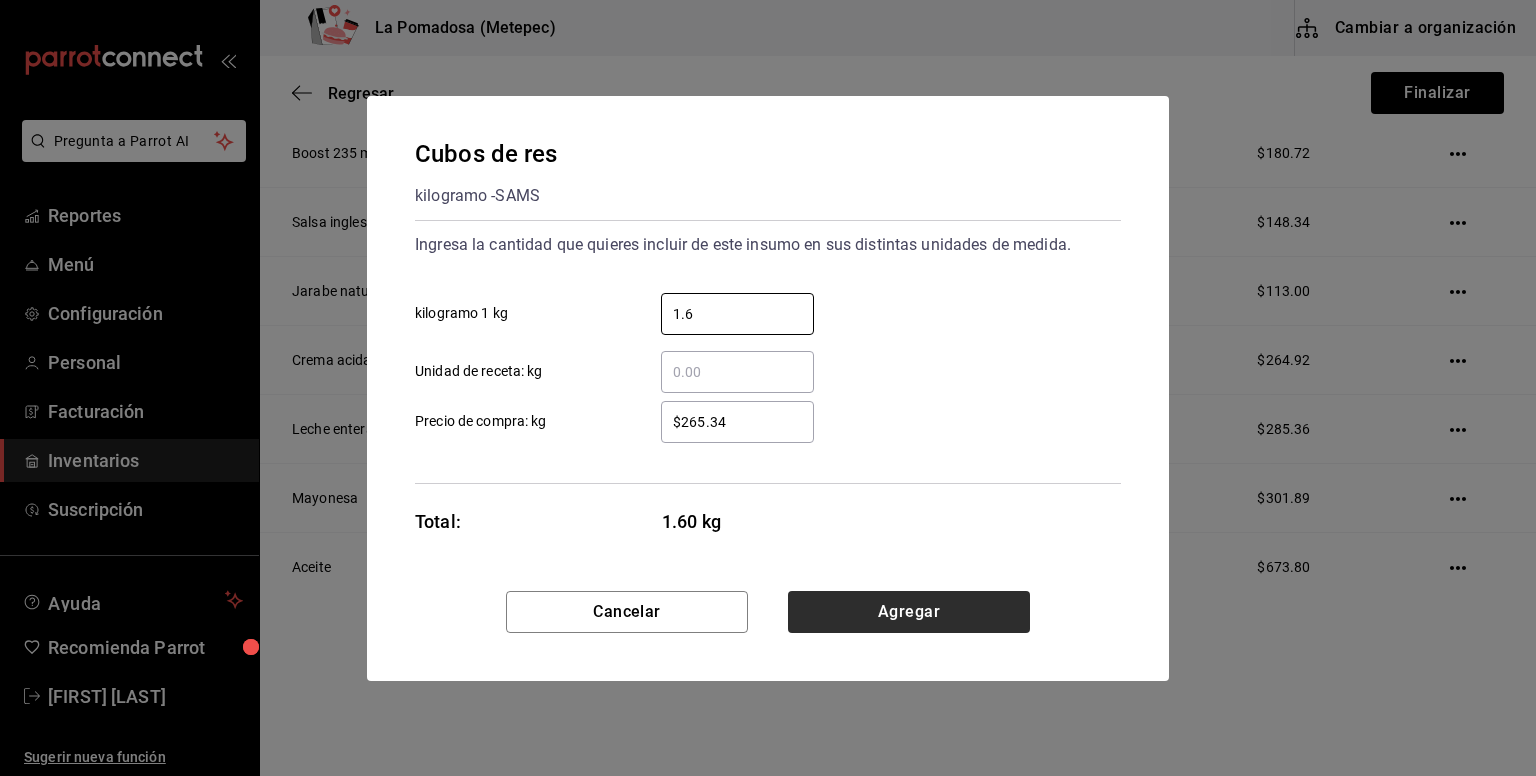 type on "1.6" 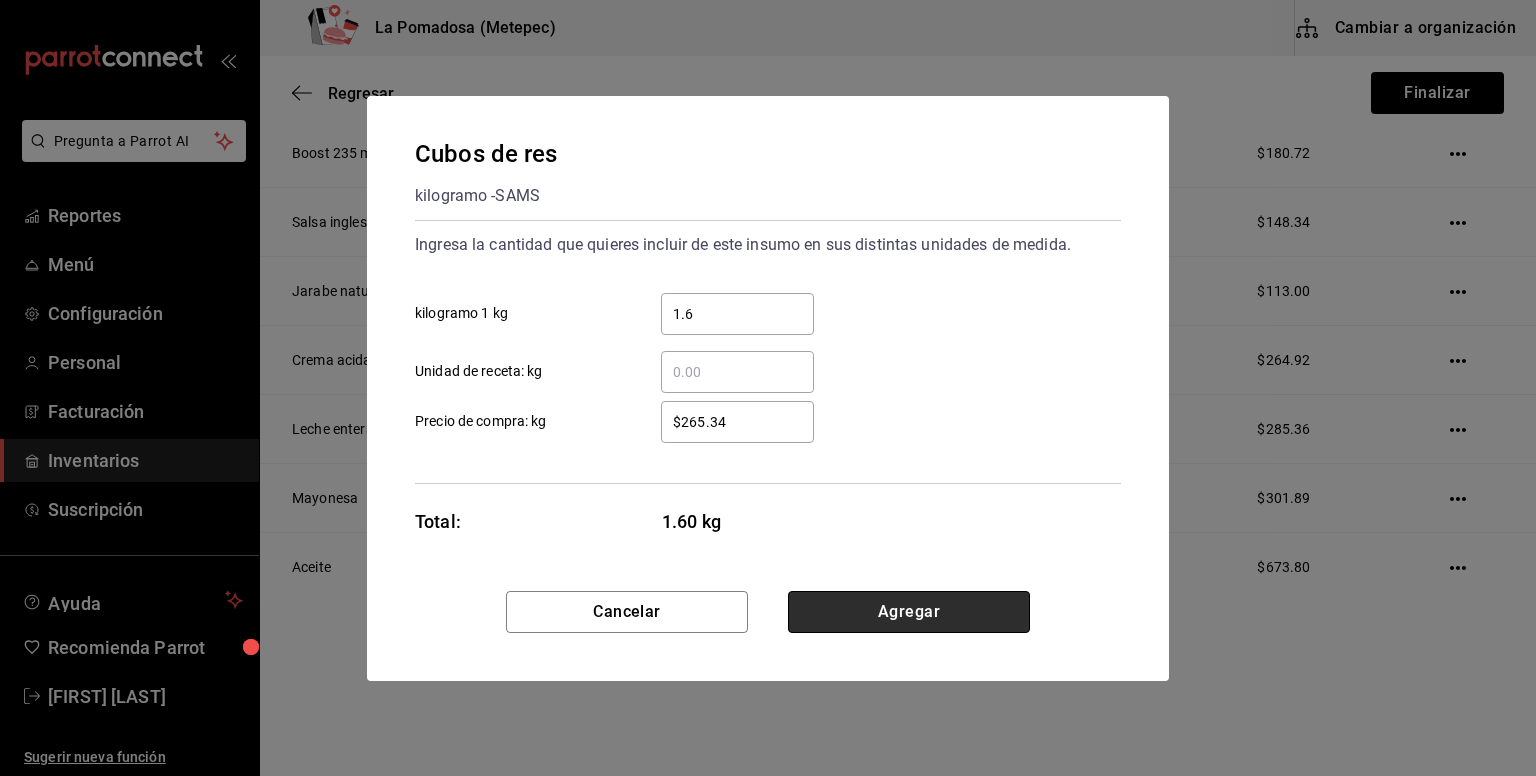 click on "Agregar" at bounding box center (909, 612) 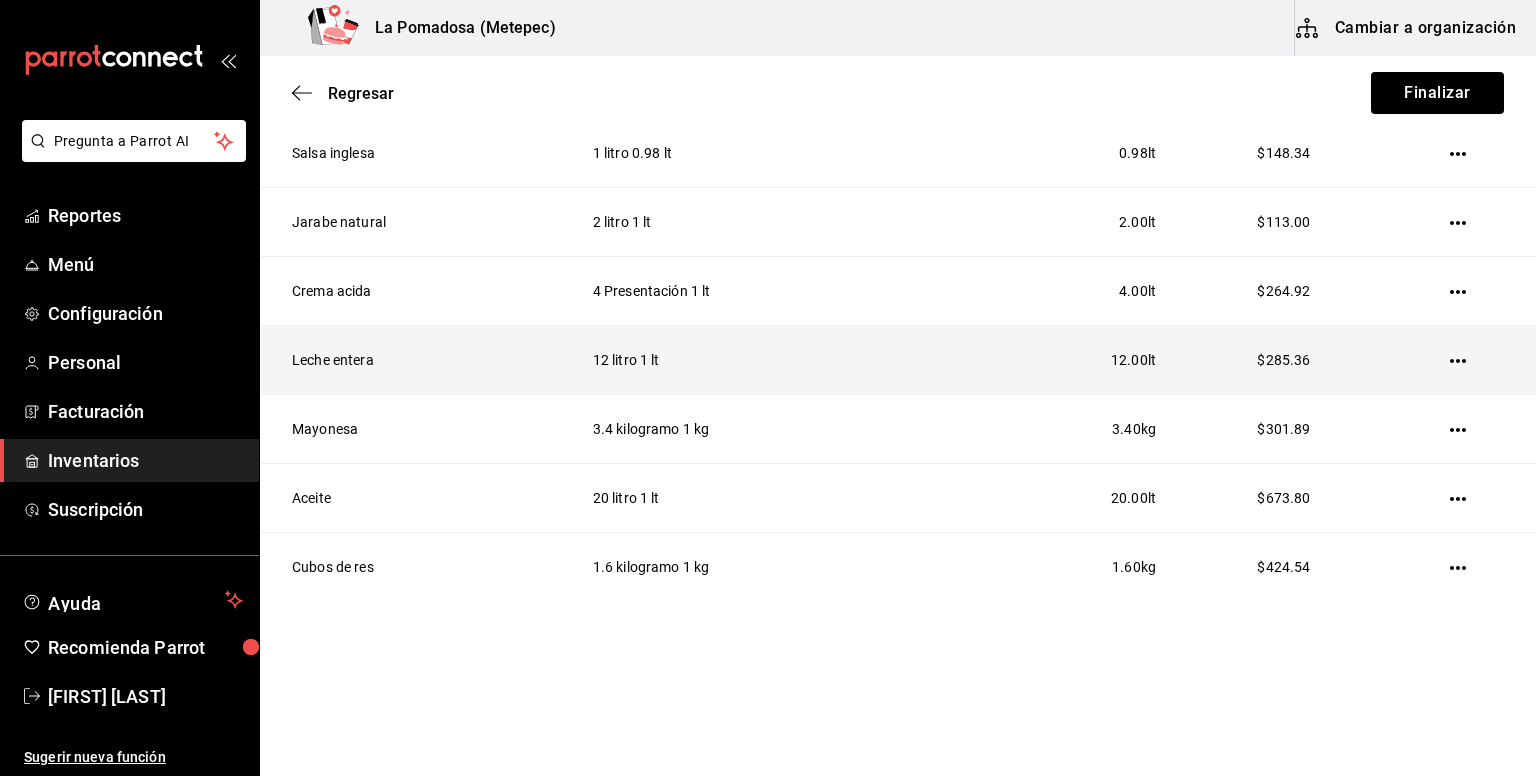 scroll, scrollTop: 0, scrollLeft: 0, axis: both 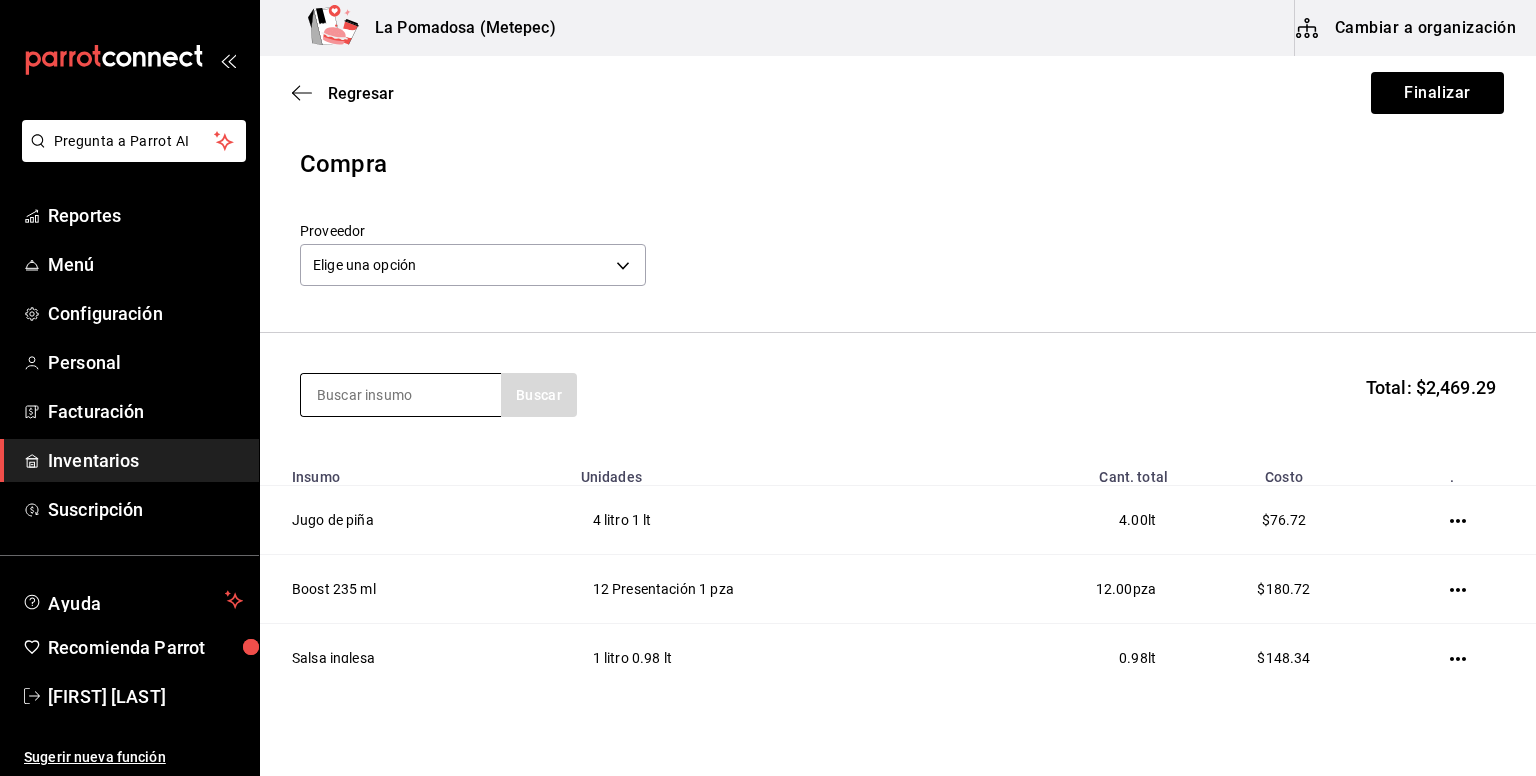 click at bounding box center (401, 395) 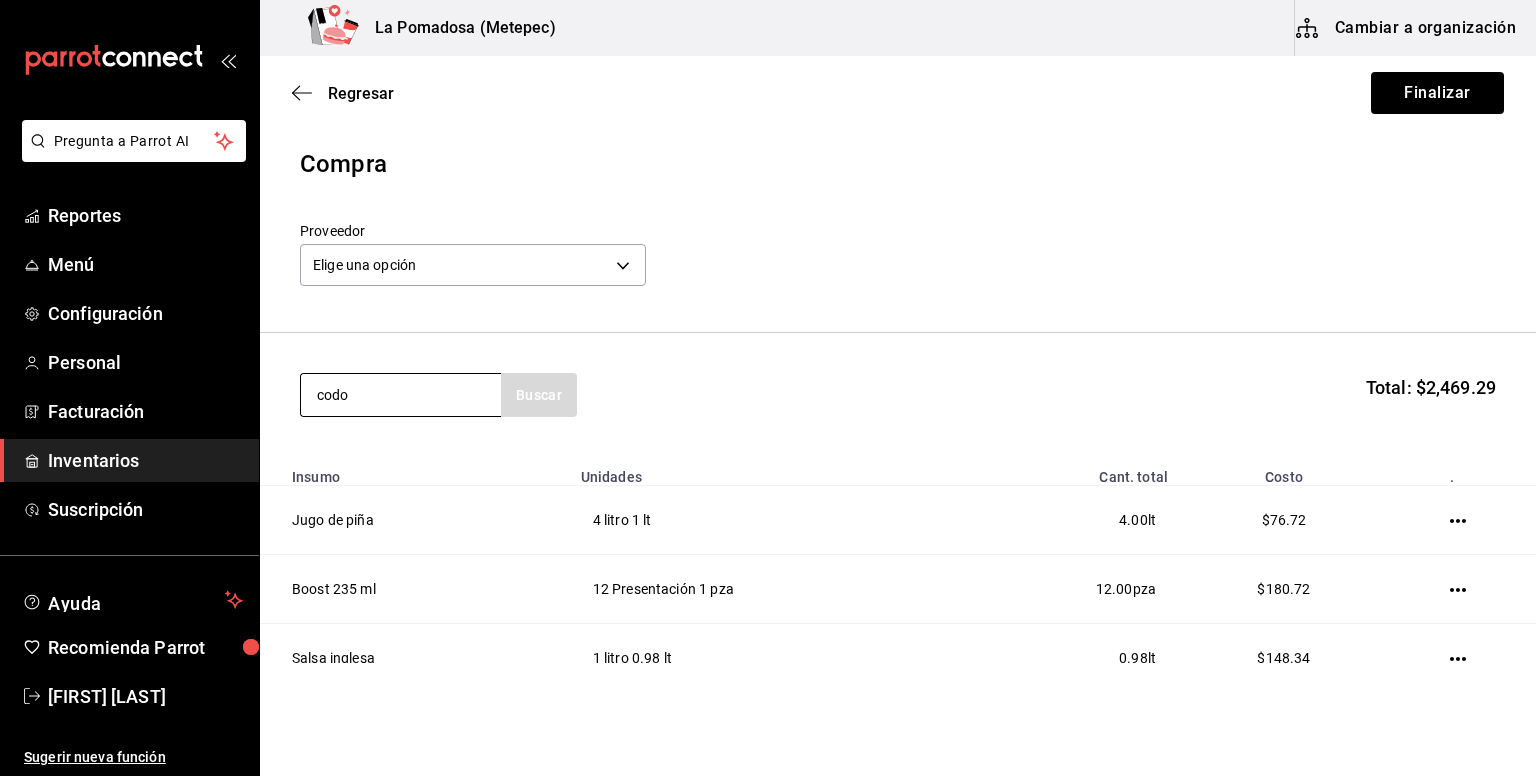 type on "codo" 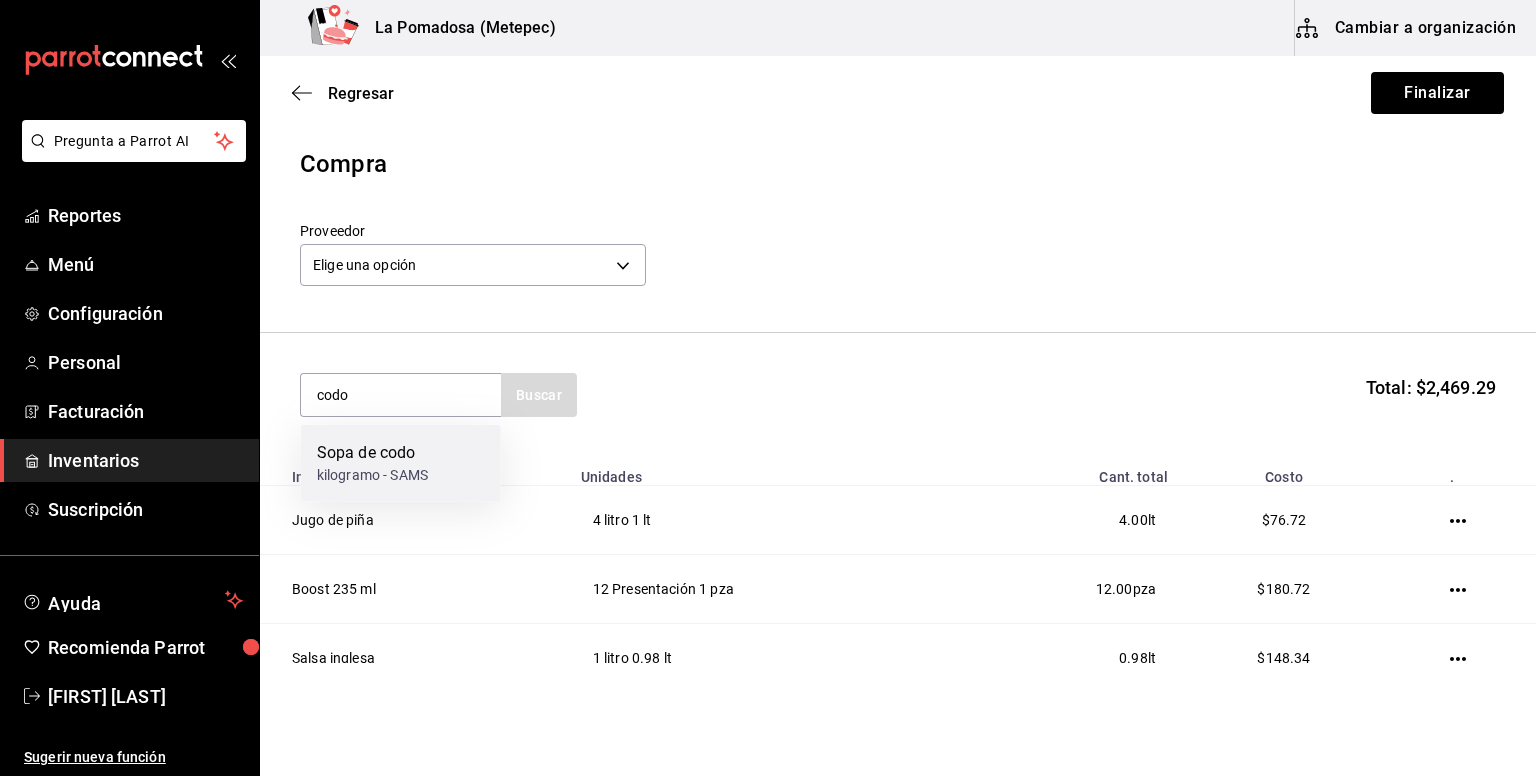 click on "Sopa de codo  kilogramo  - SAMS" at bounding box center (401, 463) 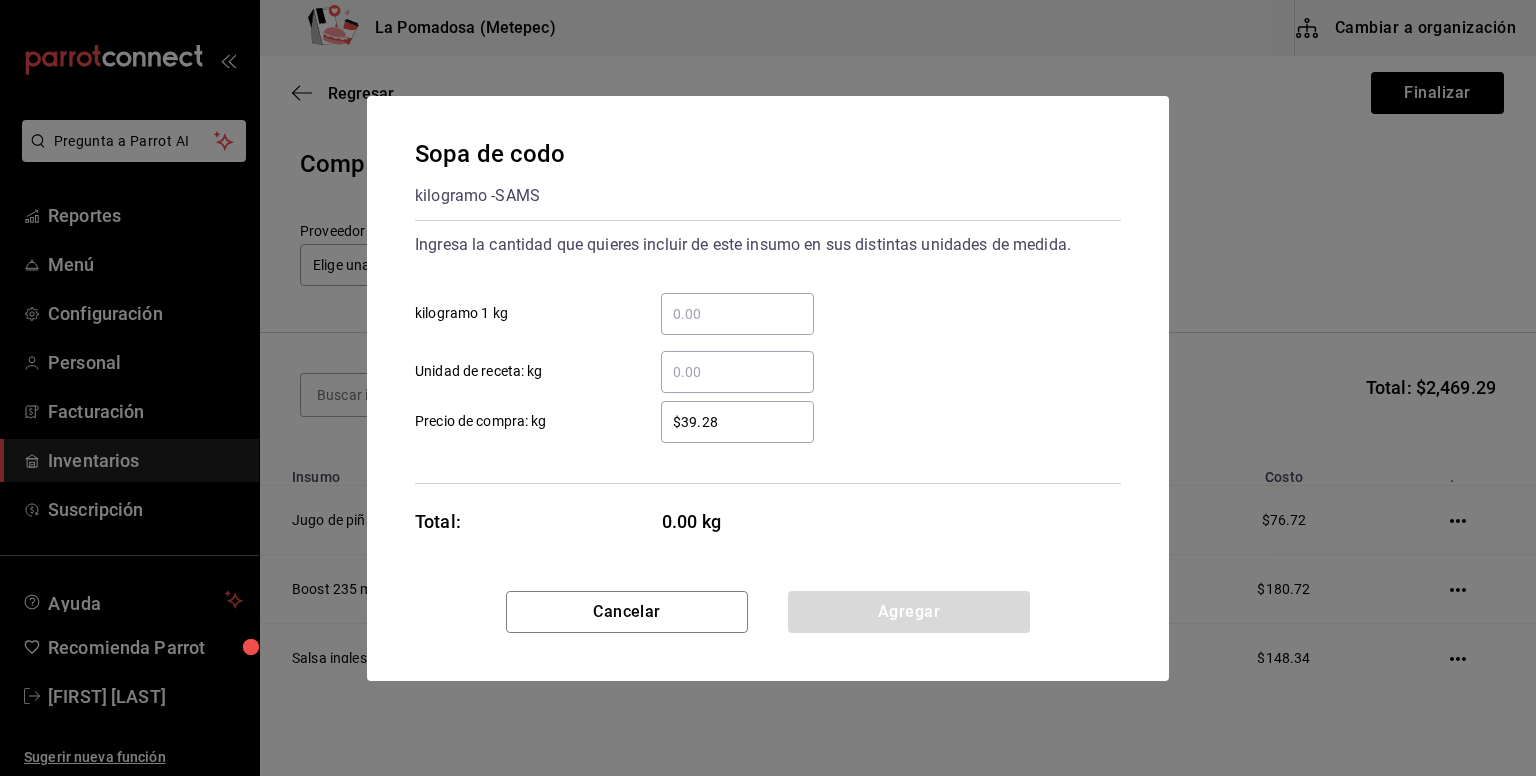 click on "​ kilogramo  1 kg" at bounding box center (737, 314) 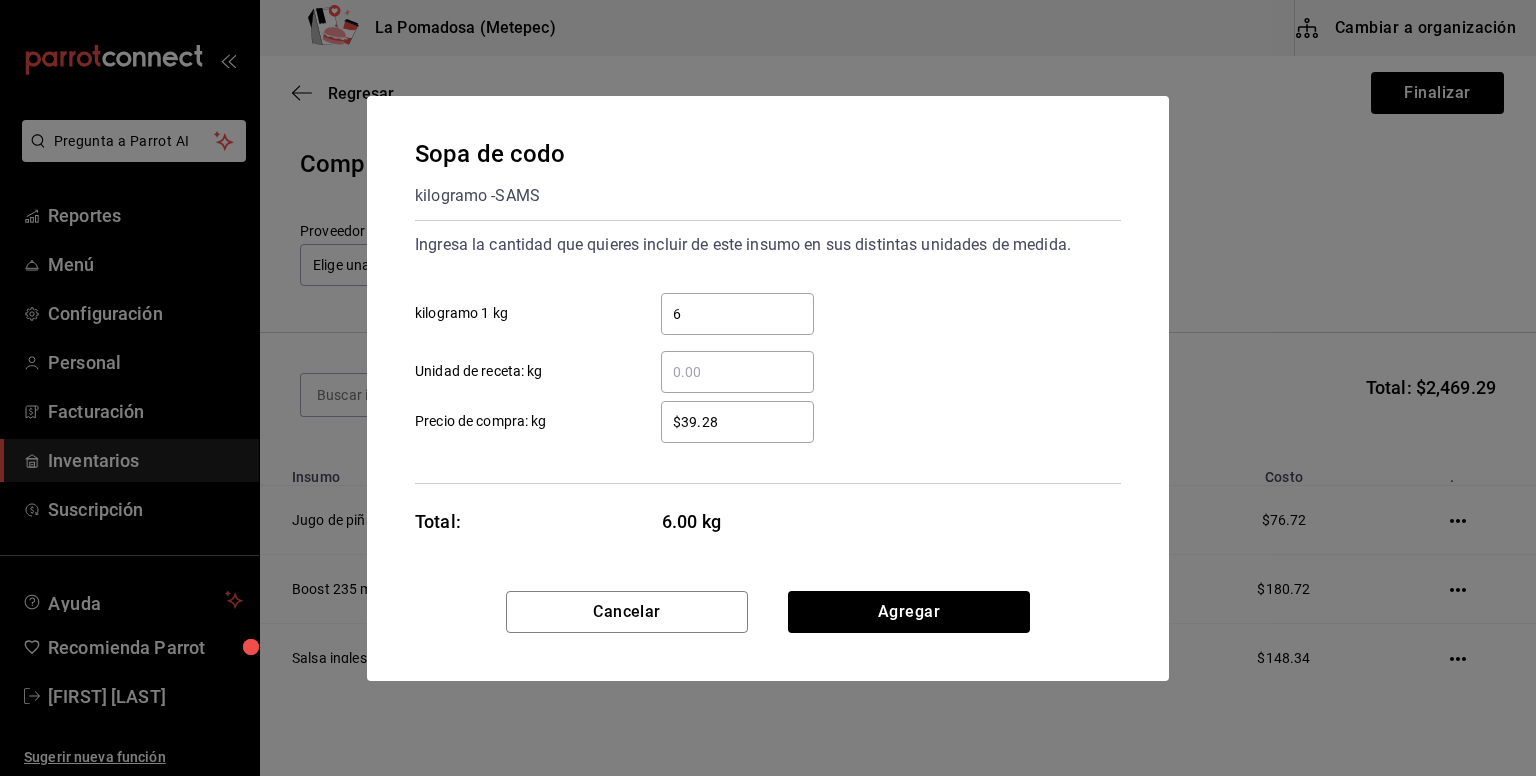 type on "6" 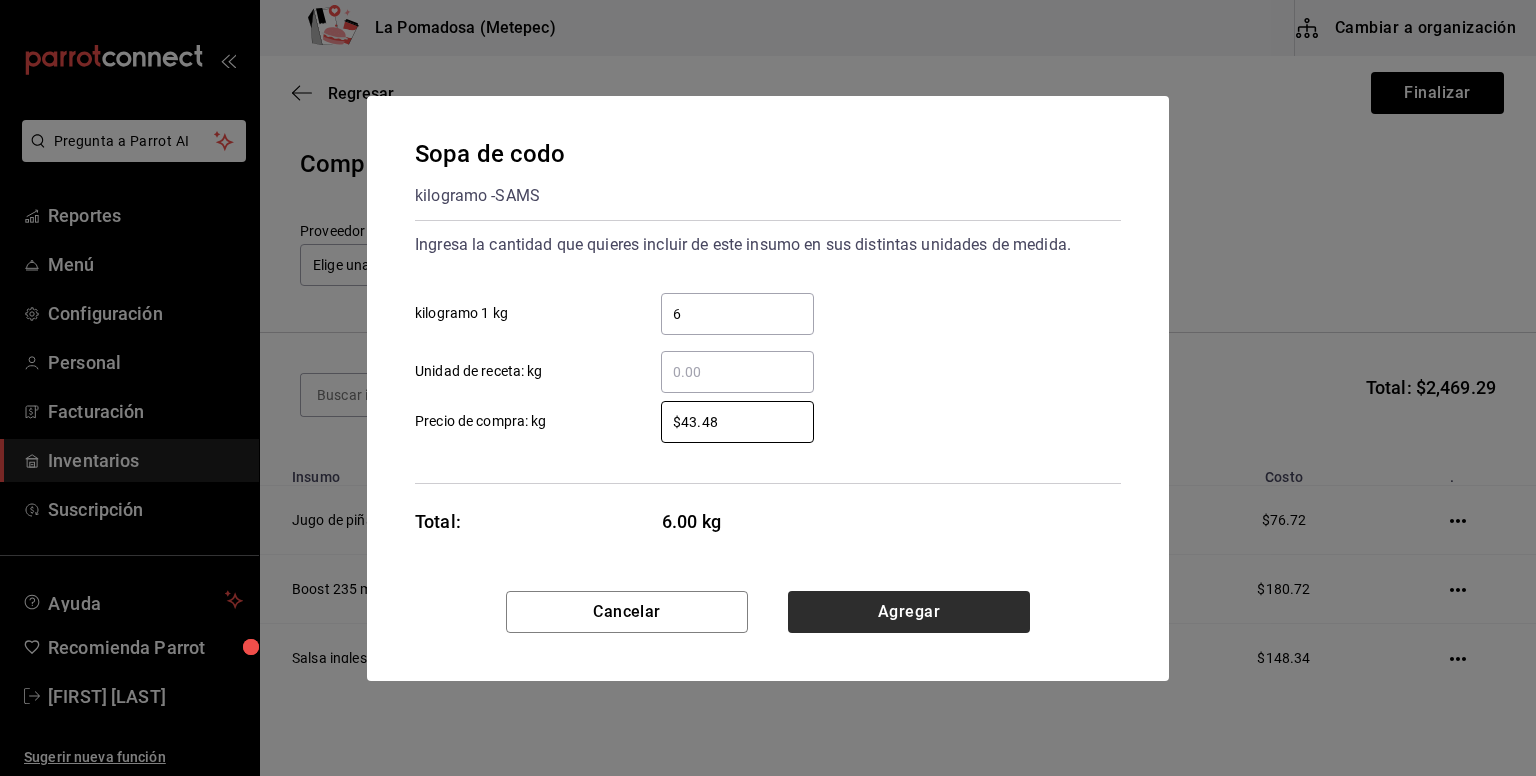 type on "$43.48" 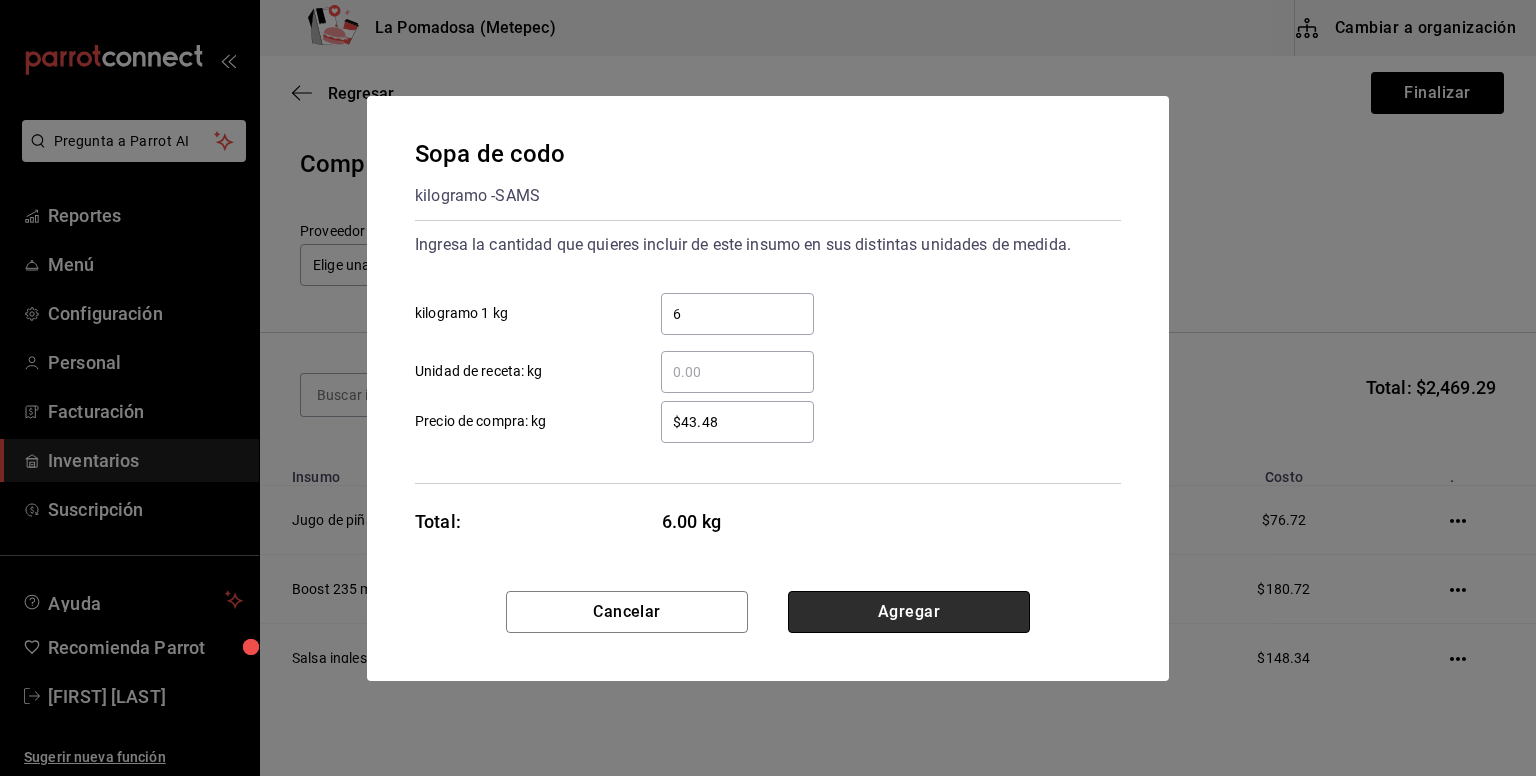 click on "Agregar" at bounding box center (909, 612) 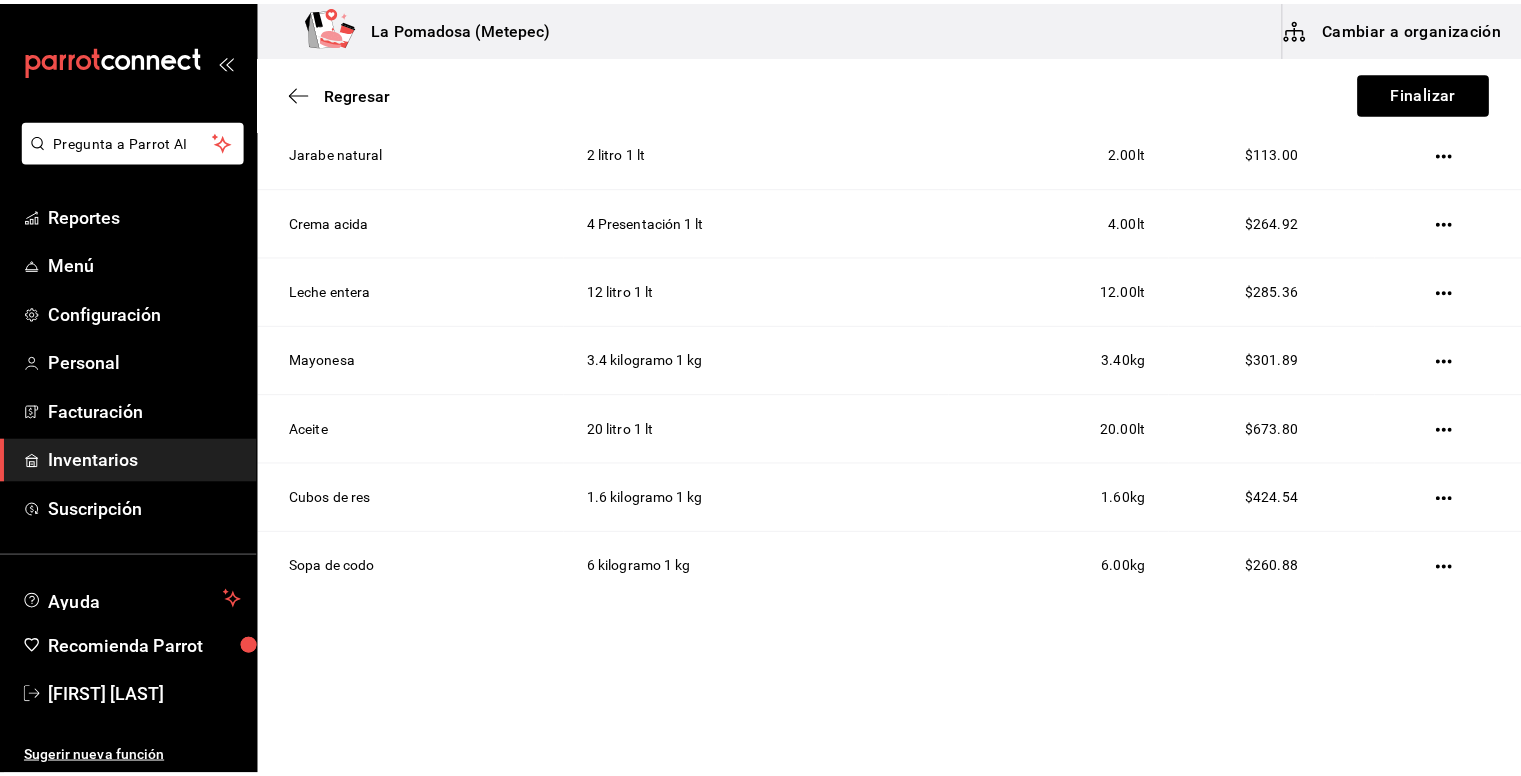 scroll, scrollTop: 0, scrollLeft: 0, axis: both 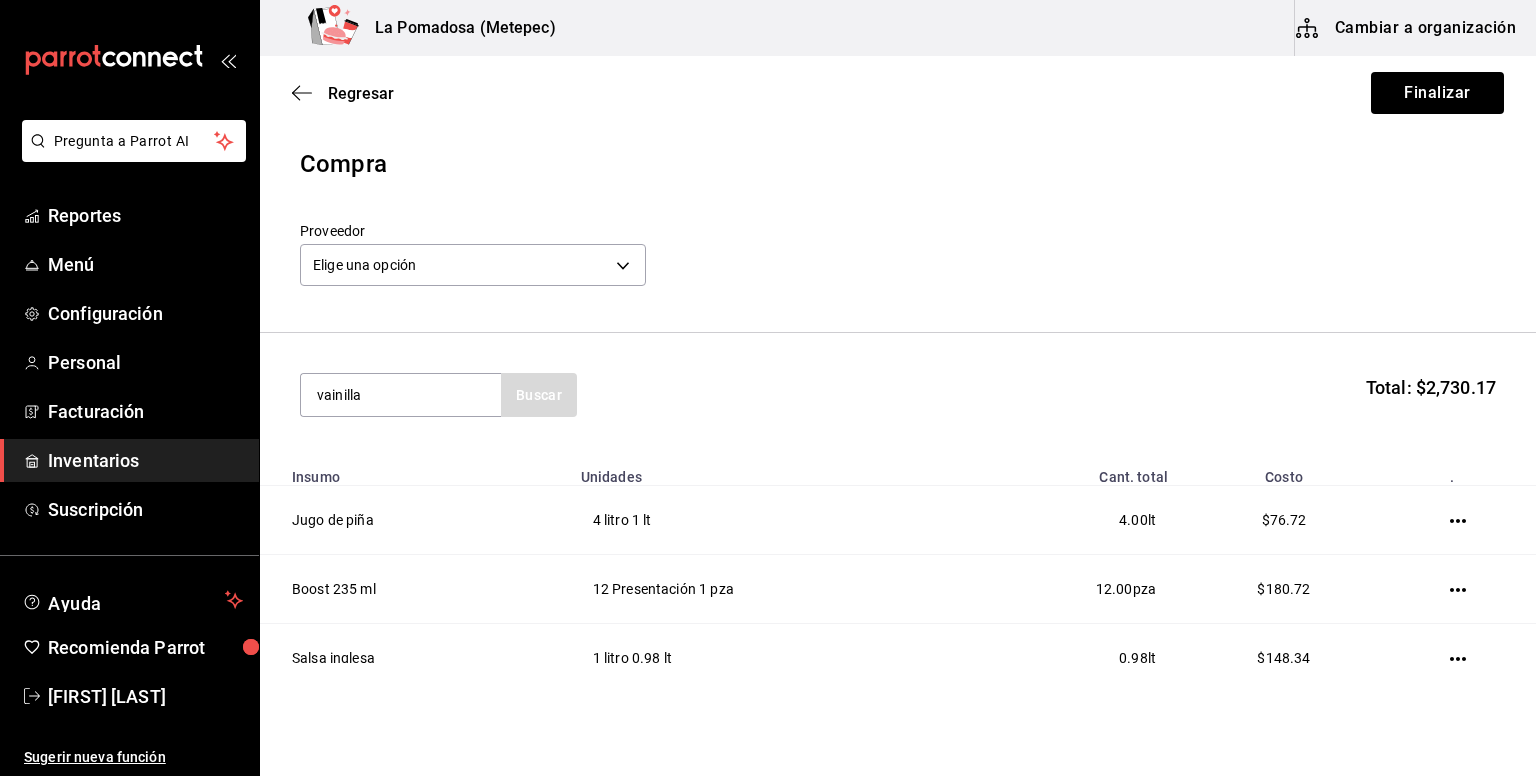 type on "vainilla" 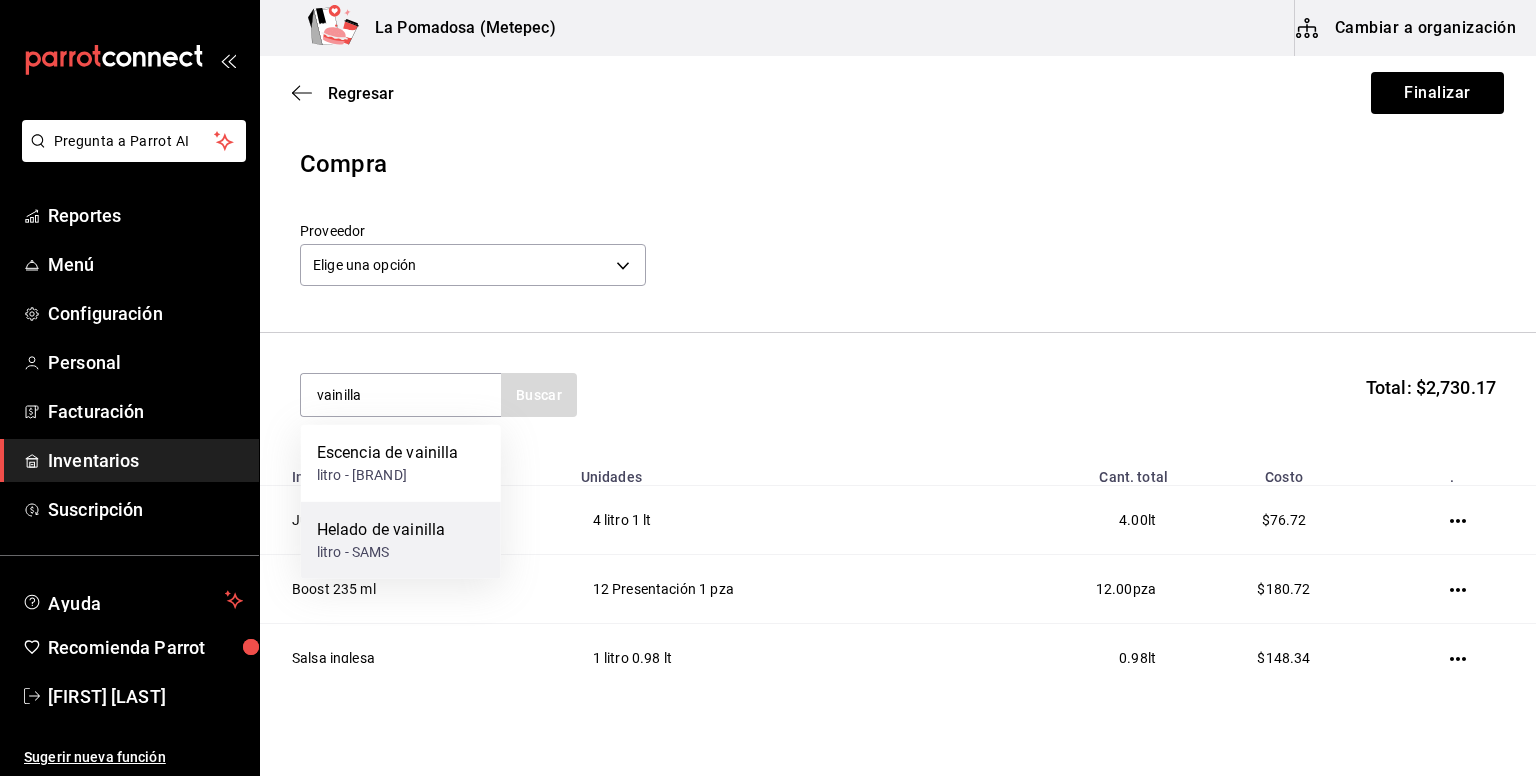 click on "Helado de vainilla" at bounding box center [381, 530] 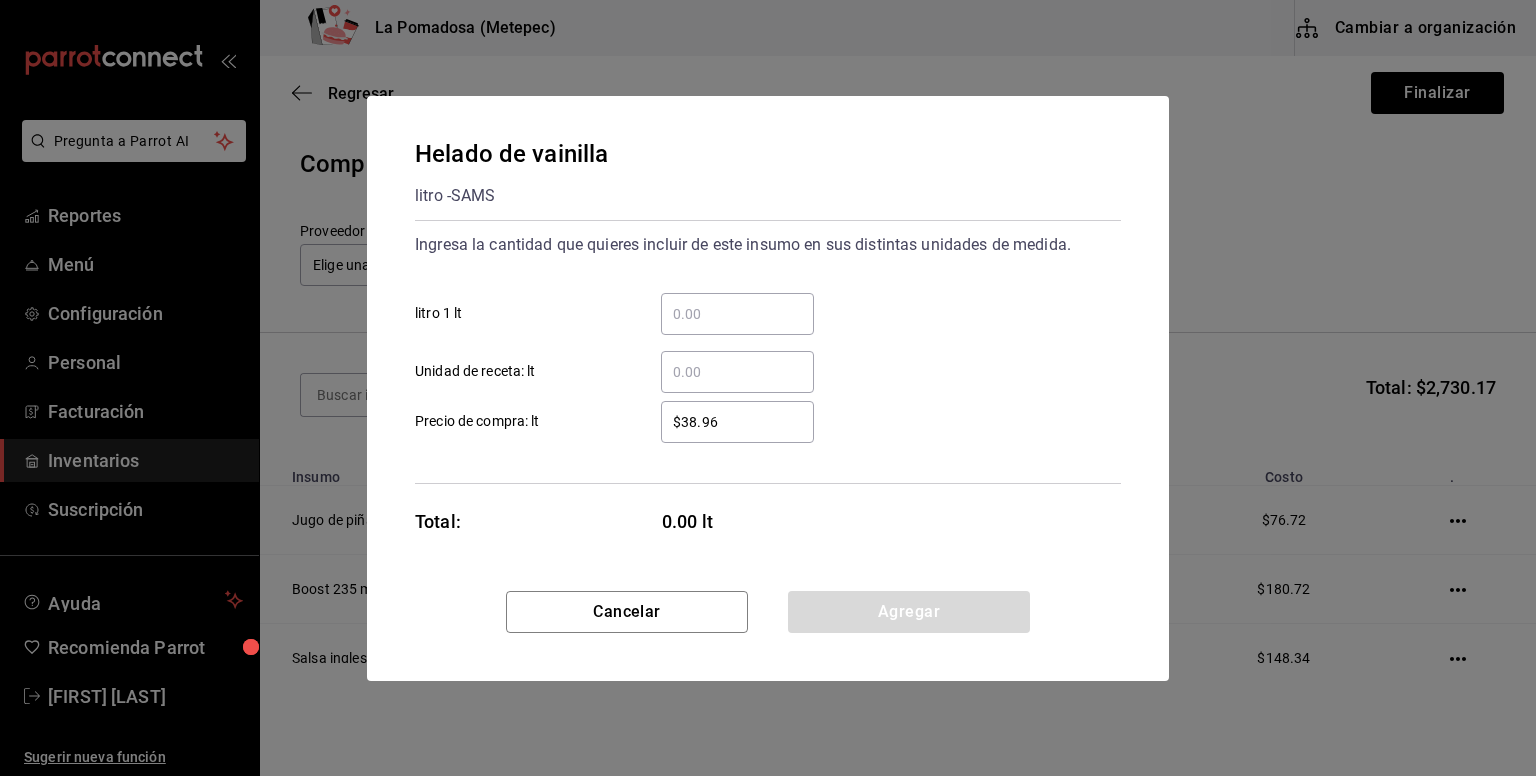 click on "​ litro  1 lt" at bounding box center [737, 314] 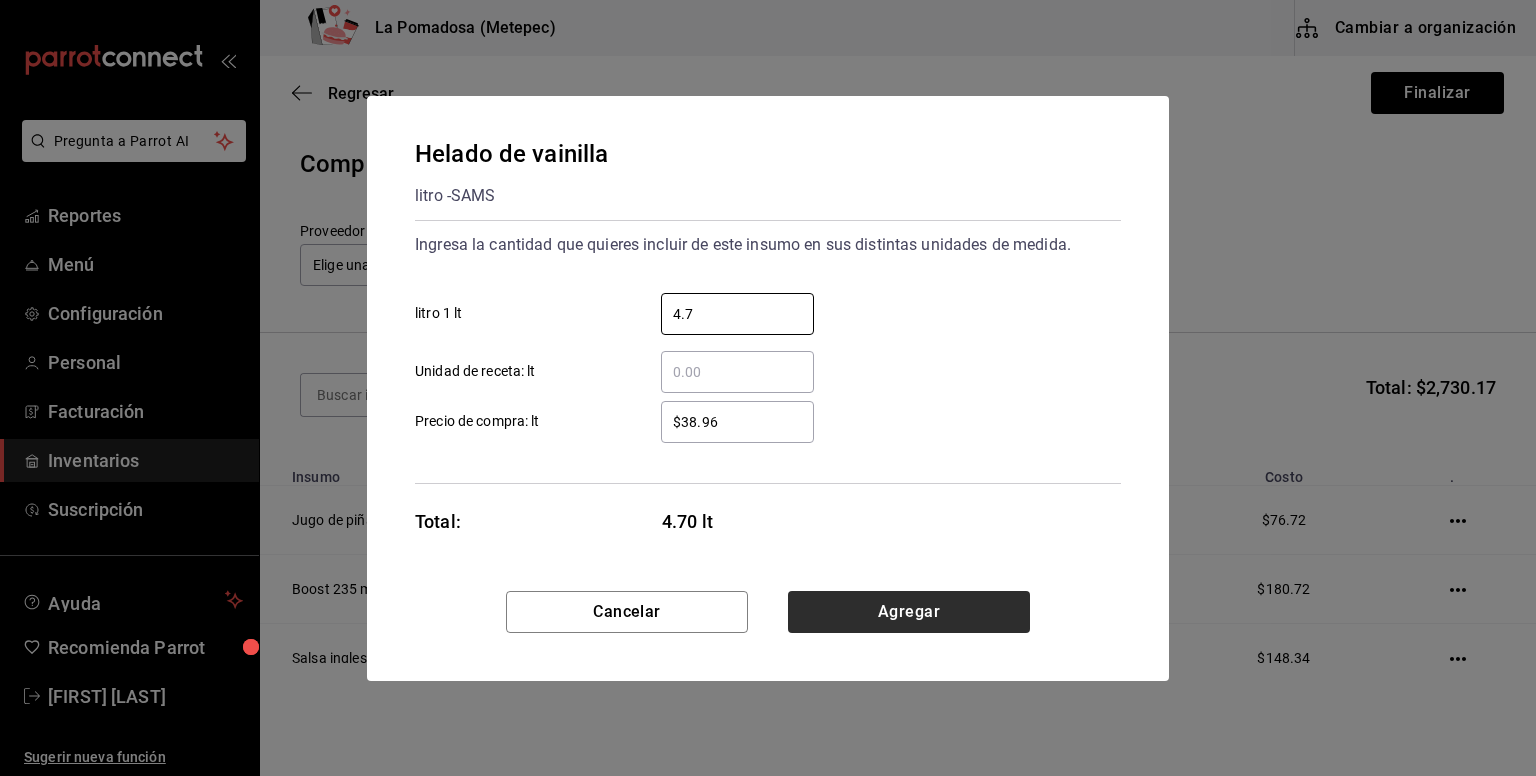 type on "4.7" 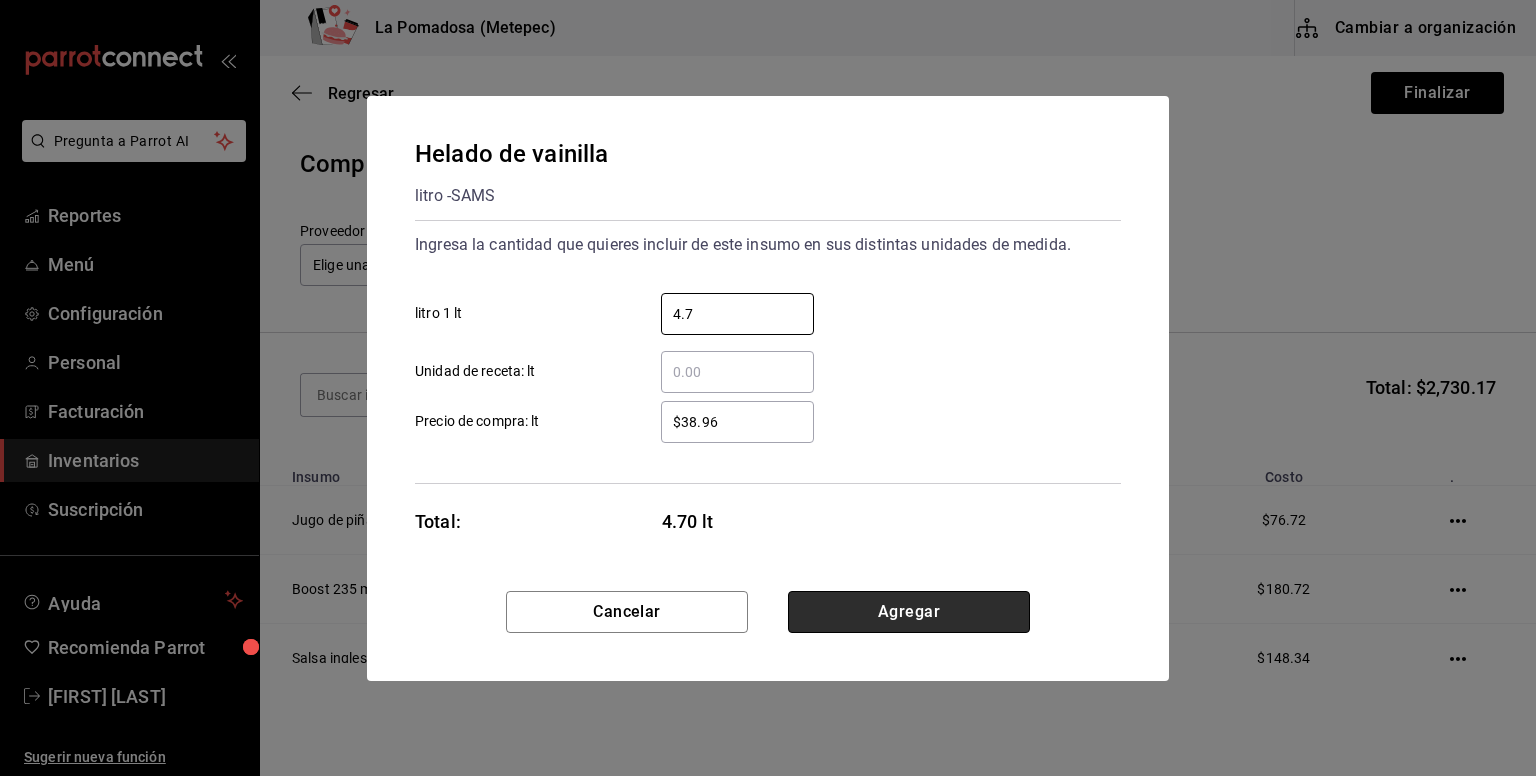click on "Agregar" at bounding box center (909, 612) 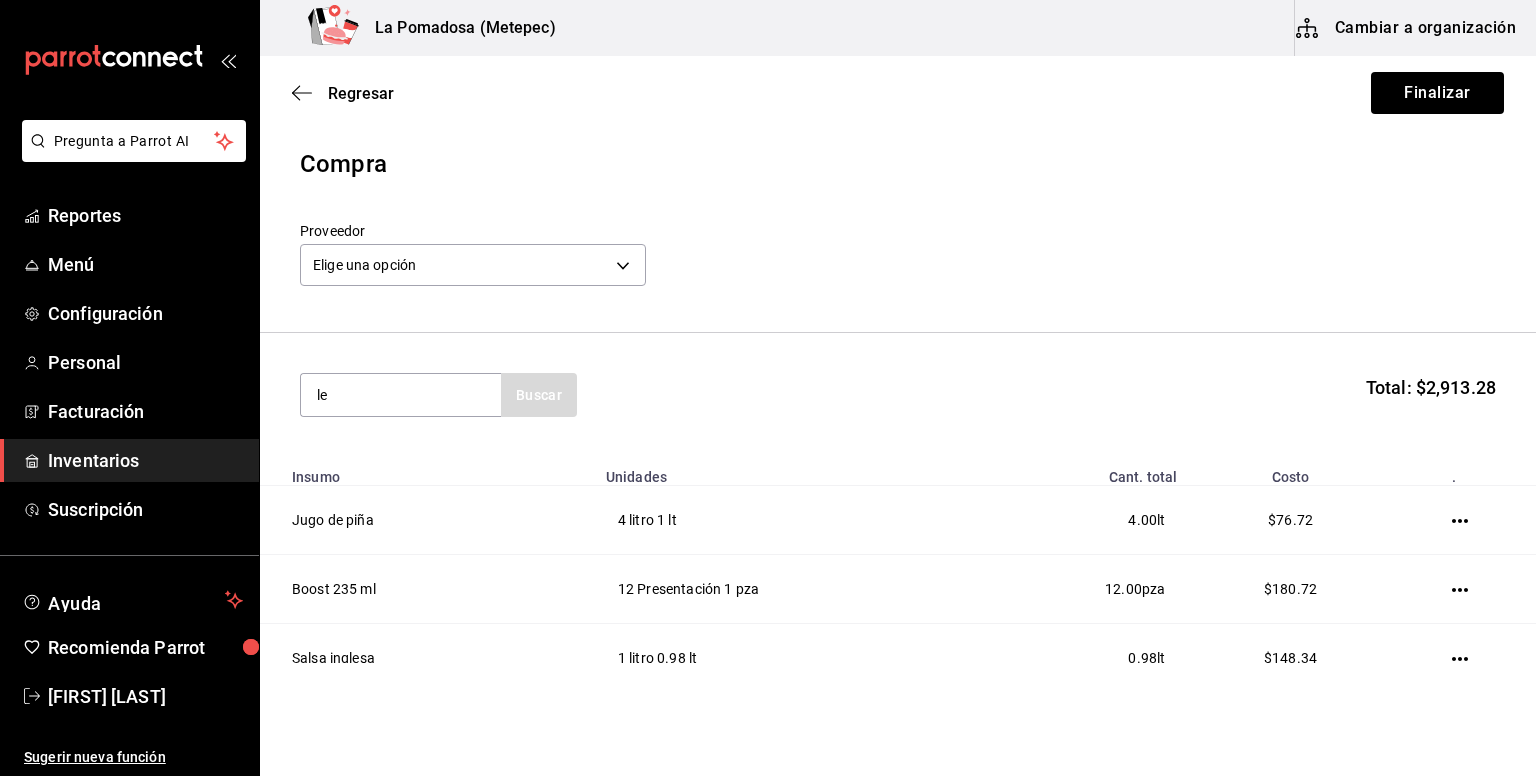 type on "l" 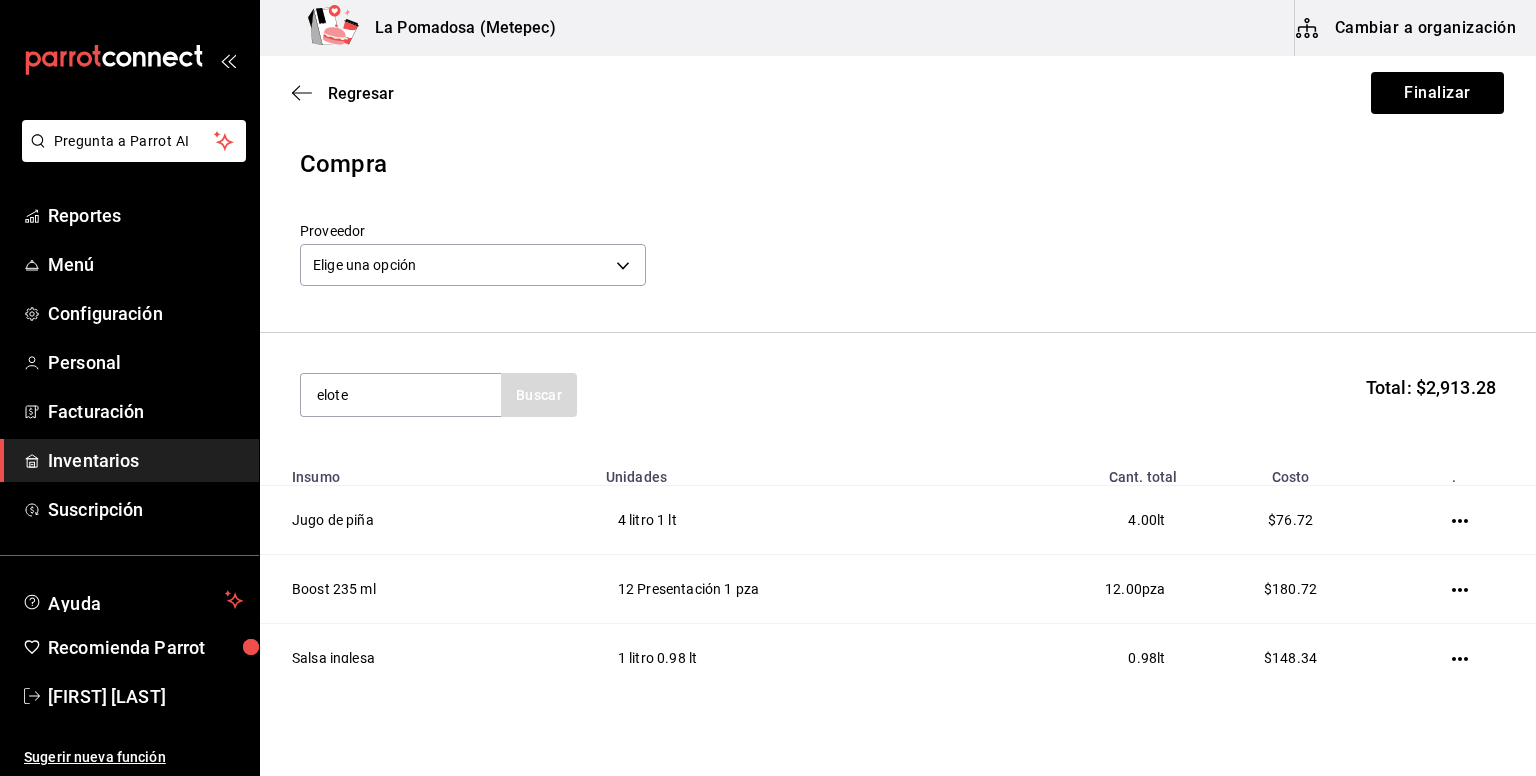 type on "elote" 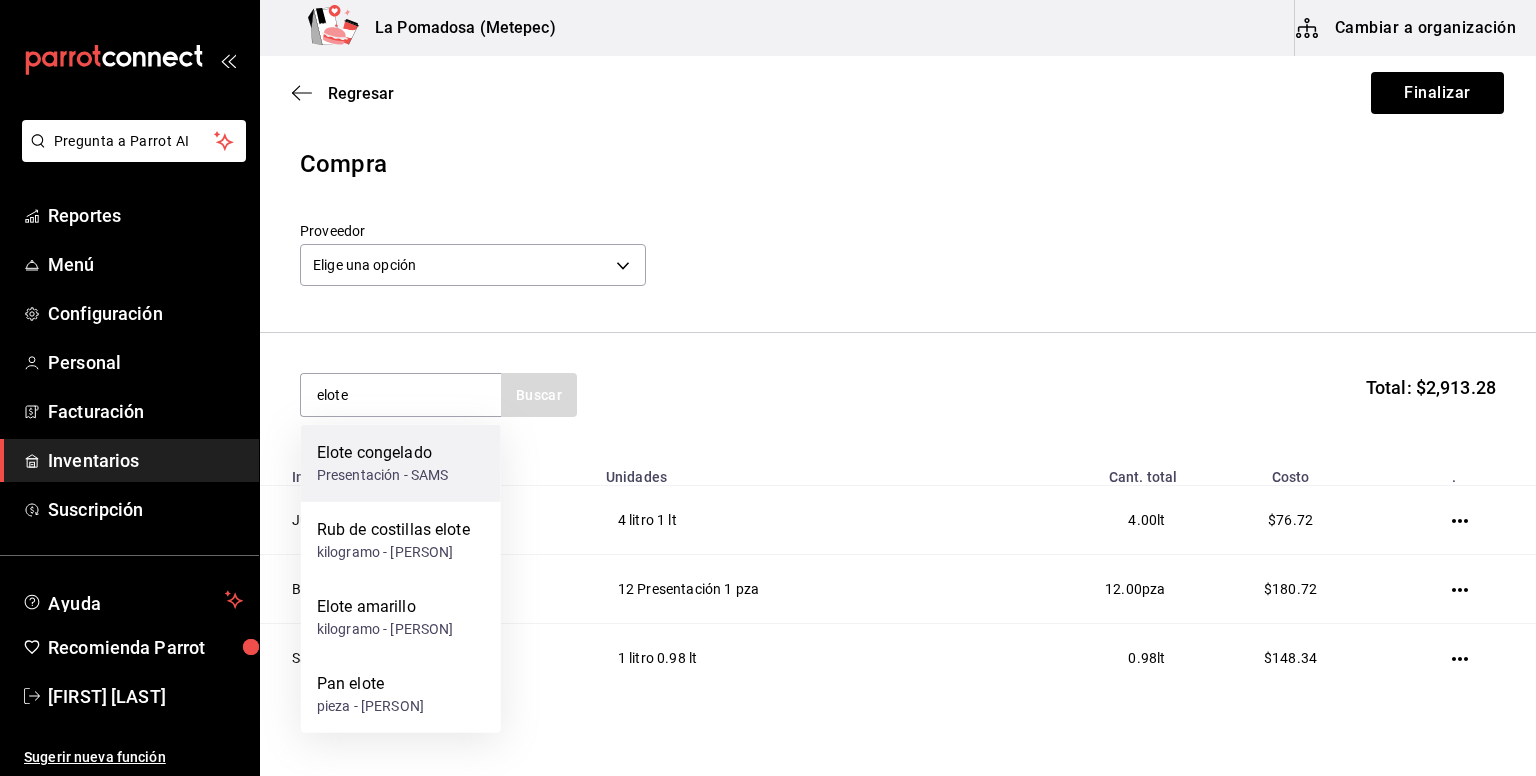 click on "Presentación - SAMS" at bounding box center [383, 475] 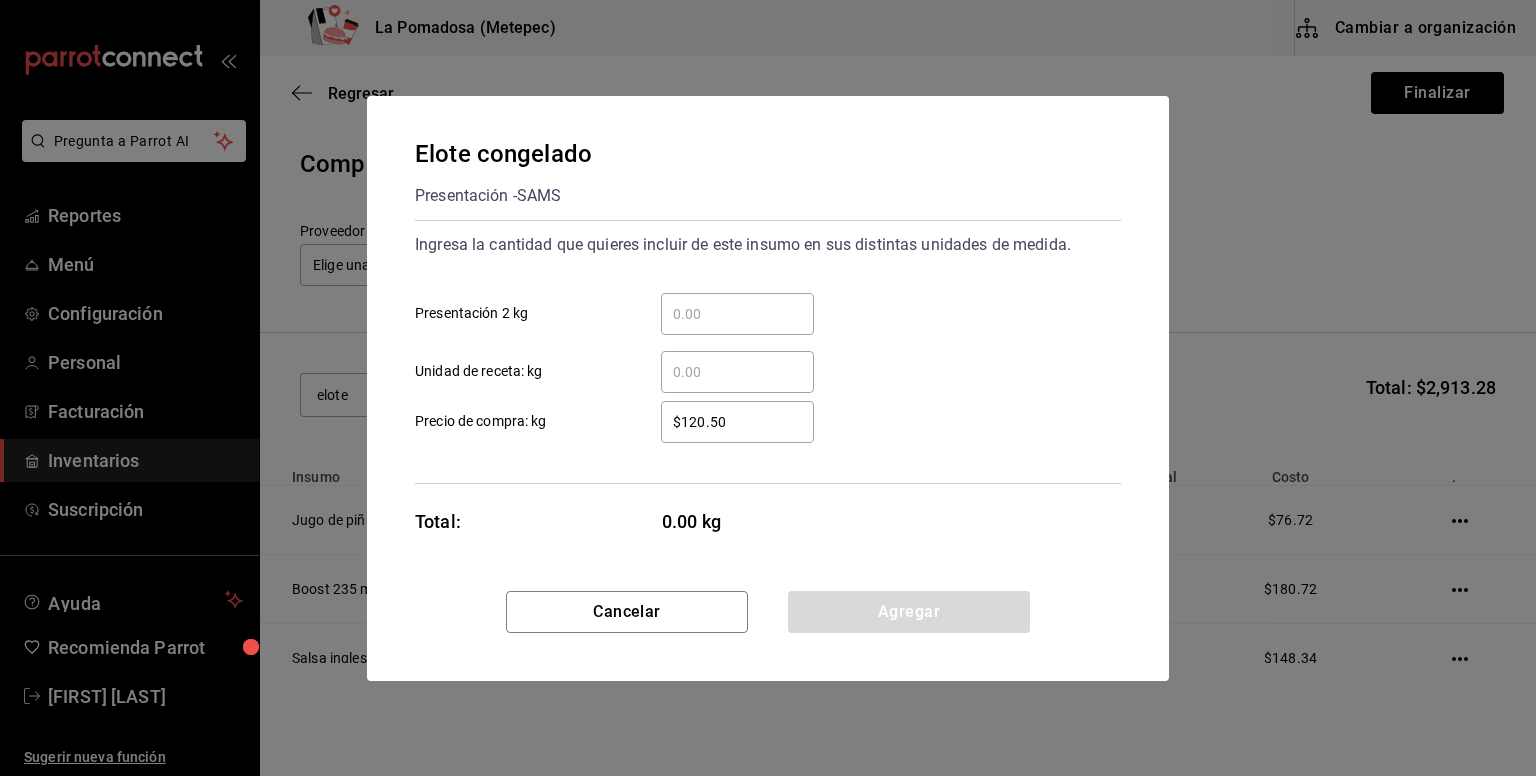 type 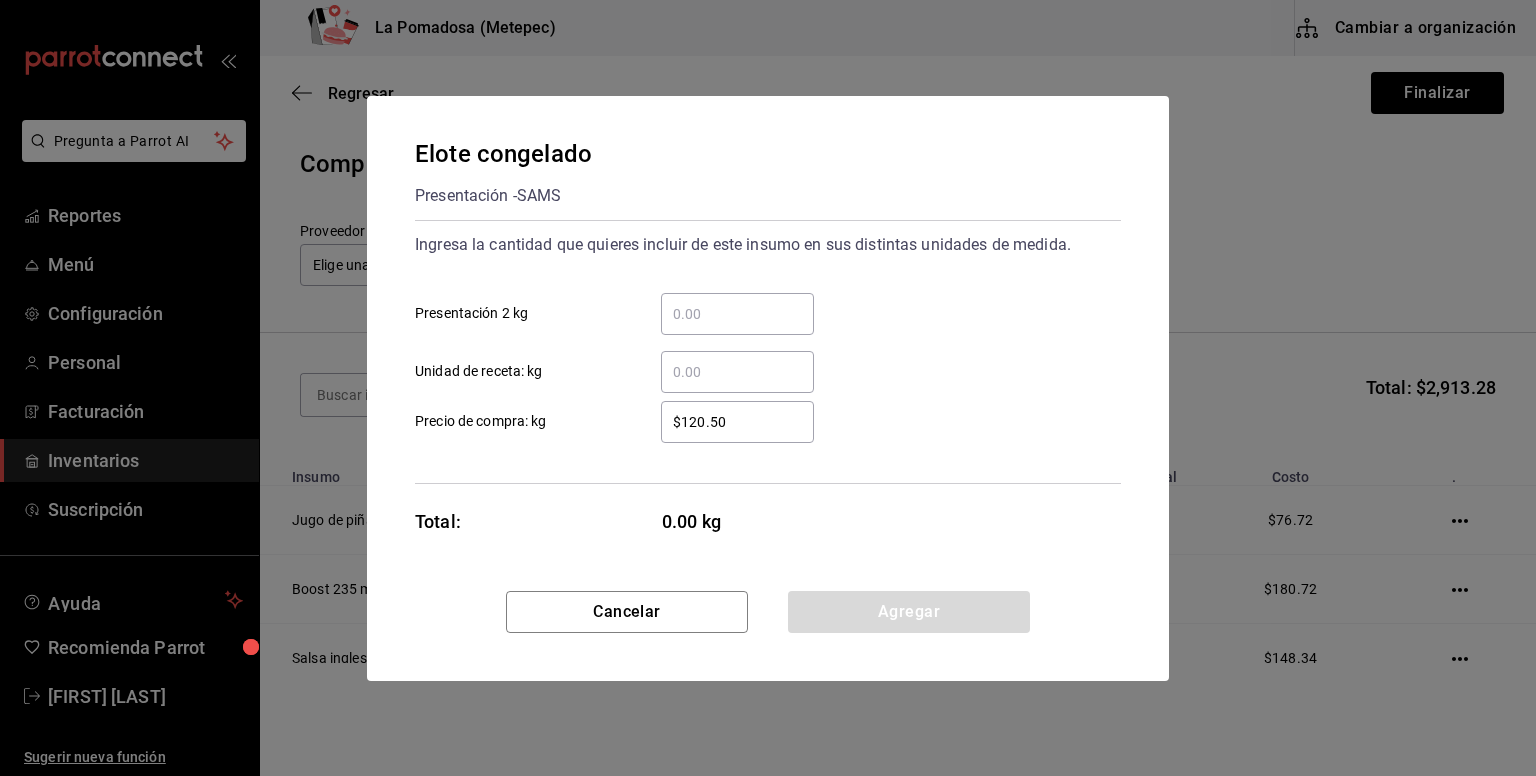 click on "​ Presentación 2 kg" at bounding box center [737, 314] 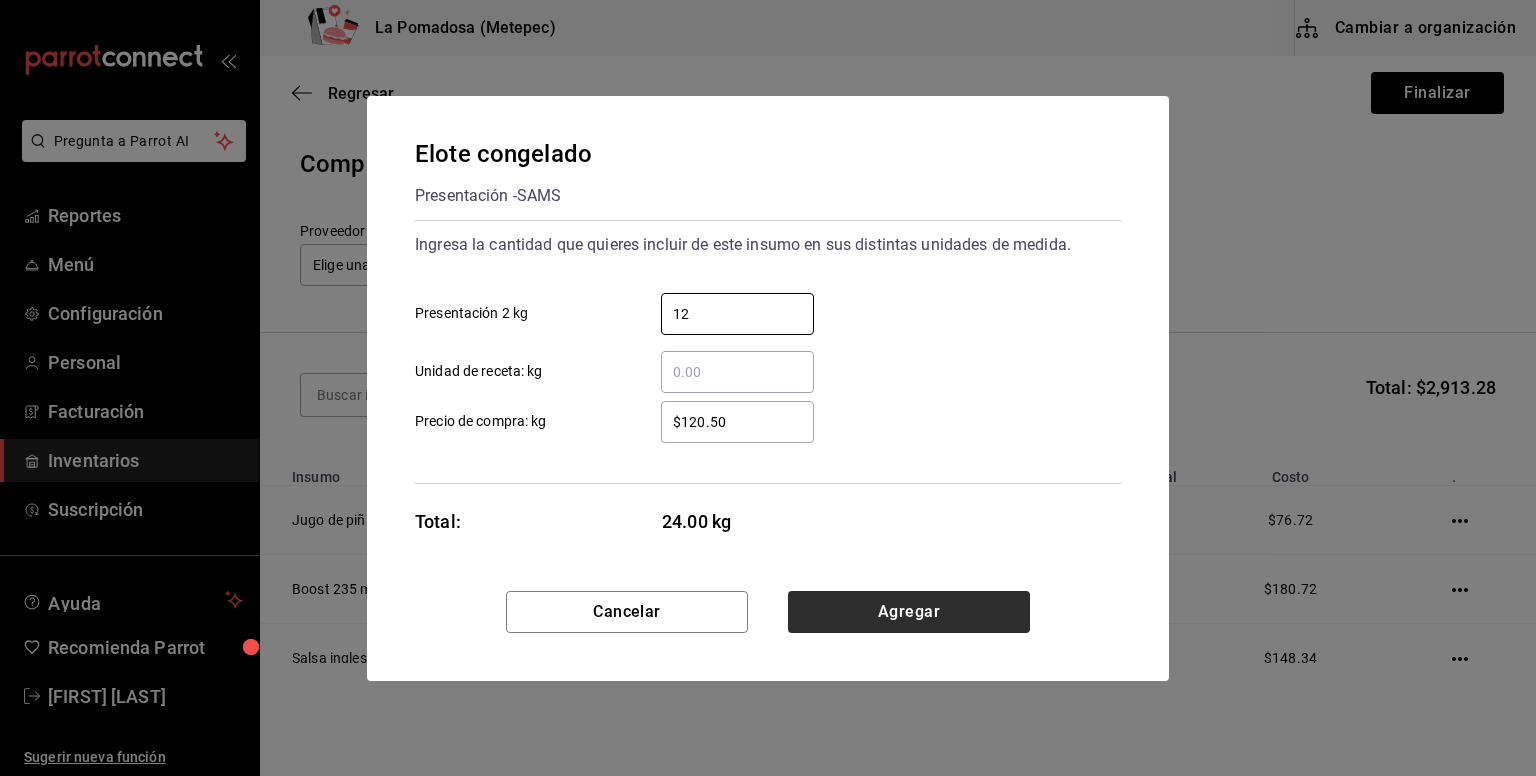 type on "12" 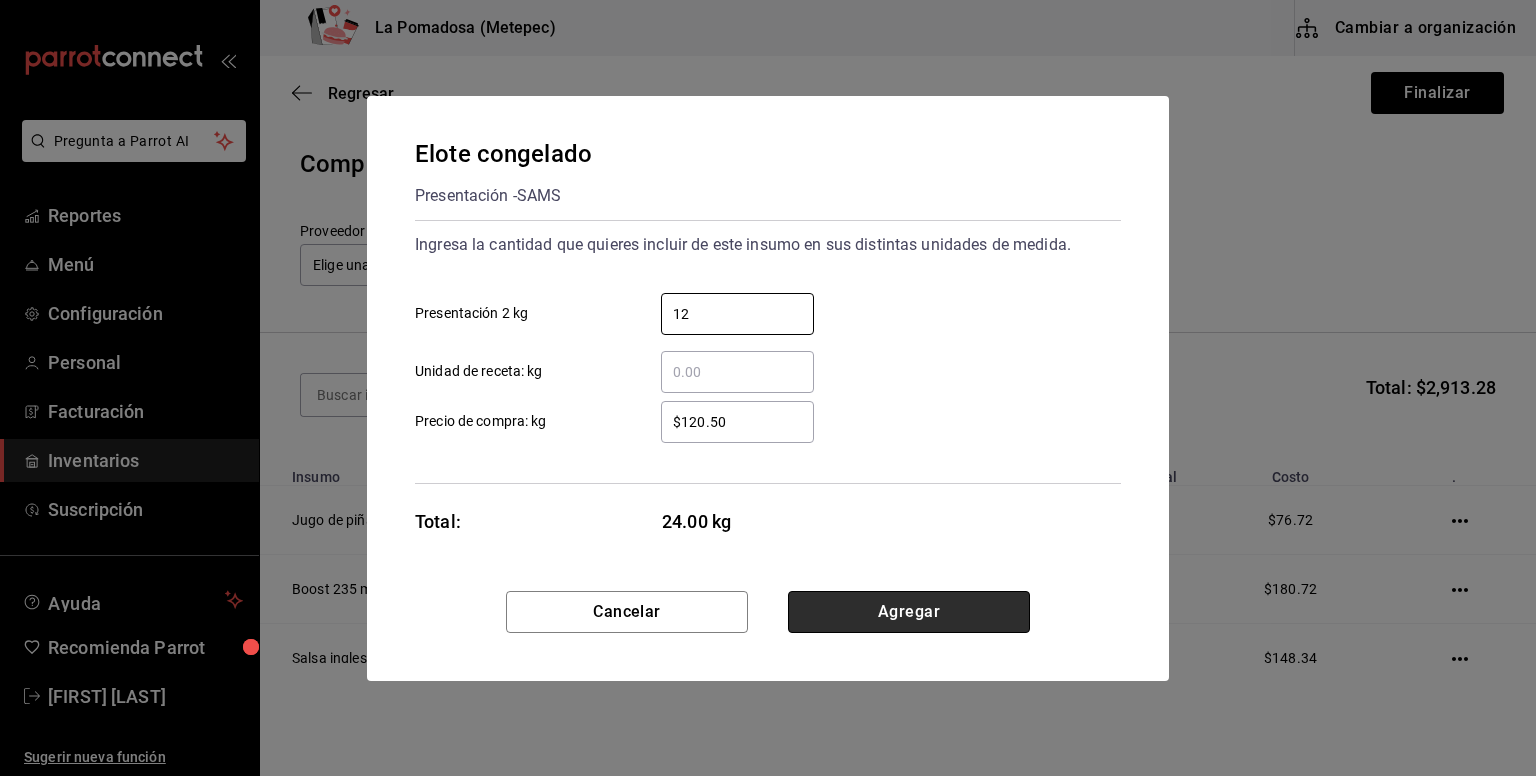 click on "Agregar" at bounding box center [909, 612] 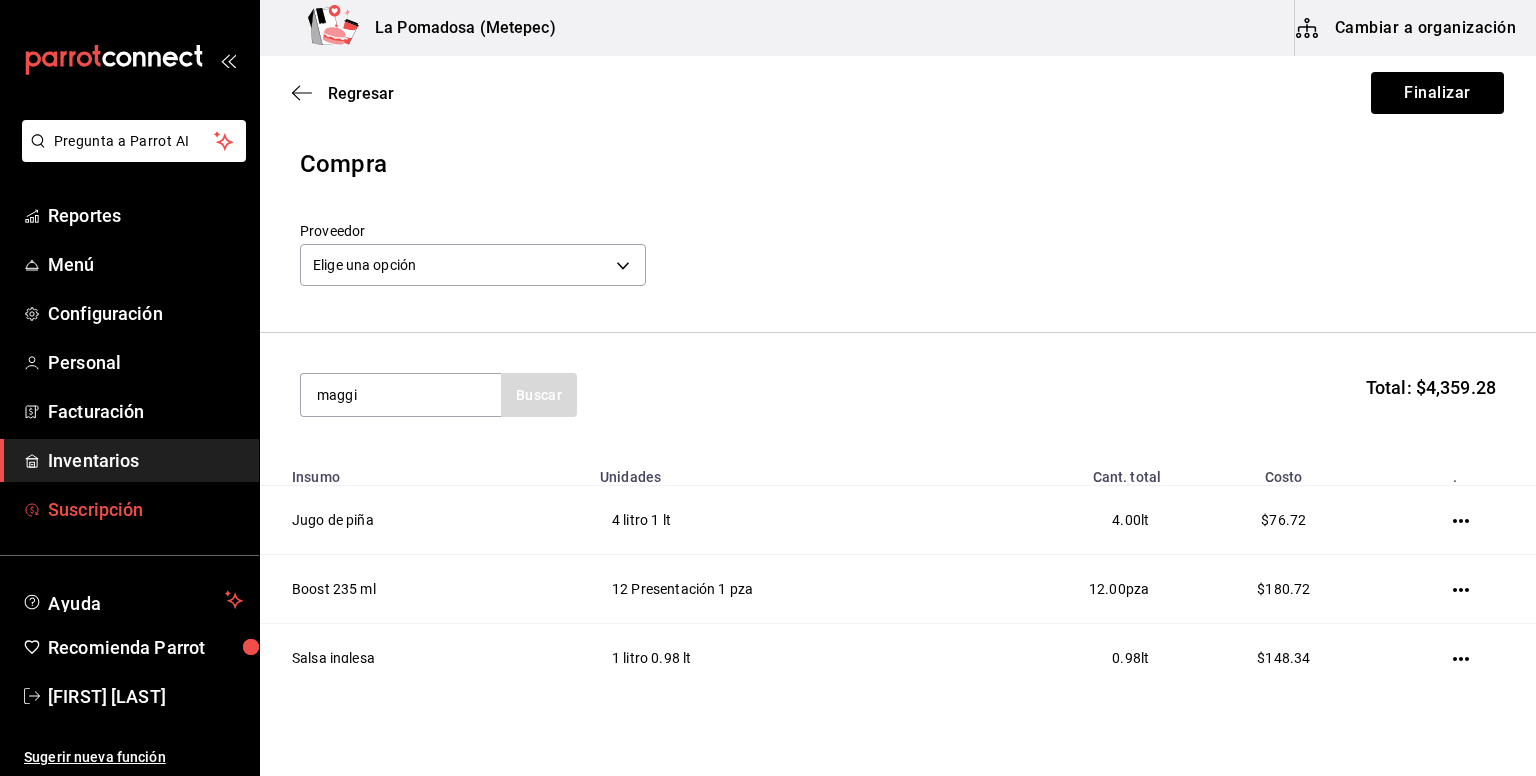 type on "maggi" 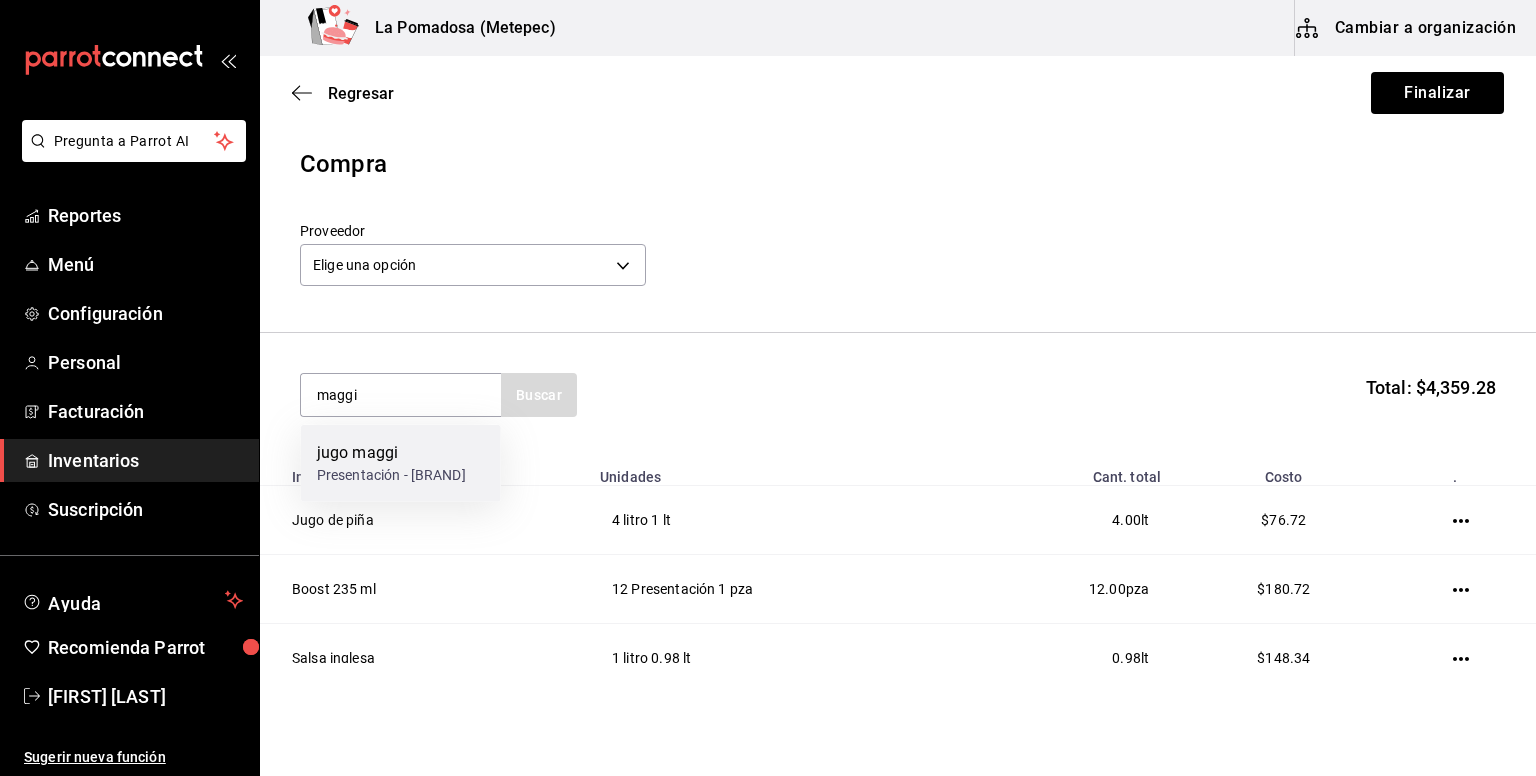 click on "Presentación - [BRAND]" at bounding box center [391, 475] 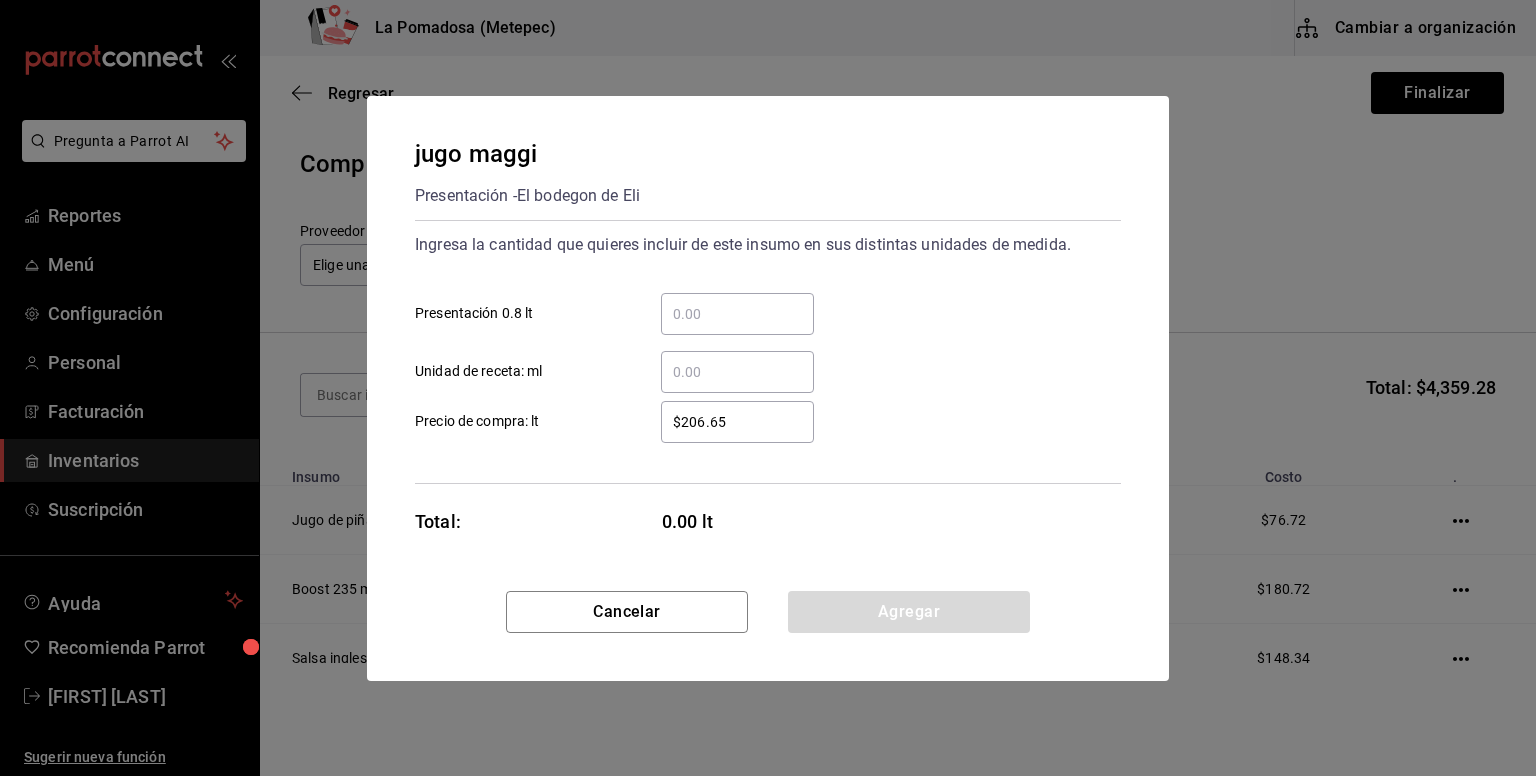 click on "​ Presentación 0.8 lt" at bounding box center [737, 314] 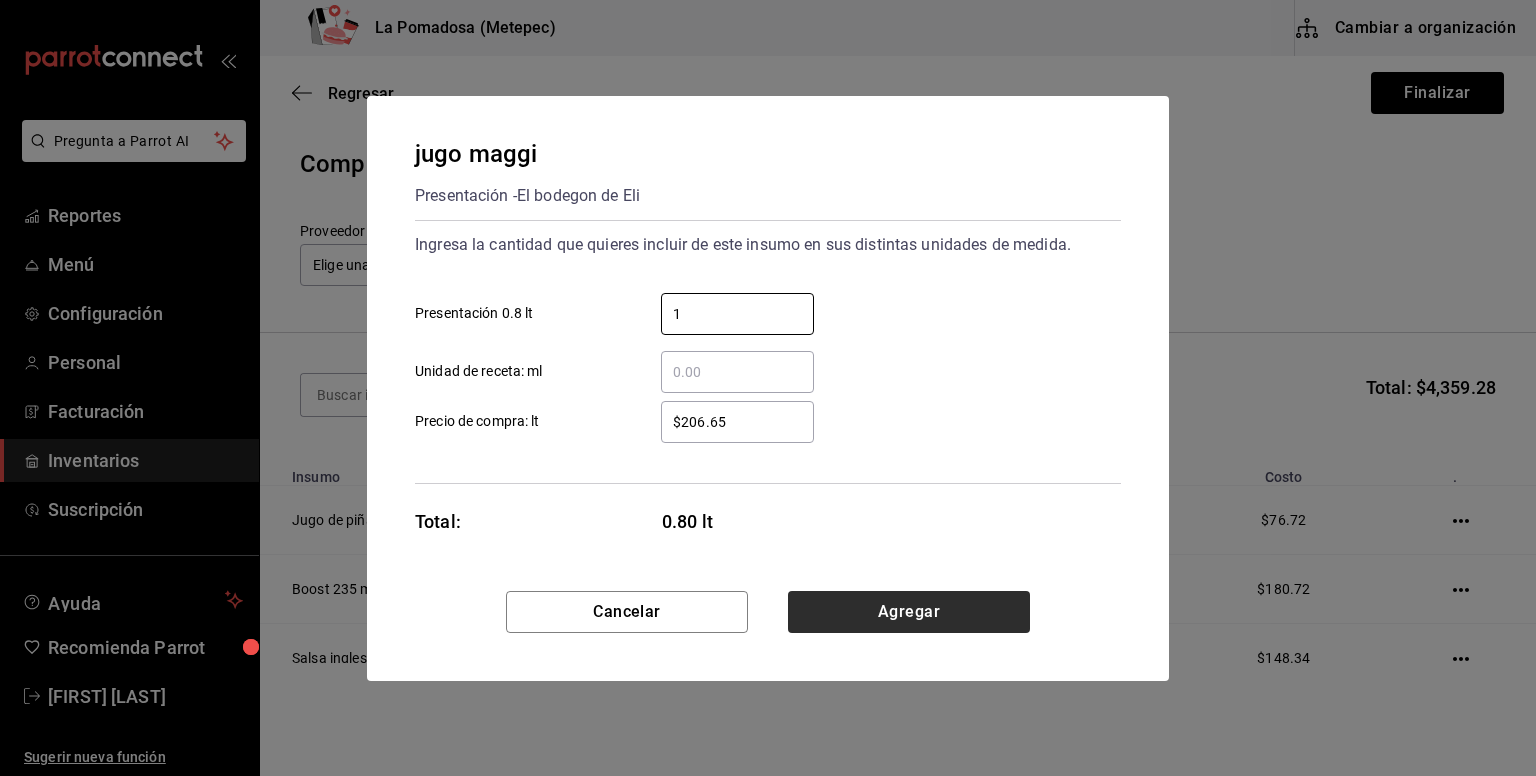 type on "1" 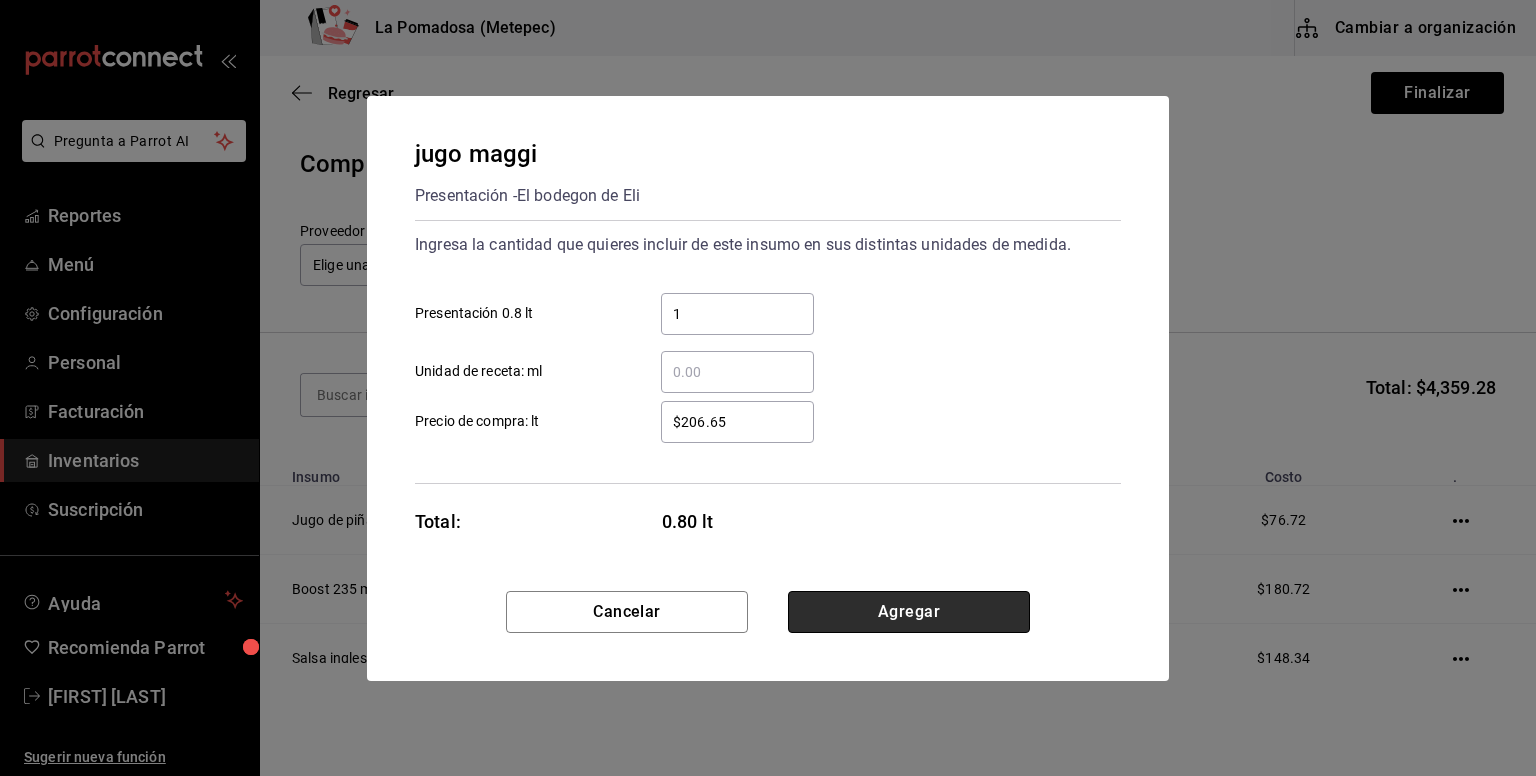 click on "Agregar" at bounding box center (909, 612) 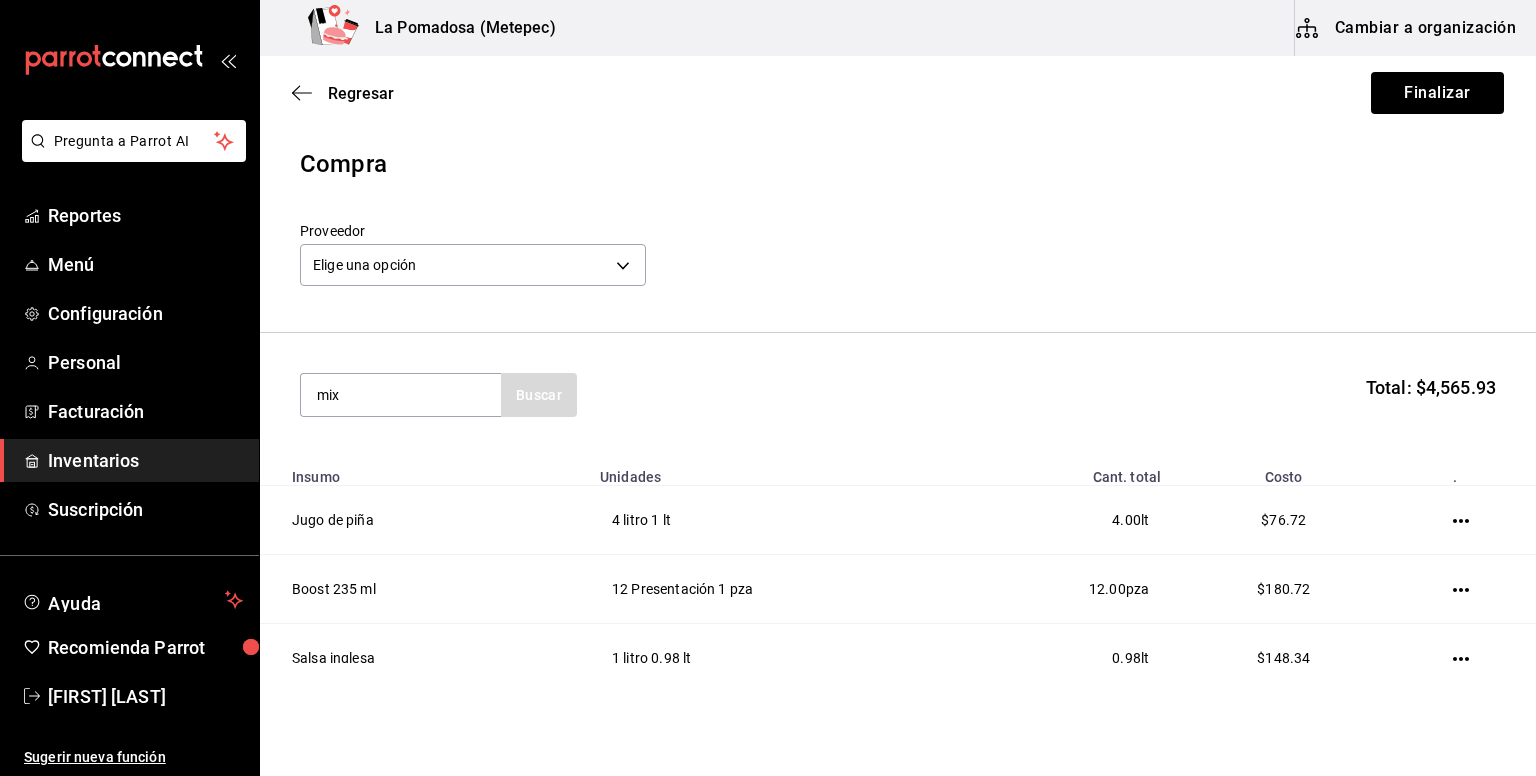 type on "mix" 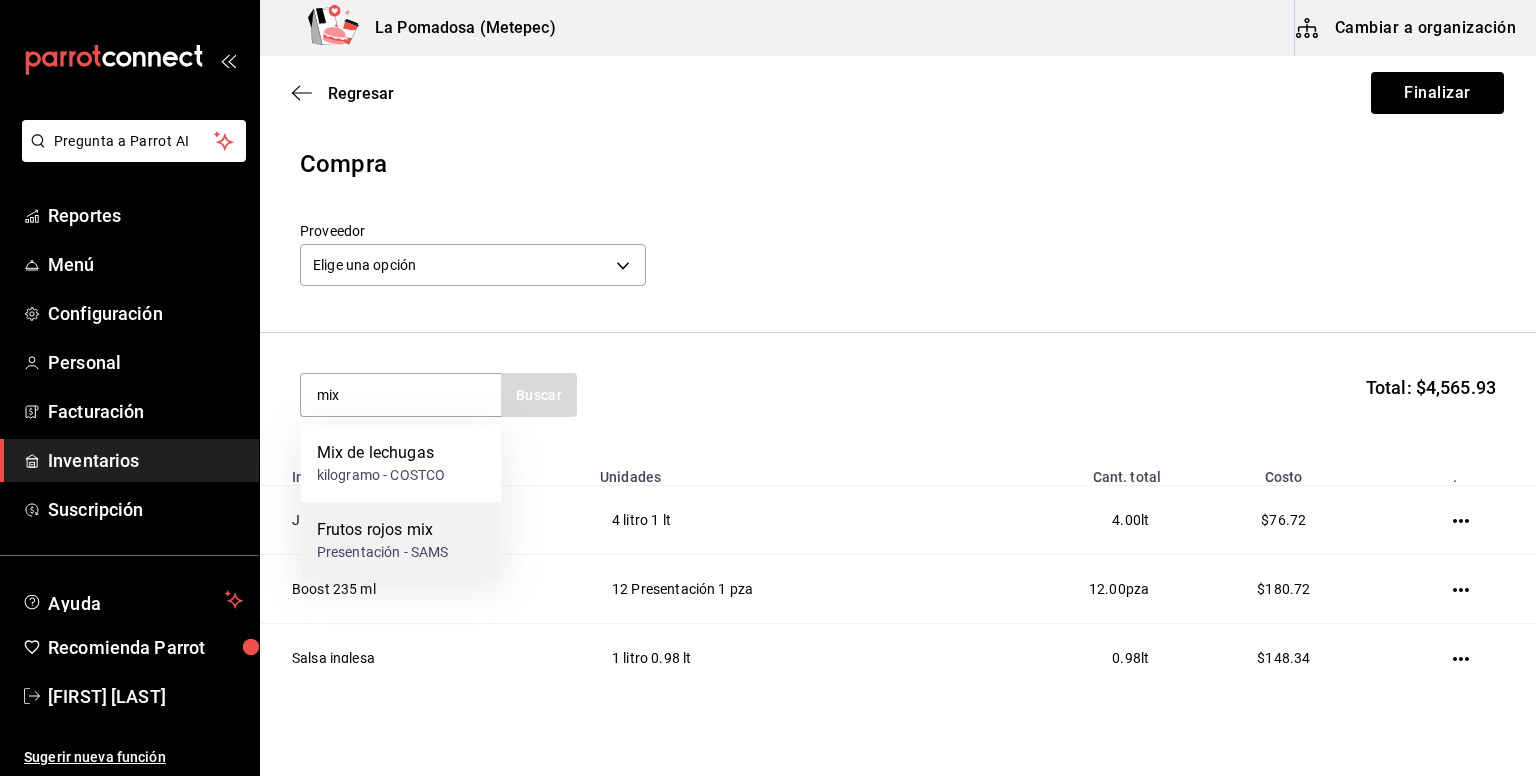 click on "Frutos rojos mix" at bounding box center (383, 530) 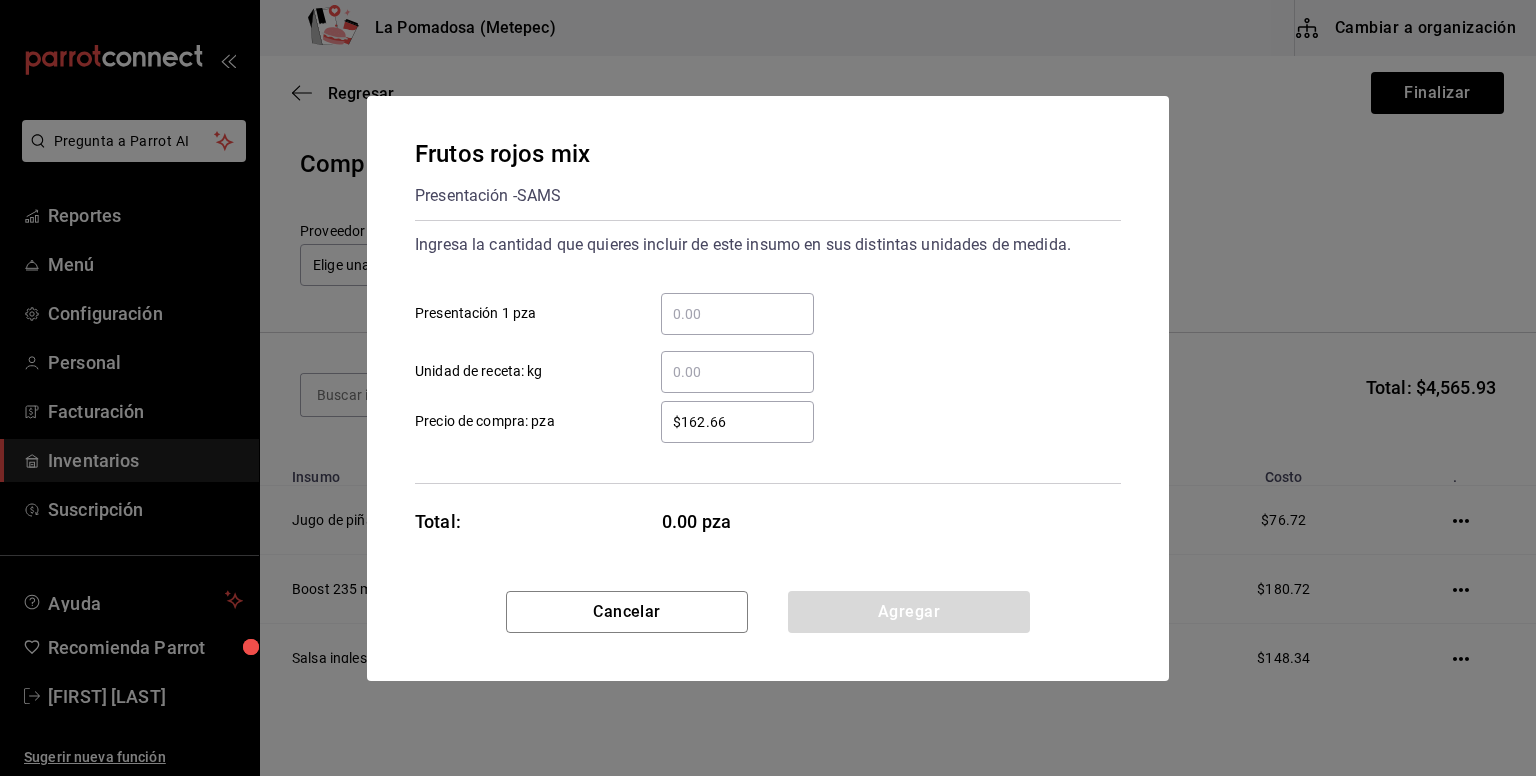 click on "​ Presentación 1 pza" at bounding box center (737, 314) 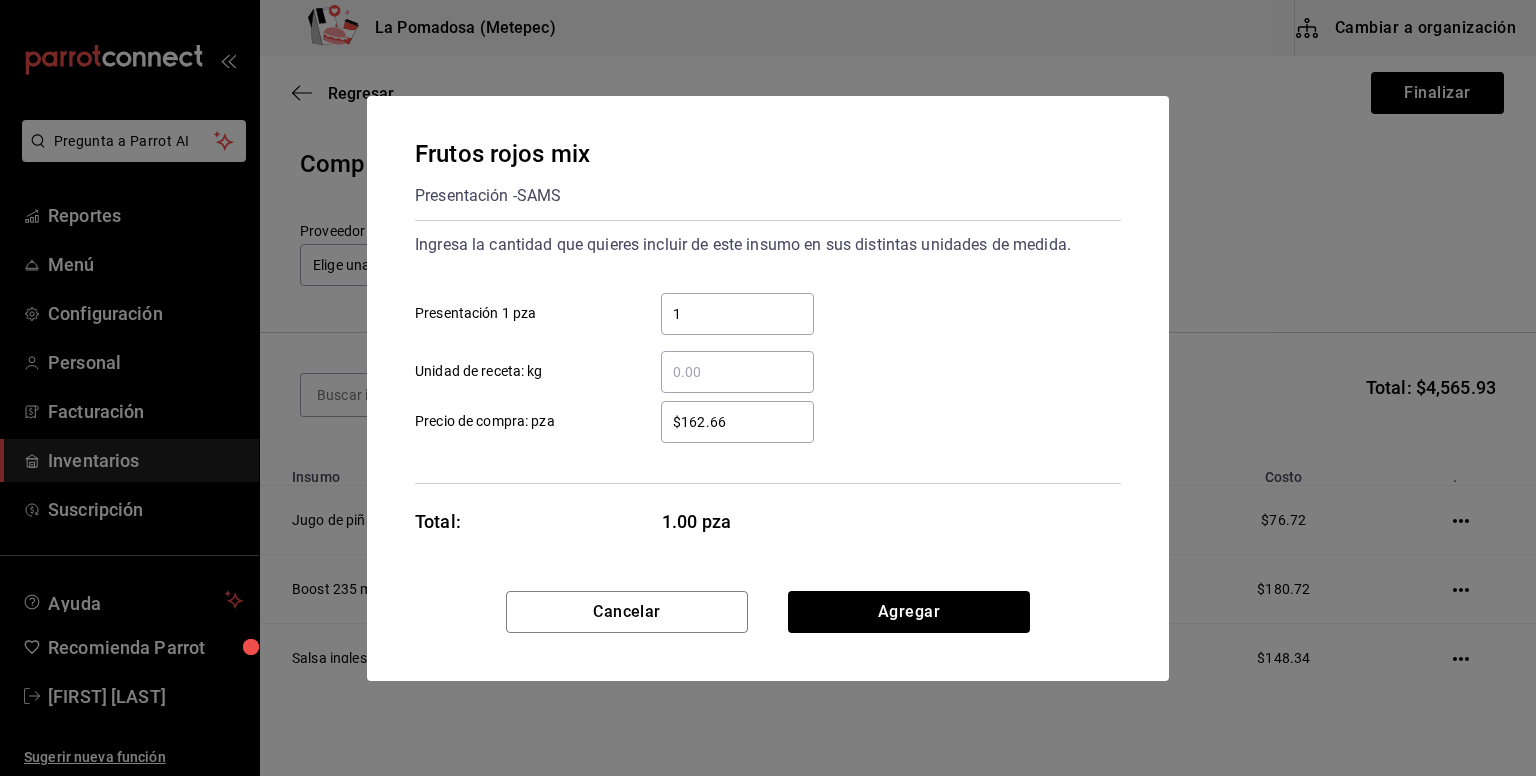type on "1" 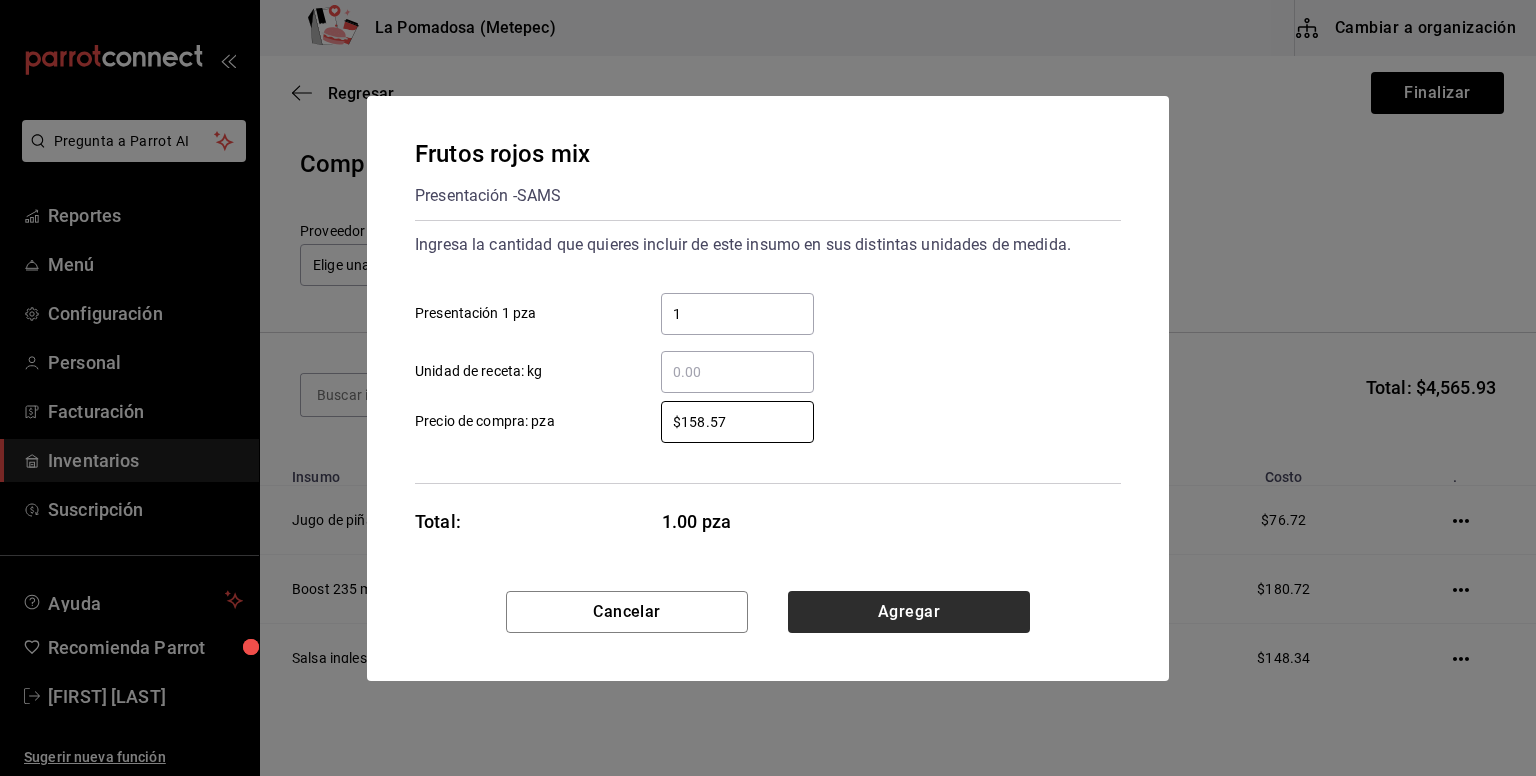 type on "$158.57" 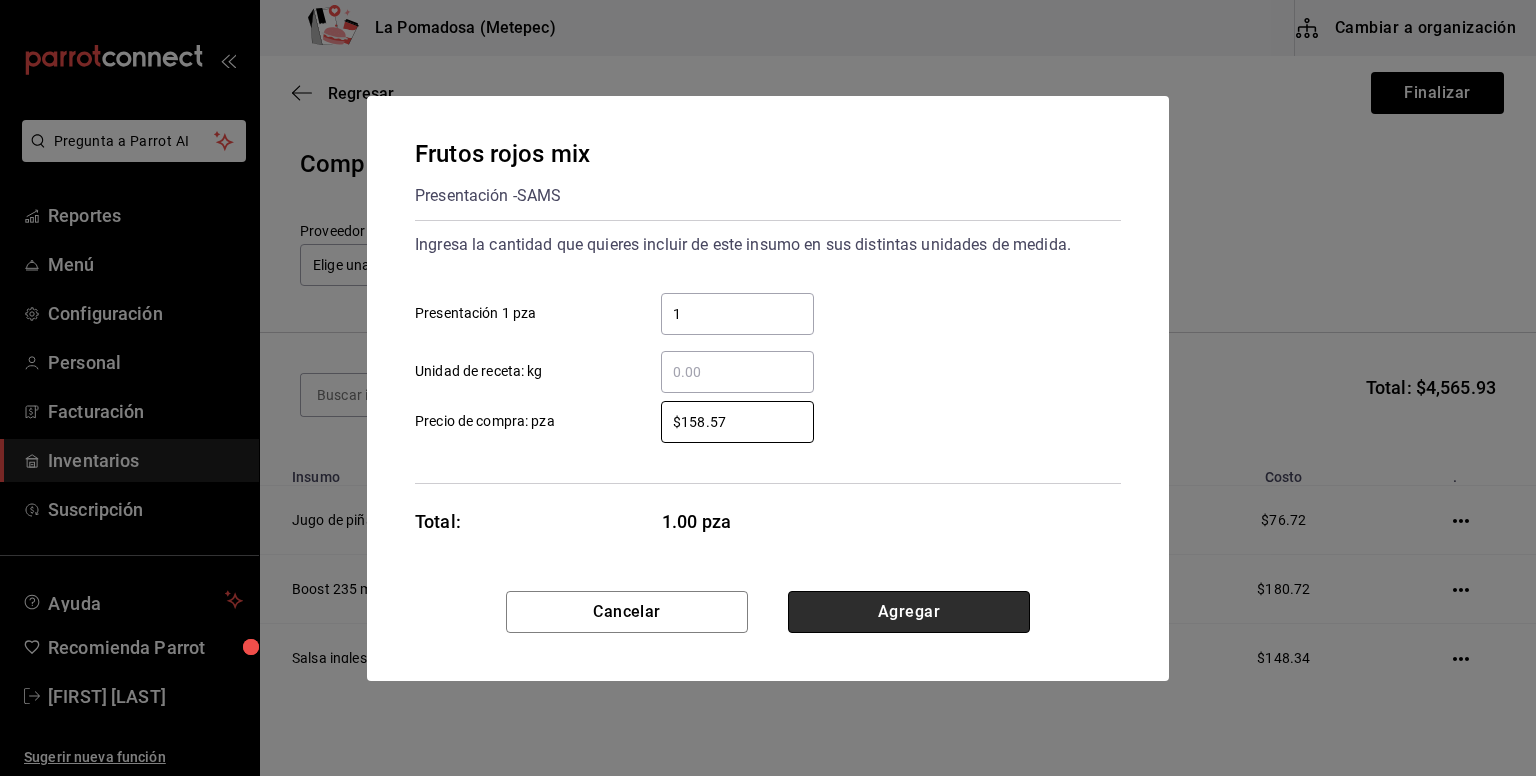 click on "Agregar" at bounding box center (909, 612) 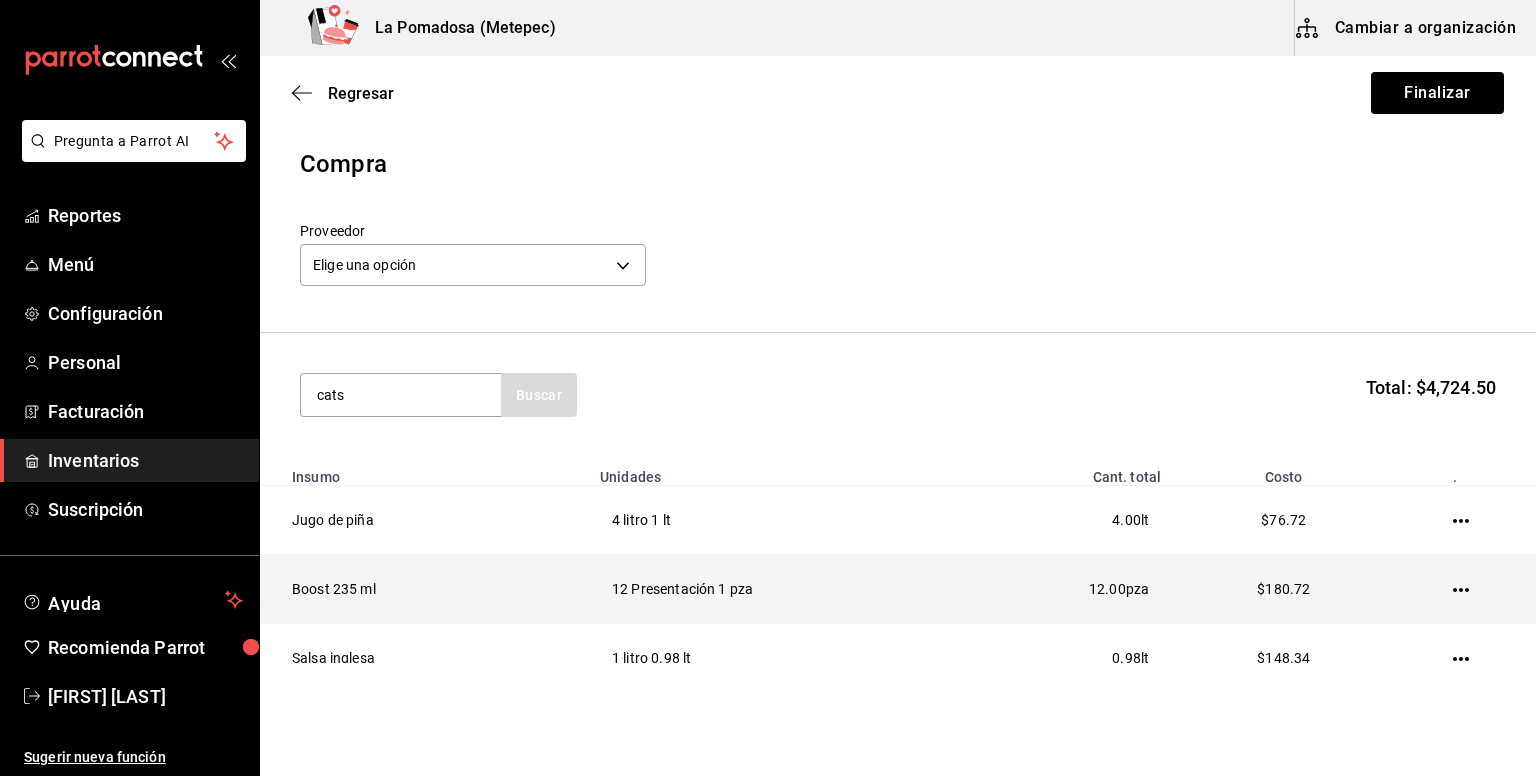 type on "cats" 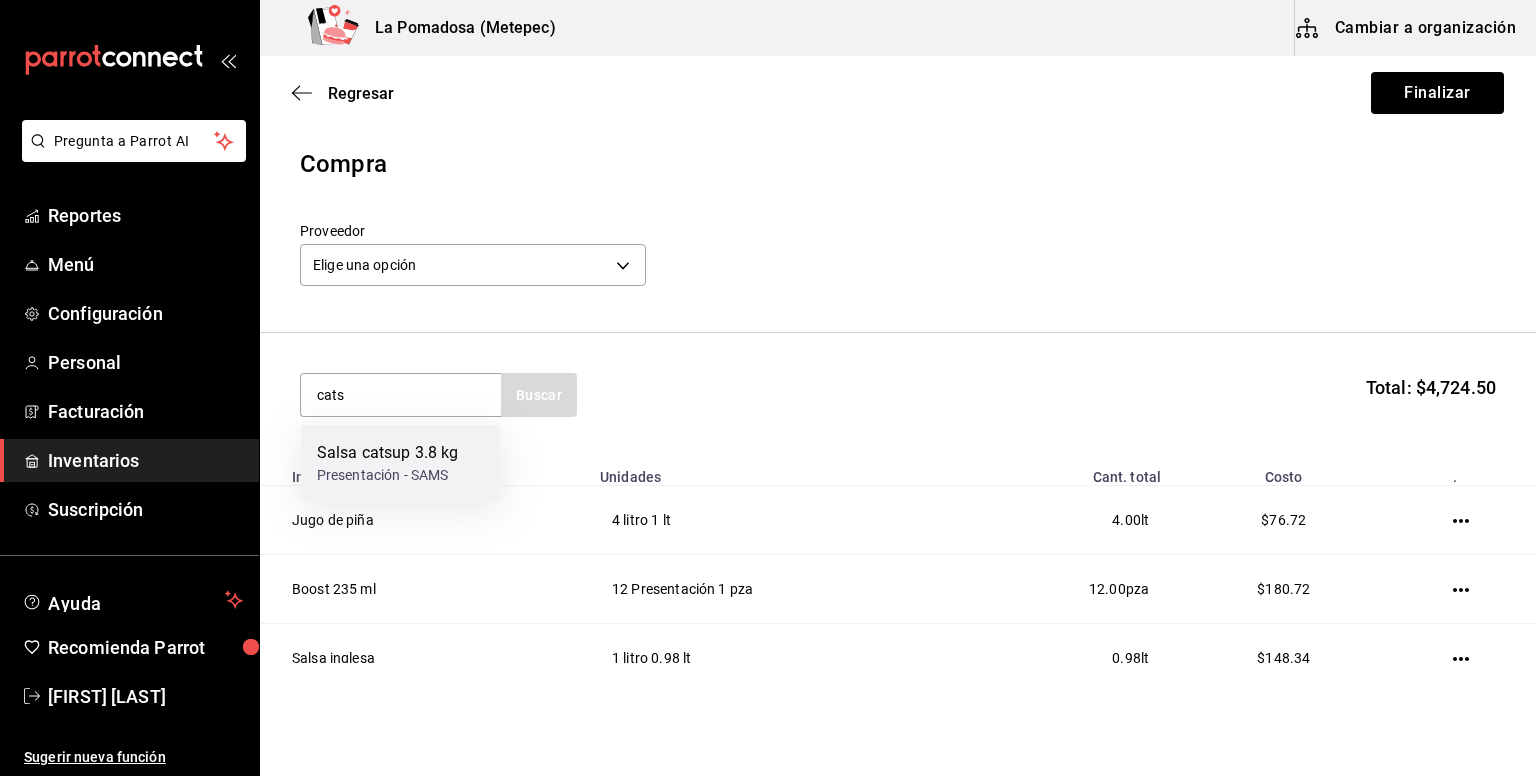click on "Presentación - SAMS" at bounding box center [388, 475] 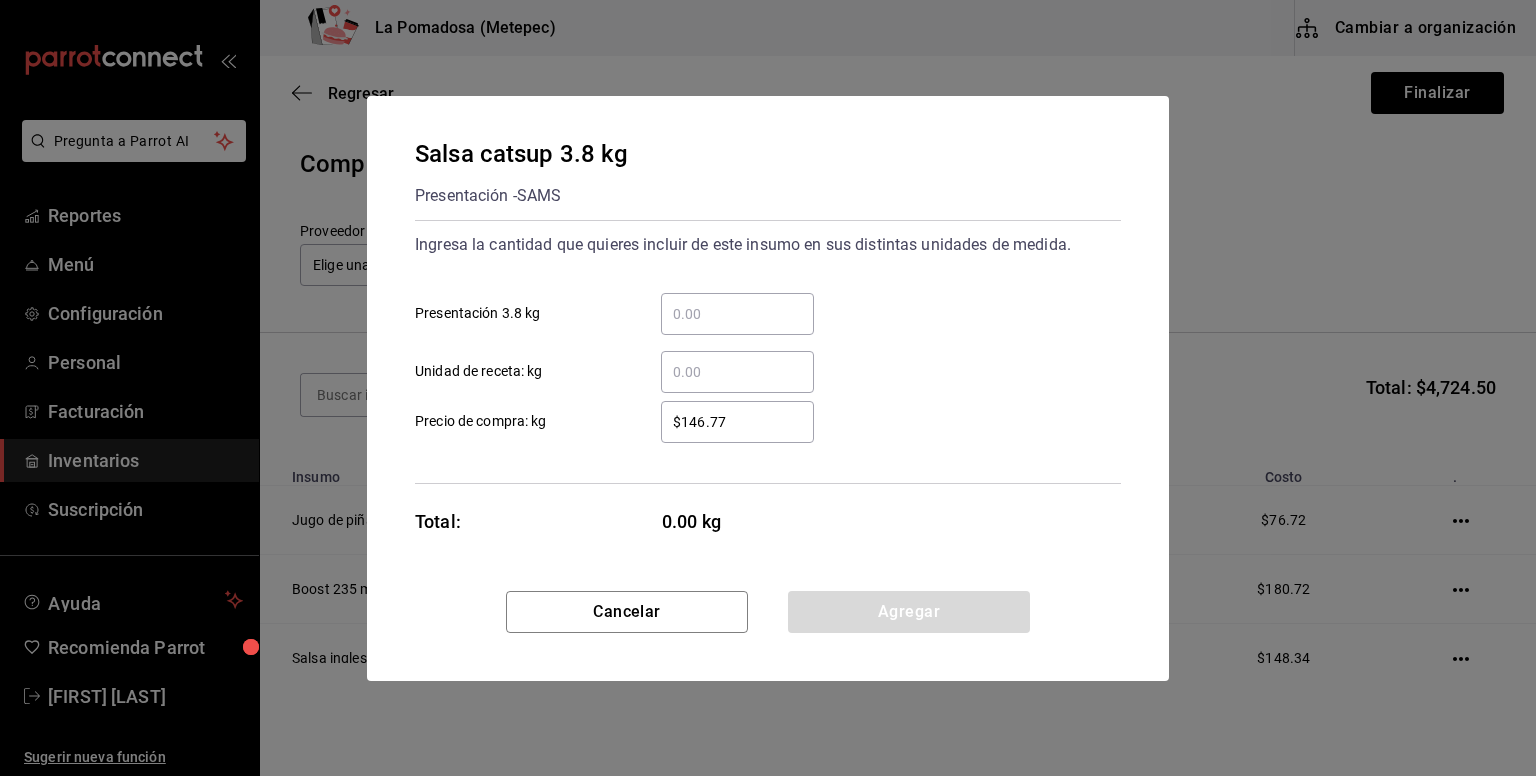 click on "​ Presentación 3.8 kg" at bounding box center [737, 314] 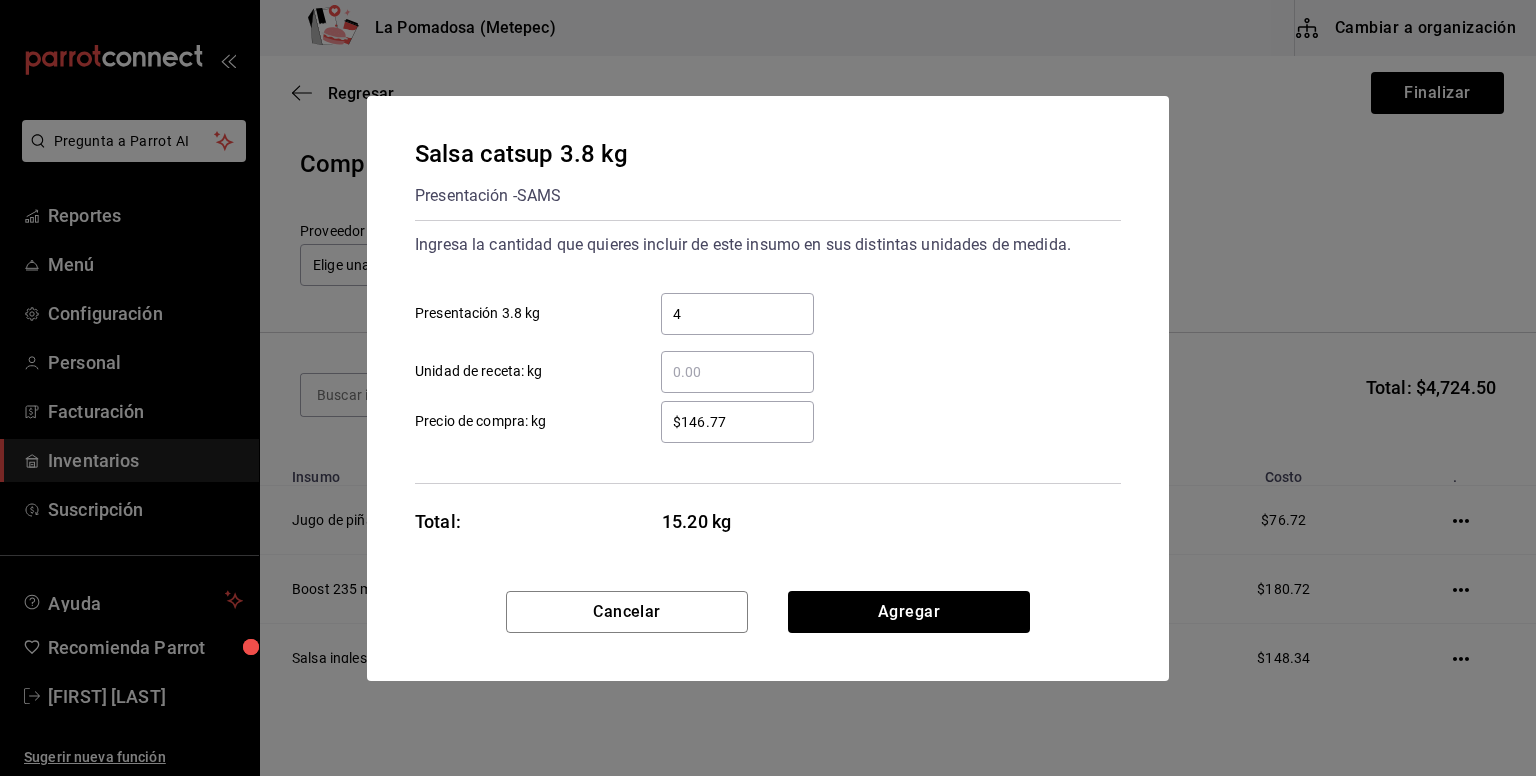type on "4" 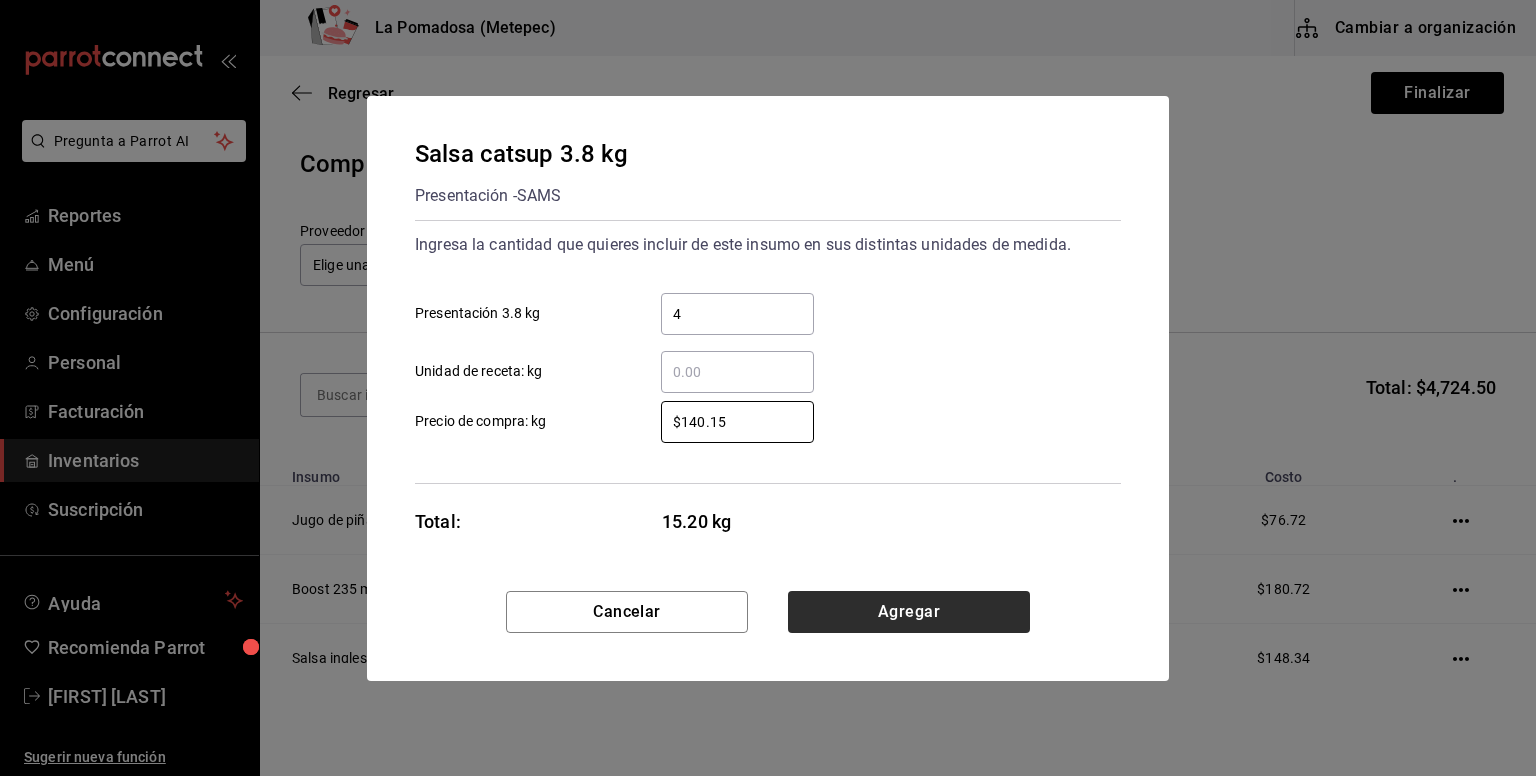 type on "$140.15" 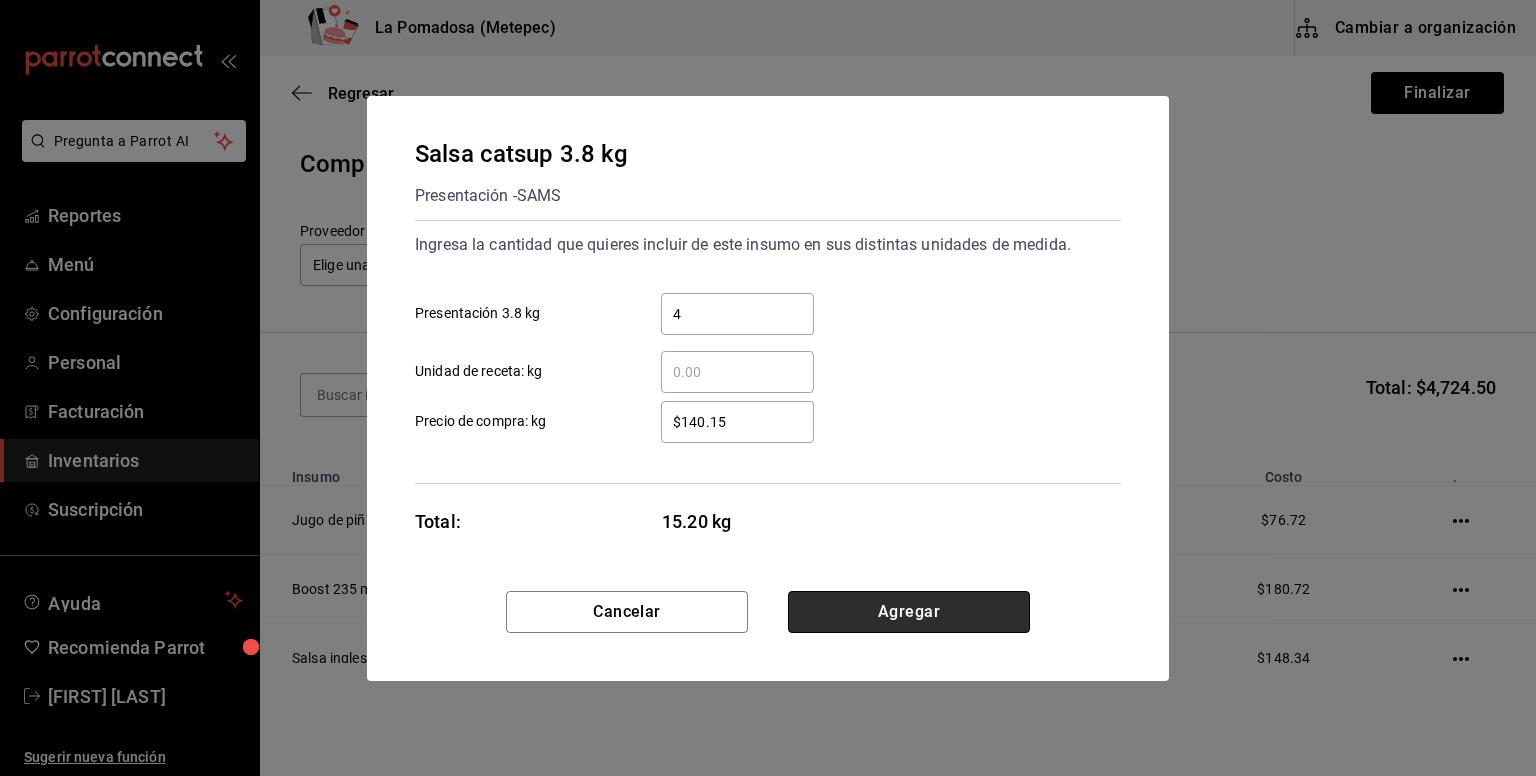 click on "Agregar" at bounding box center [909, 612] 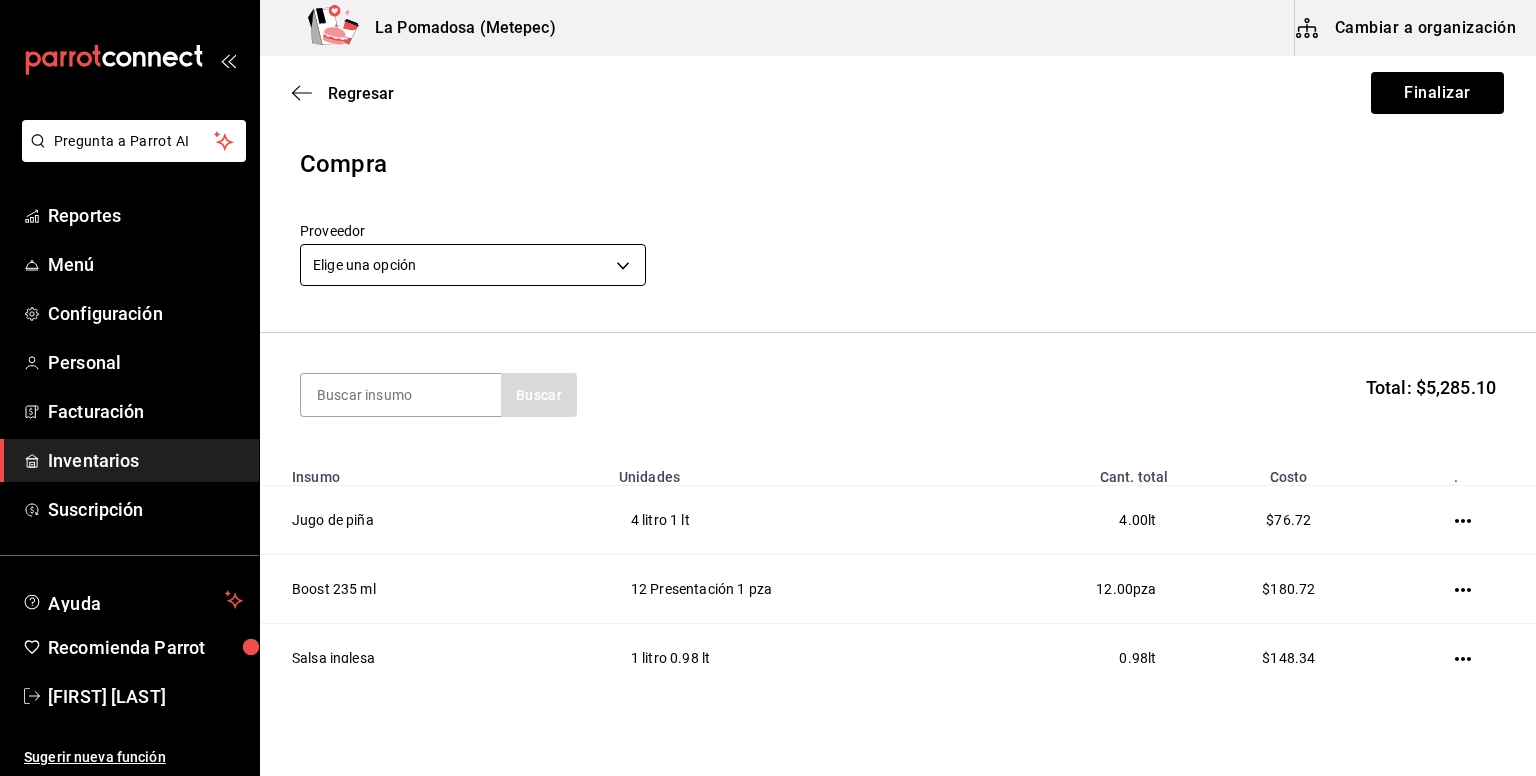 click on "Pregunta a Parrot AI Reportes   Menú   Configuración   Personal   Facturación   Inventarios   Suscripción   Ayuda Recomienda Parrot   [FIRST] [LAST]   Sugerir nueva función   La Pomadosa ([CITY]) Cambiar a organización Regresar Finalizar Compra Proveedor Elige una opción default Buscar Total: $5,285.10 Insumo Unidades Cant. total Costo  .  Jugo de piña  4 litro  1 lt 4.00  lt $76.72 Boost 235 ml 12 Presentación 1 pza 12.00  pza $180.72 Salsa inglesa 1 litro  0.98 lt 0.98  lt $148.34 Jarabe natural  2 litro  1 lt 2.00  lt $113.00 Crema acida 4 Presentación 1 lt 4.00  lt $264.92 Leche entera 12 litro  1 lt 12.00  lt $285.36 Mayonesa 3.4 kilogramo  1 kg 3.40  kg $301.89 Aceite  20 litro  1 lt 20.00  lt $673.80 Cubos de res  1.6 kilogramo  1 kg 1.60  kg $424.54 Sopa de codo  6 kilogramo  1 kg 6.00  kg $260.88 Helado de vainilla  4.7 litro  1 lt 4.70  lt $183.11 Elote congelado  12 Presentación 2 kg 24.00  kg $1,446.00 jugo maggi 1 Presentación 0.8 lt 0.80  lt $206.65 Frutos rojos mix" at bounding box center [768, 331] 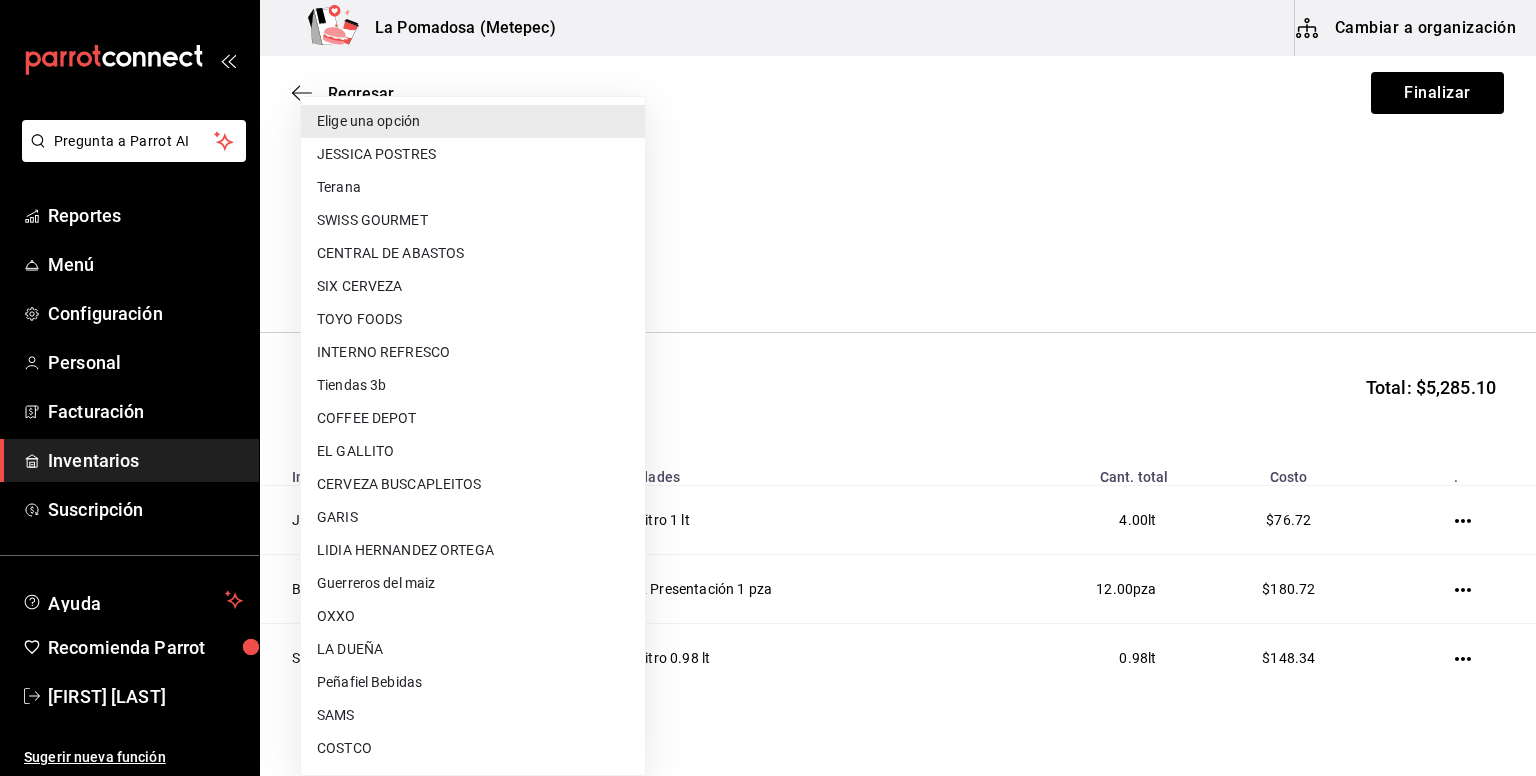 type 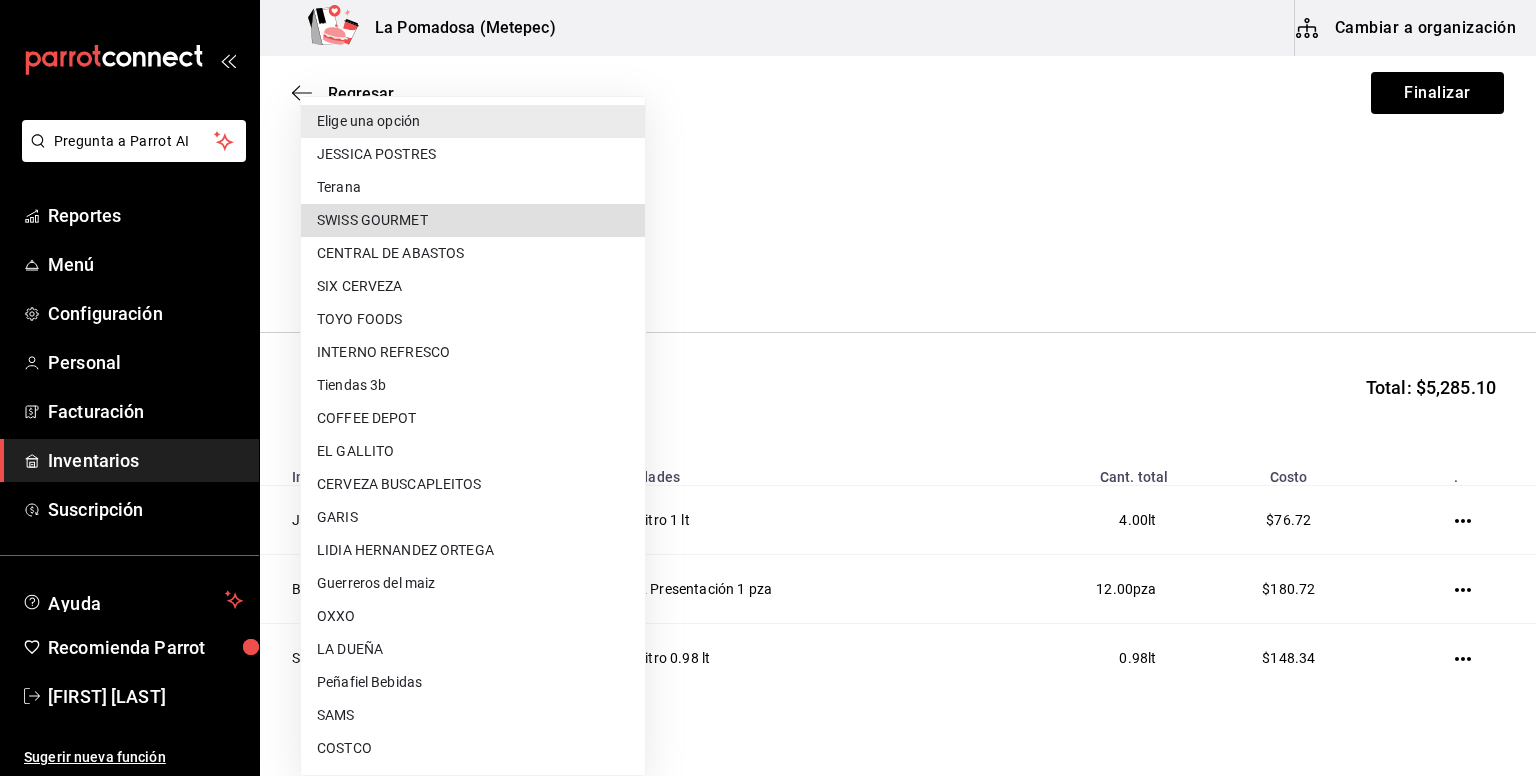 type 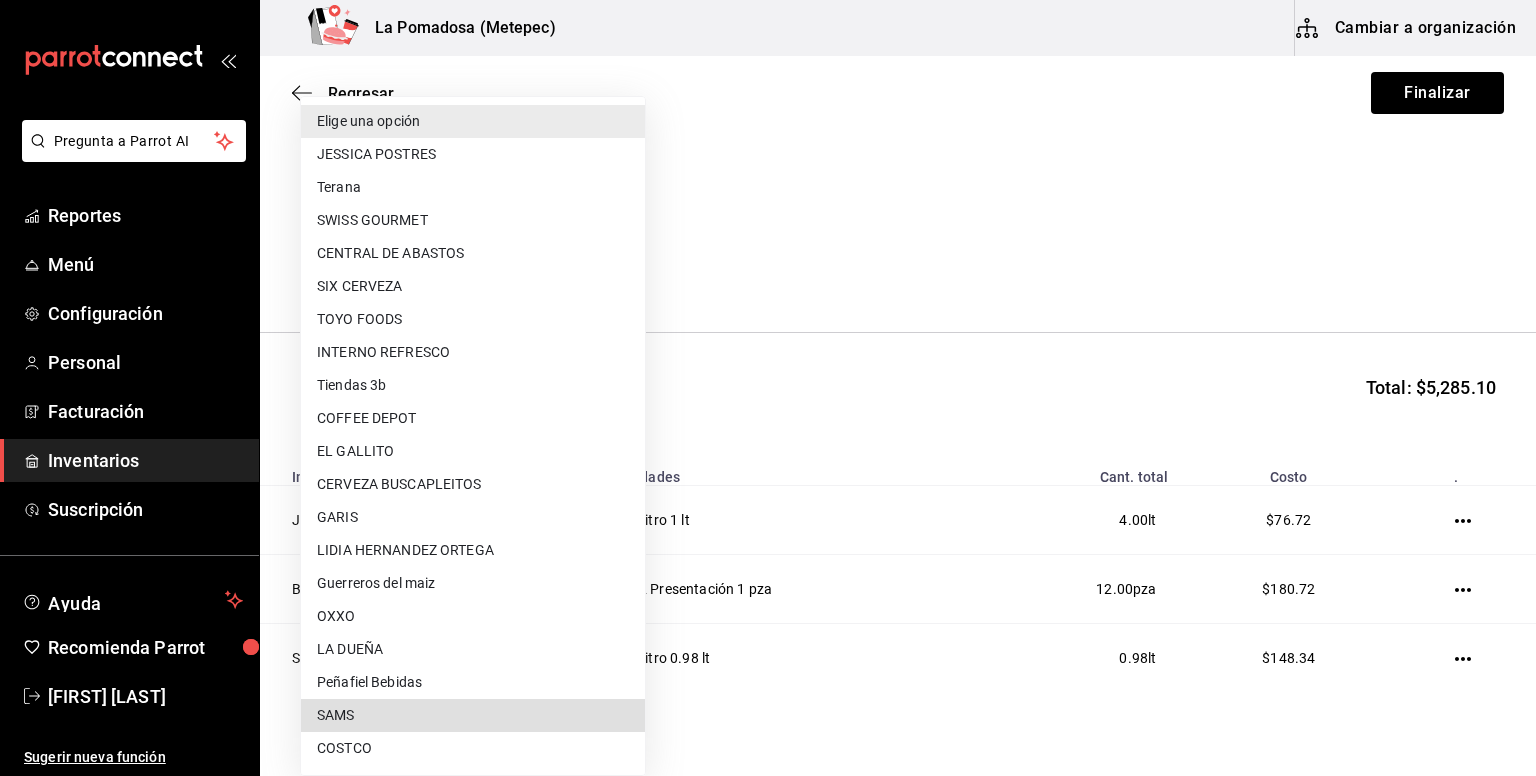 type on "5feff204-c414-4be0-b118-8bdfd1fcaed5" 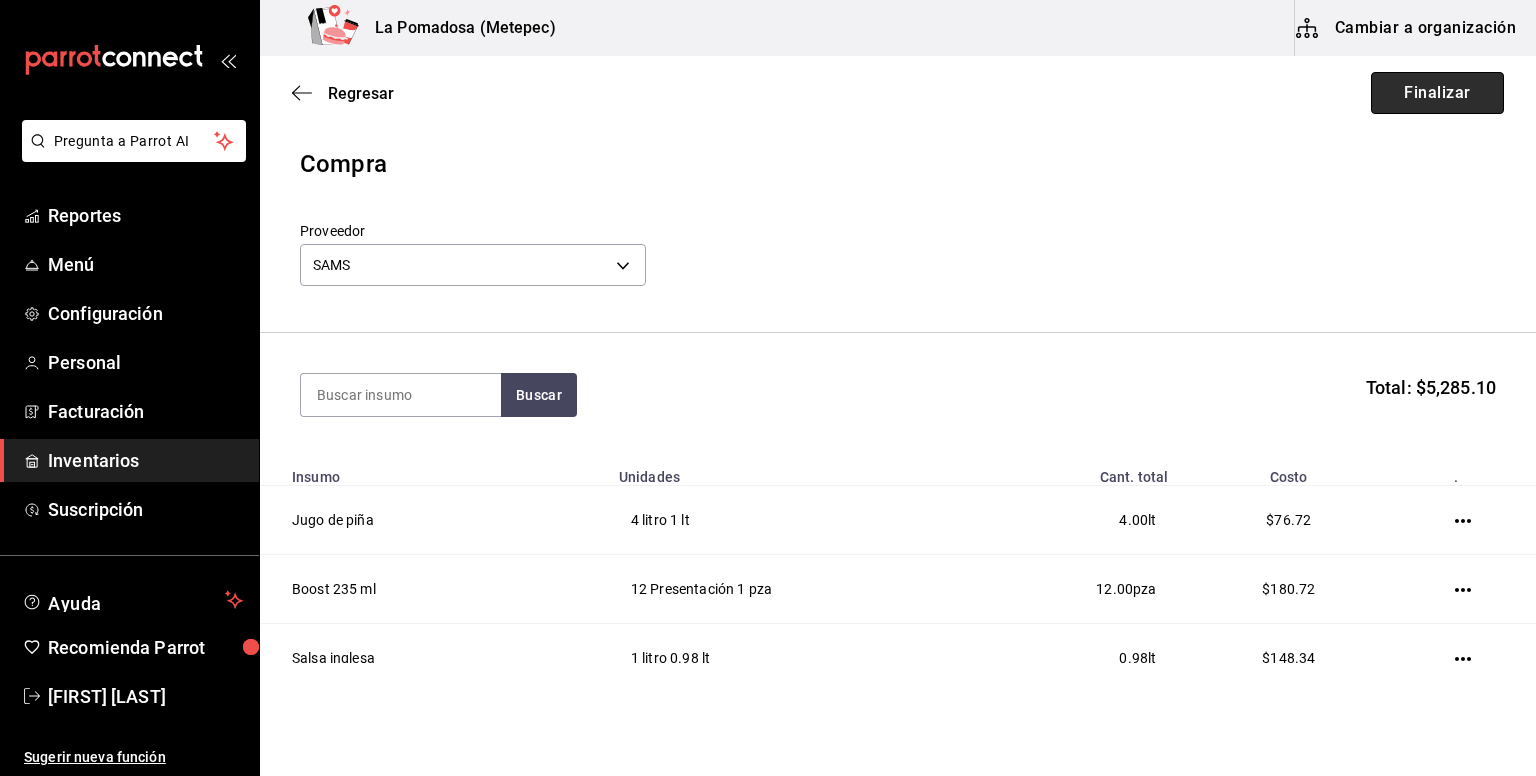 click on "Finalizar" at bounding box center (1437, 93) 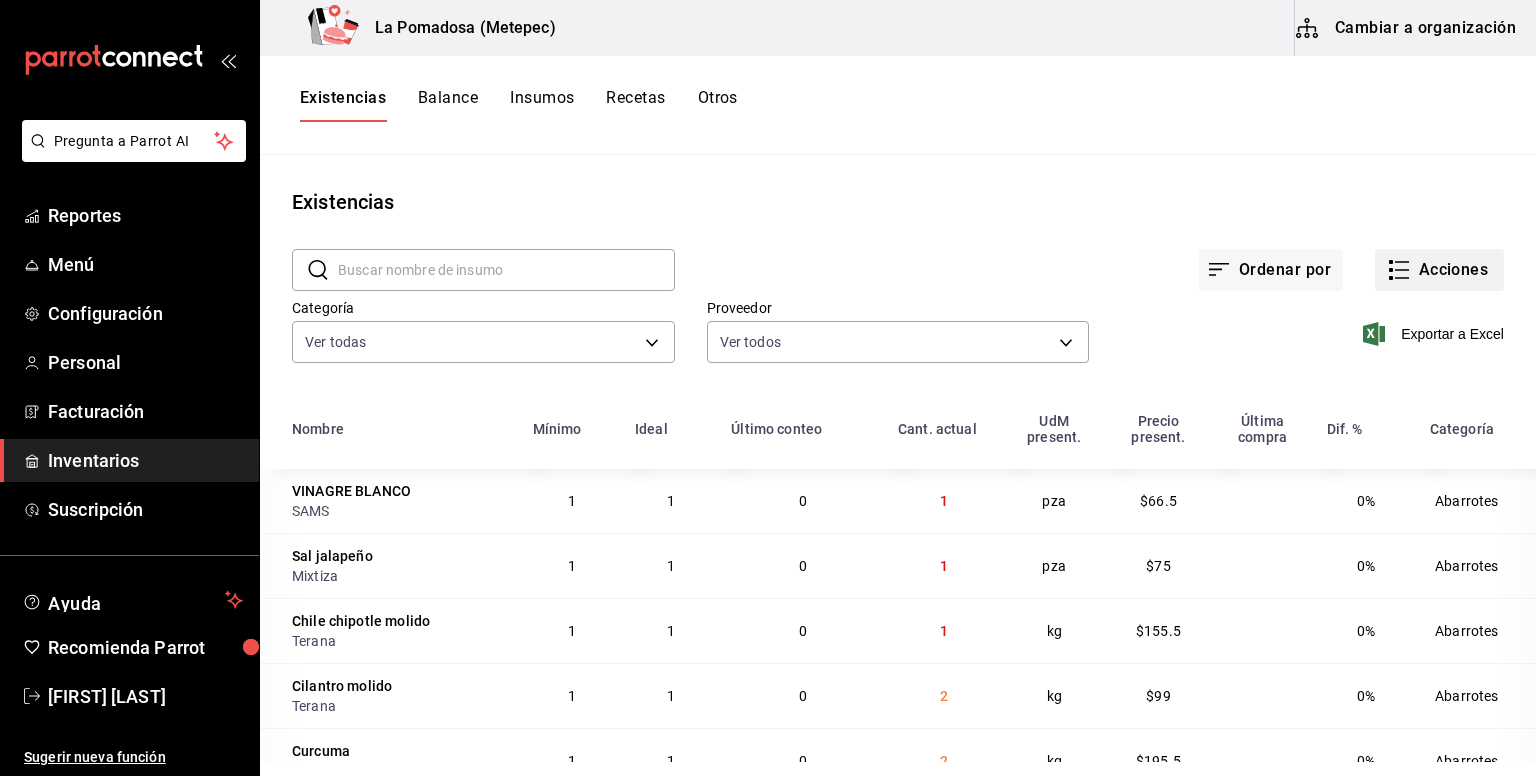 click on "Acciones" at bounding box center (1439, 270) 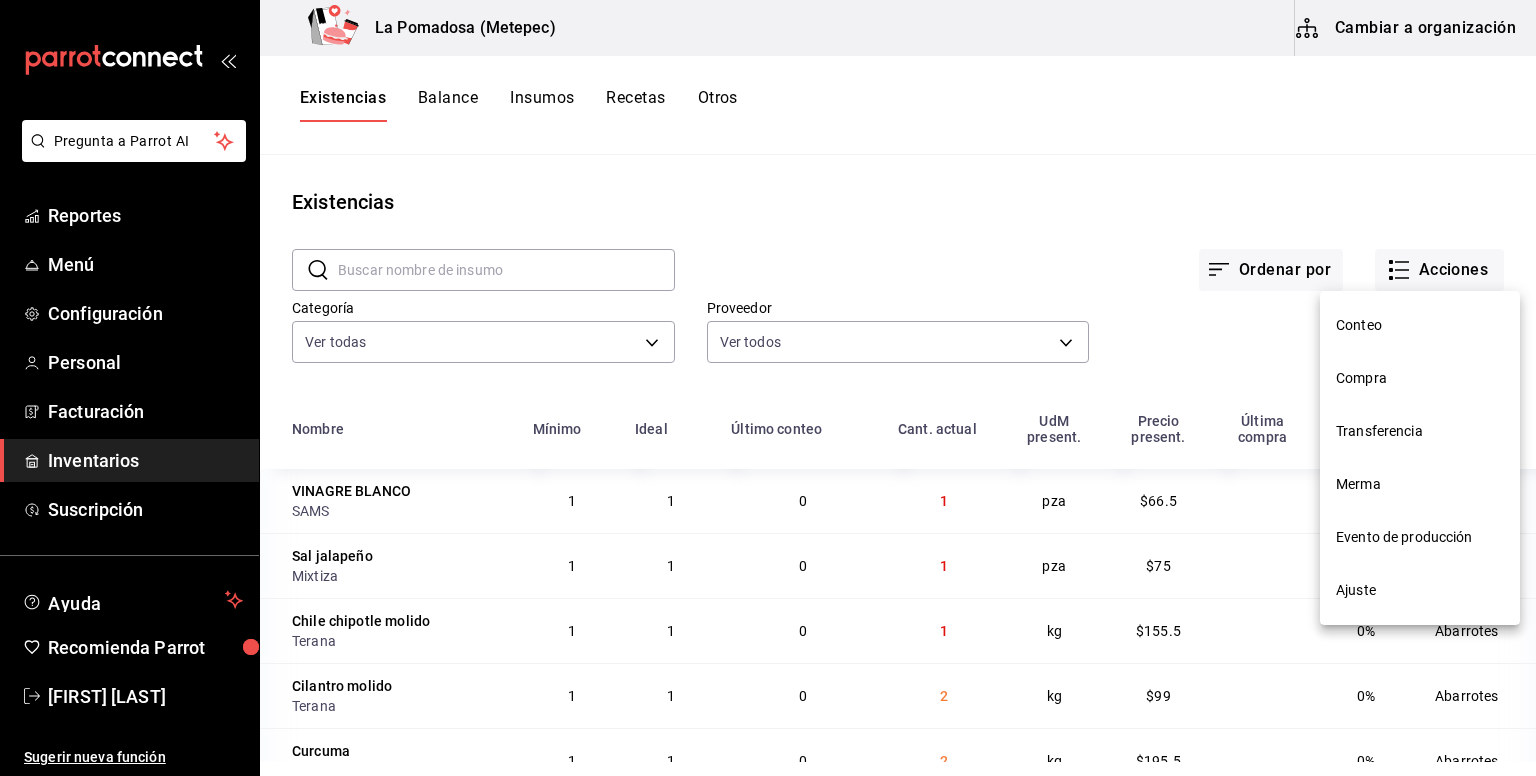 click on "Compra" at bounding box center [1420, 378] 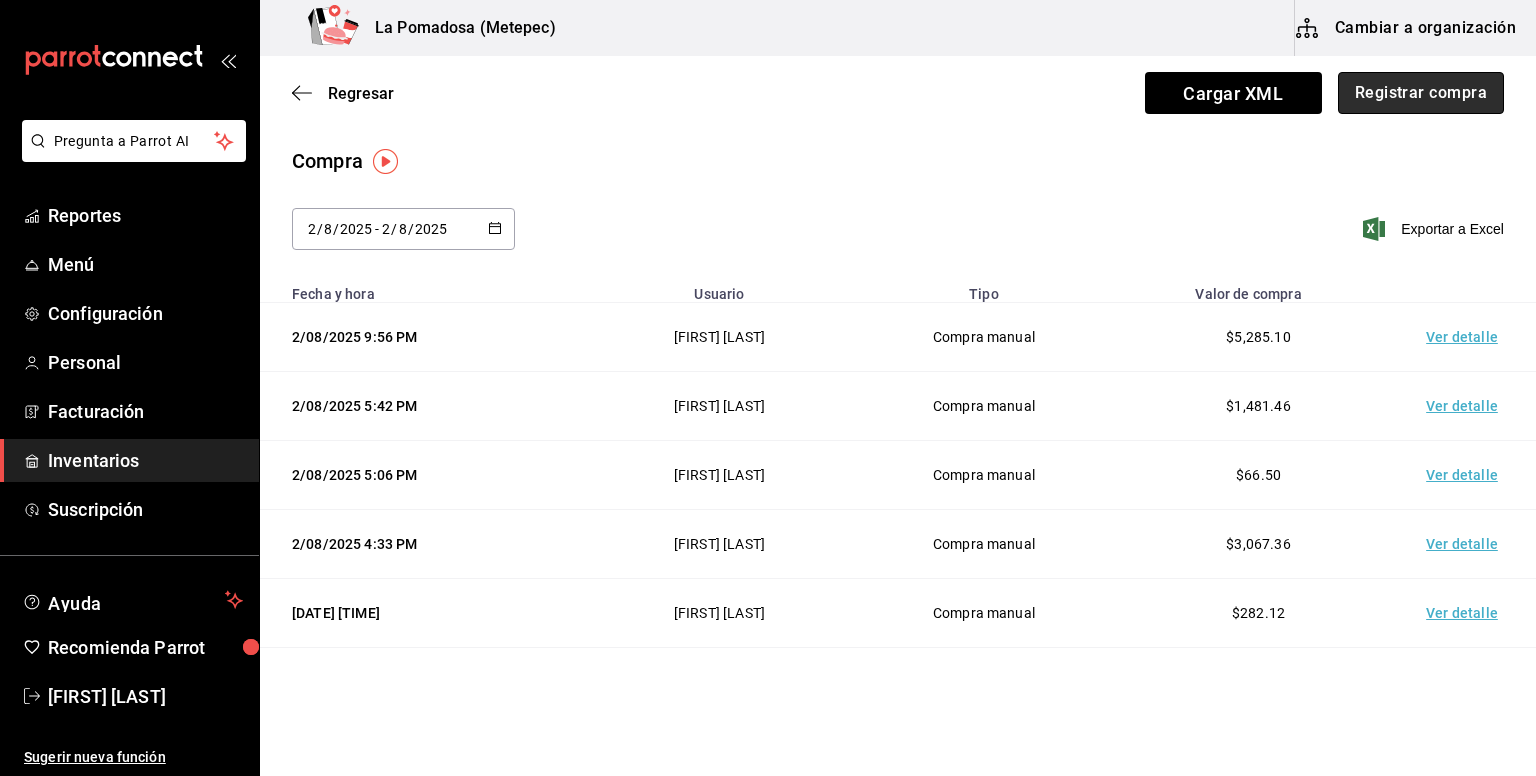 click on "Registrar compra" at bounding box center [1421, 93] 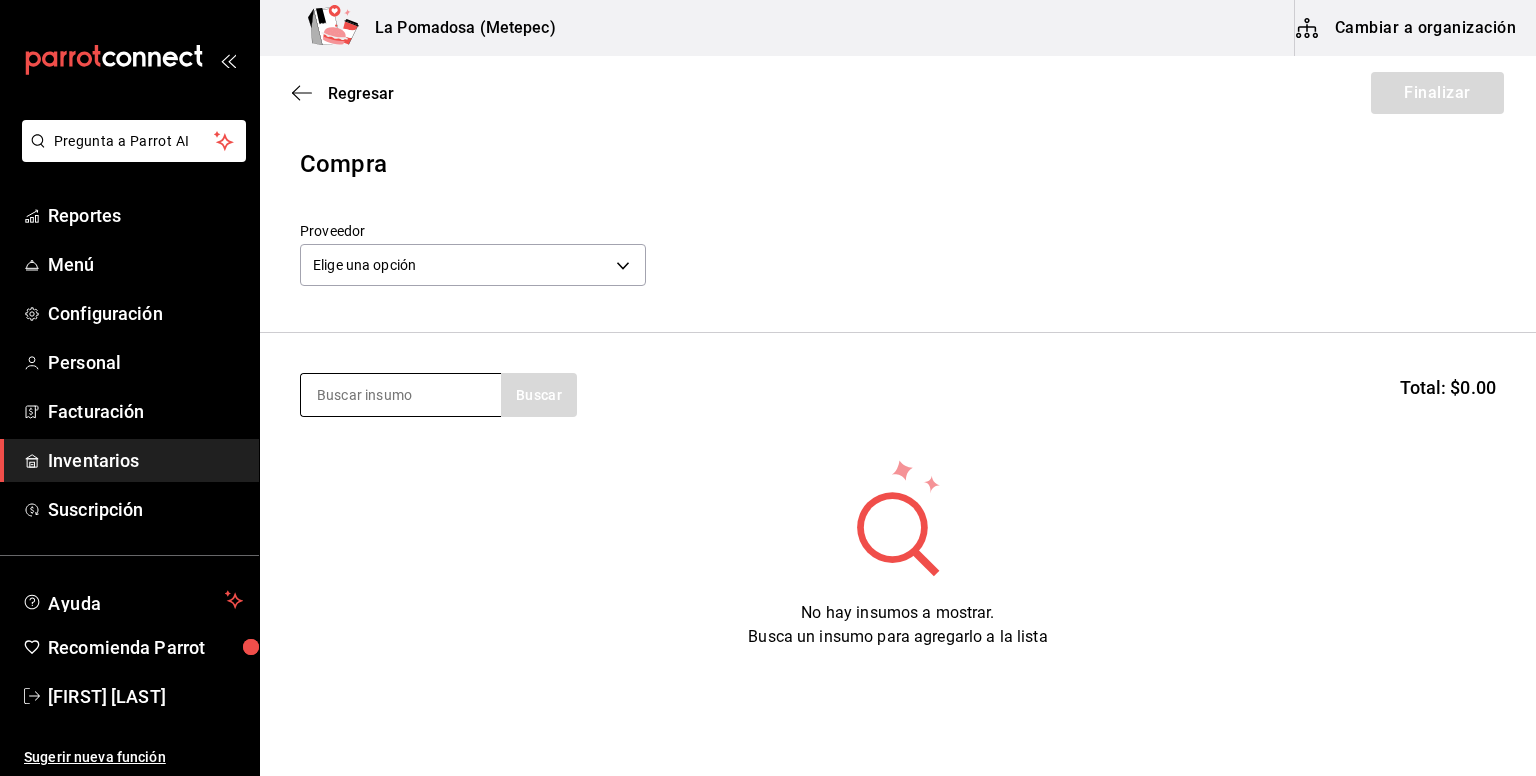 click at bounding box center (401, 395) 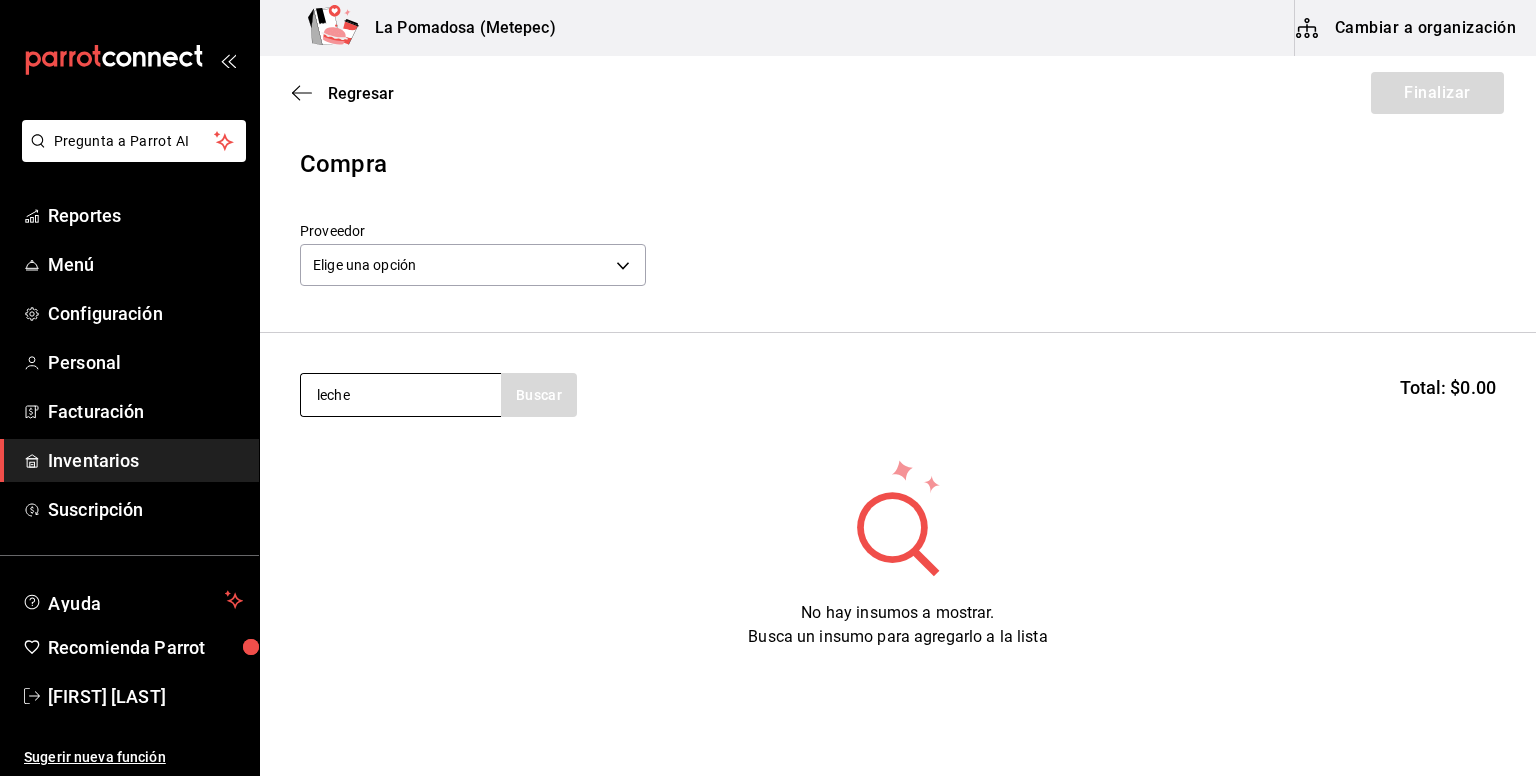 type on "leche" 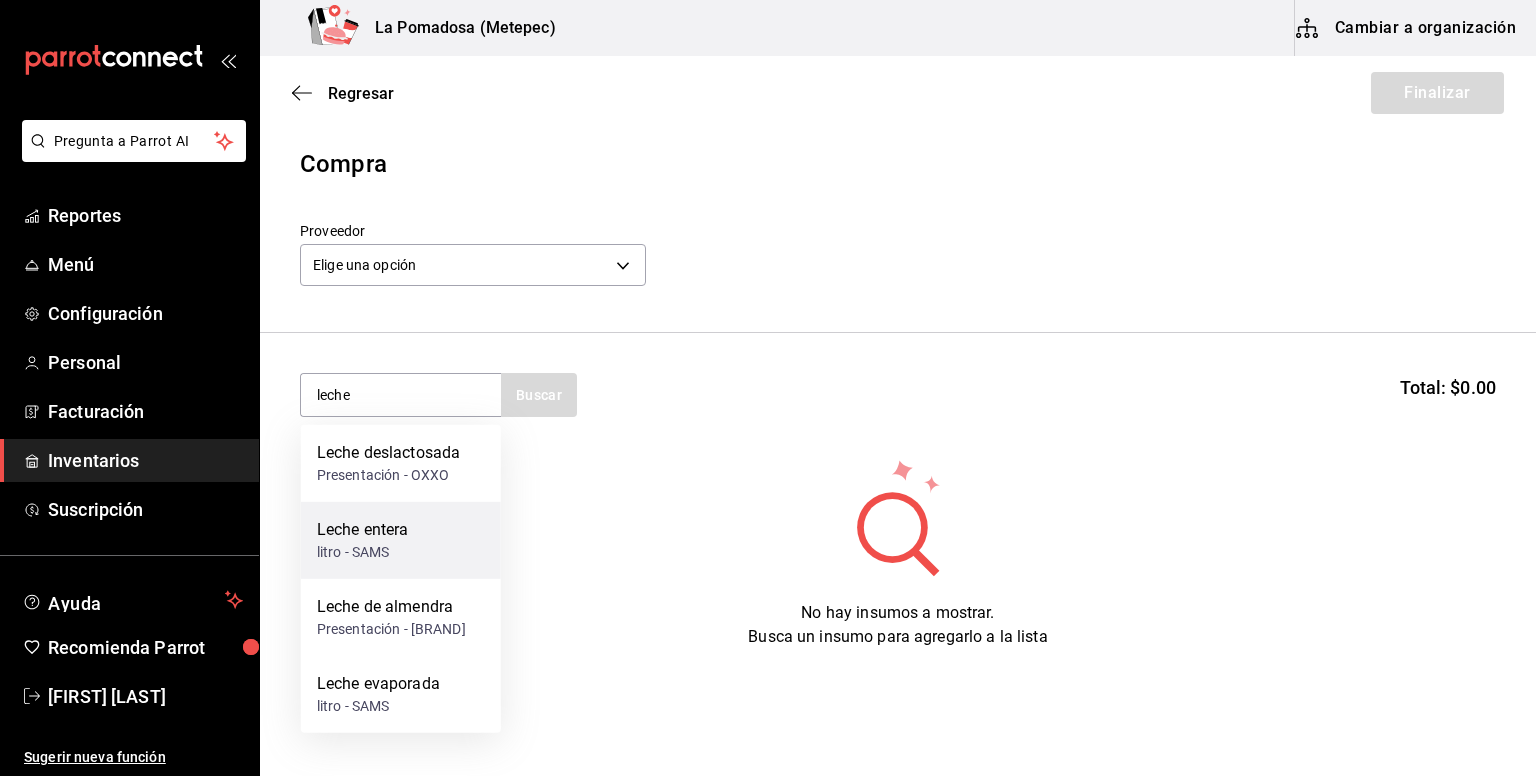 click on "Leche entera" at bounding box center [363, 530] 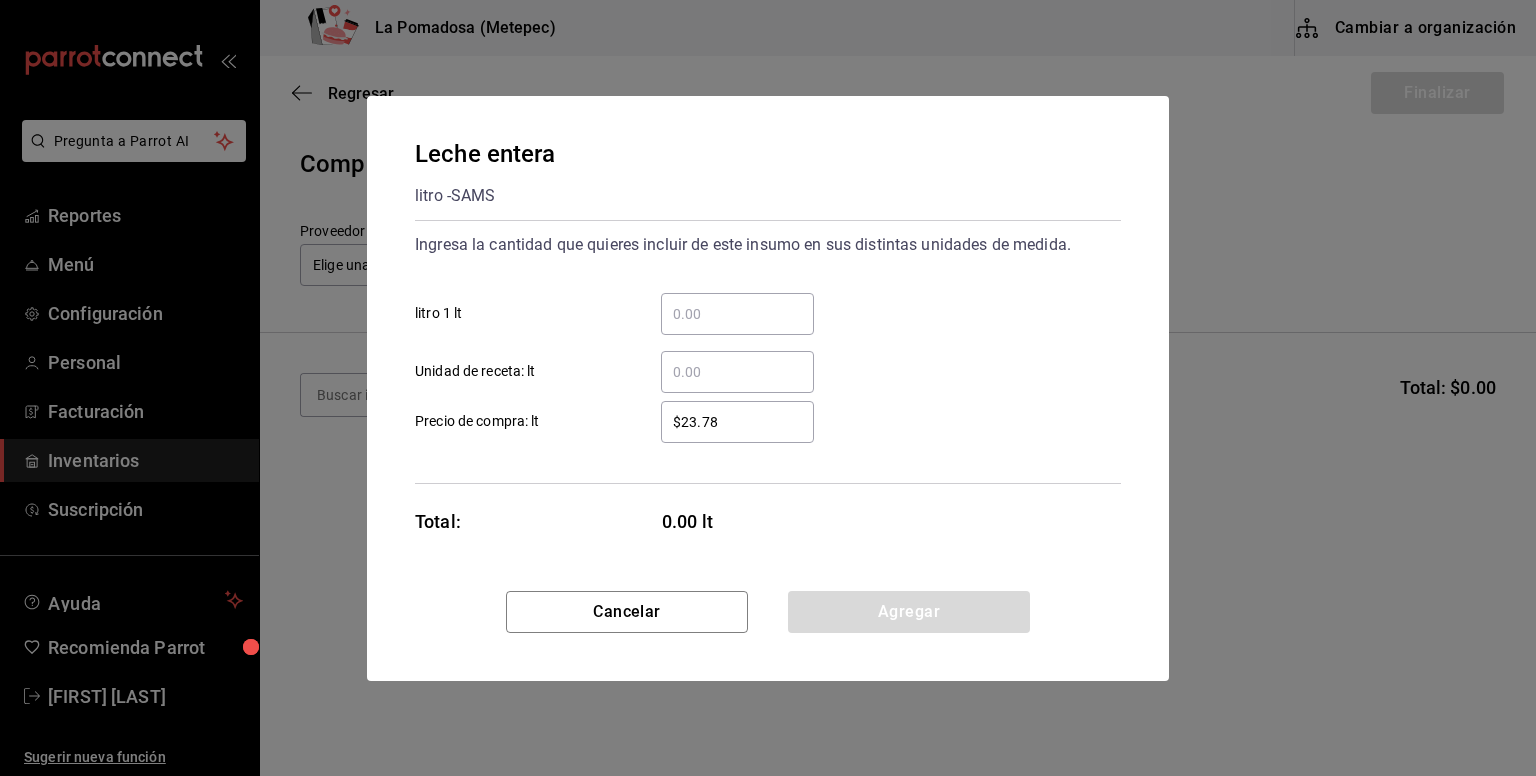 click on "​ litro  1 lt" at bounding box center [737, 314] 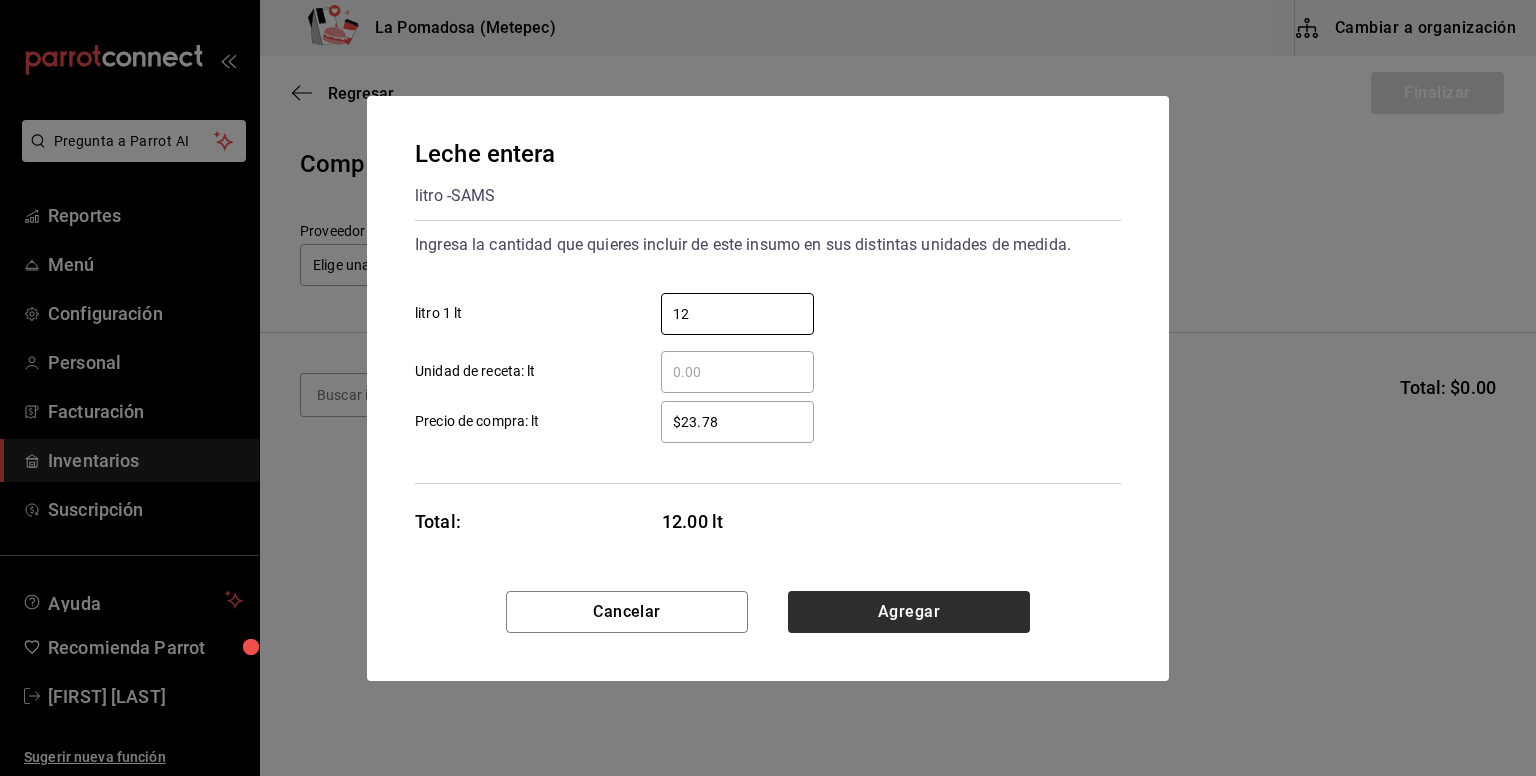 type on "12" 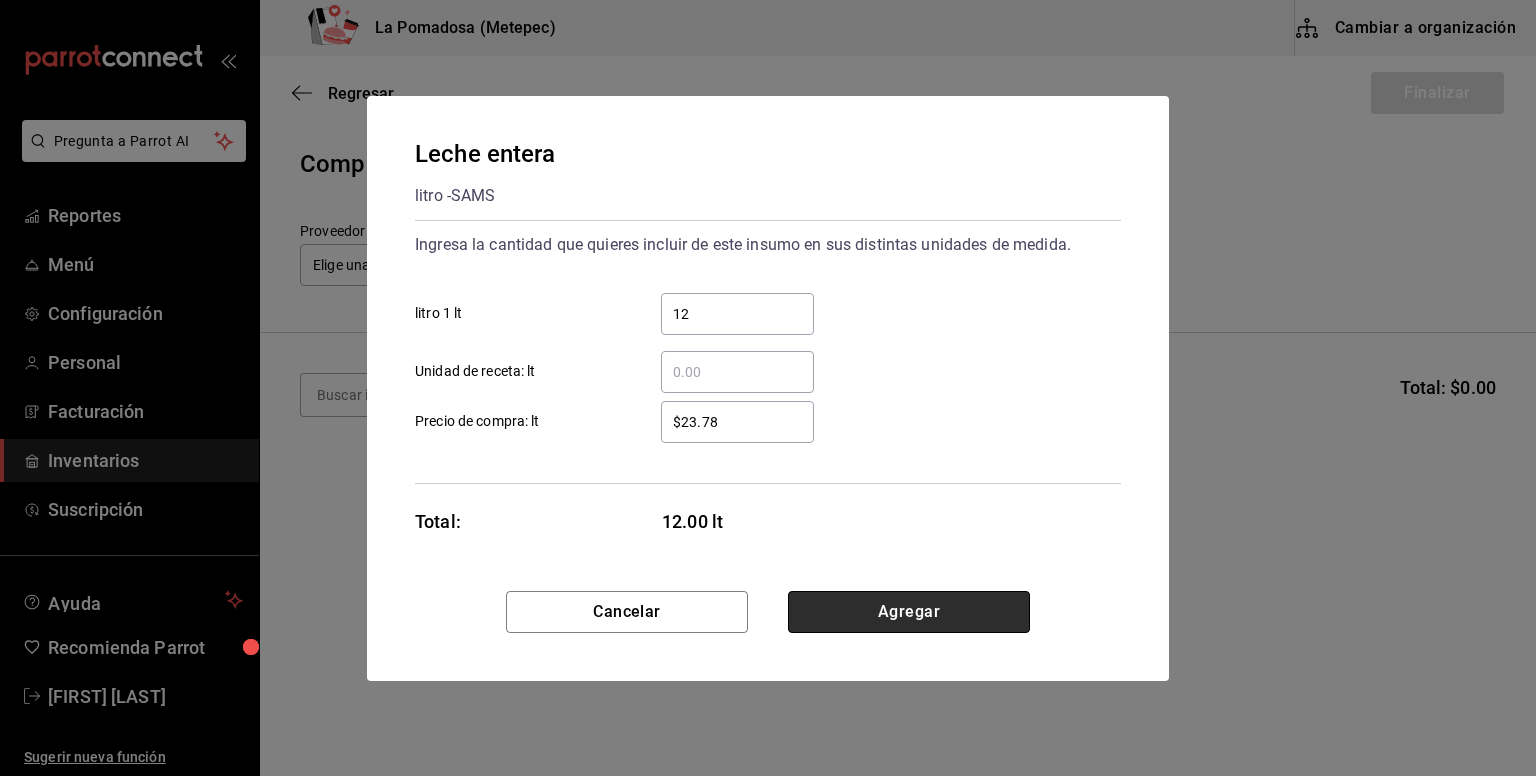 click on "Agregar" at bounding box center [909, 612] 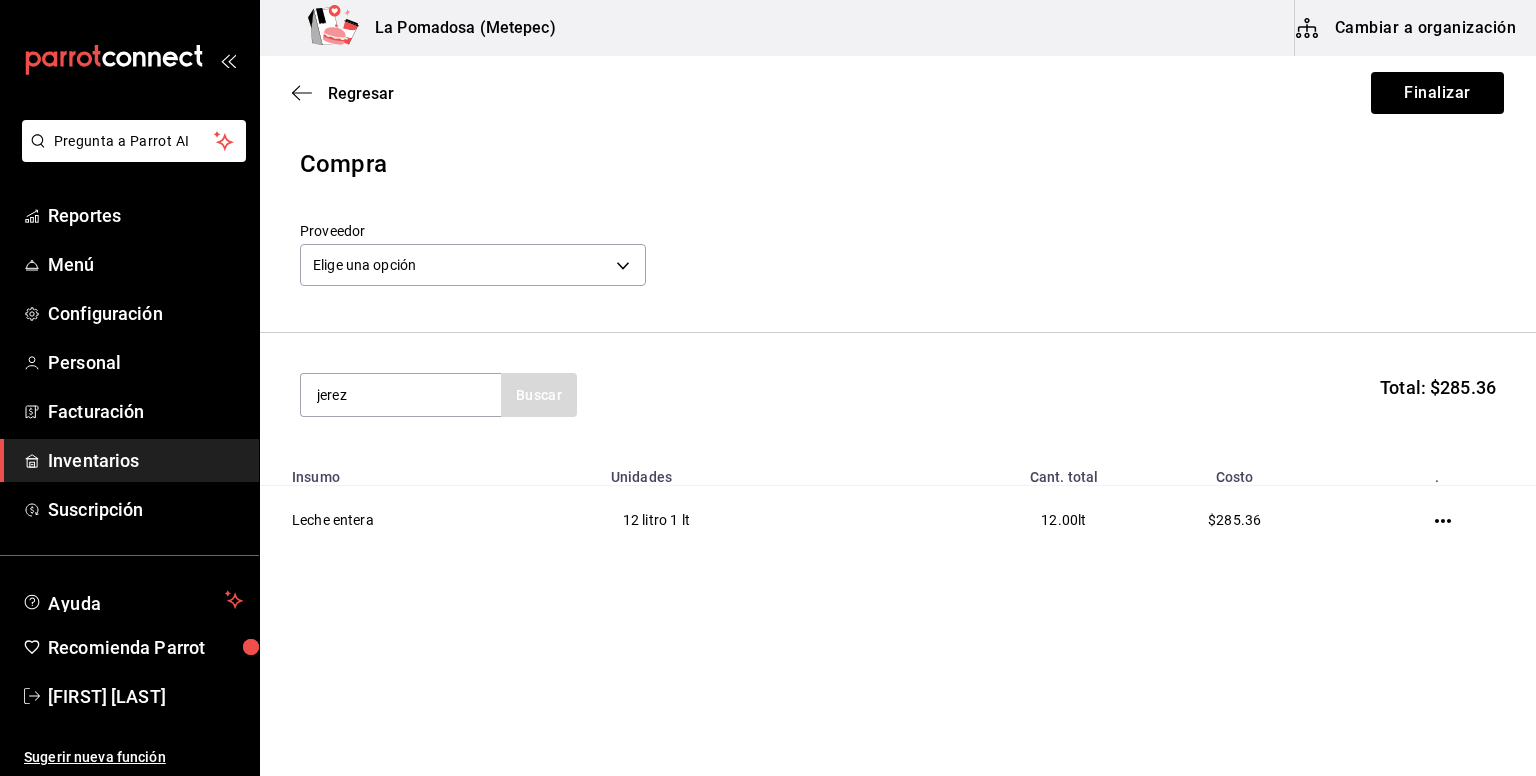 type on "jerez" 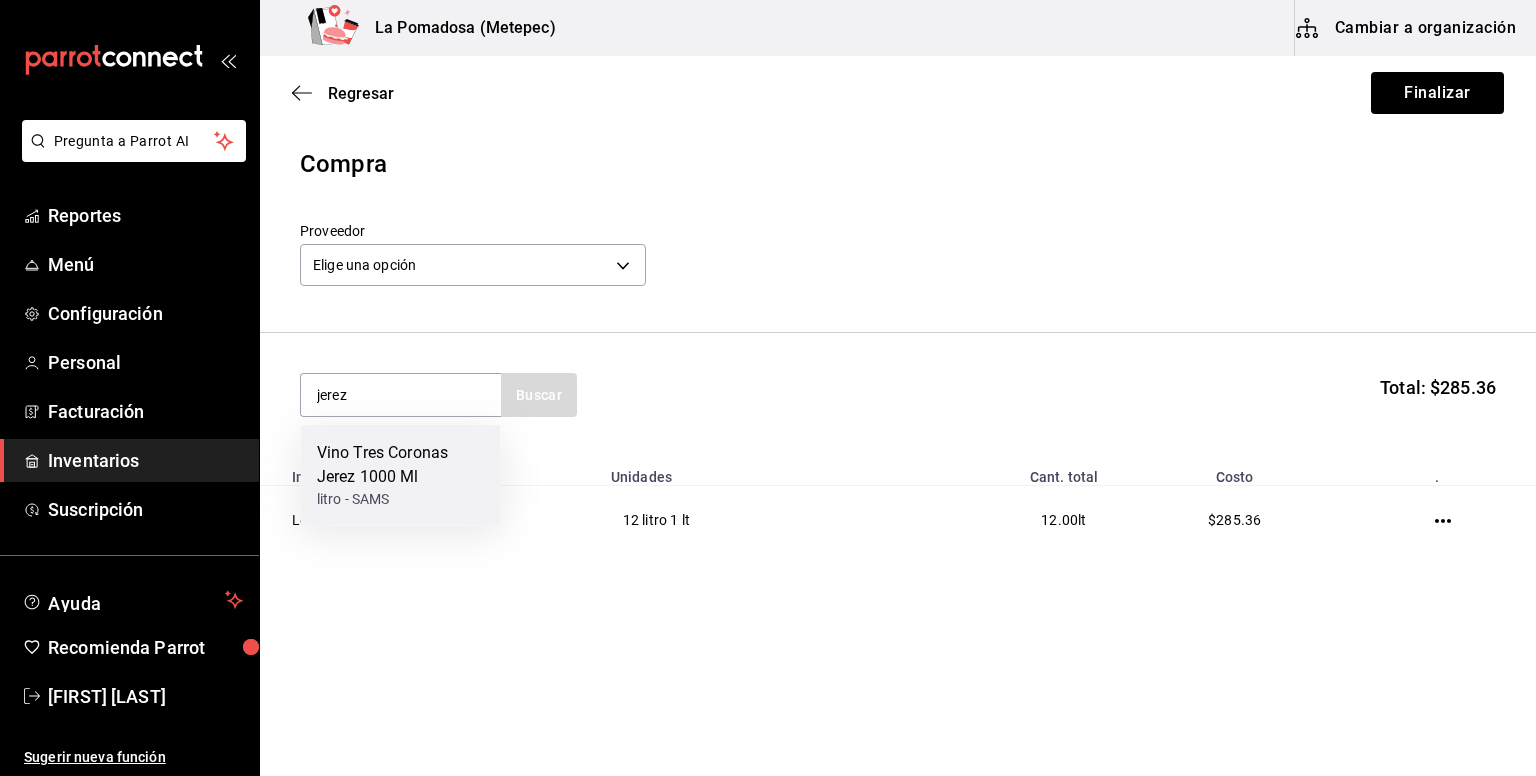click on "Vino Tres Coronas Jerez 1000 Ml" at bounding box center (401, 465) 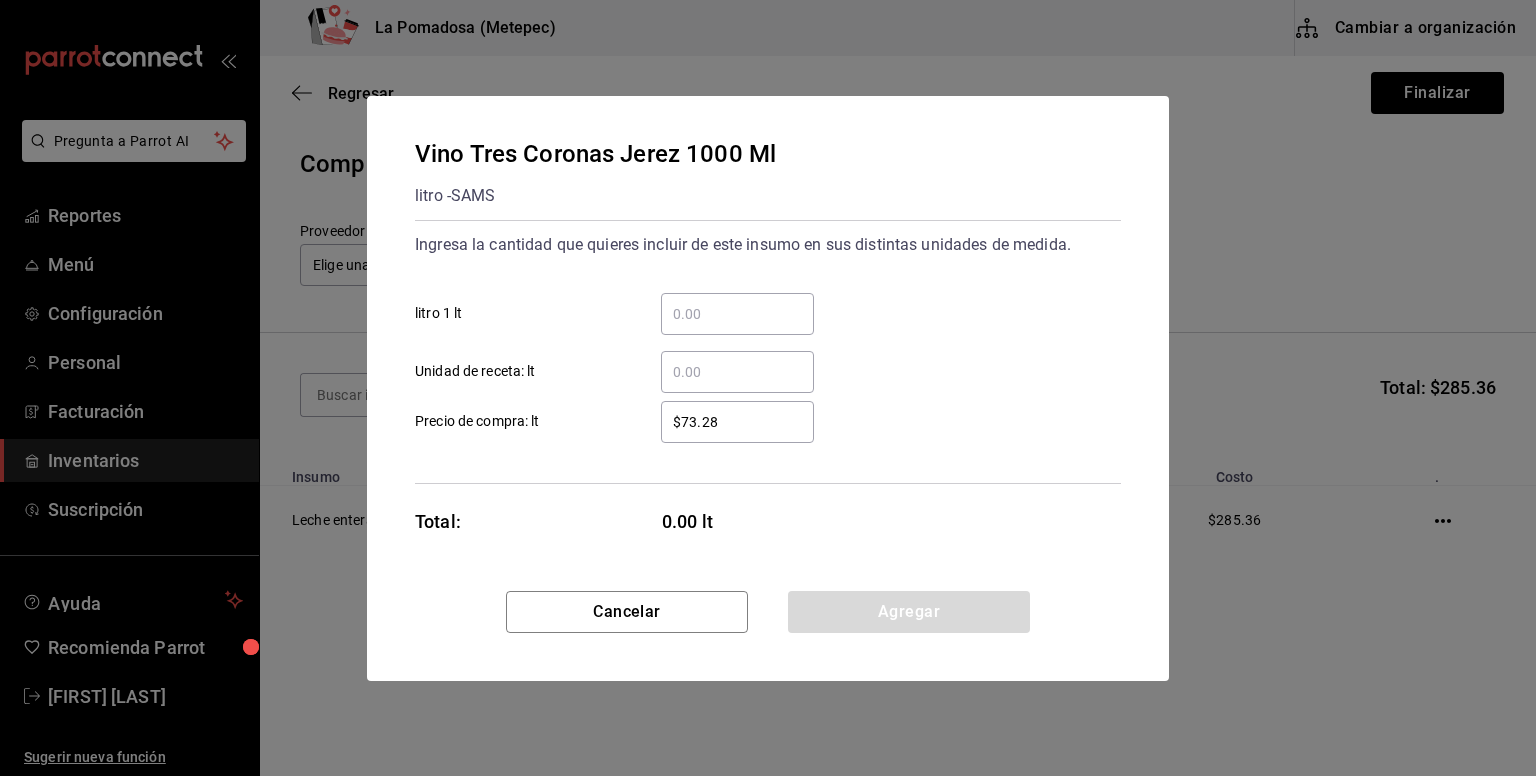 click on "​ litro  1 lt" at bounding box center (737, 314) 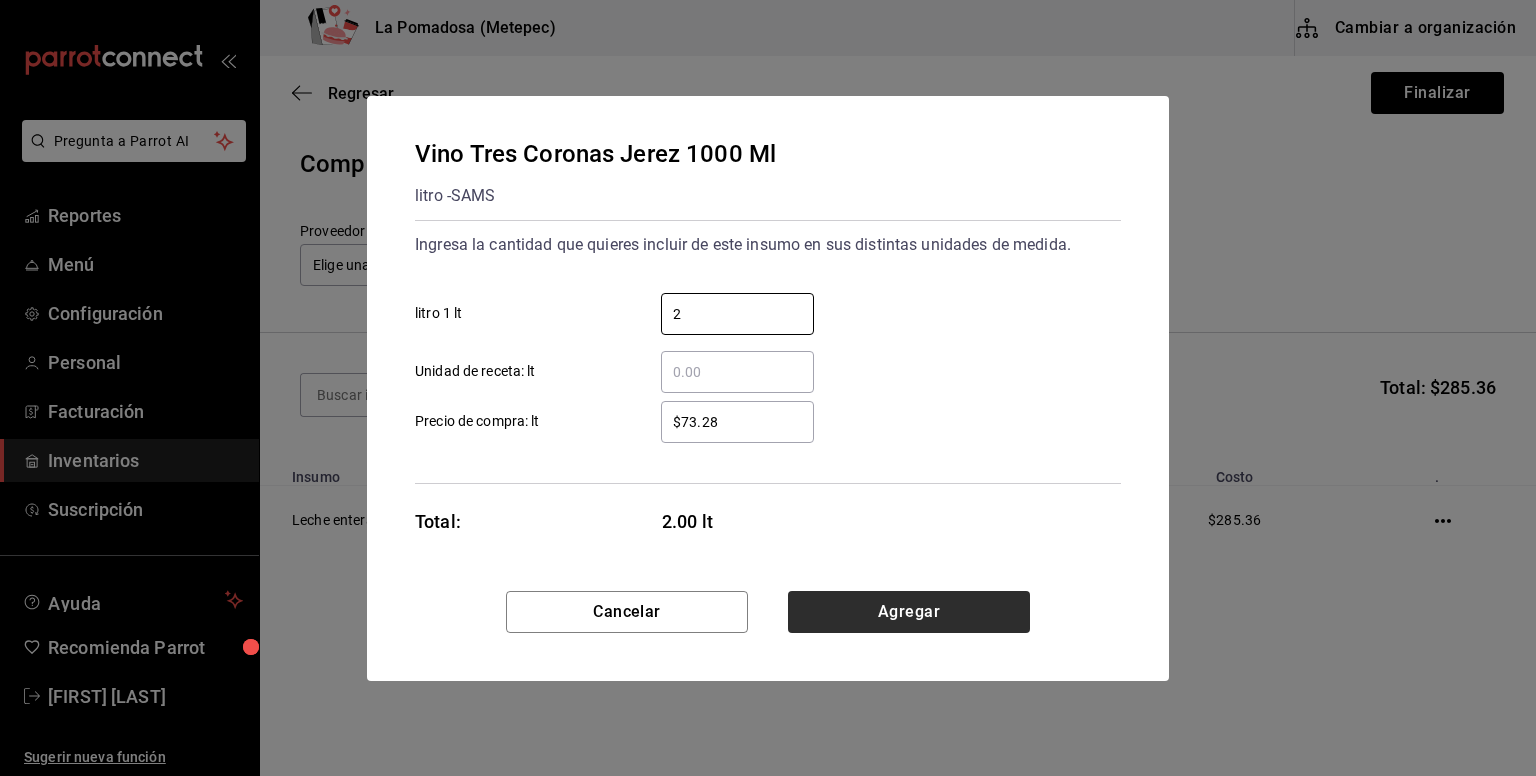 type on "2" 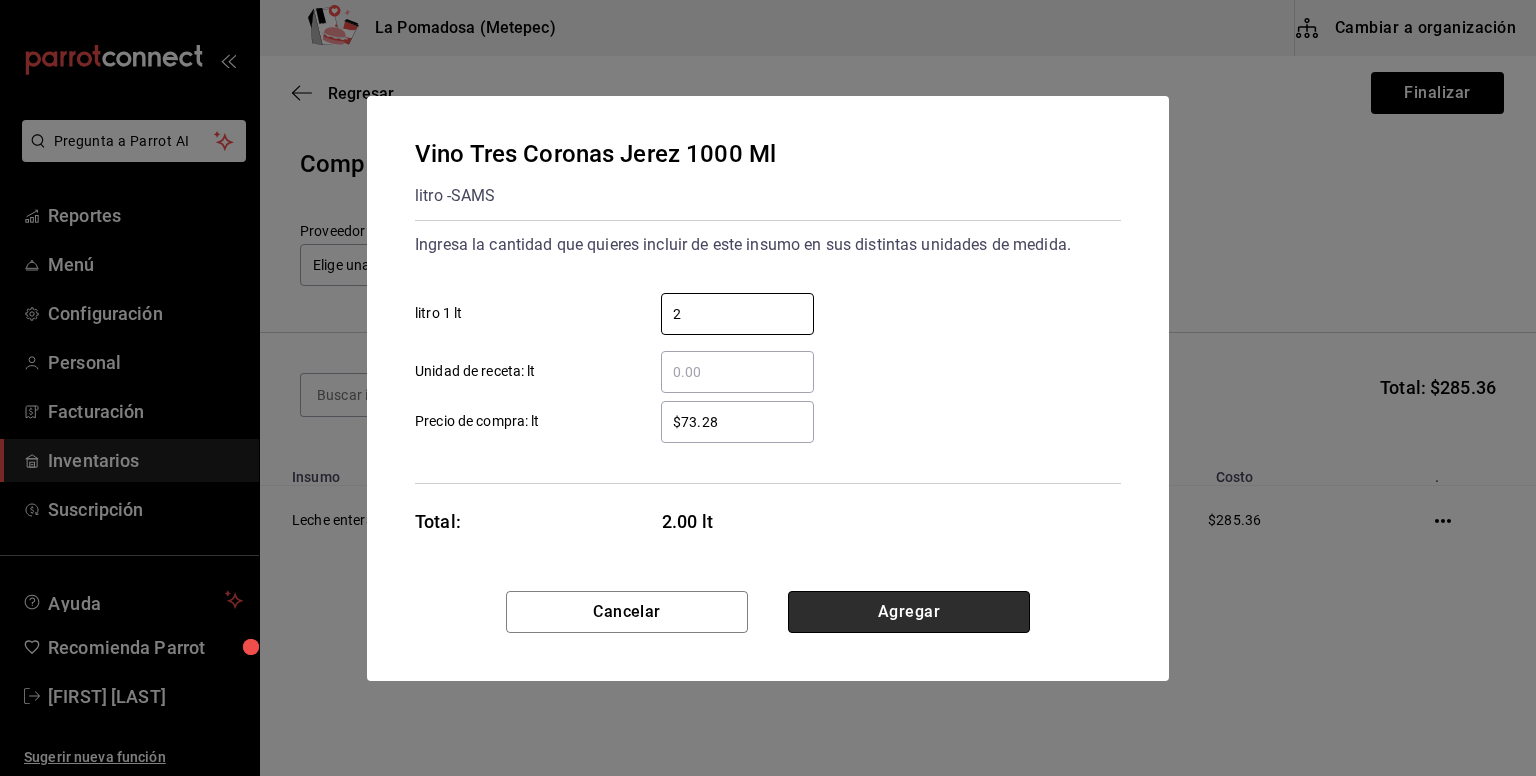 click on "Agregar" at bounding box center (909, 612) 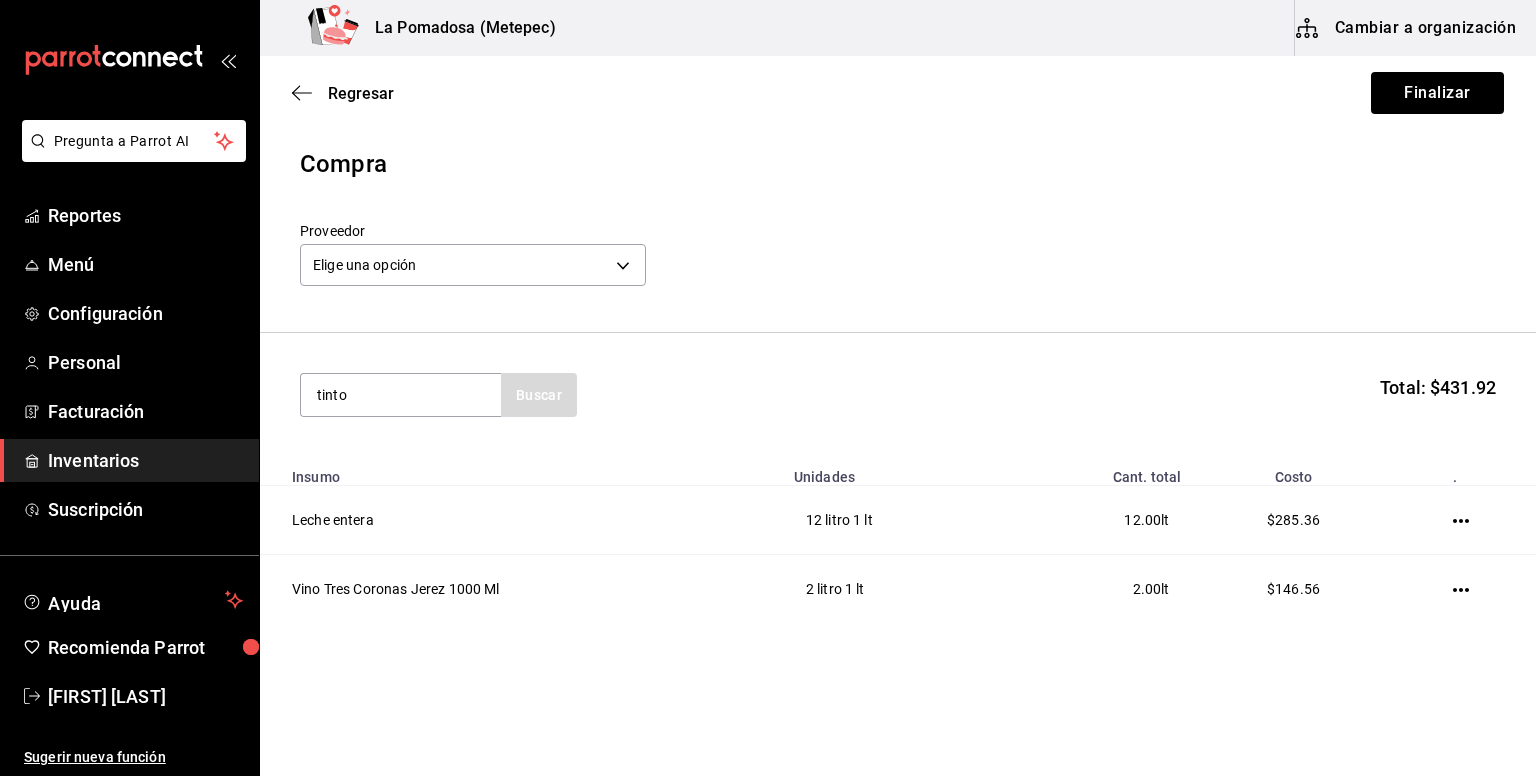 type on "tinto" 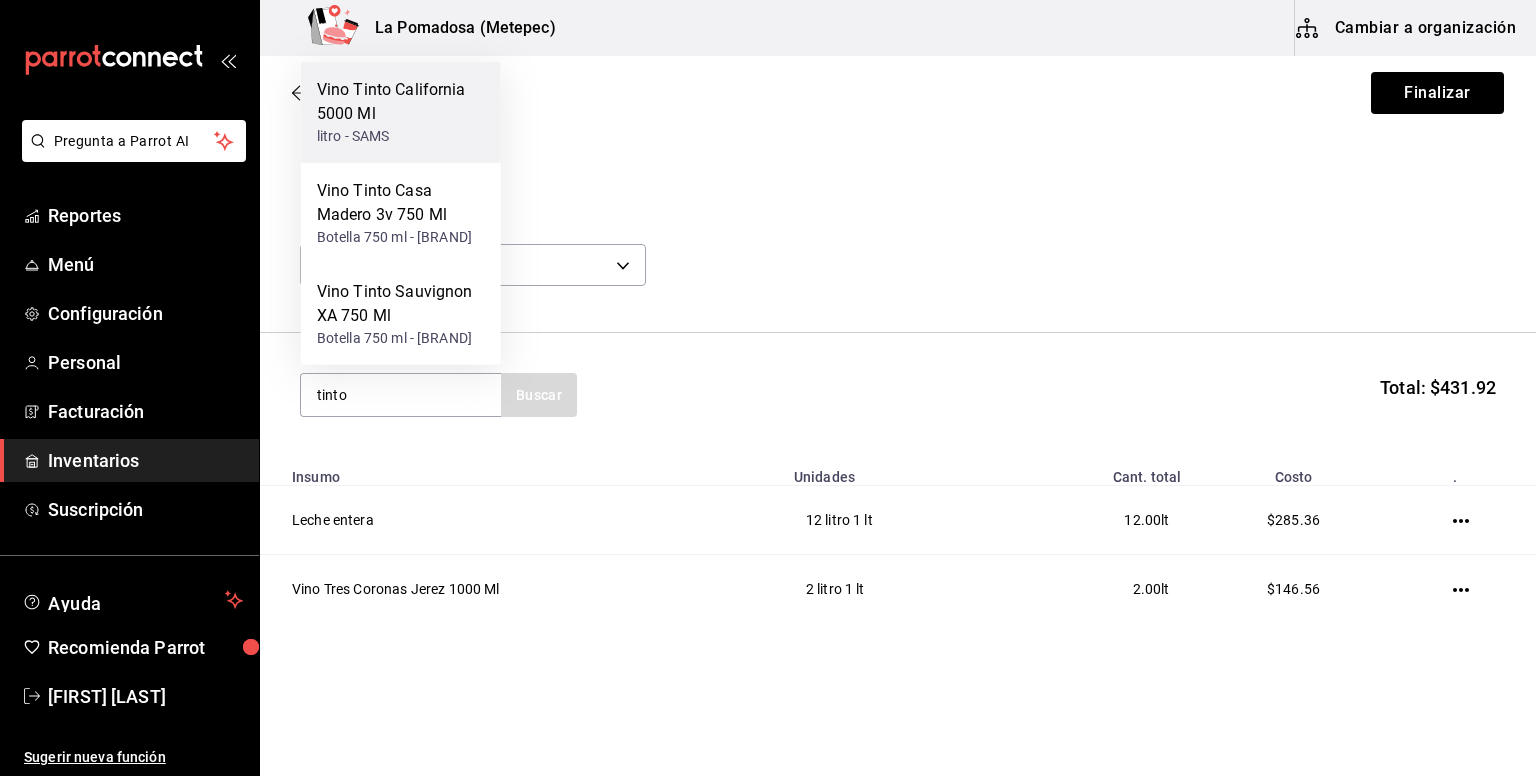 click on "Vino Tinto California 5000 Ml litro  - SAMS" at bounding box center [401, 112] 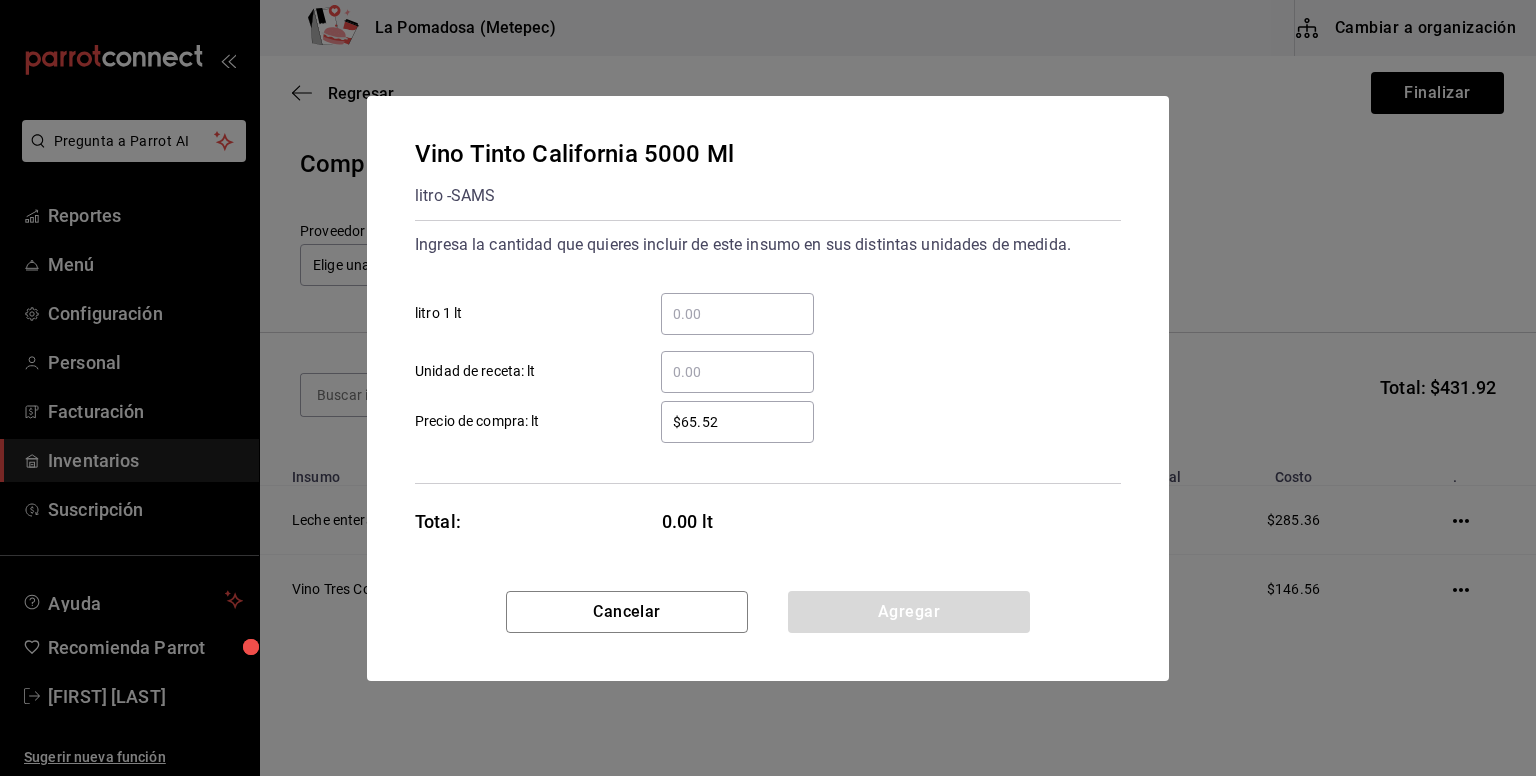 click on "​" at bounding box center [737, 314] 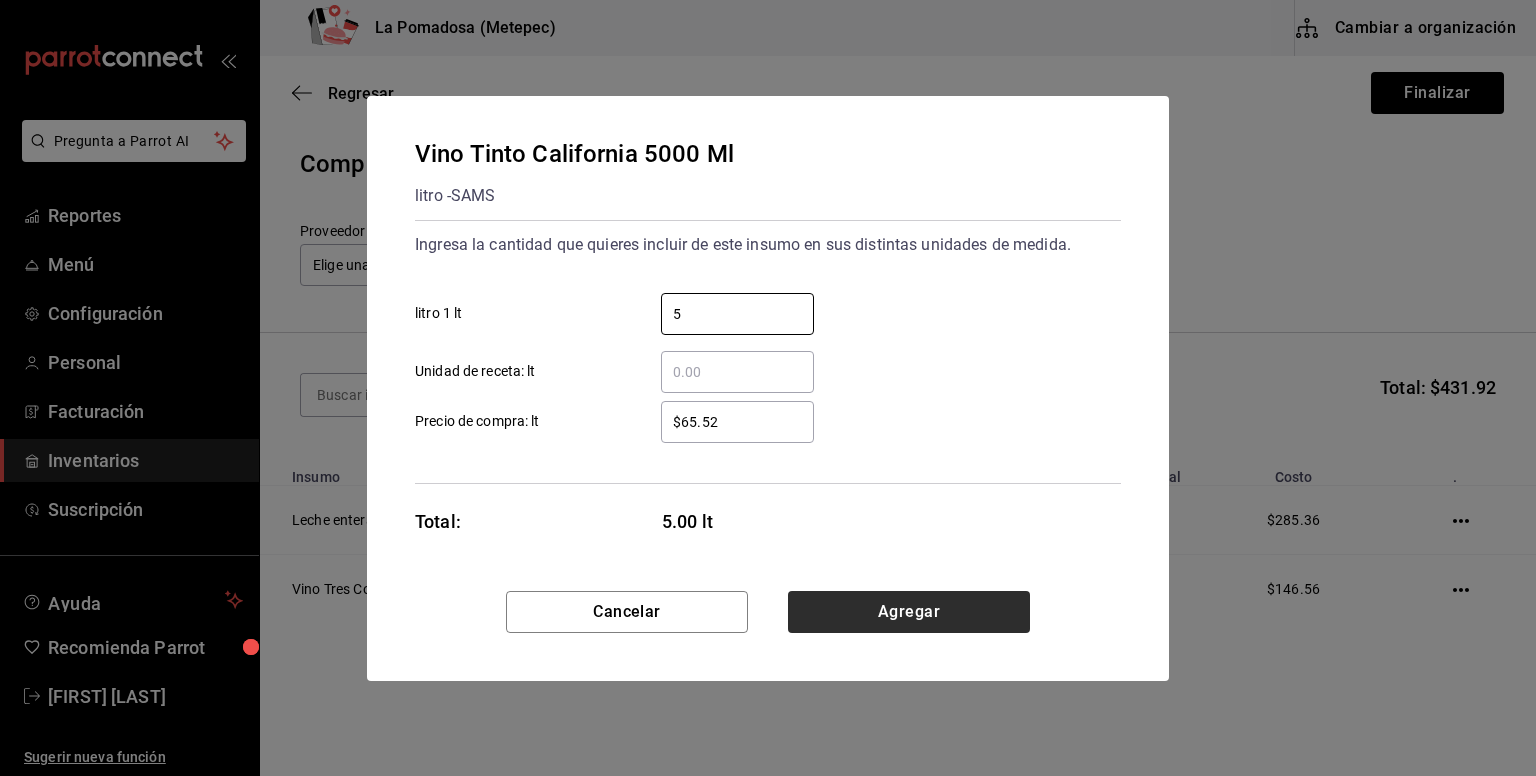 type on "5" 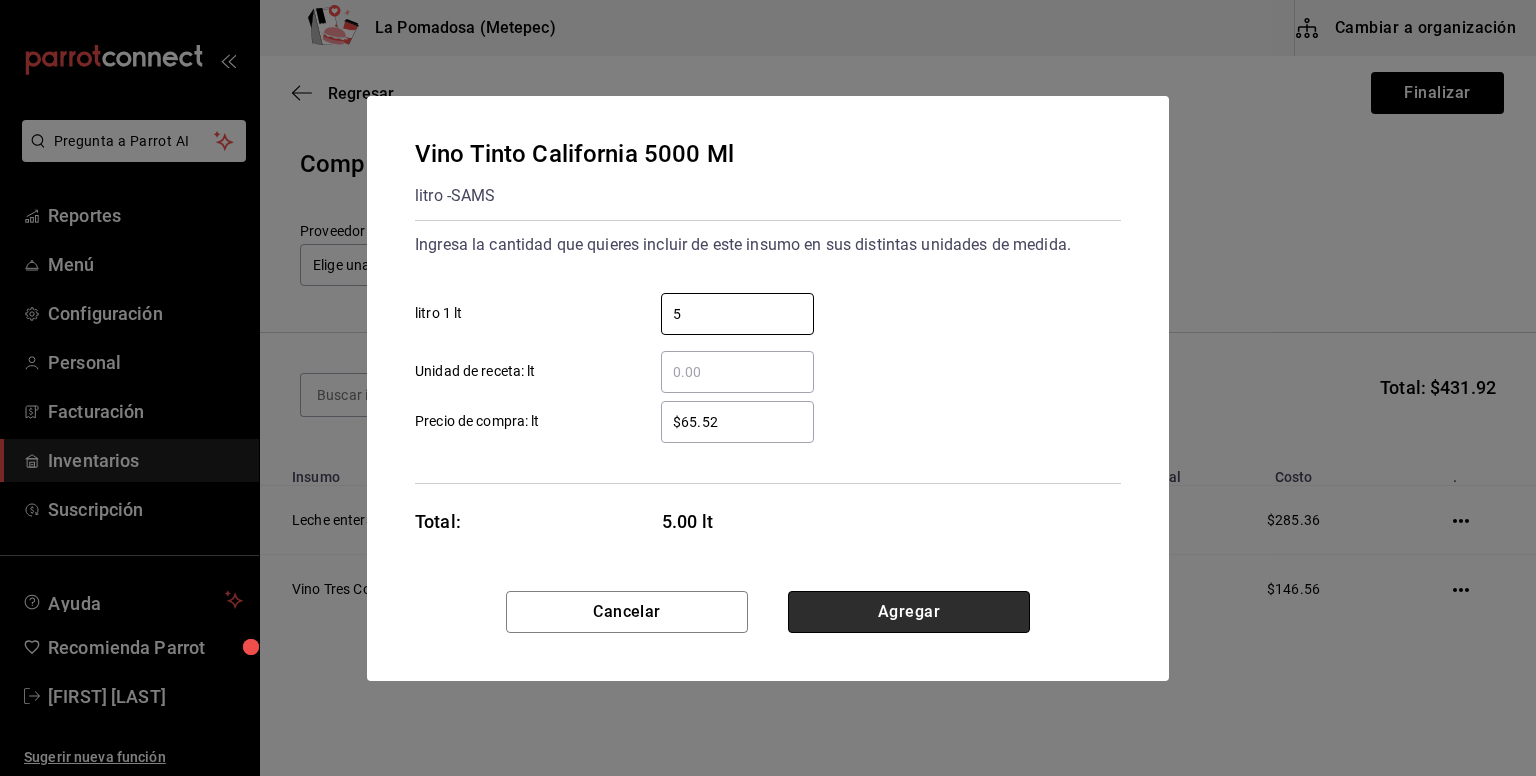 click on "Agregar" at bounding box center [909, 612] 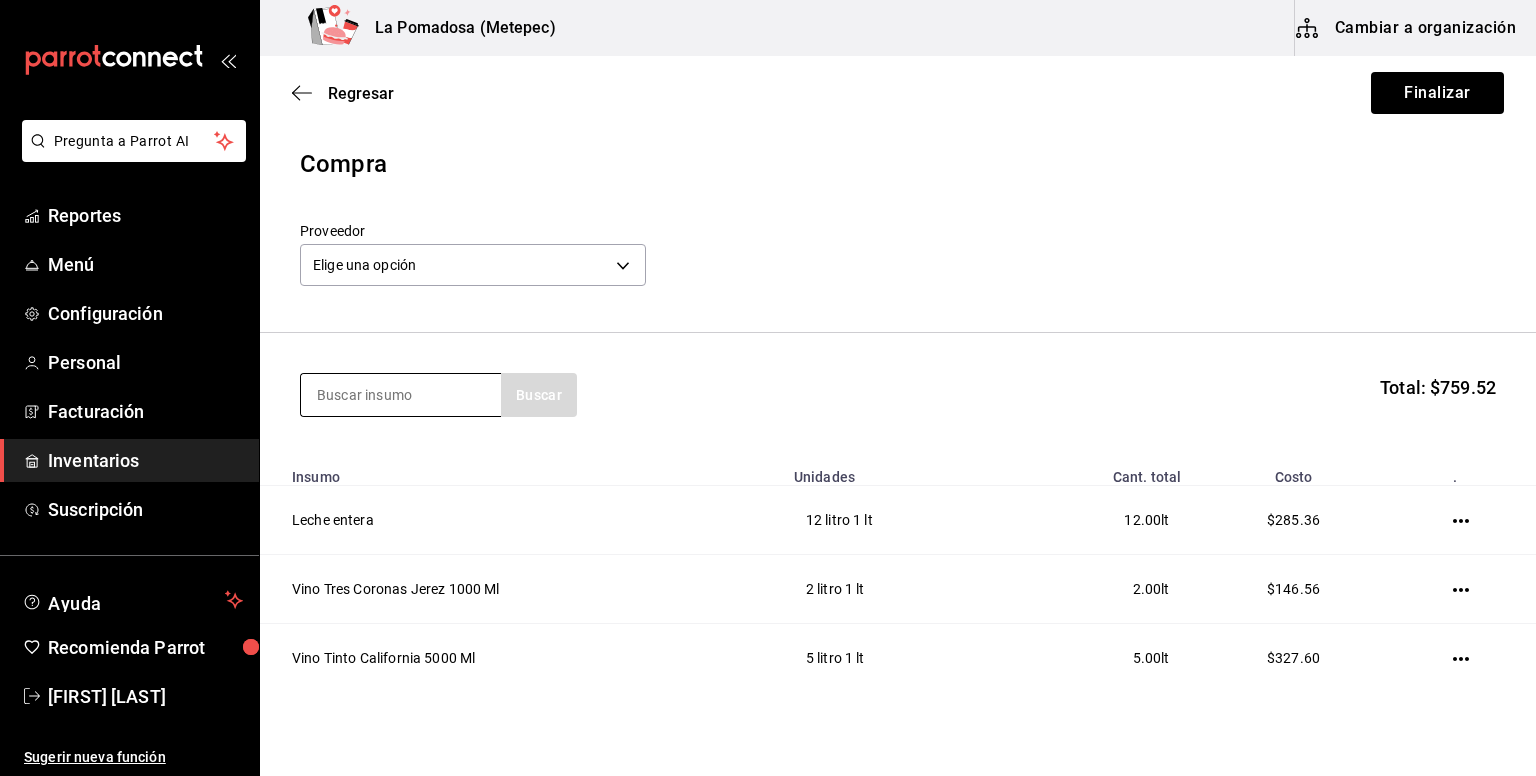 click at bounding box center (401, 395) 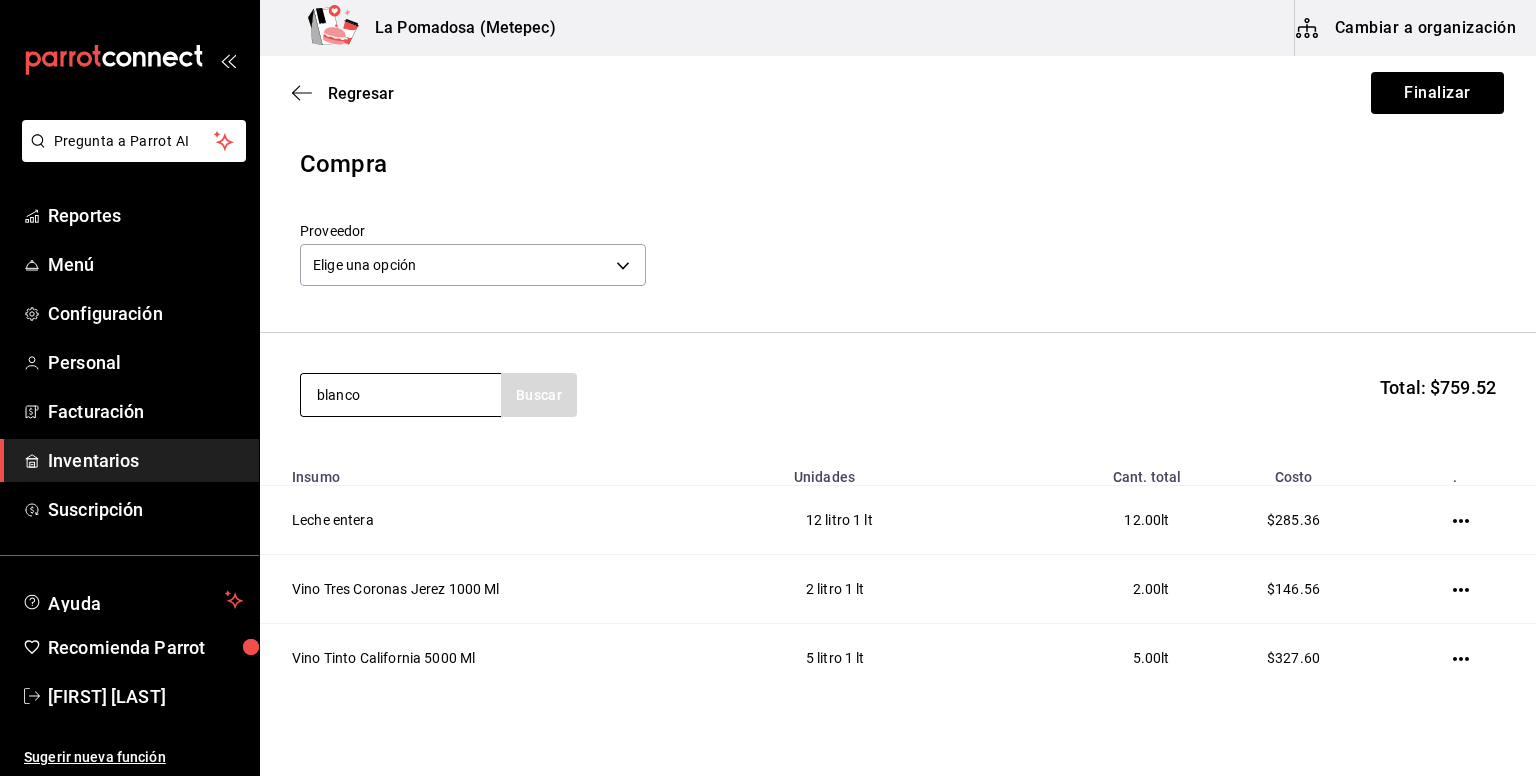 type on "blanco" 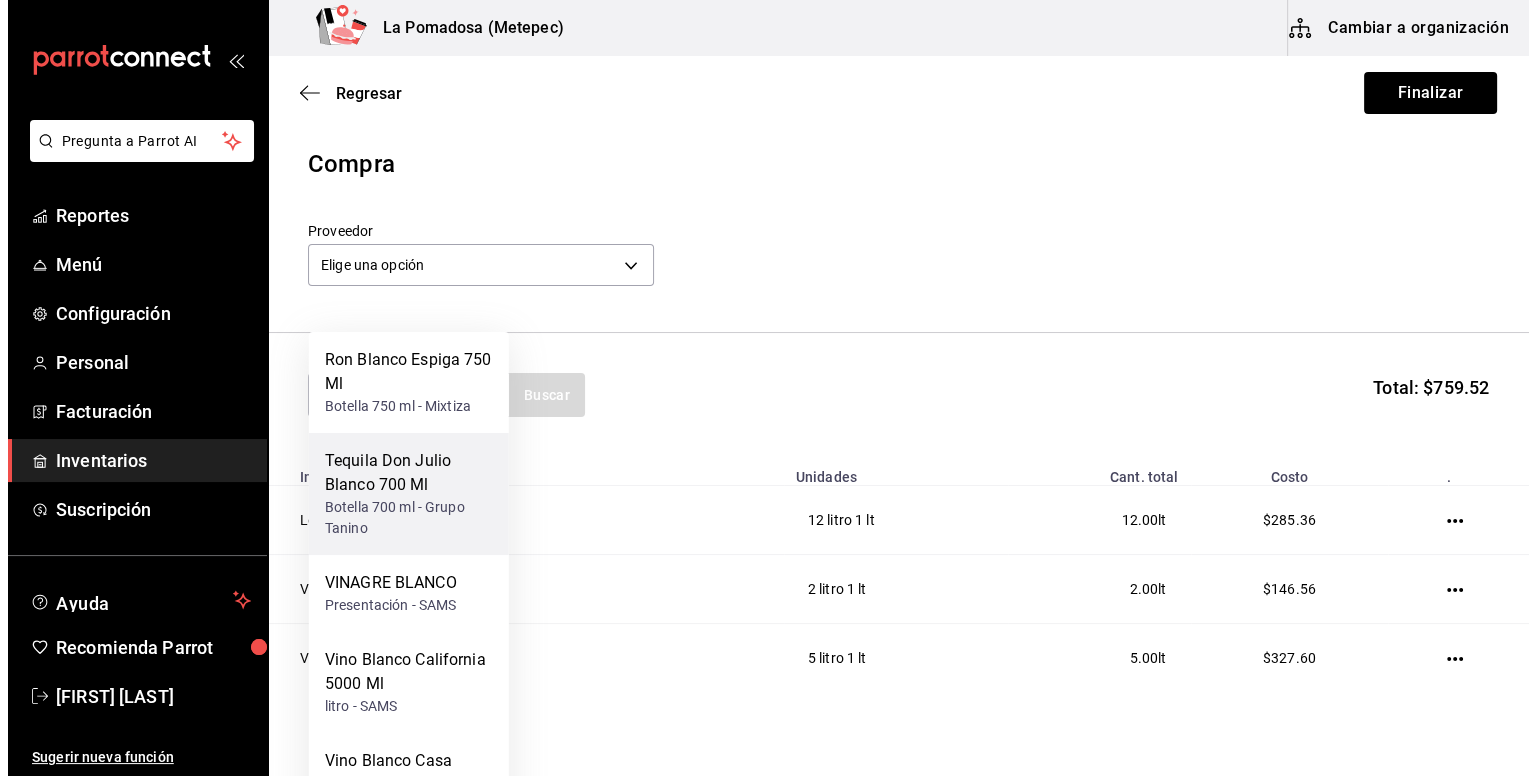 scroll, scrollTop: 92, scrollLeft: 0, axis: vertical 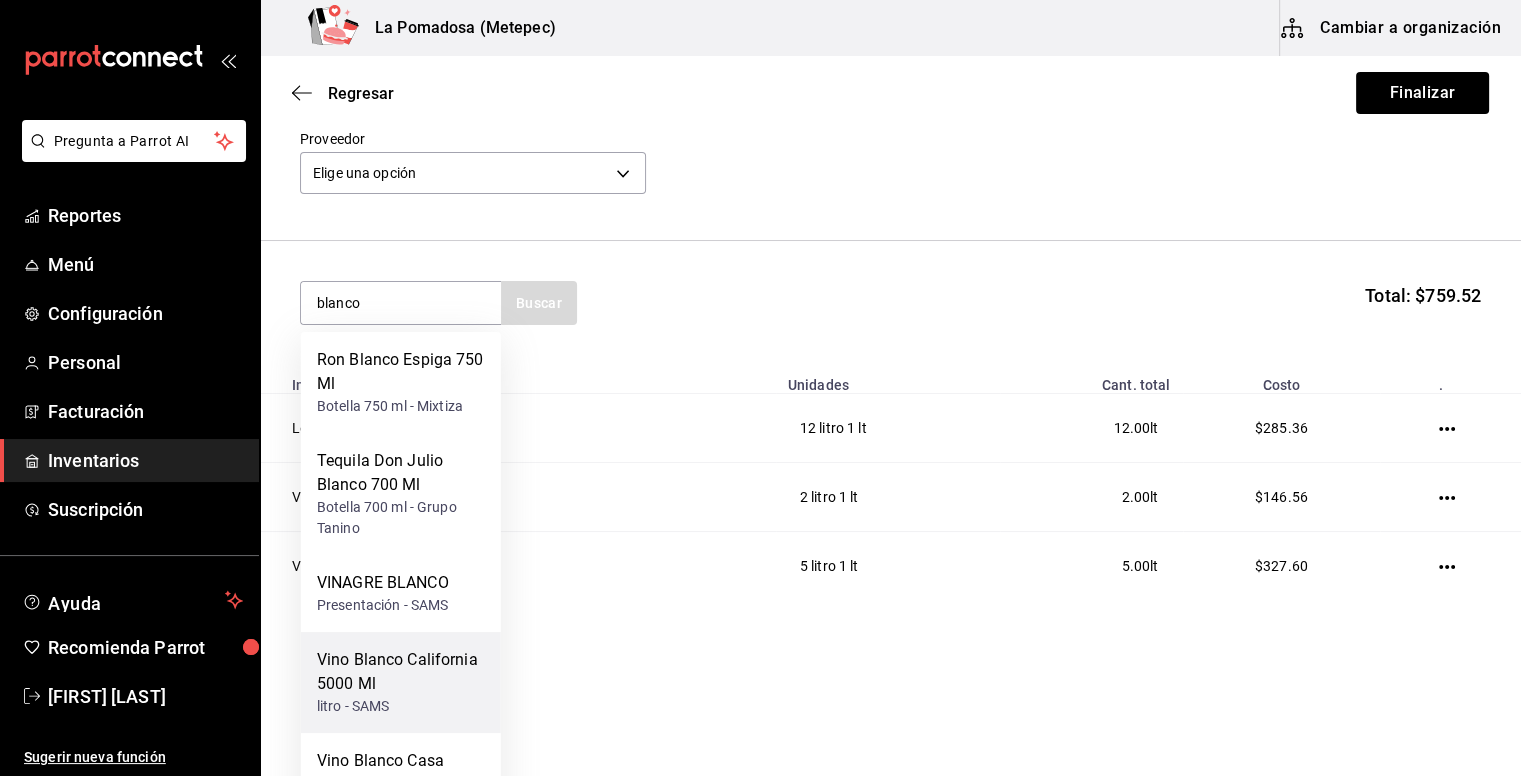 click on "Vino Blanco California 5000 Ml" at bounding box center (401, 672) 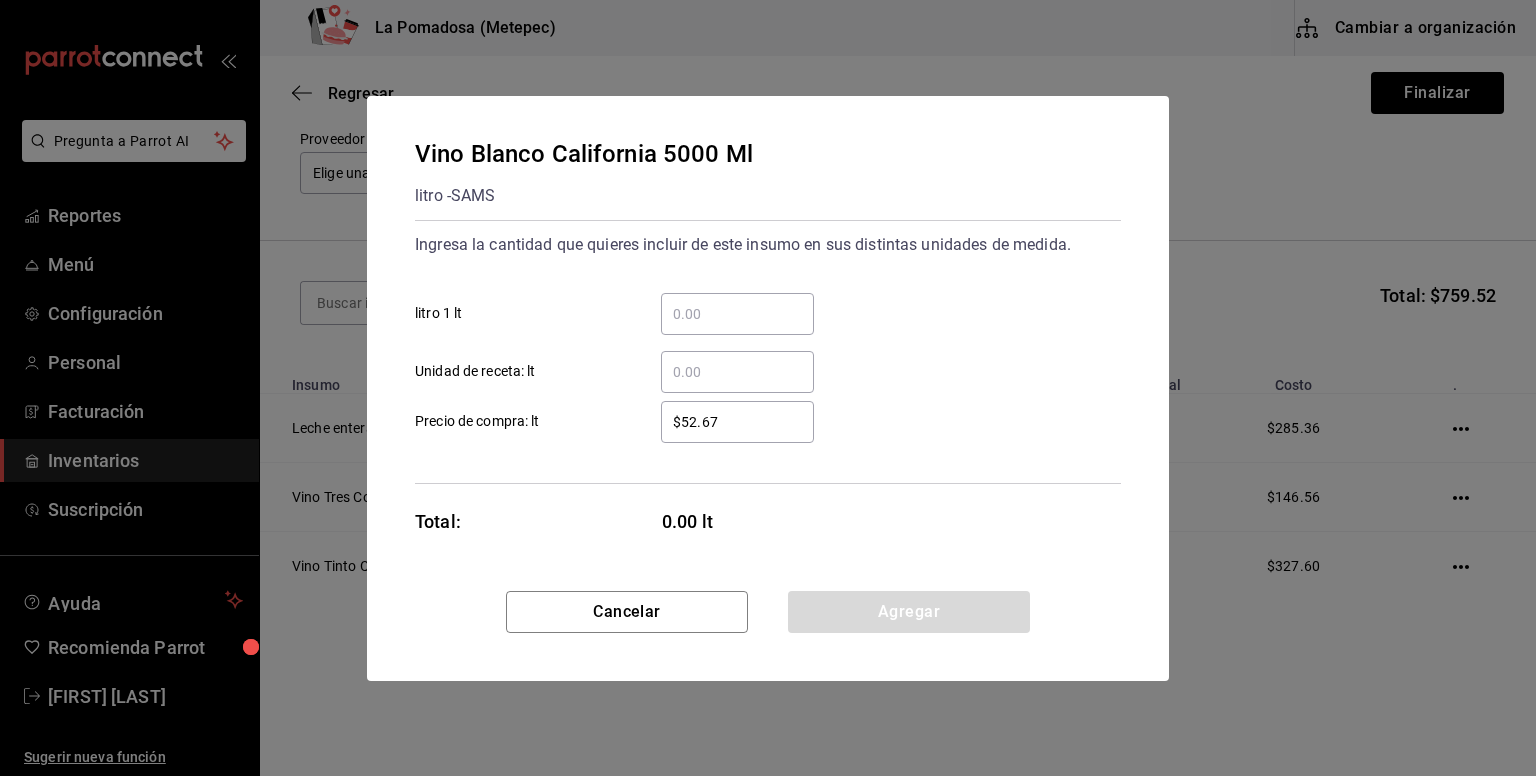 click on "​" at bounding box center (737, 314) 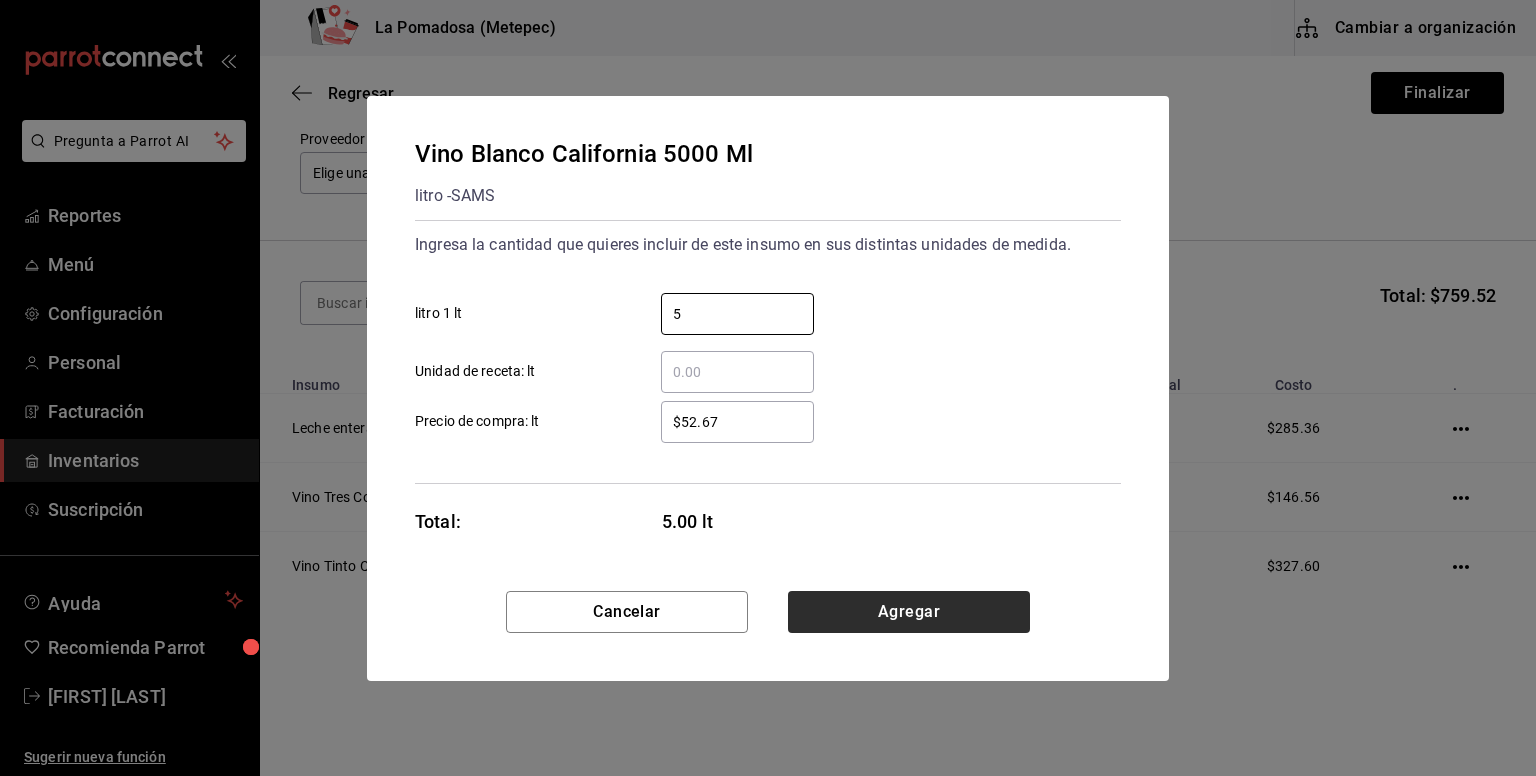 type on "5" 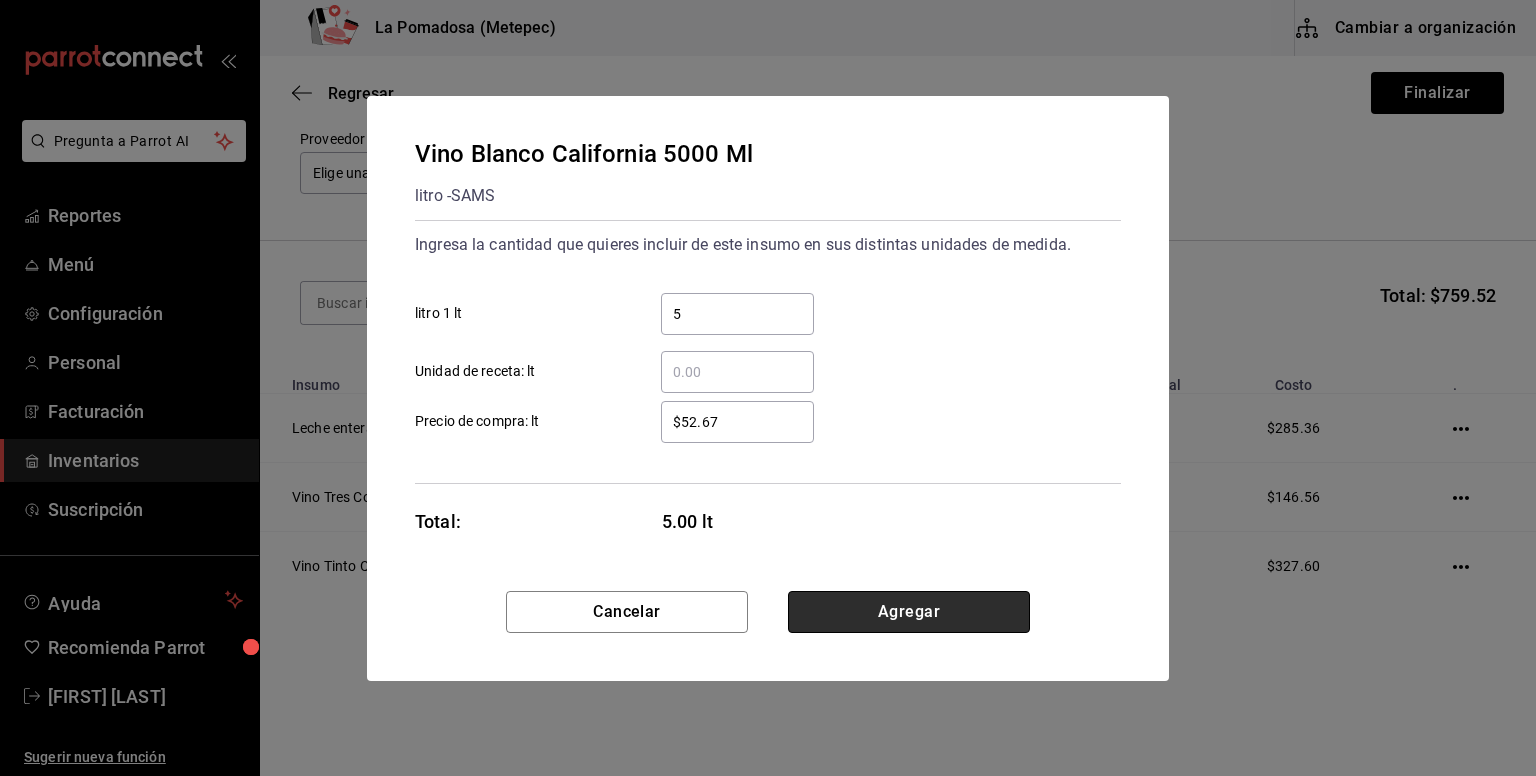 click on "Agregar" at bounding box center [909, 612] 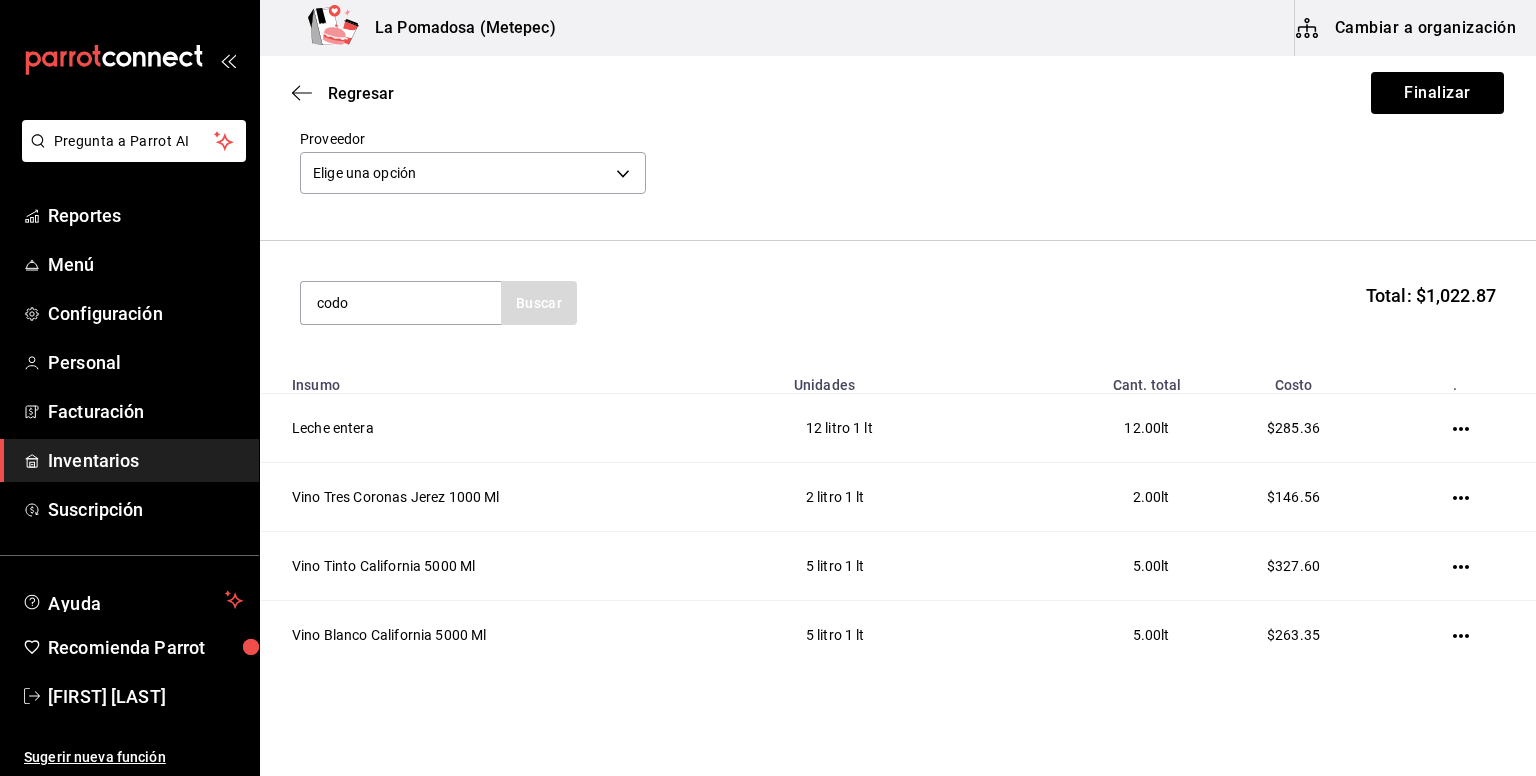 type on "codo" 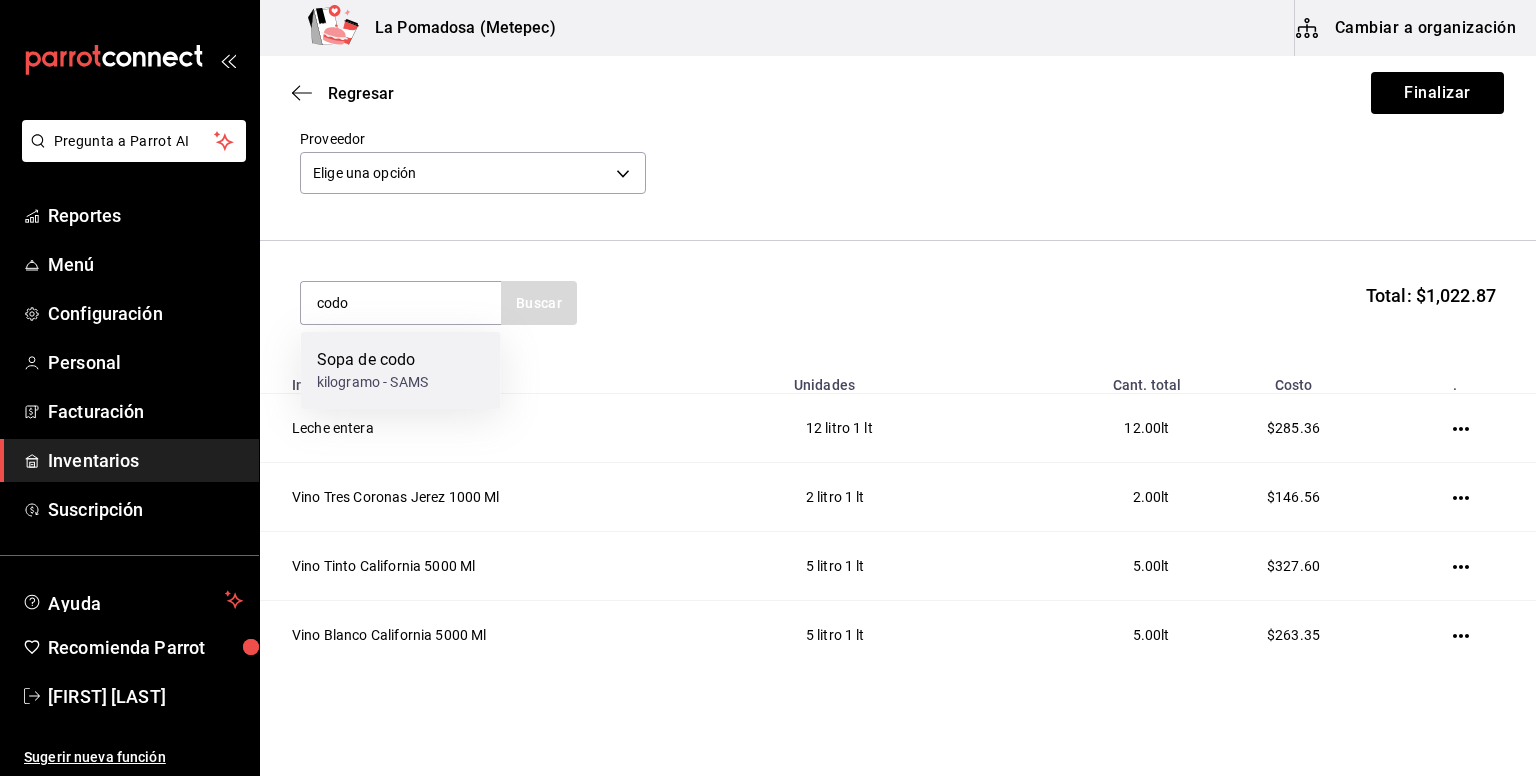 click on "Sopa de codo" at bounding box center (372, 360) 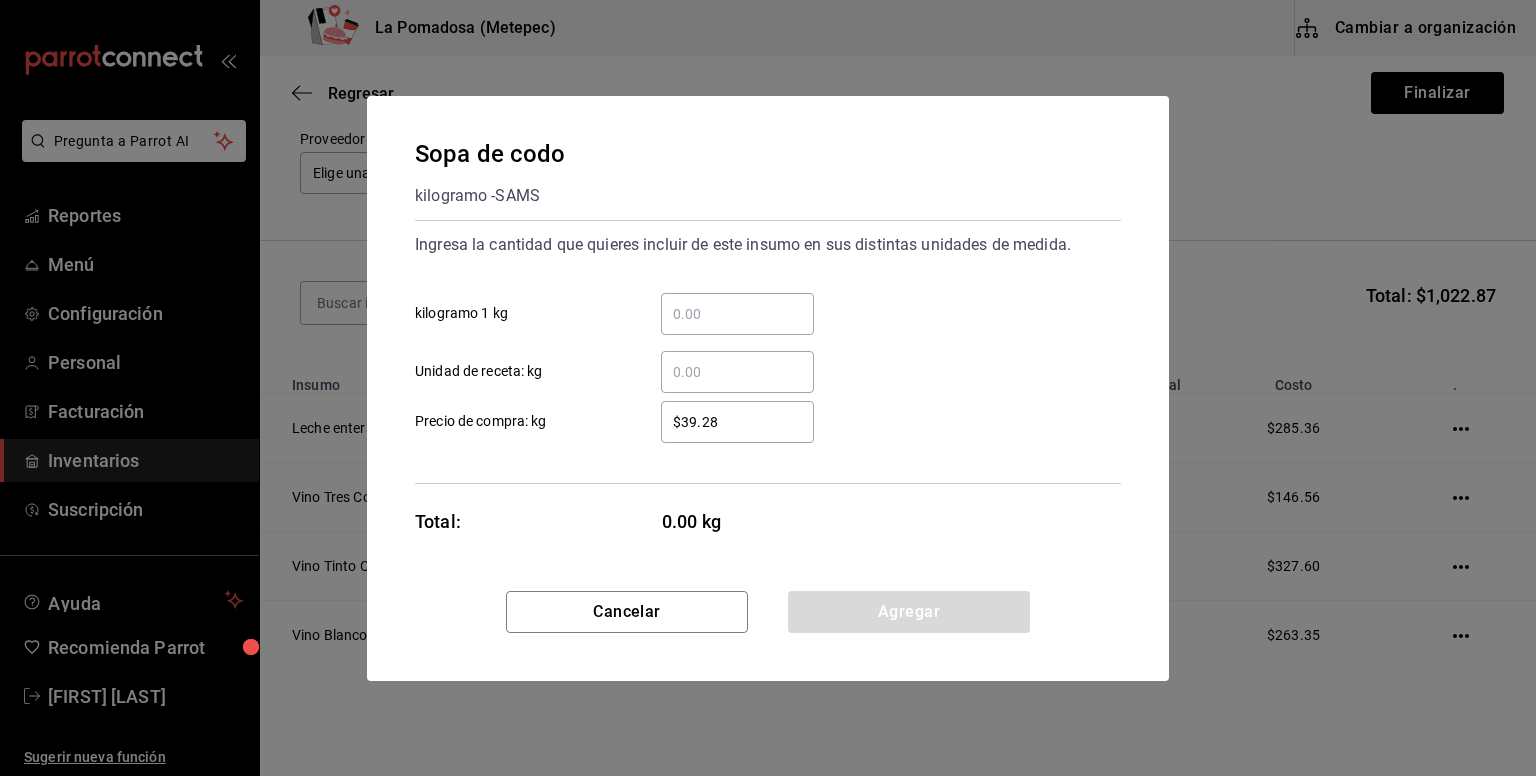 click on "​ kilogramo  1 kg" at bounding box center [737, 314] 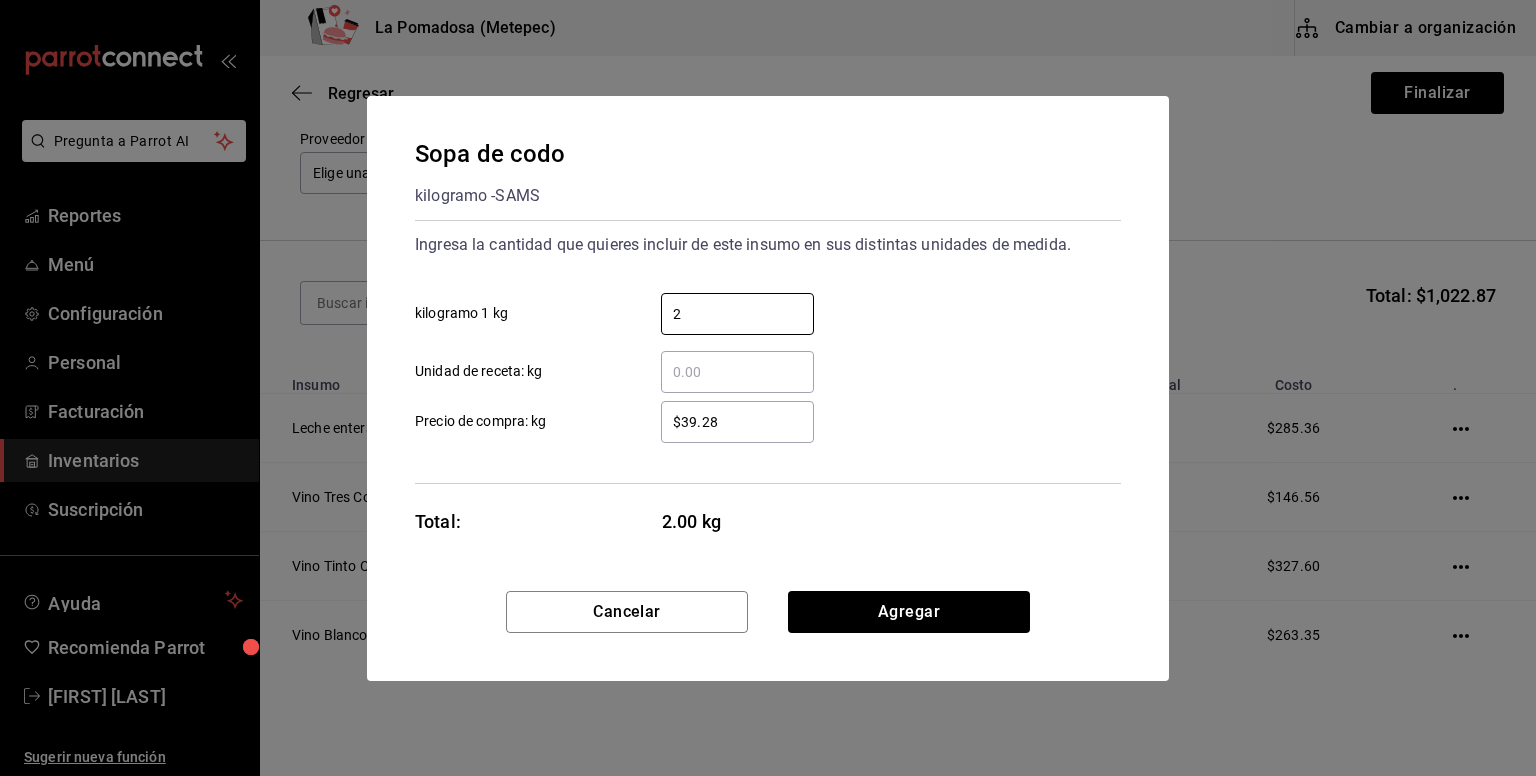 type on "2" 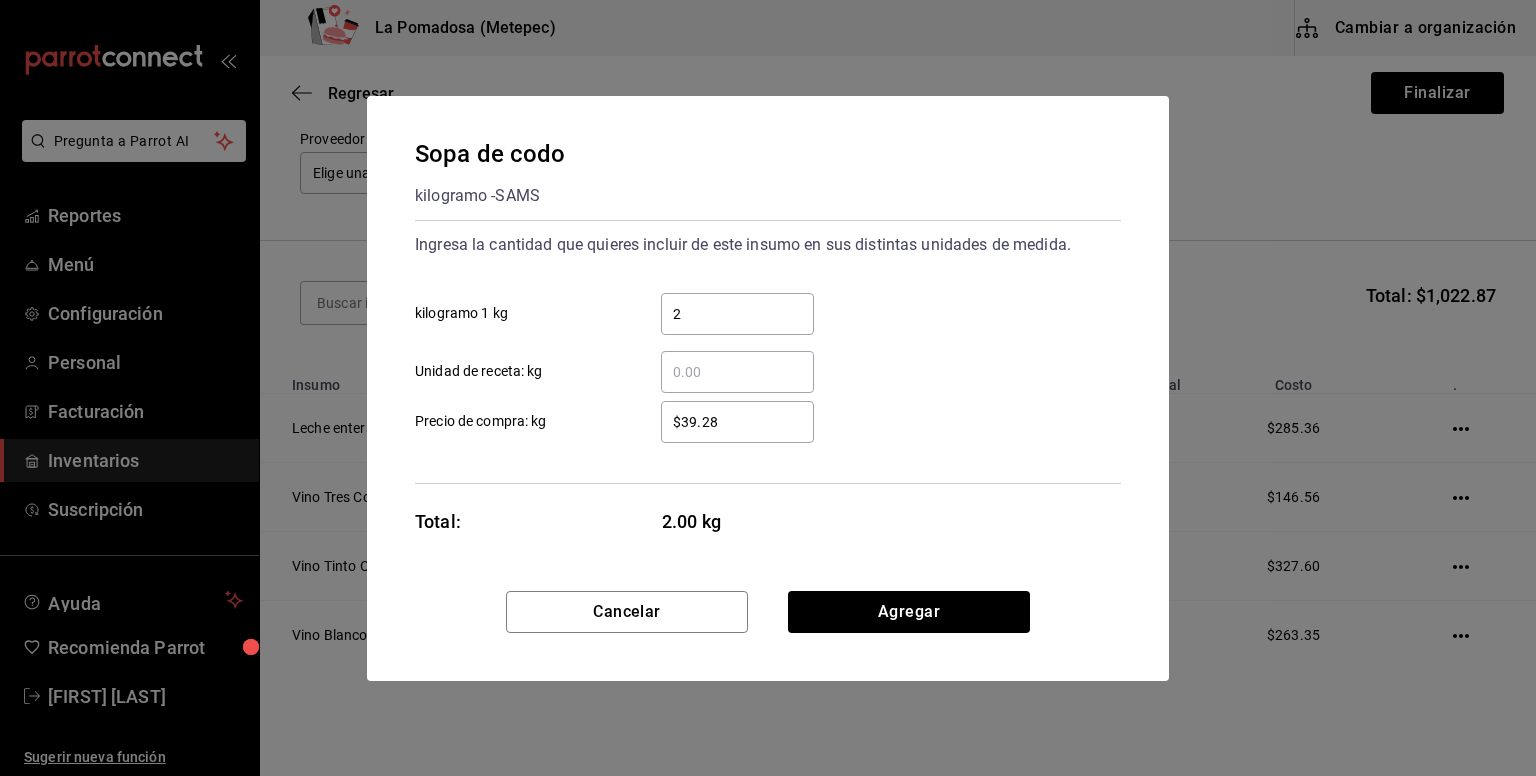 click on "$39.28" at bounding box center (737, 422) 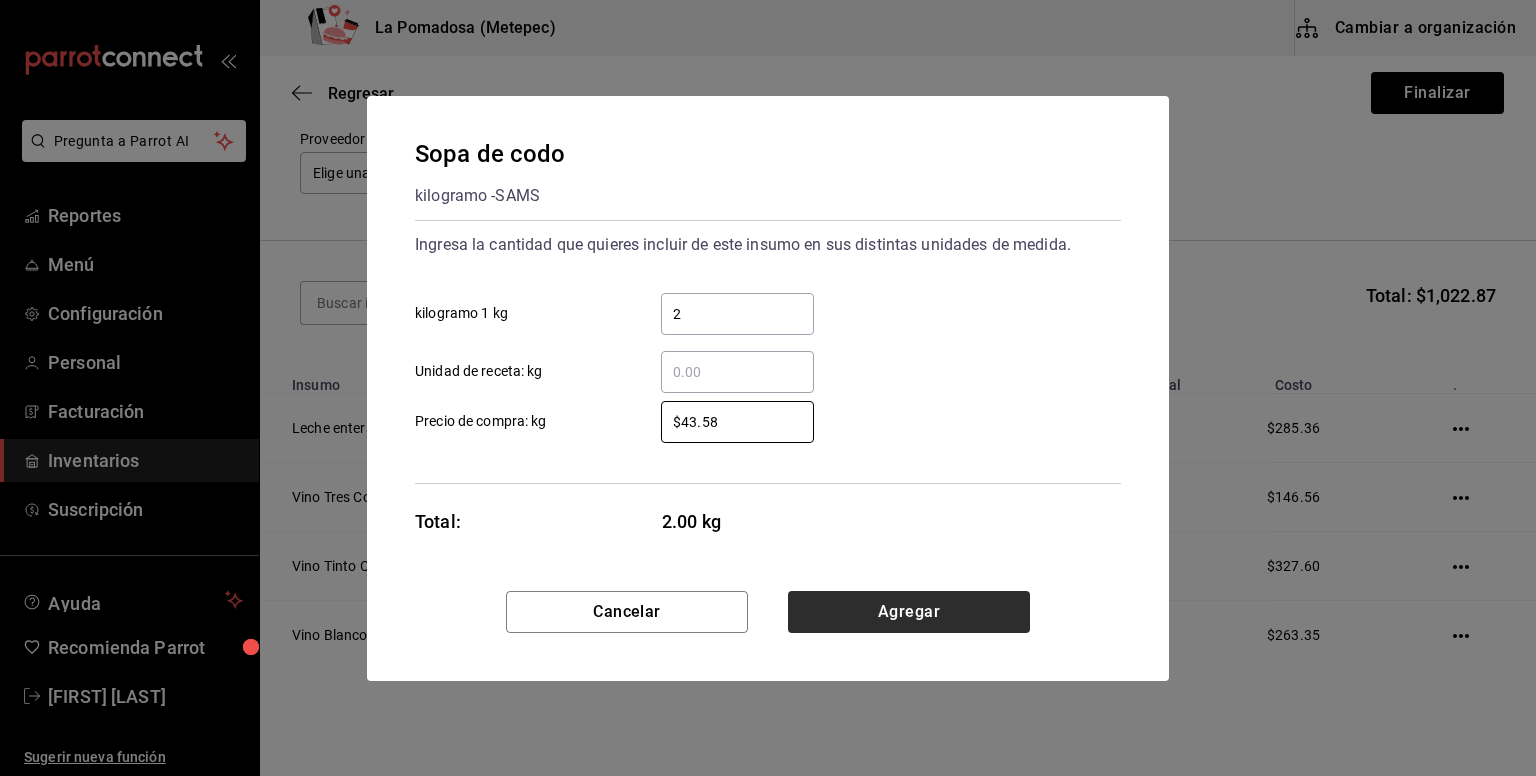 type on "$43.58" 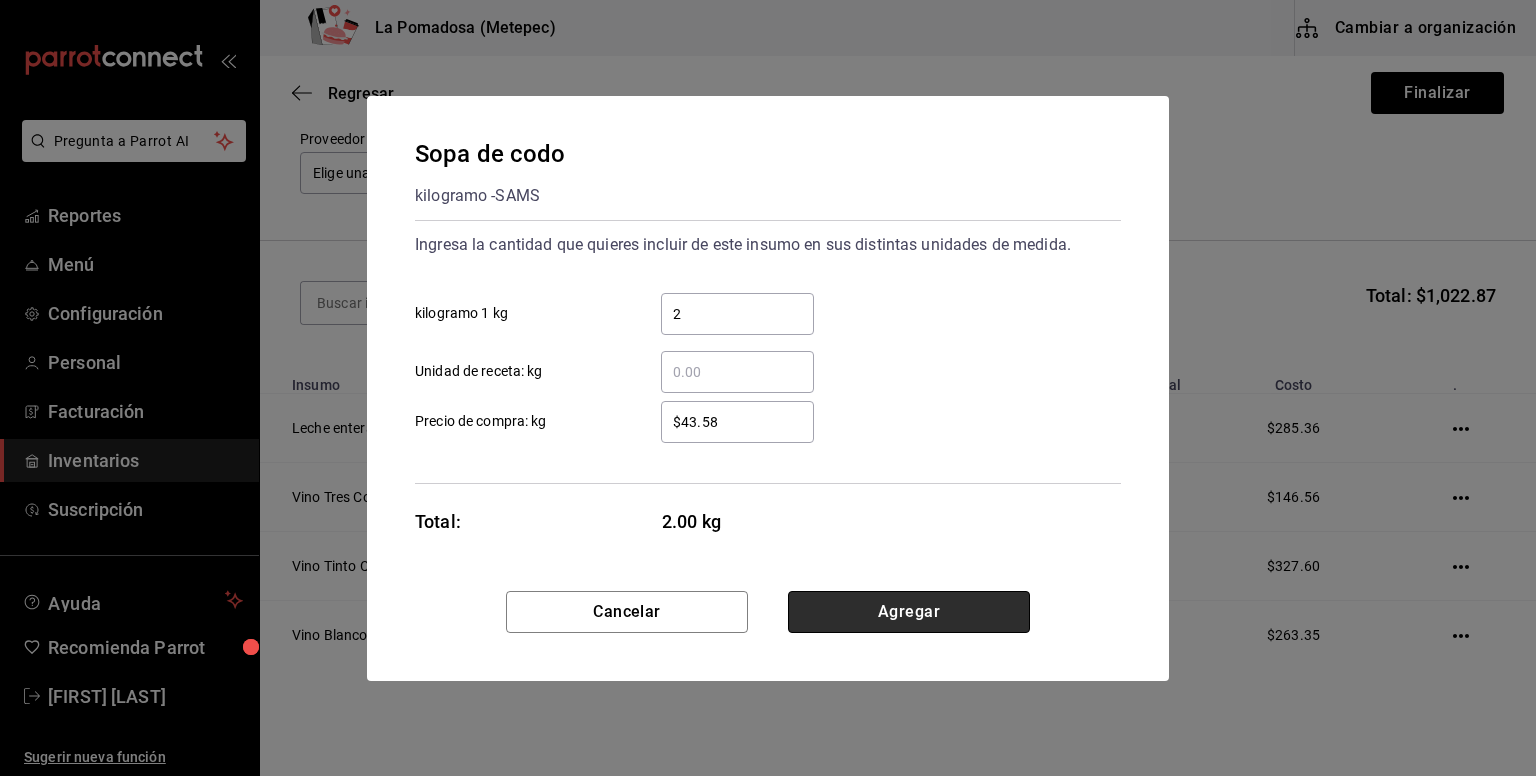click on "Agregar" at bounding box center (909, 612) 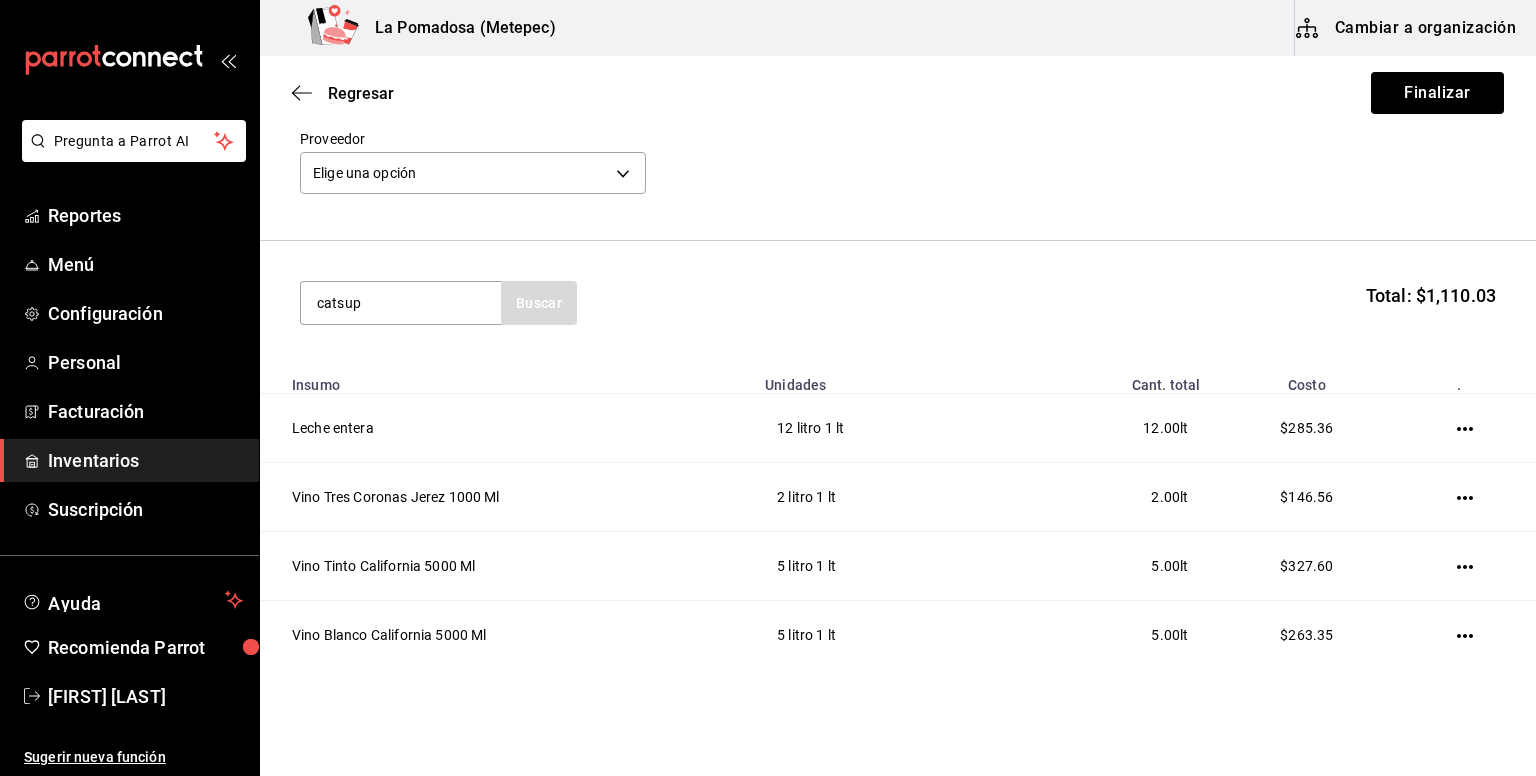 type on "catsup" 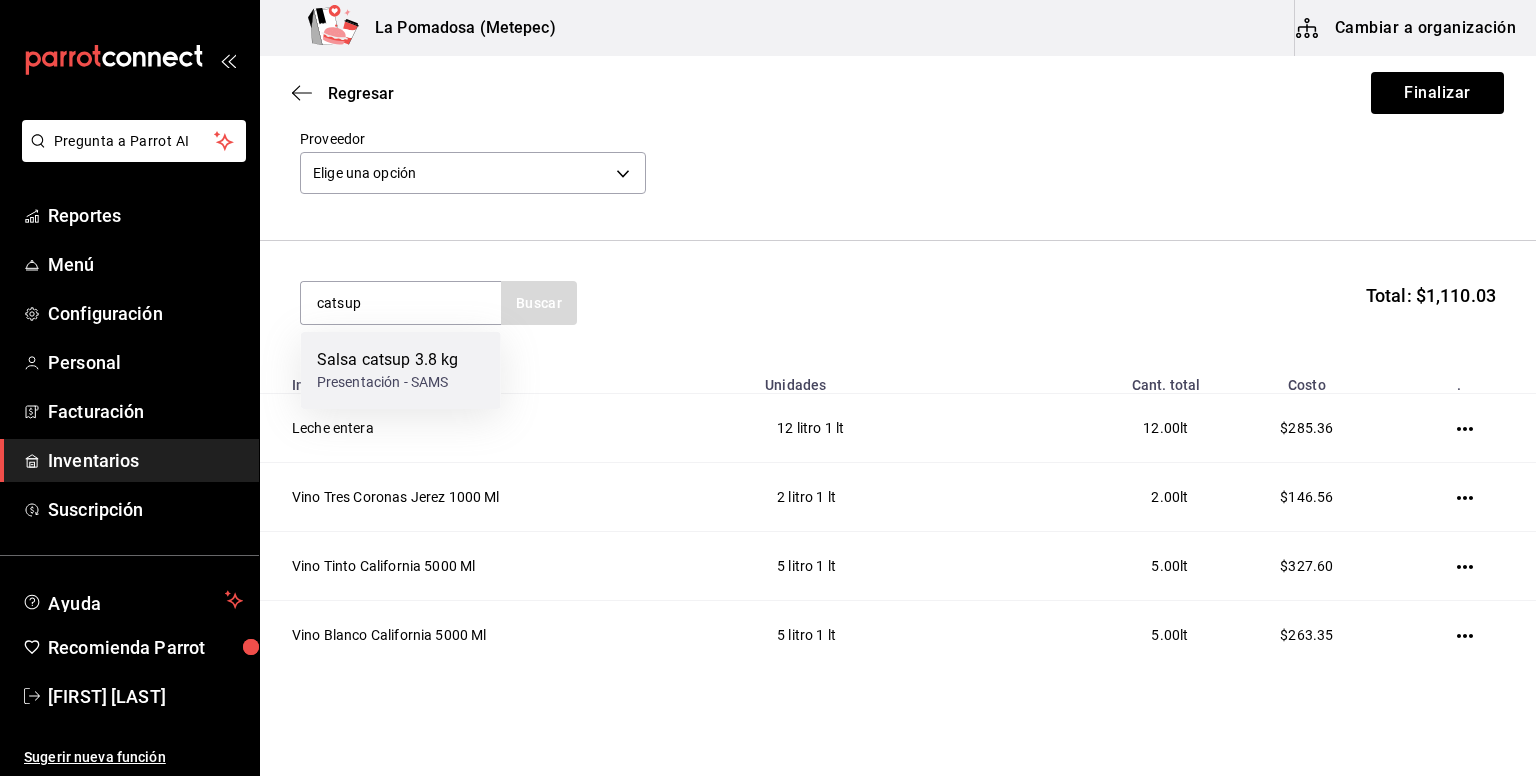 click on "Salsa catsup 3.8 kg Presentación - SAMS" at bounding box center (401, 370) 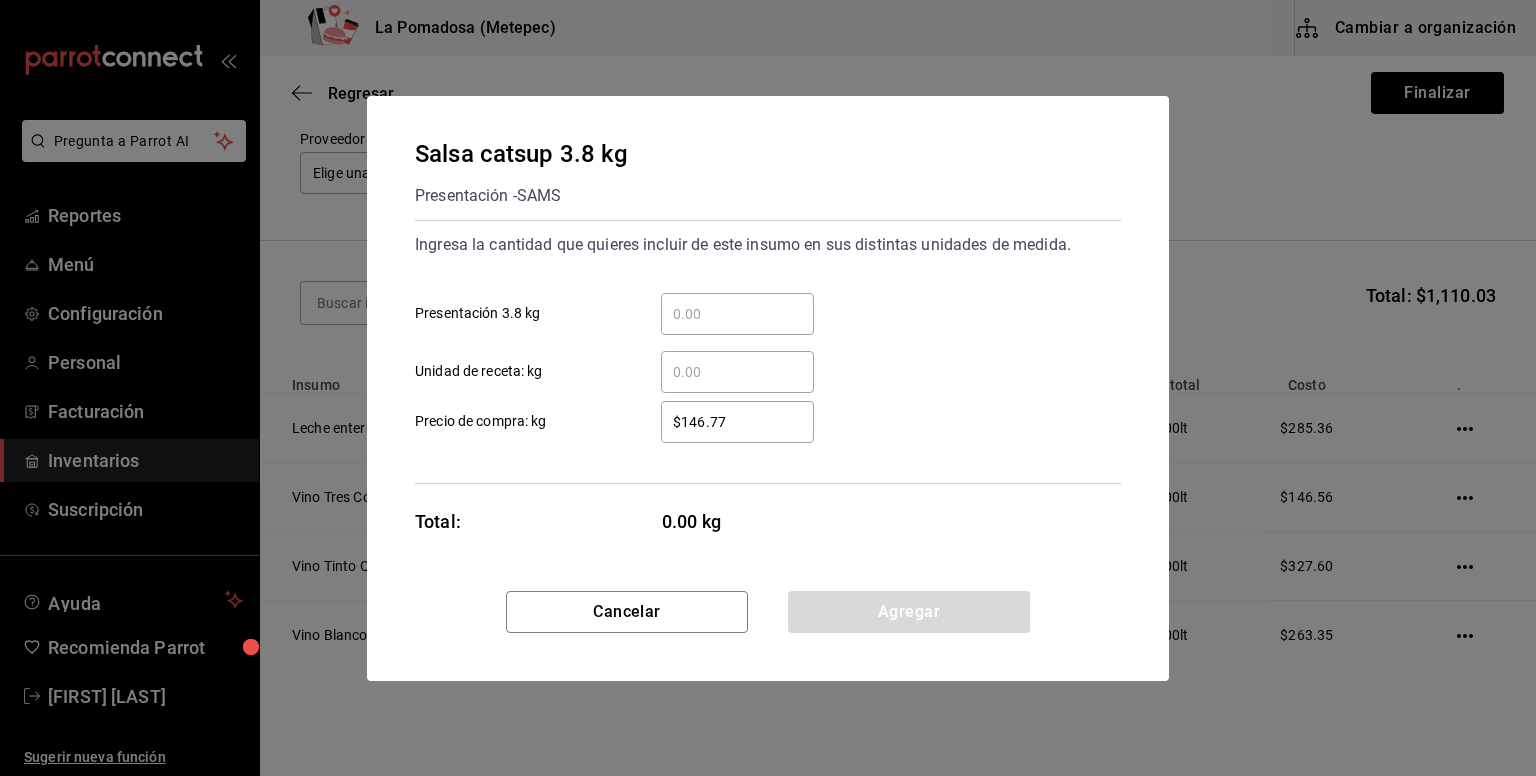 click on "​ Presentación 3.8 kg" at bounding box center (737, 314) 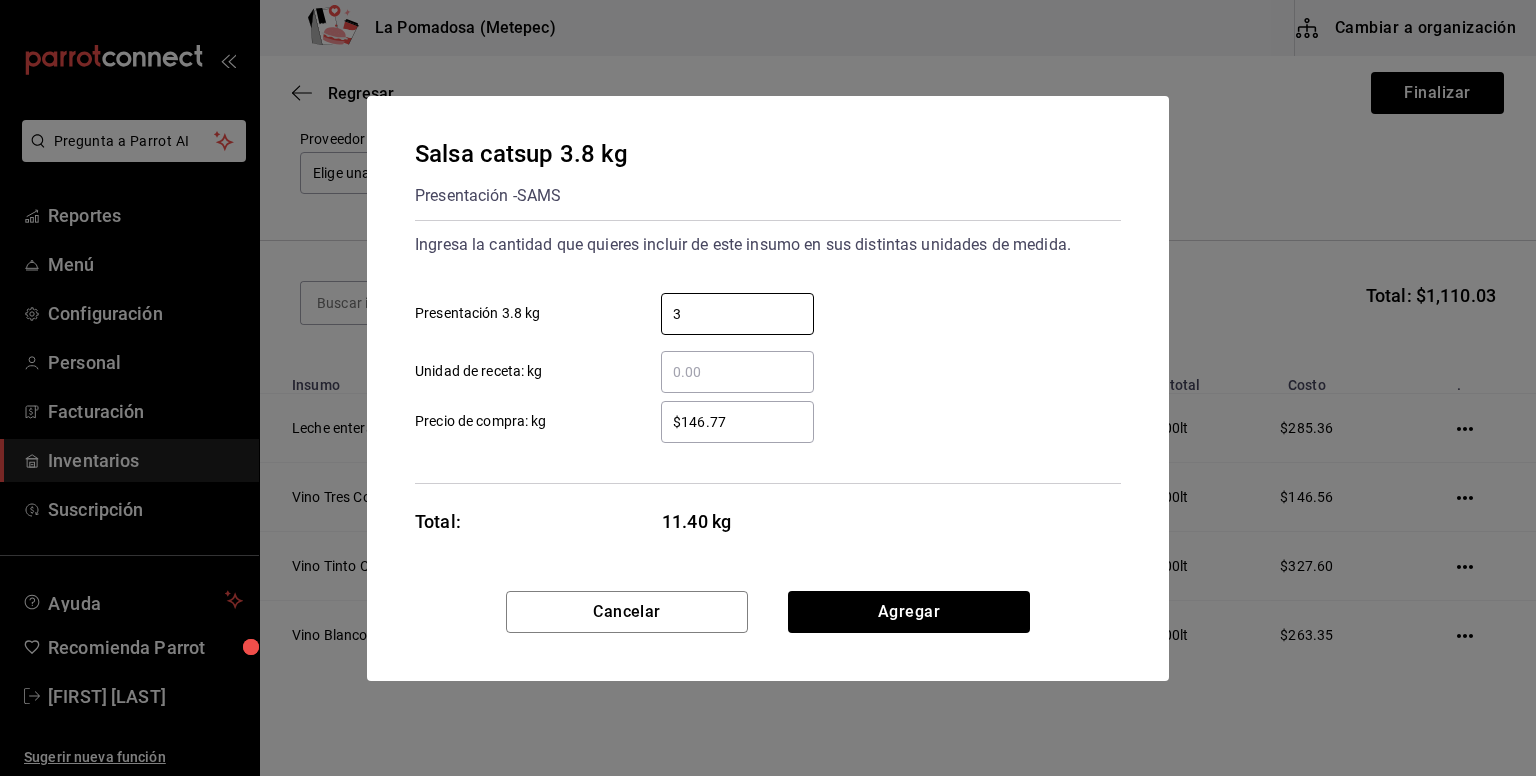 type on "3" 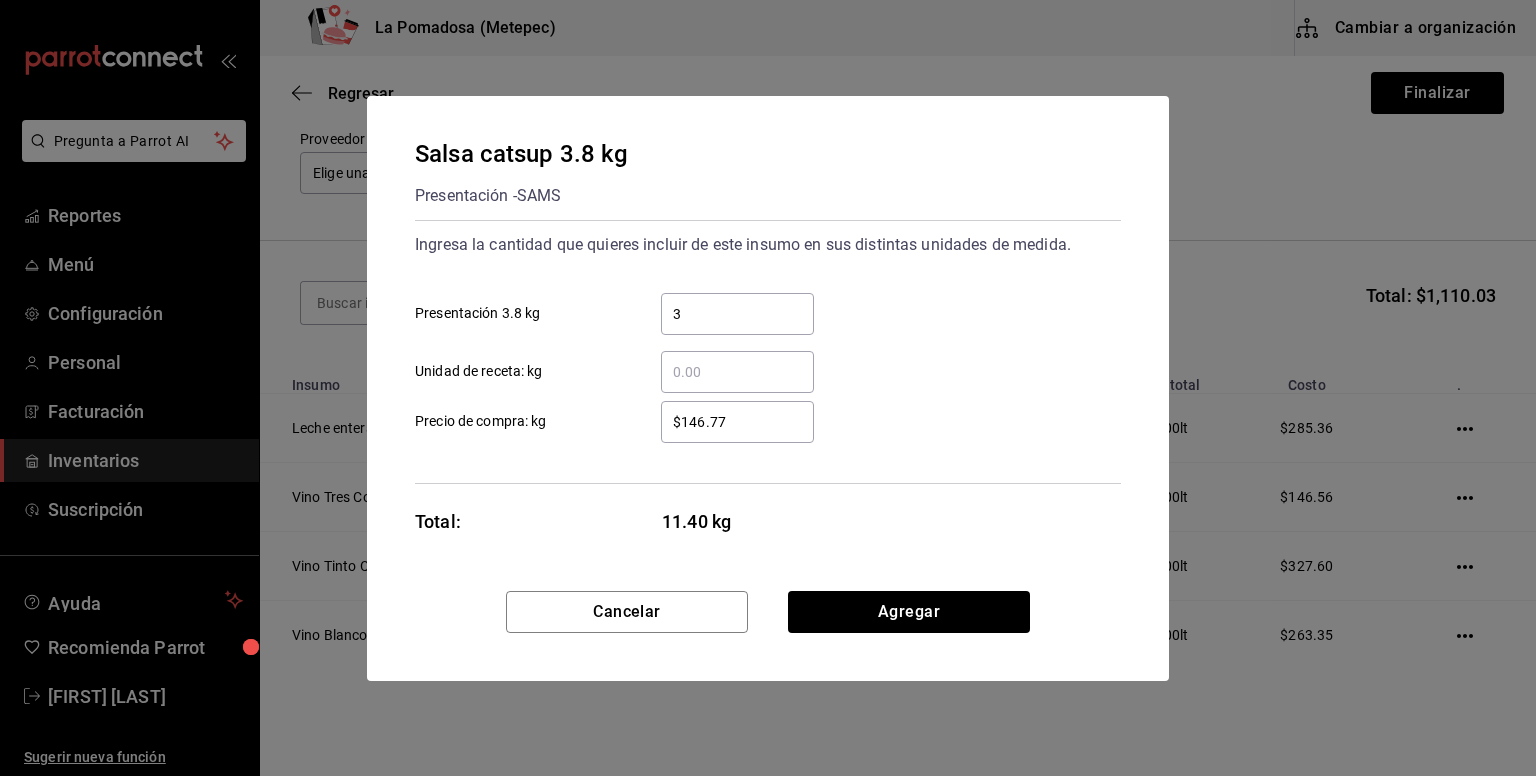 click on "$146.77" at bounding box center (737, 422) 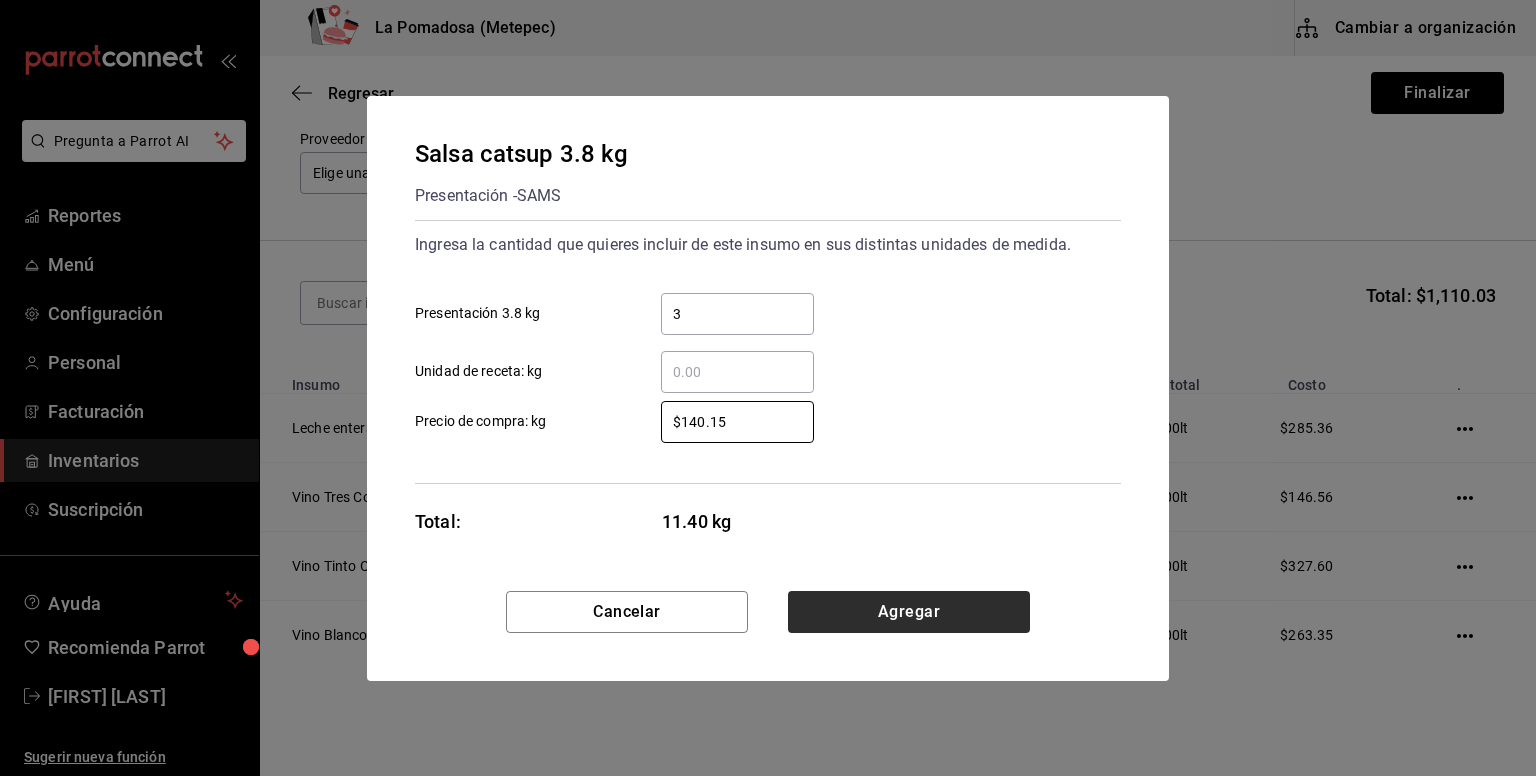 type on "$140.15" 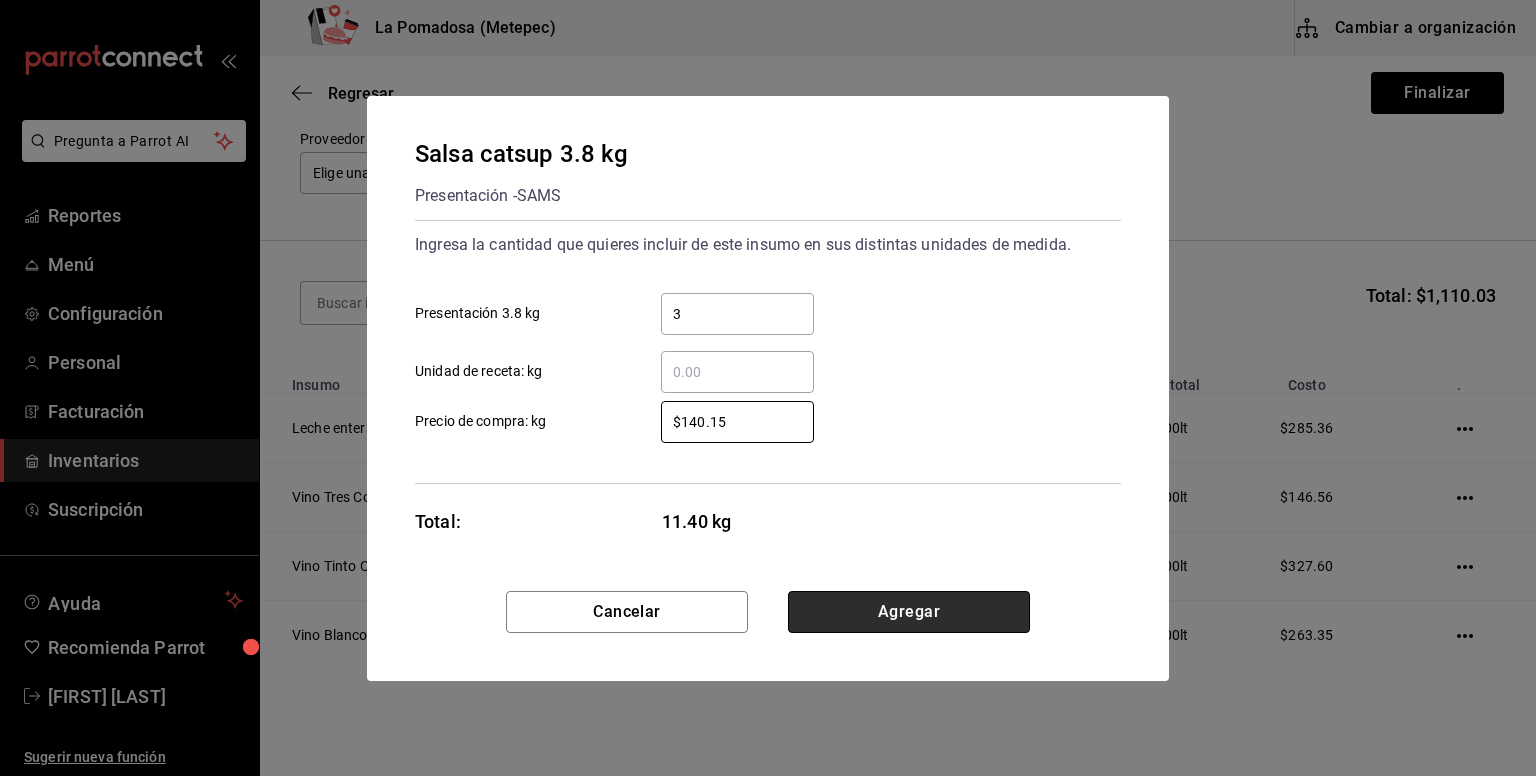 click on "Agregar" at bounding box center (909, 612) 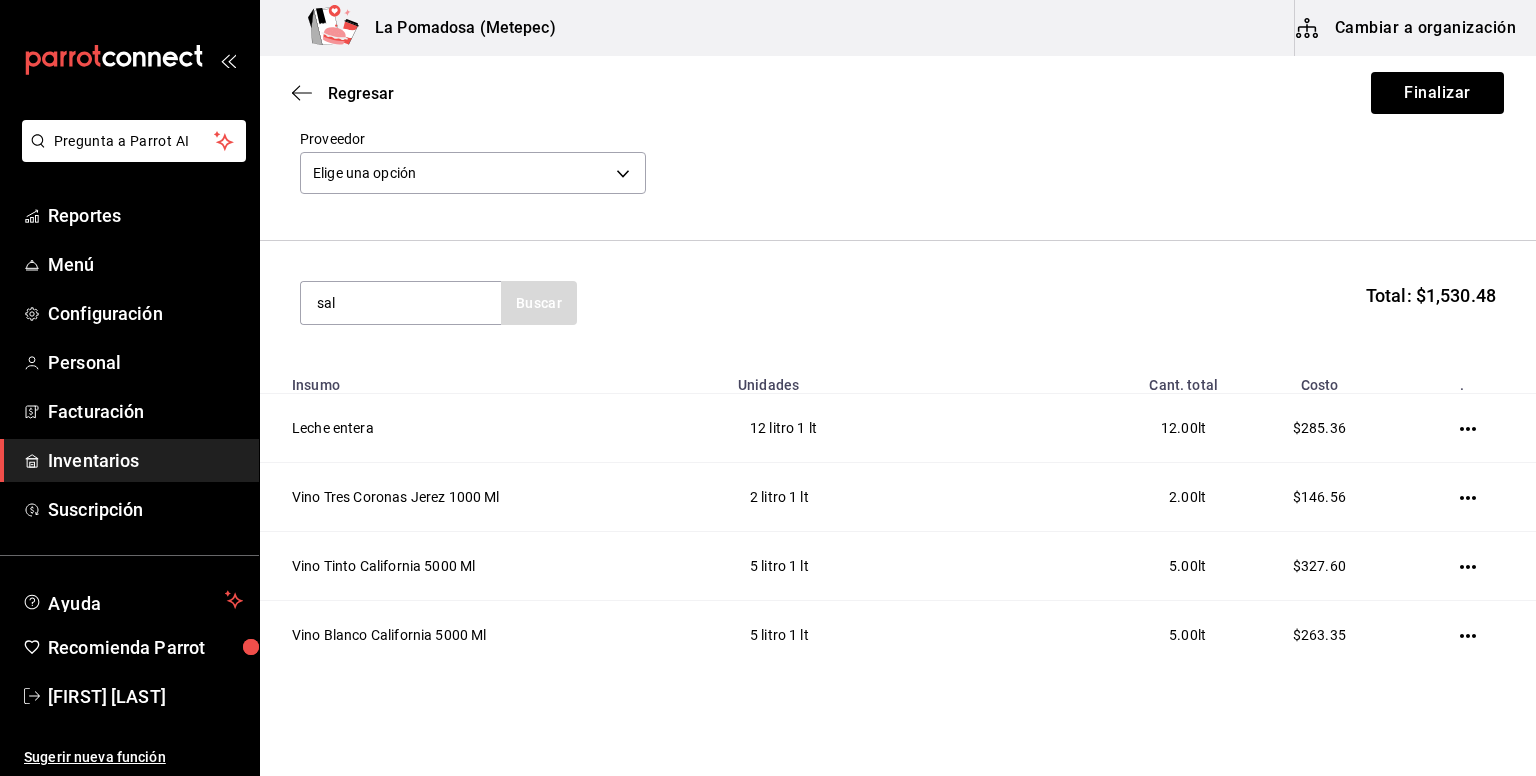 type on "sal" 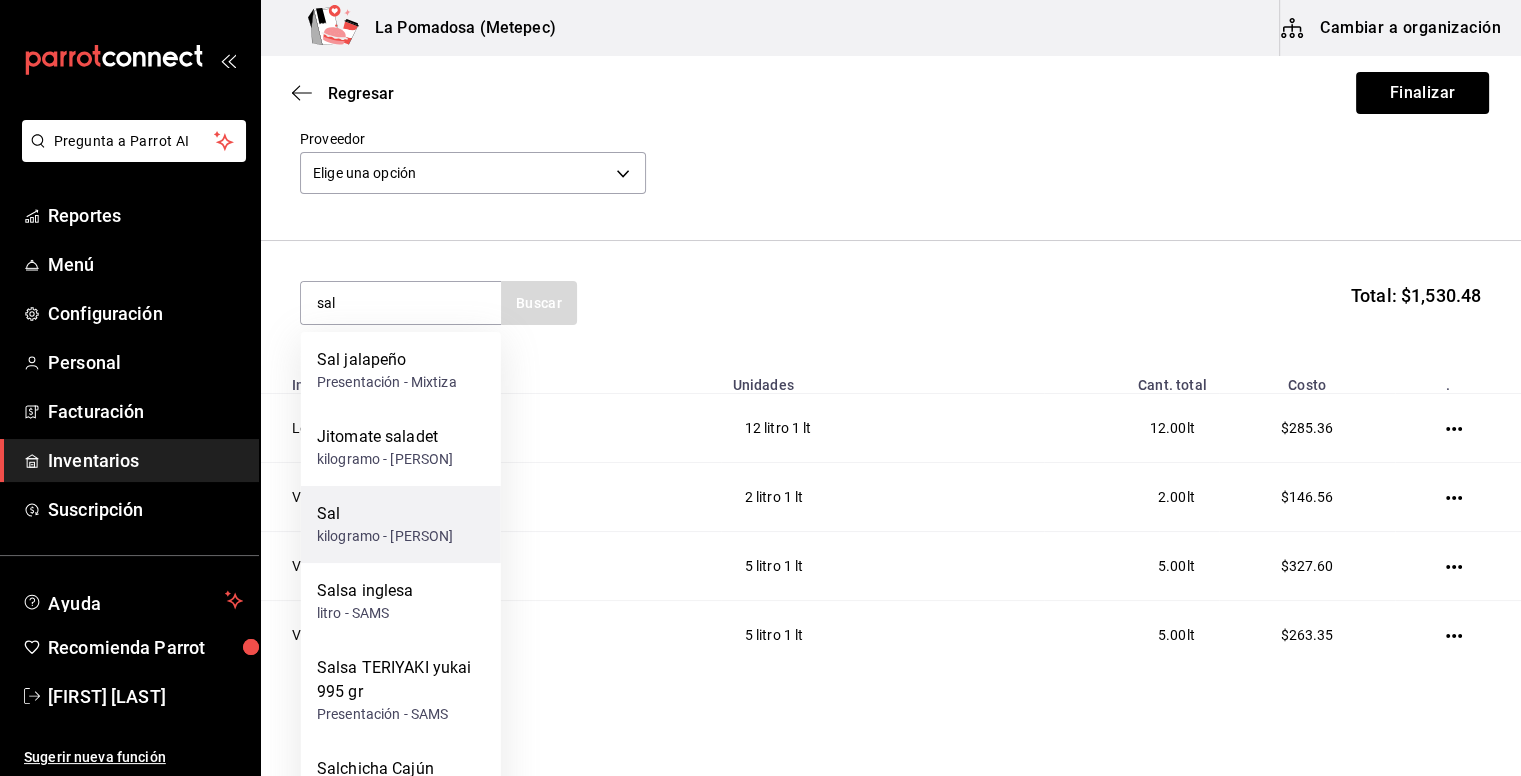 click on "kilogramo  - [PERSON]" at bounding box center (385, 536) 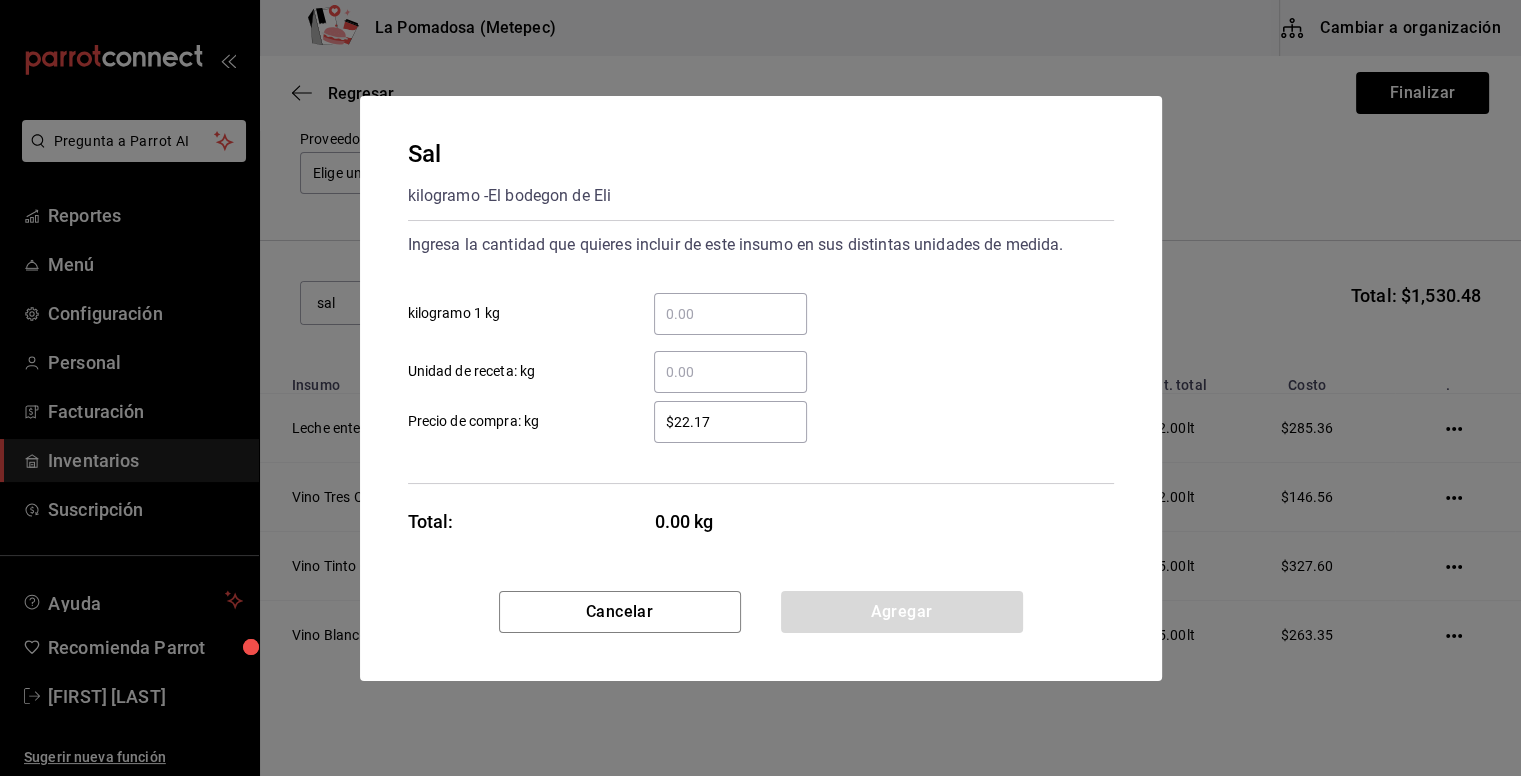 type 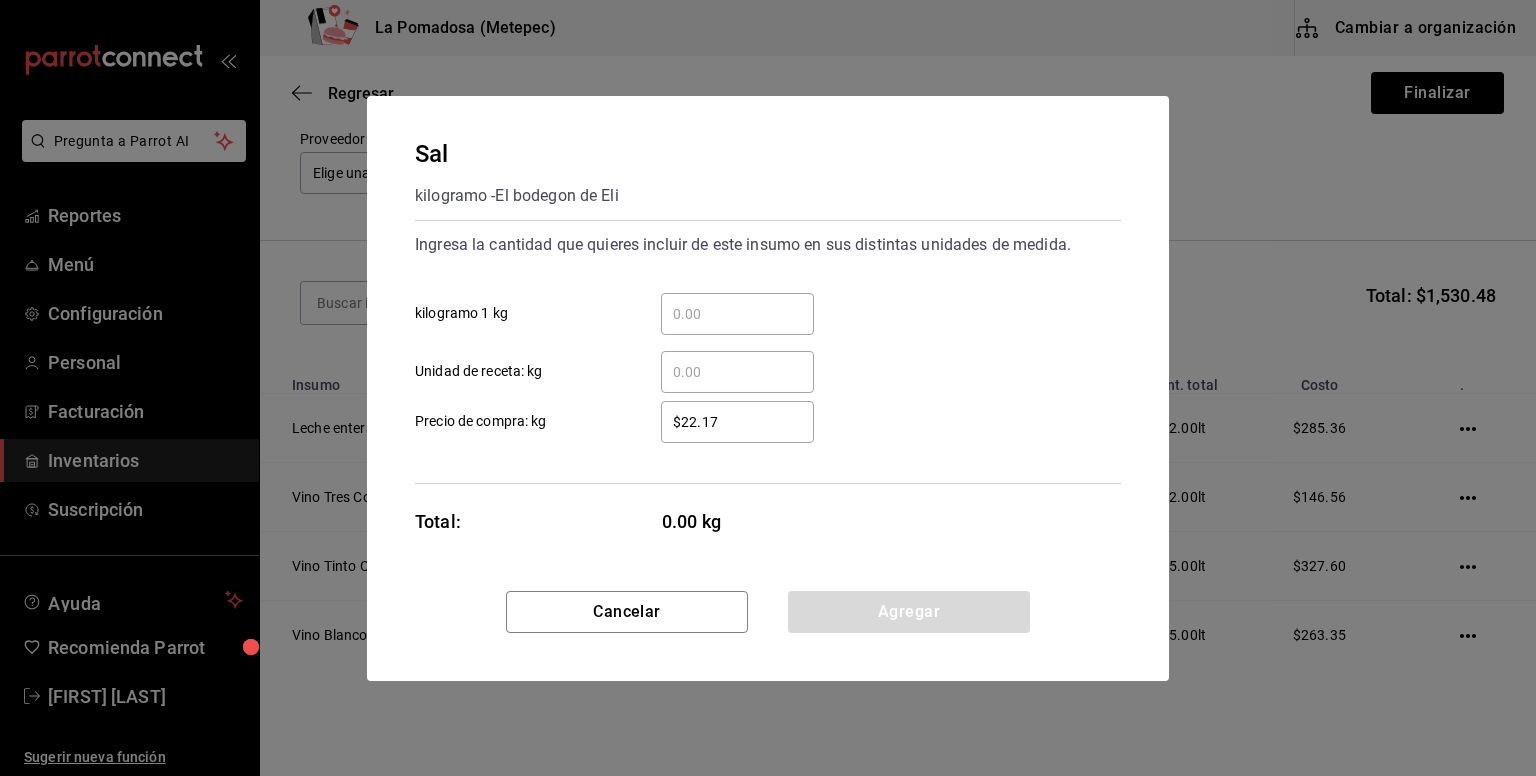 click on "​ kilogramo  1 kg" at bounding box center [737, 314] 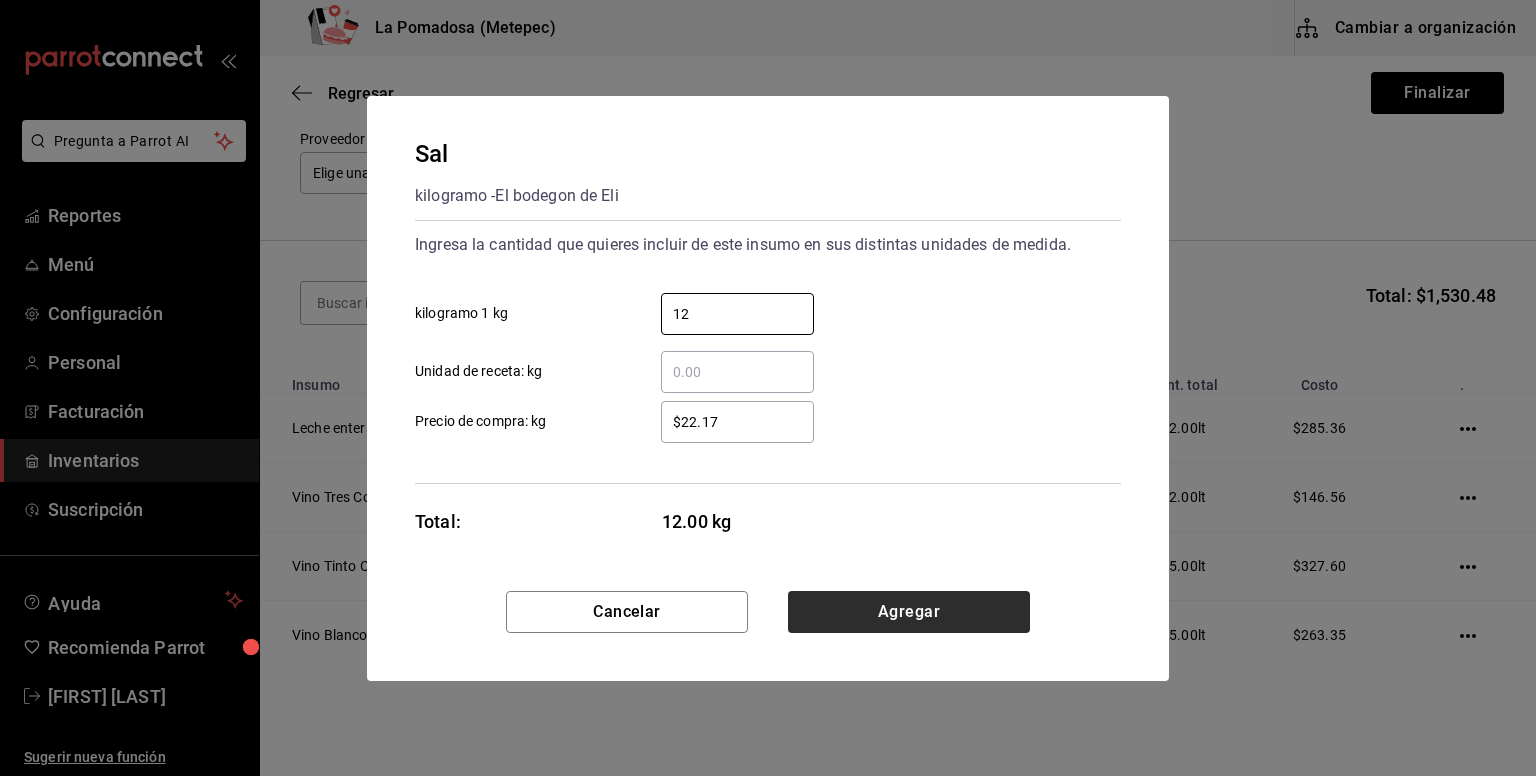 type on "12" 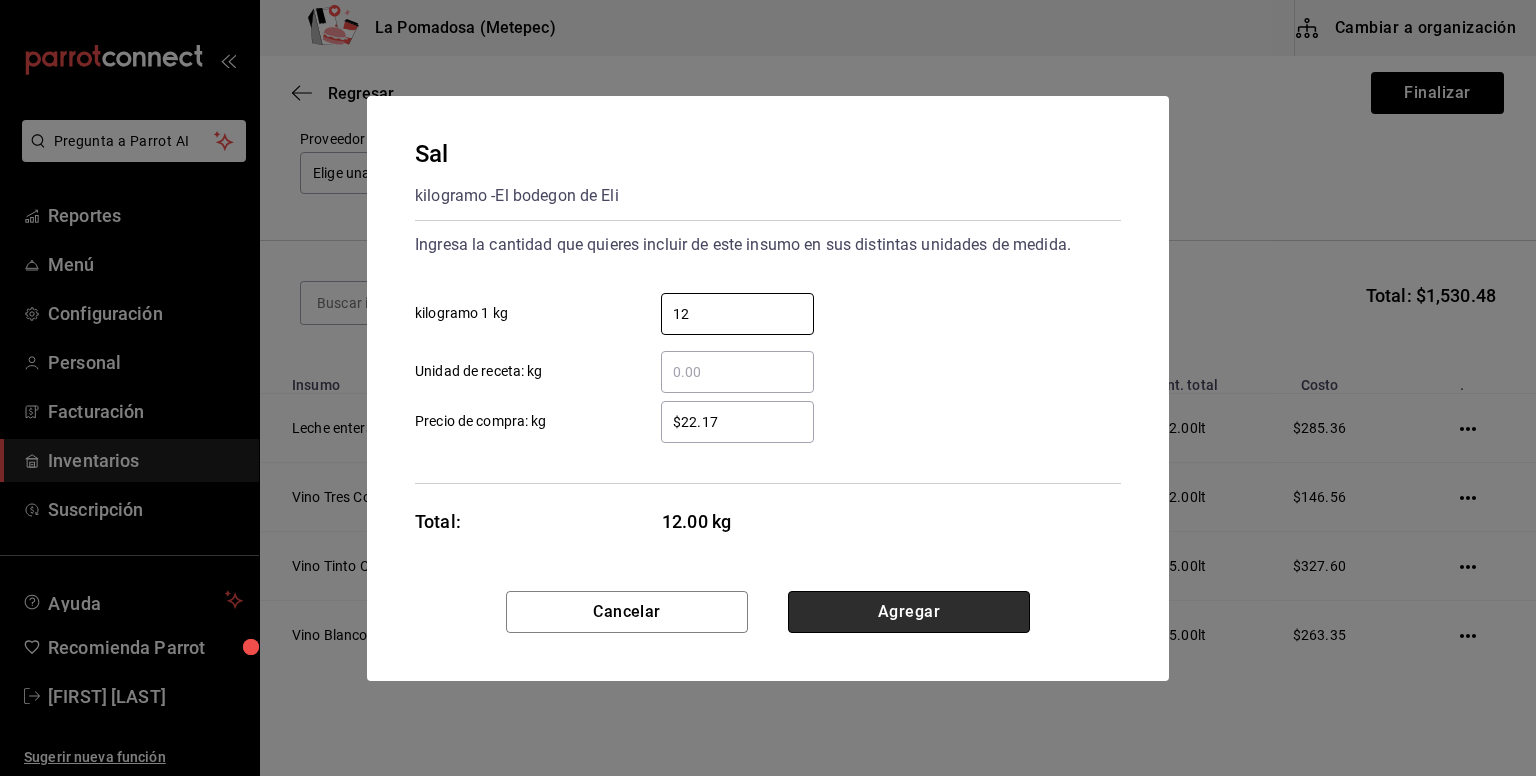 click on "Agregar" at bounding box center (909, 612) 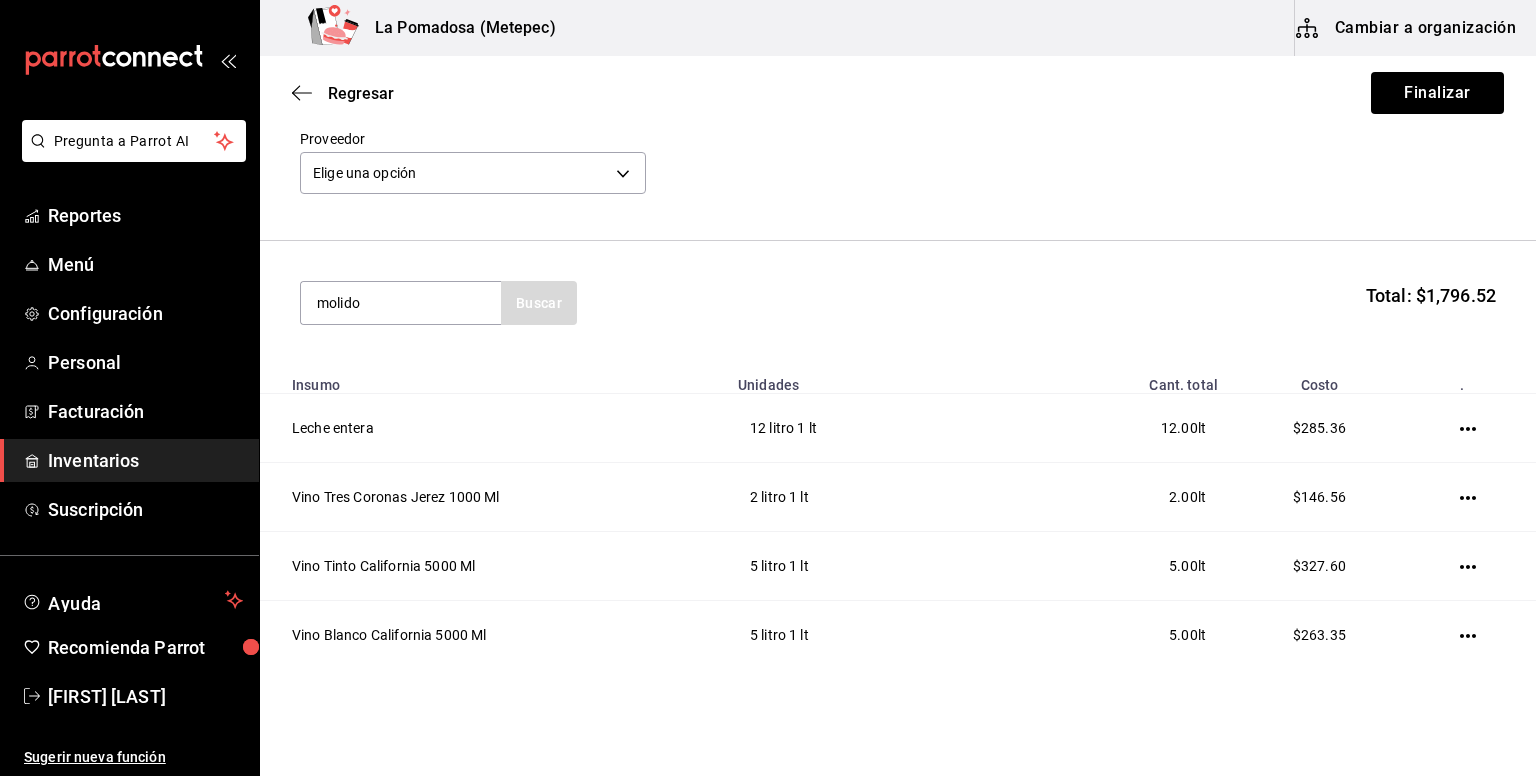 type on "molido" 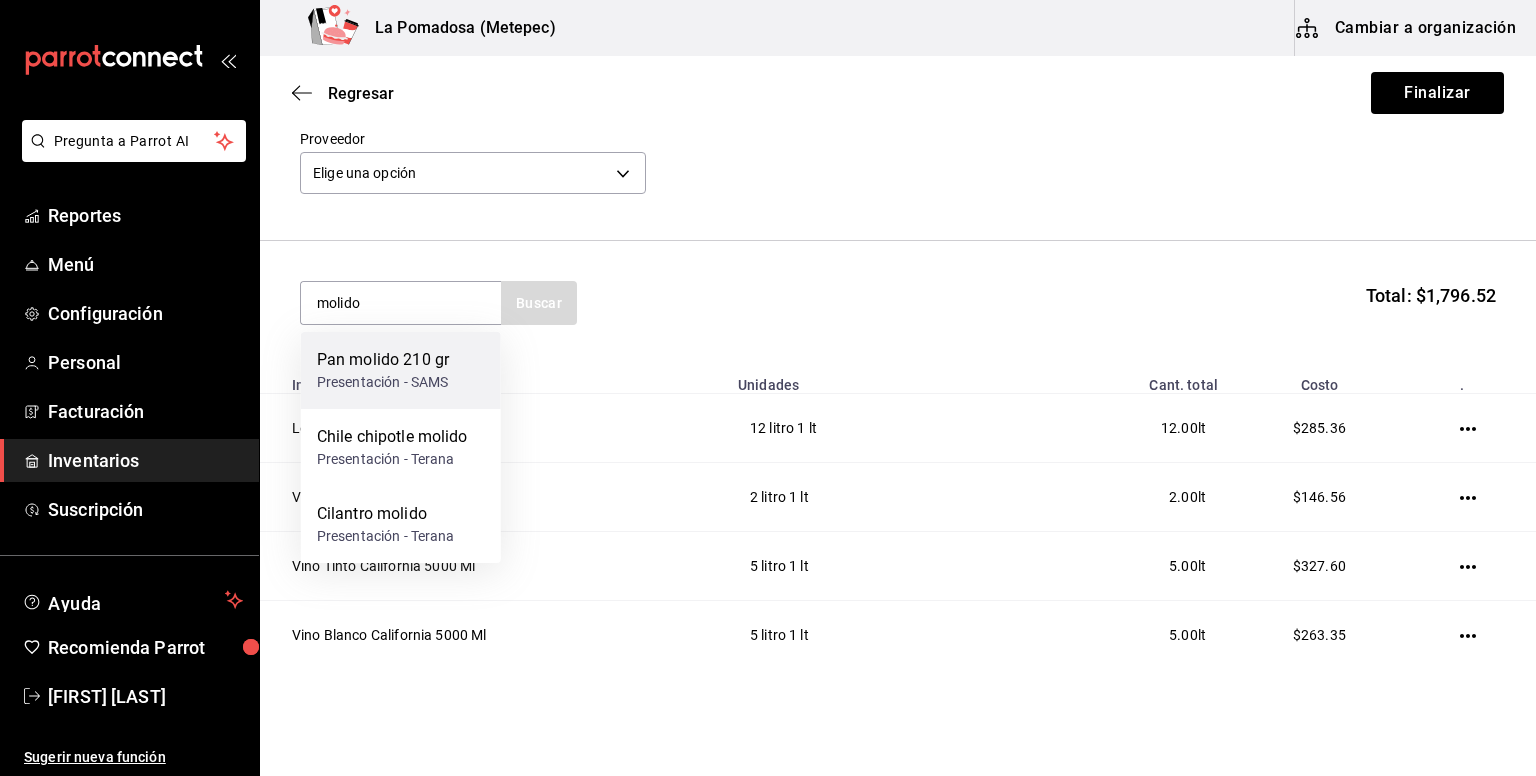 click on "Presentación - SAMS" at bounding box center [383, 382] 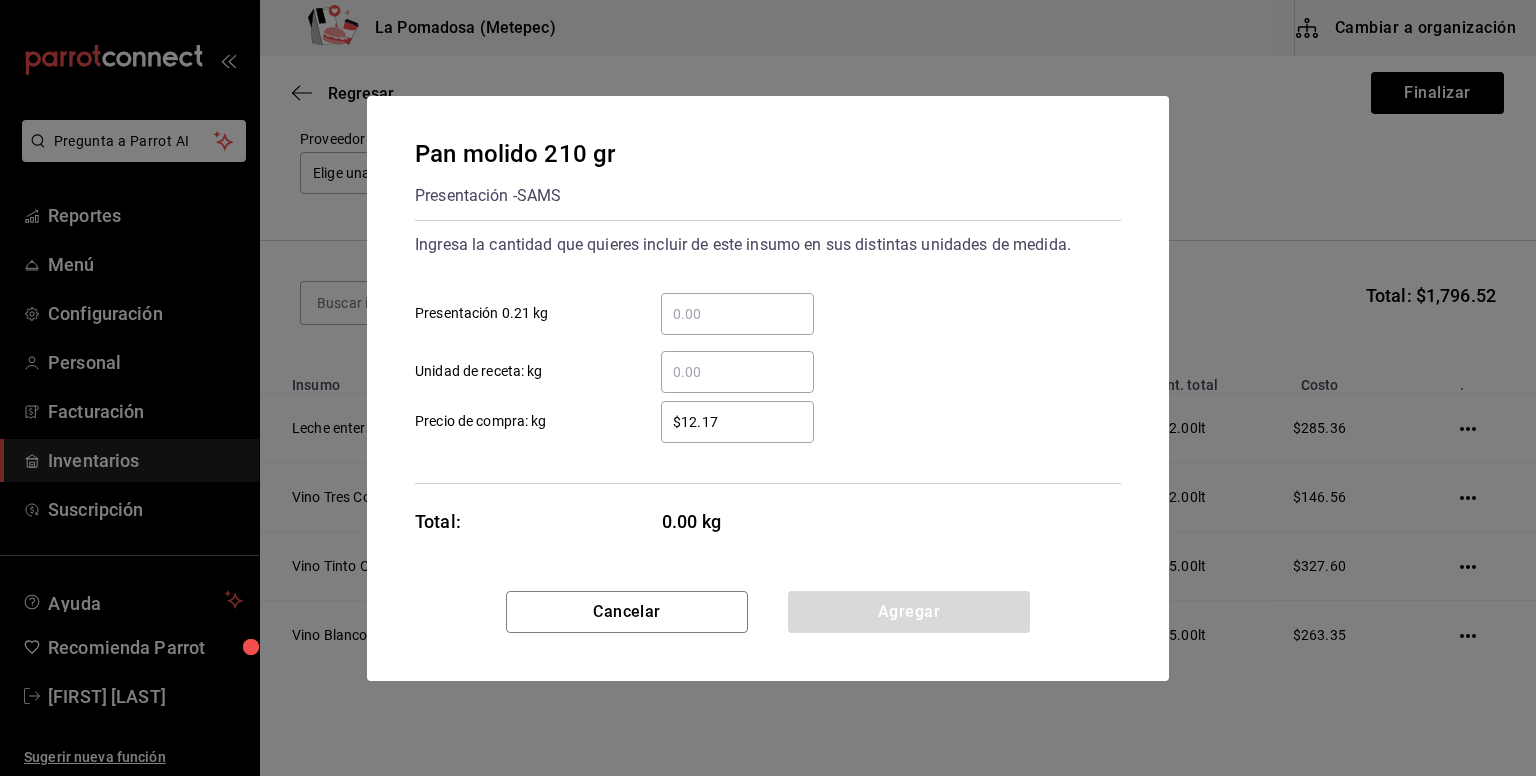 click on "​ Presentación 0.21 kg" at bounding box center [737, 314] 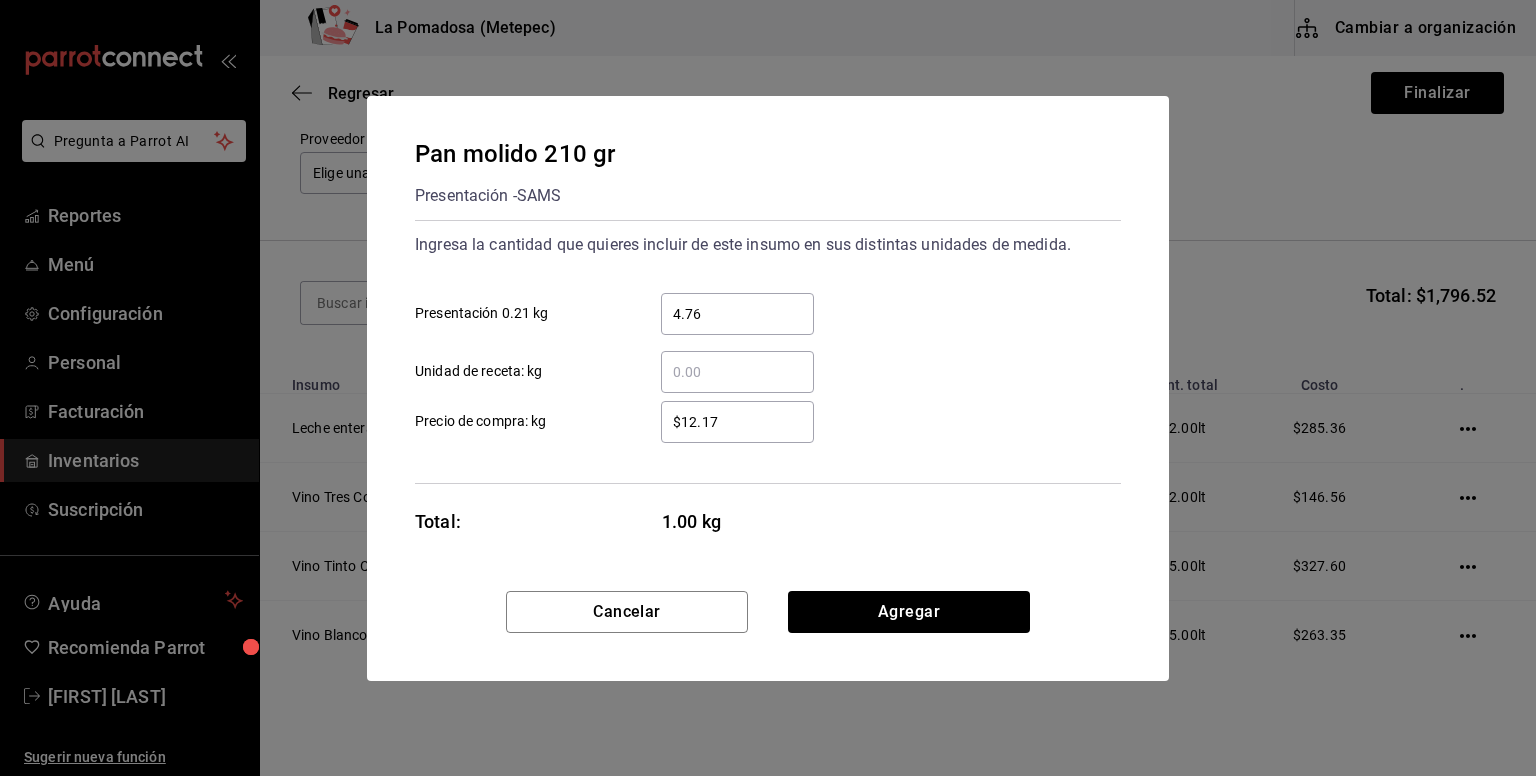 click on "$12.17" at bounding box center [737, 422] 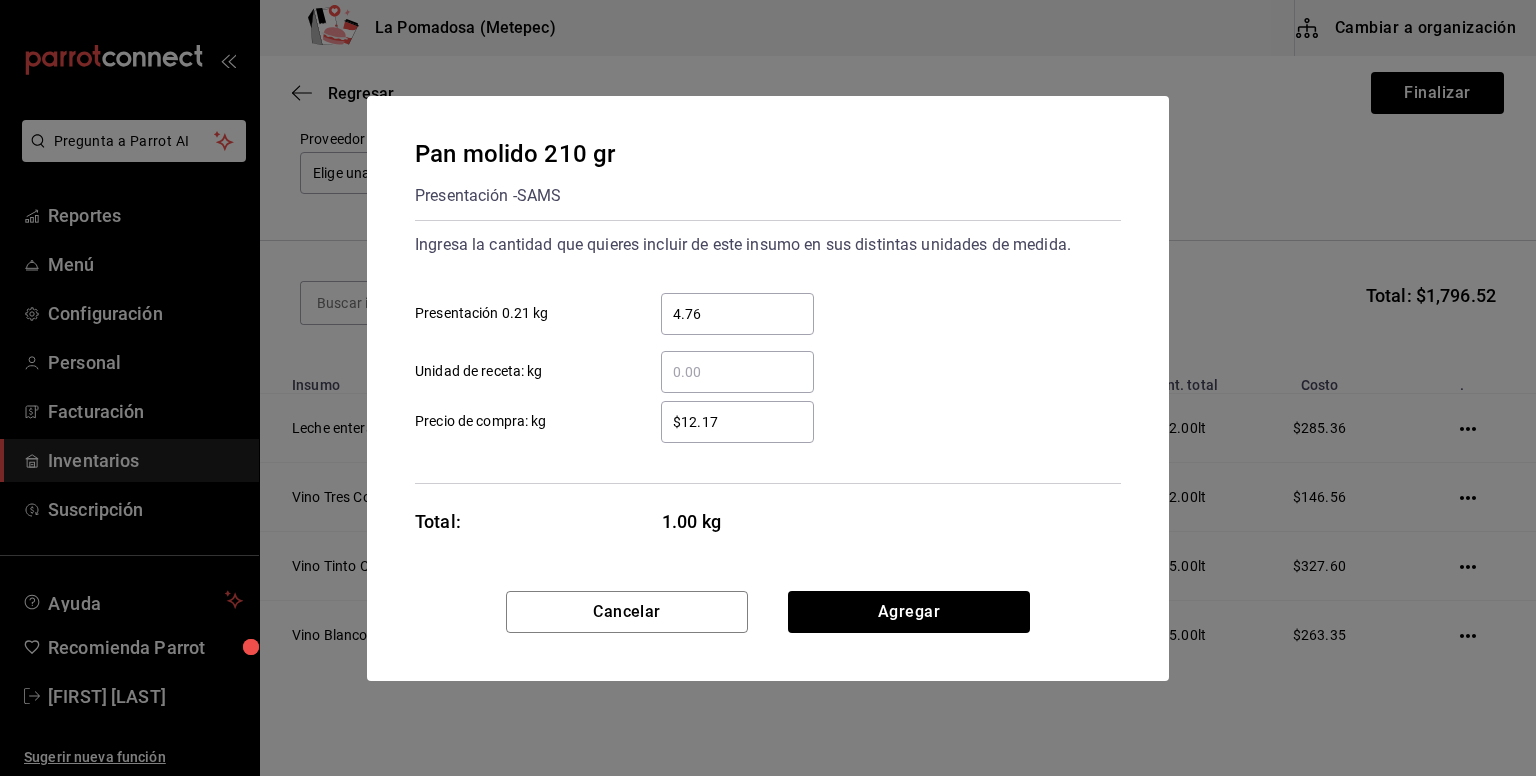 click on "4.76" at bounding box center (737, 314) 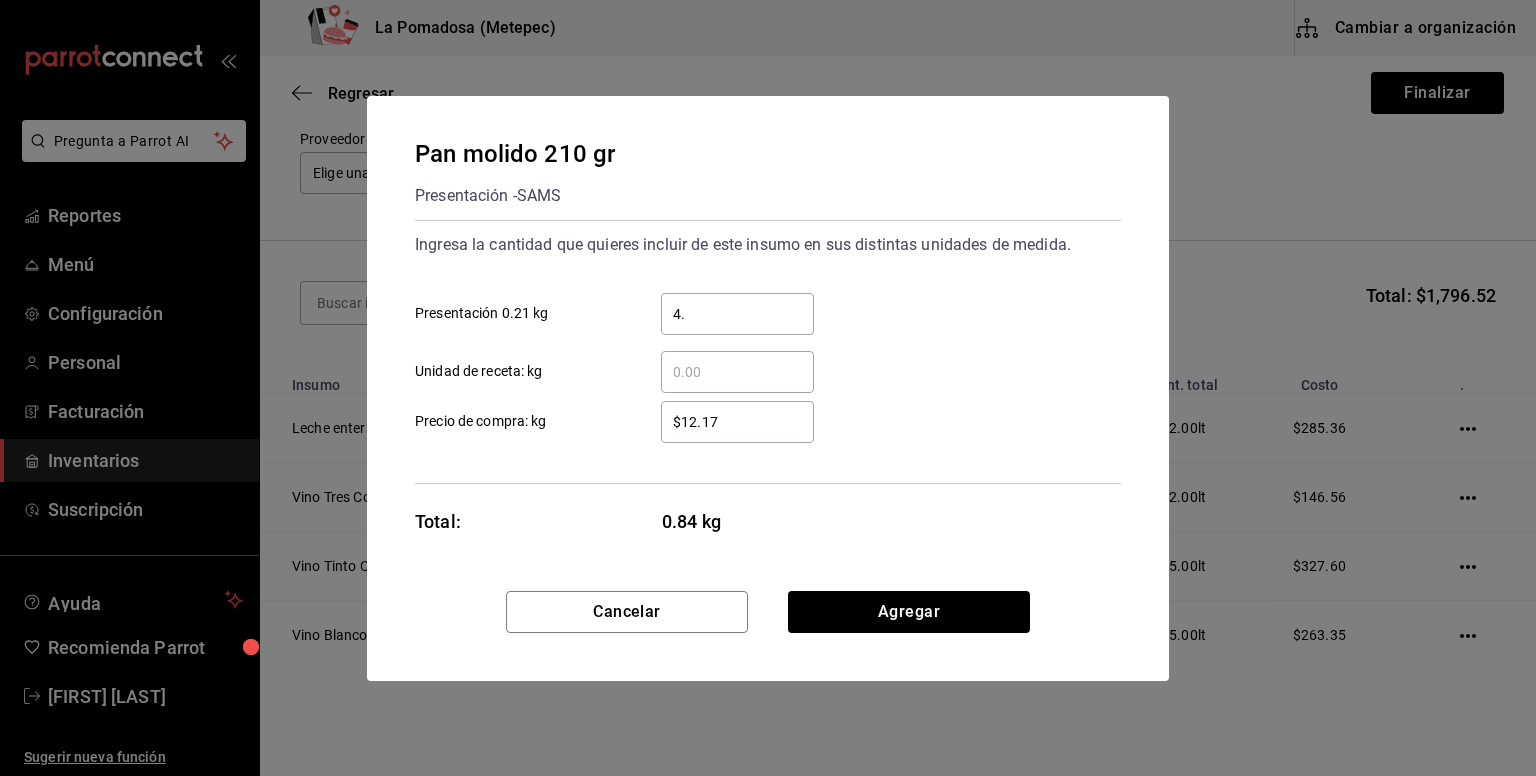 type on "4" 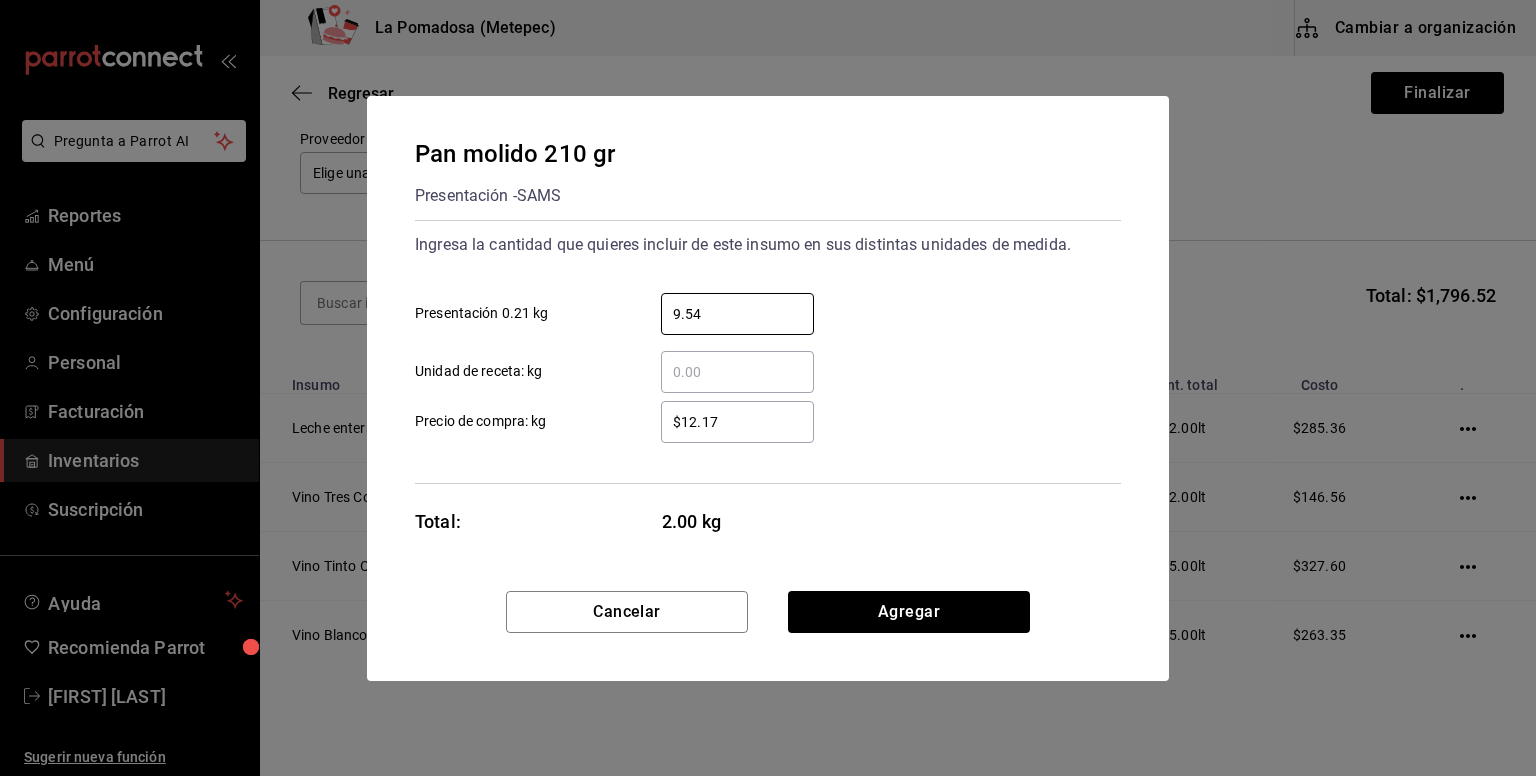 type on "9.54" 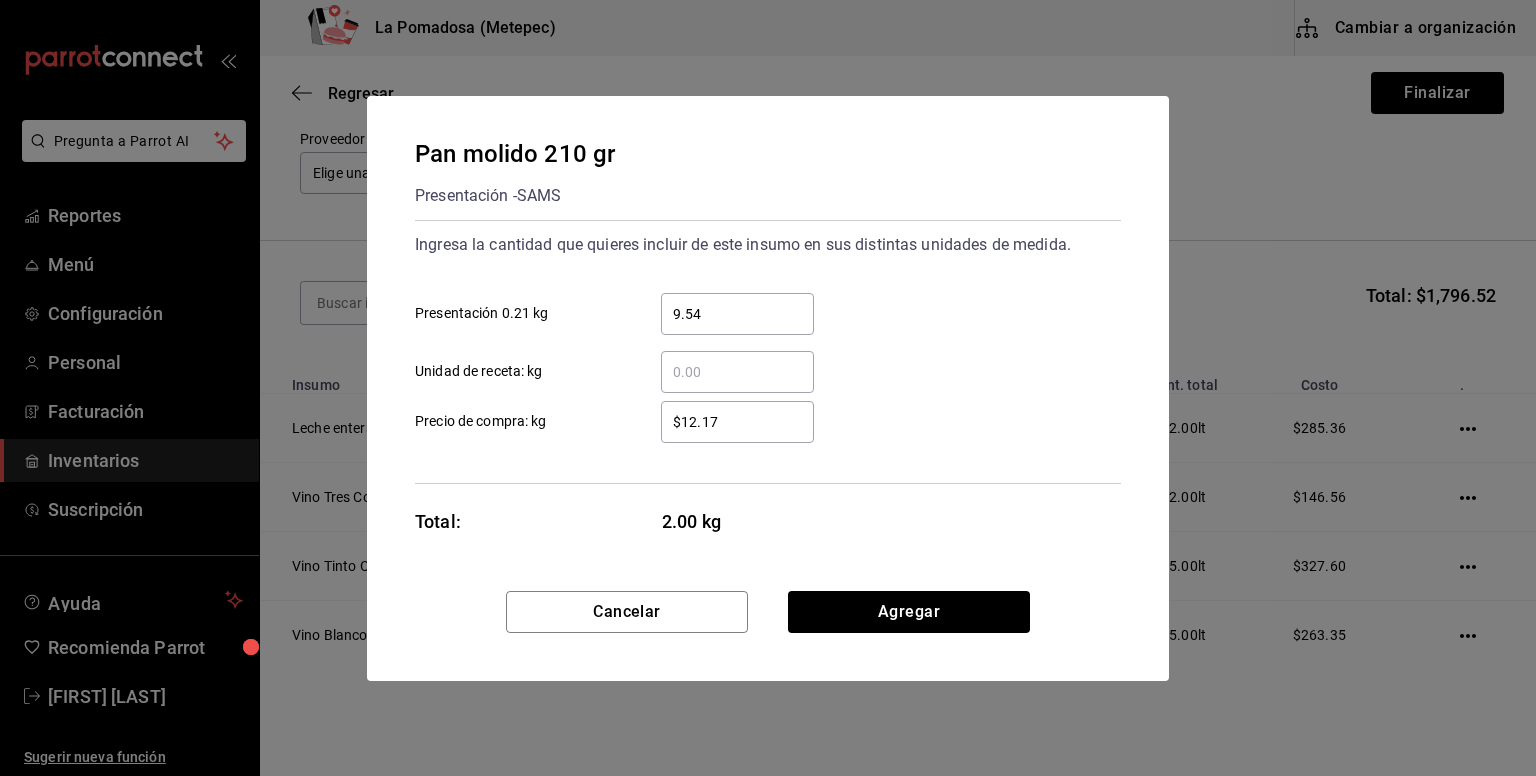 click on "$12.17" at bounding box center [737, 422] 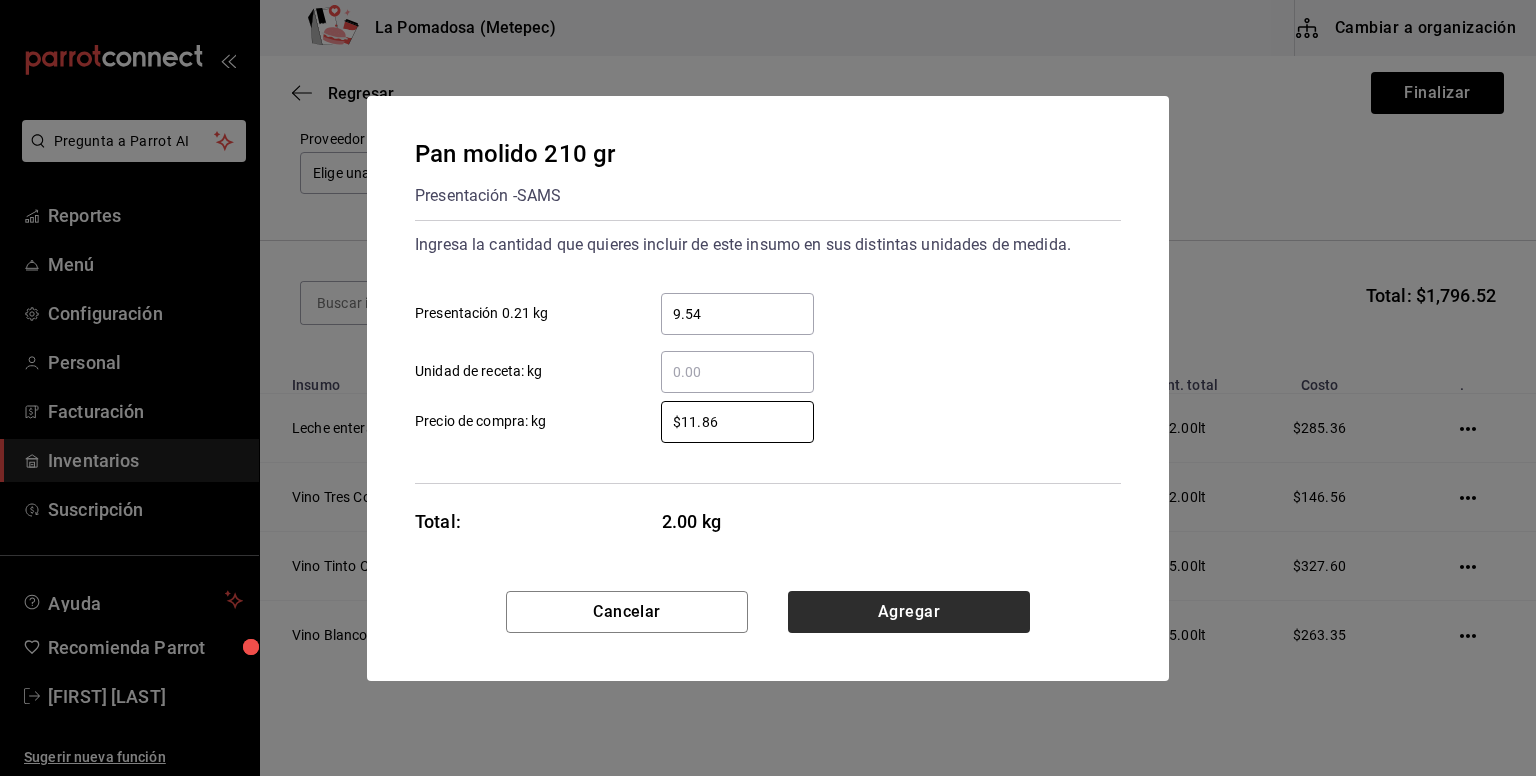 type on "$11.86" 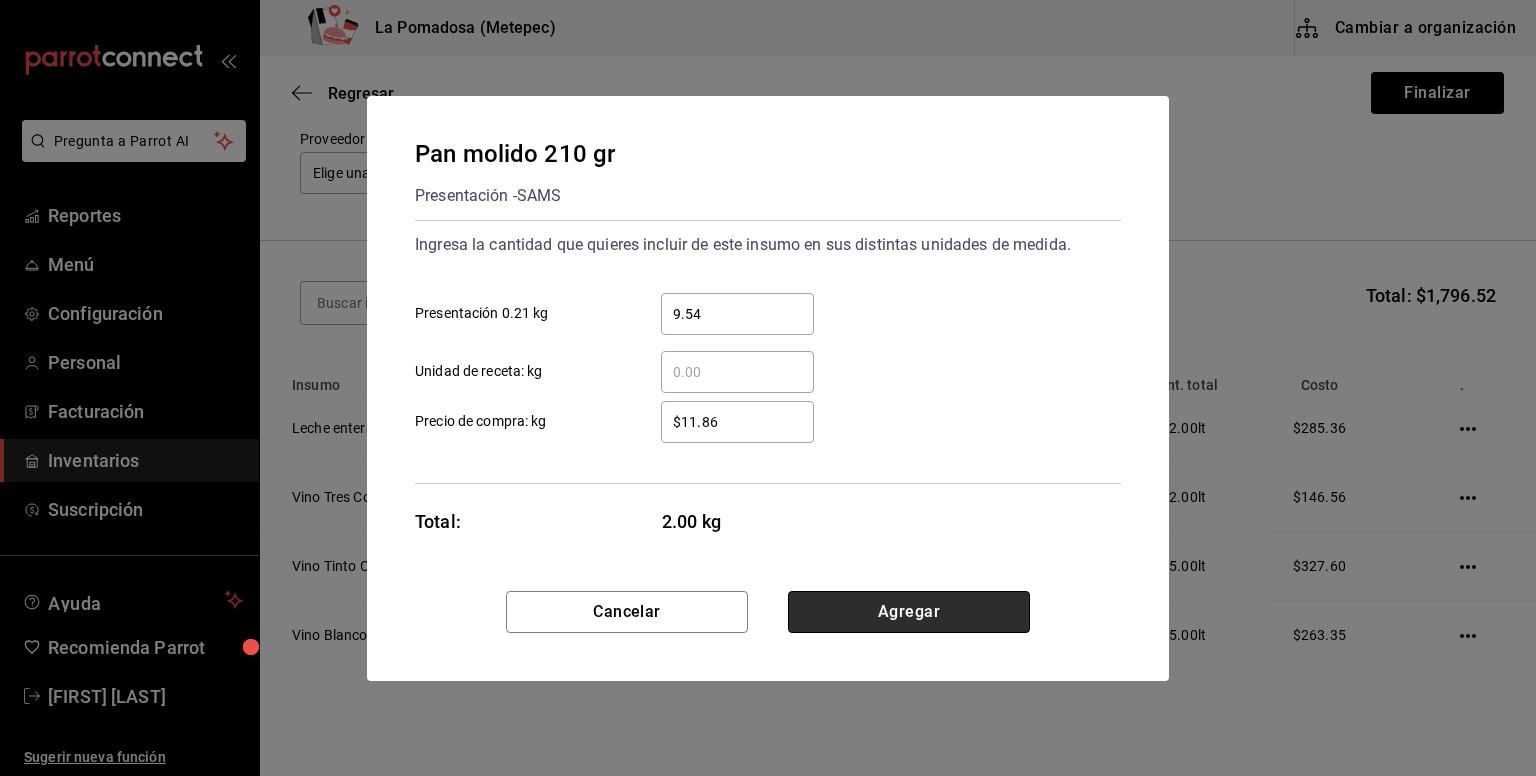 click on "Agregar" at bounding box center [909, 612] 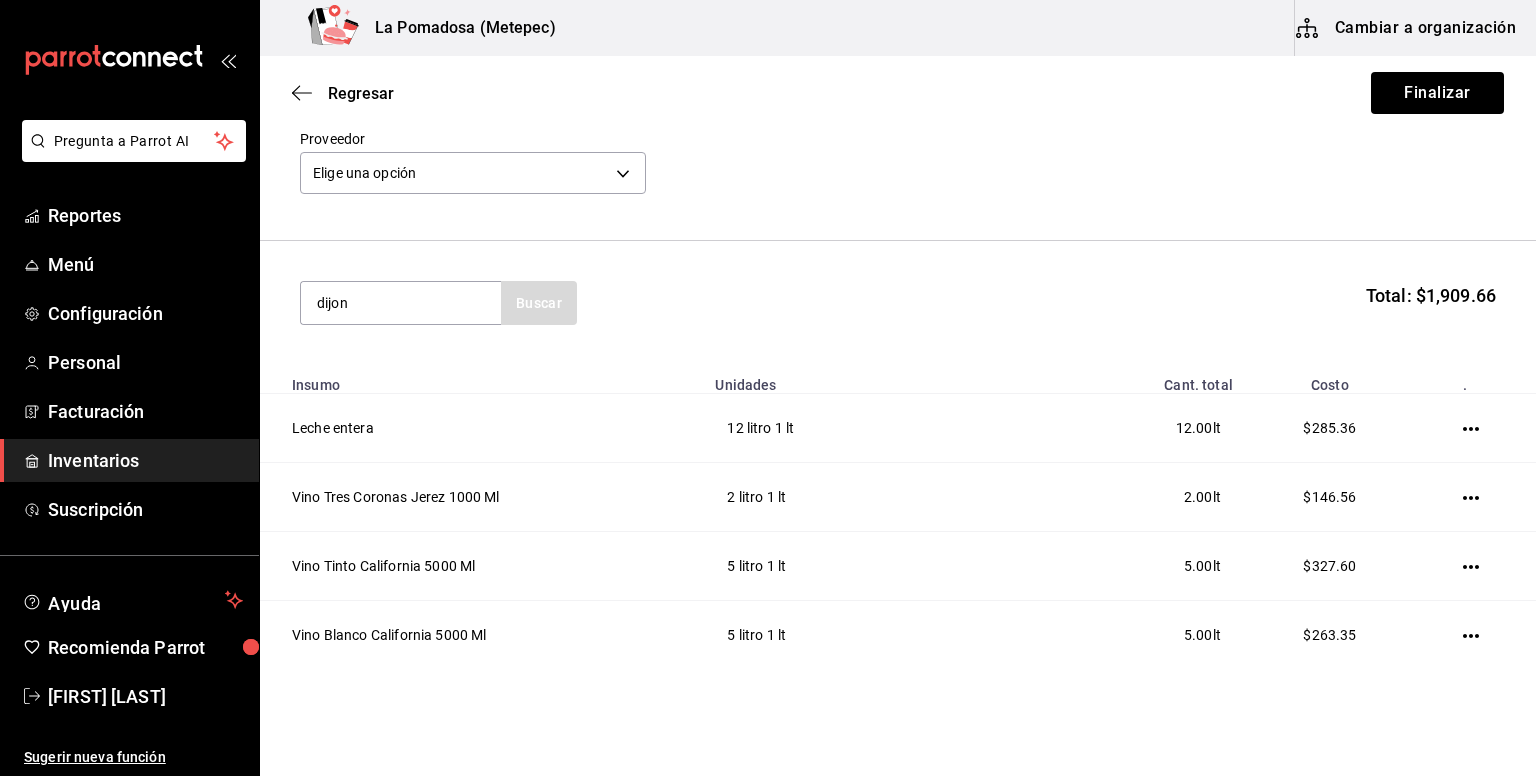 type on "dijon" 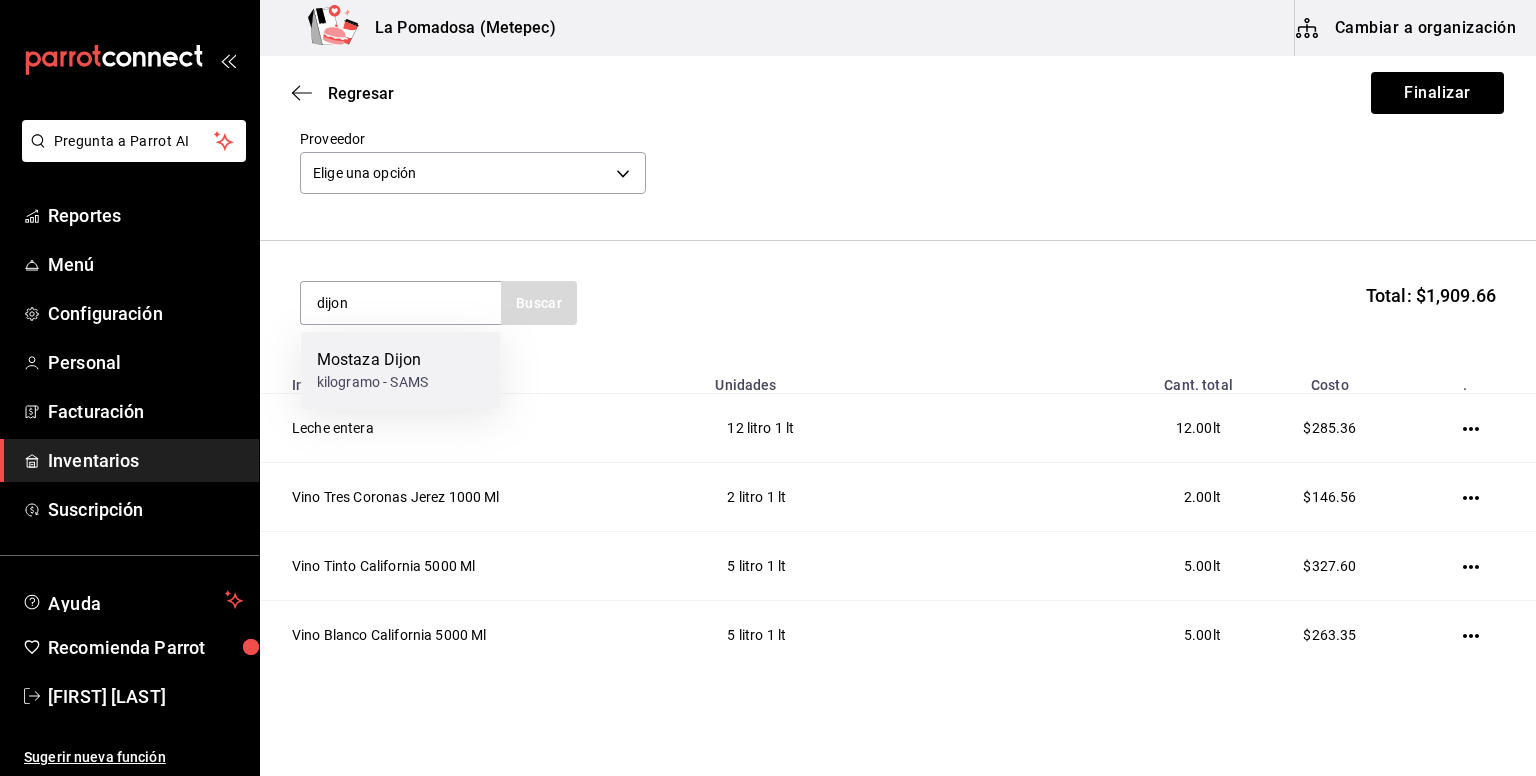 click on "Mostaza Dijon" at bounding box center [372, 360] 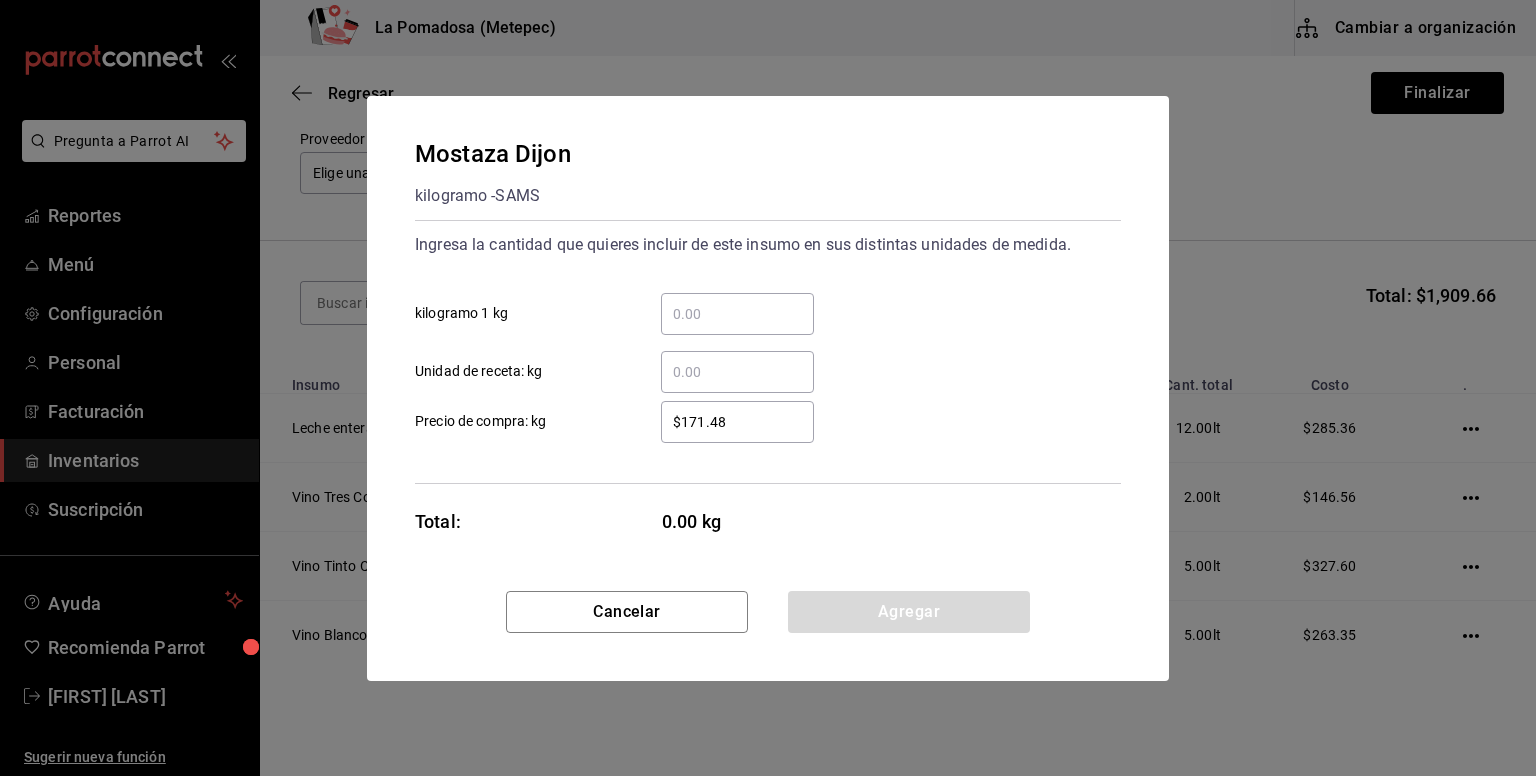 click on "​ kilogramo  1 kg" at bounding box center (737, 314) 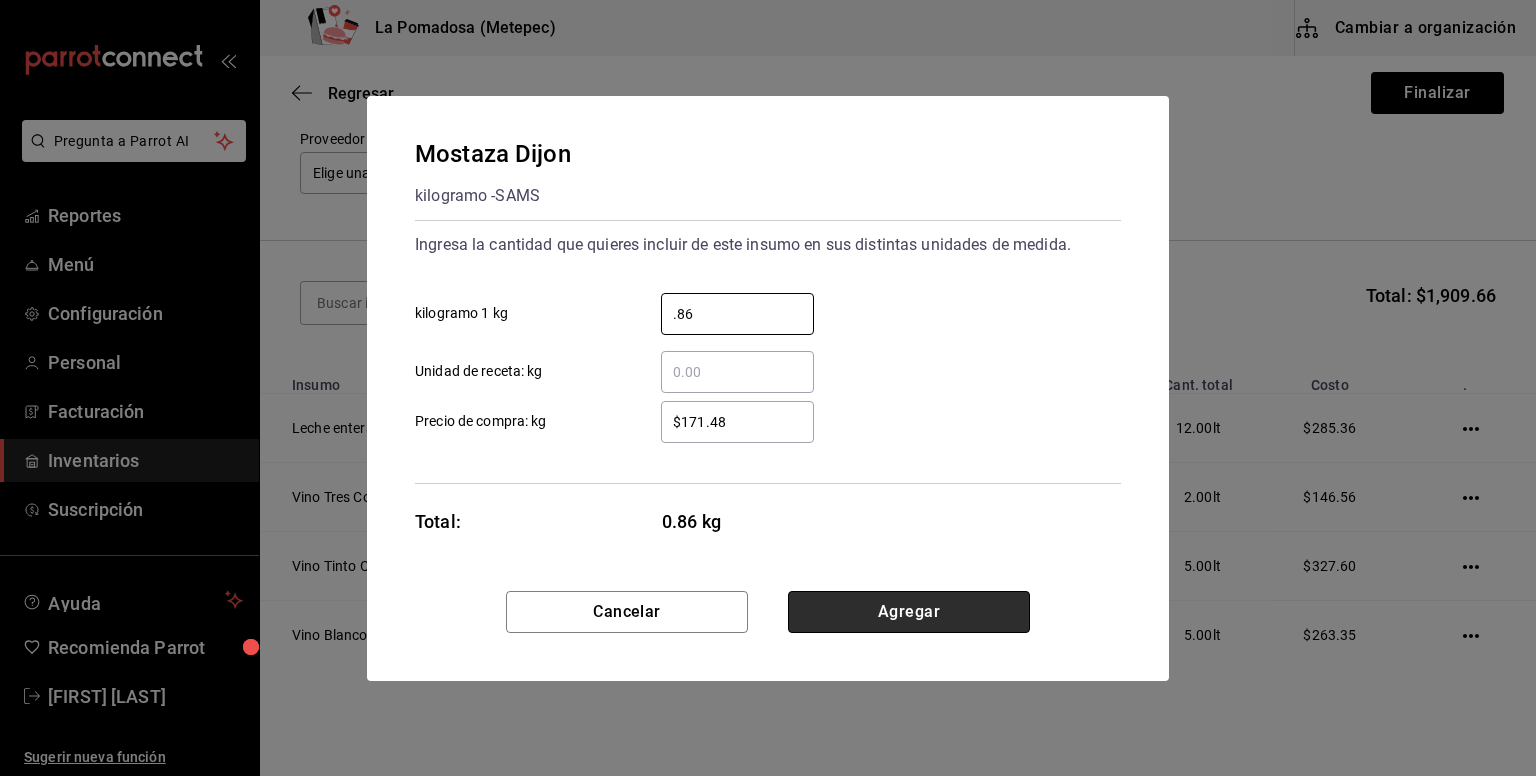 type on "0.86" 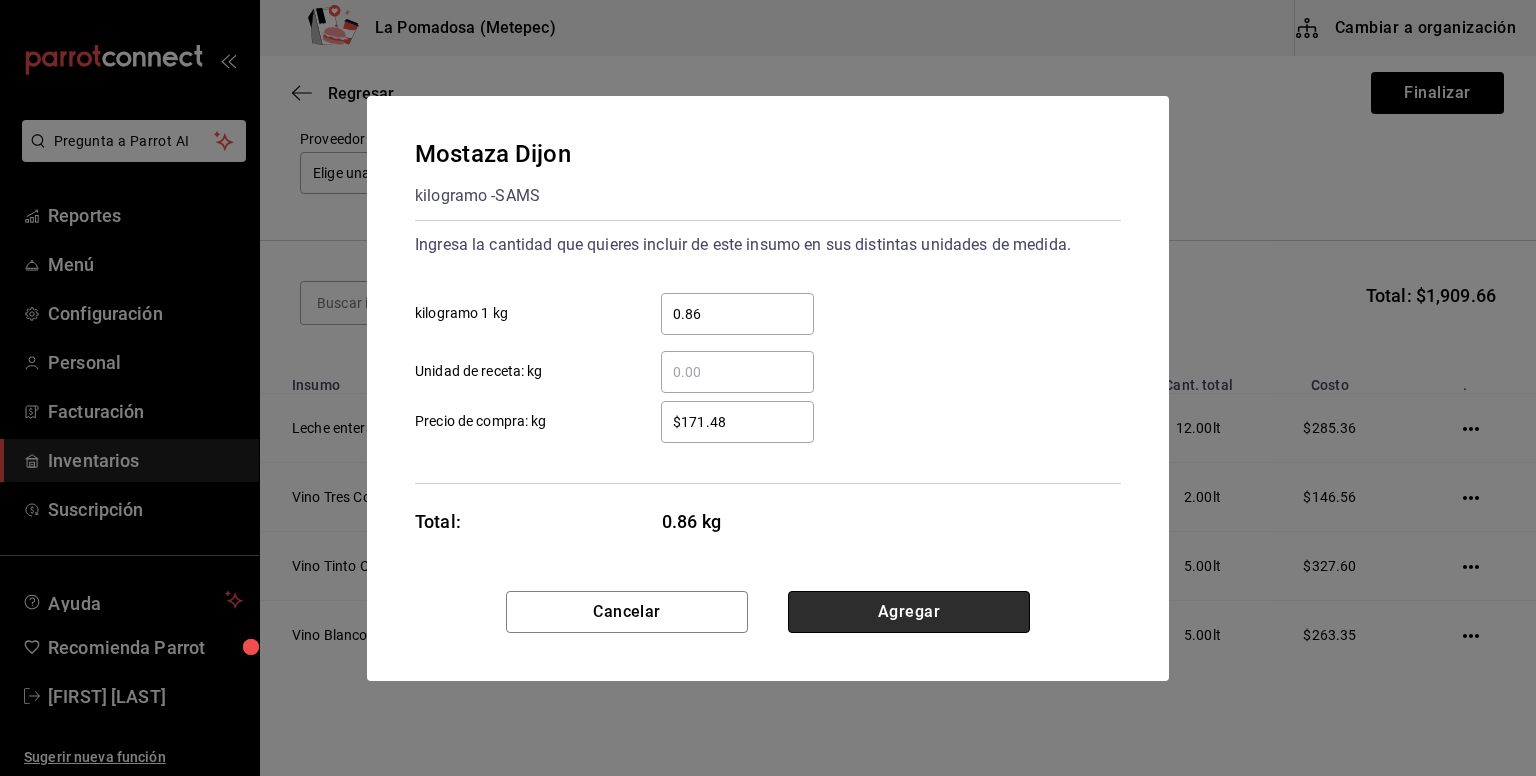 click on "Agregar" at bounding box center [909, 612] 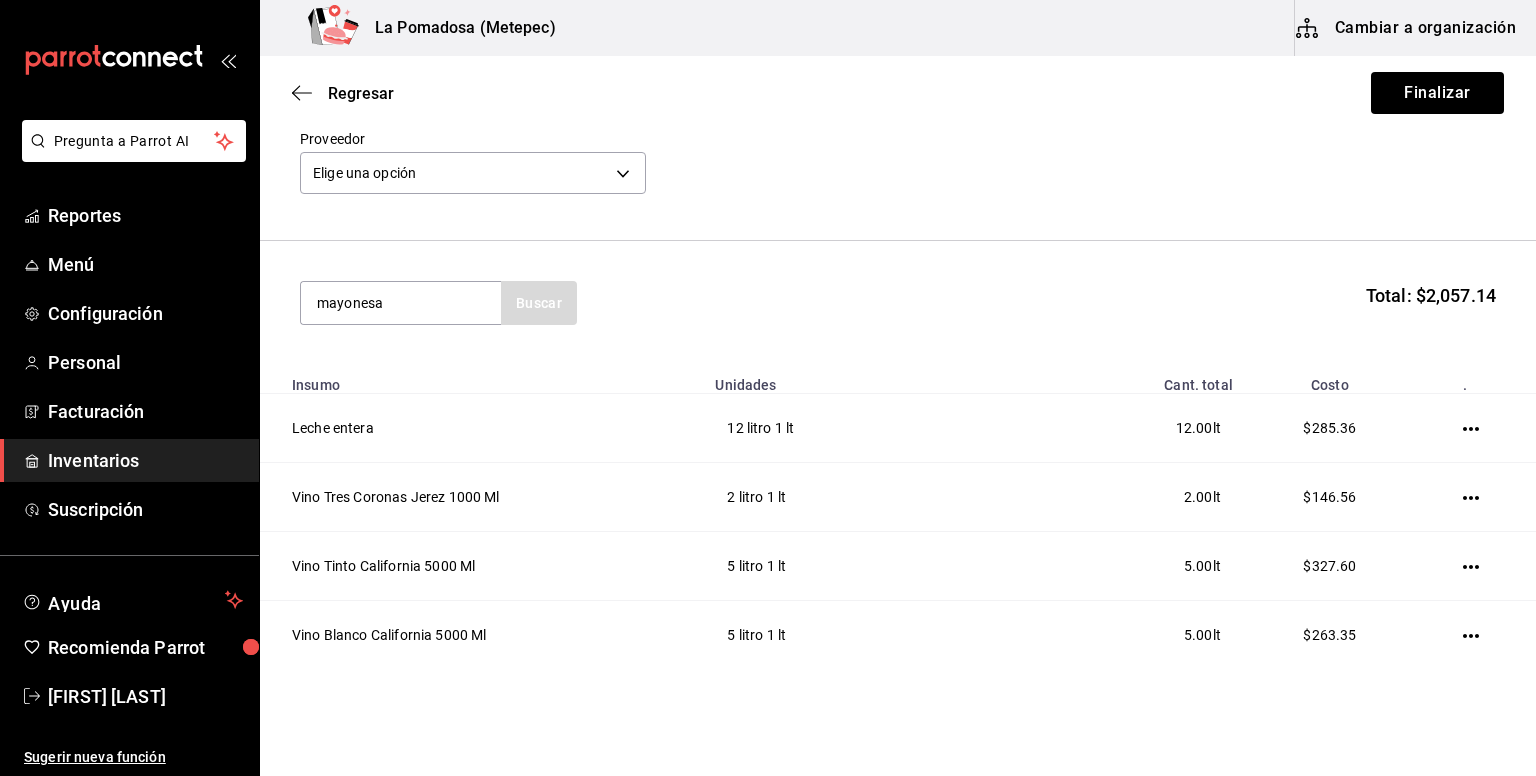 type on "mayonesa" 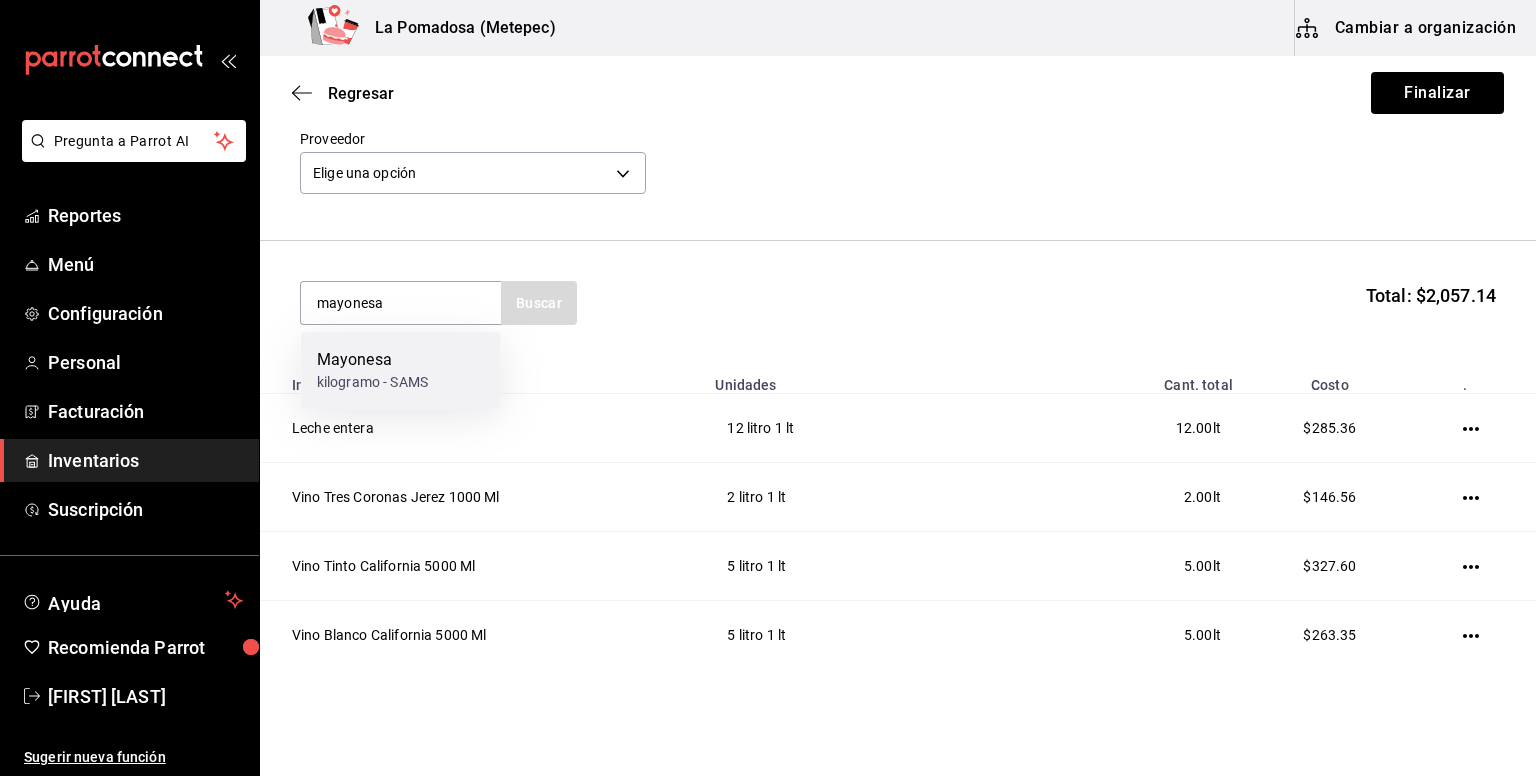 click on "kilogramo  - SAMS" at bounding box center [372, 382] 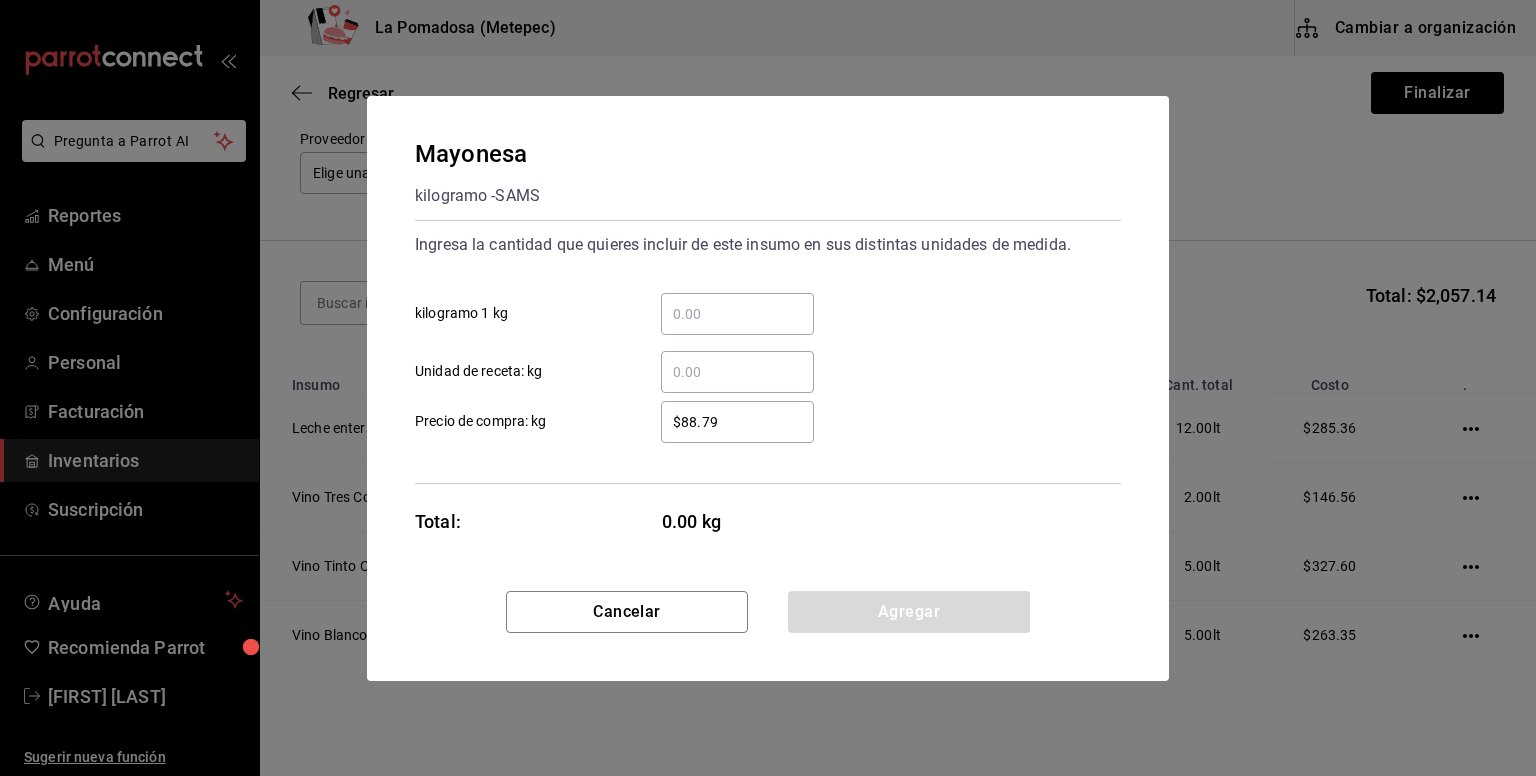 click on "​ kilogramo  1 kg" at bounding box center (760, 306) 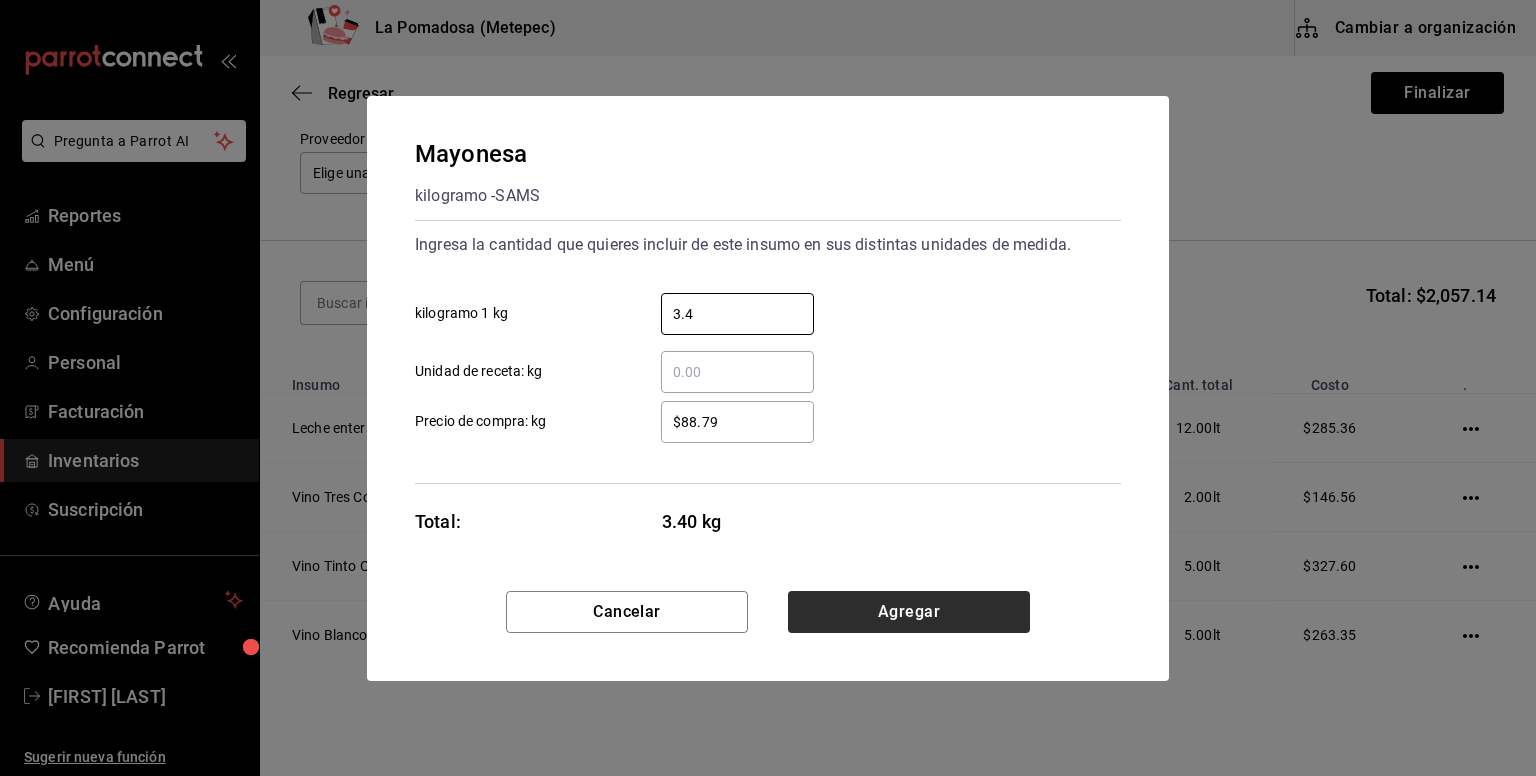 type on "3.4" 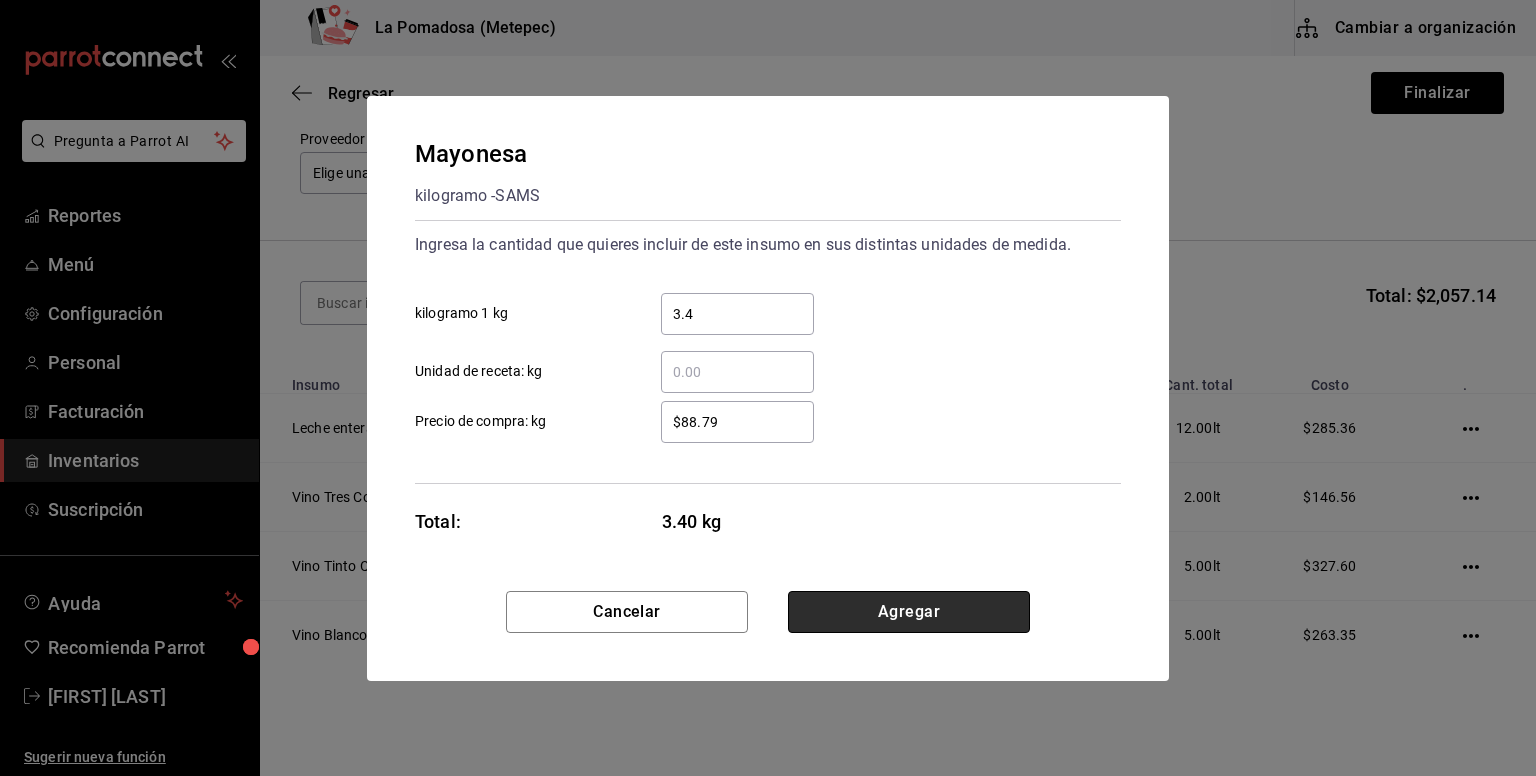 click on "Agregar" at bounding box center (909, 612) 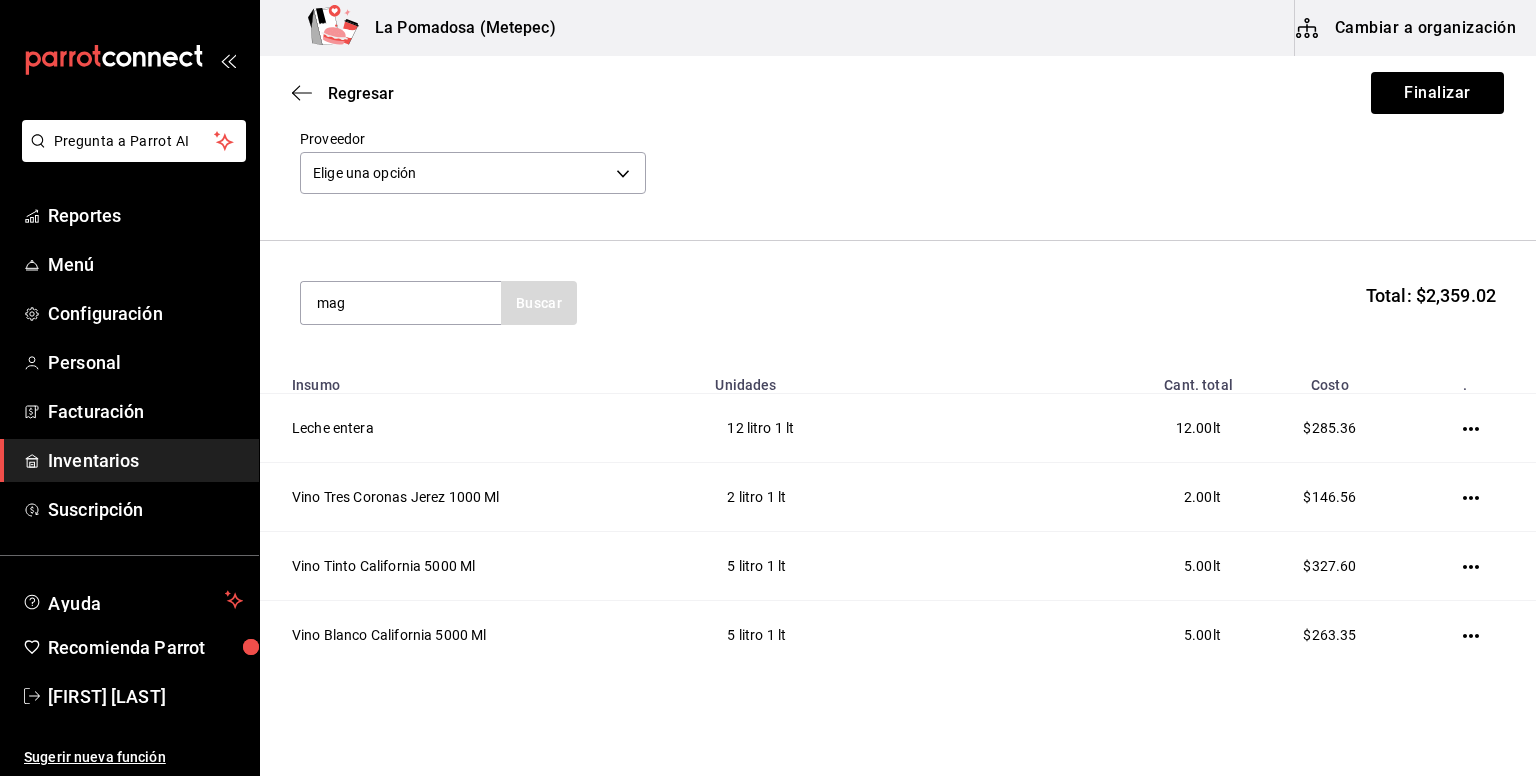 type on "mag" 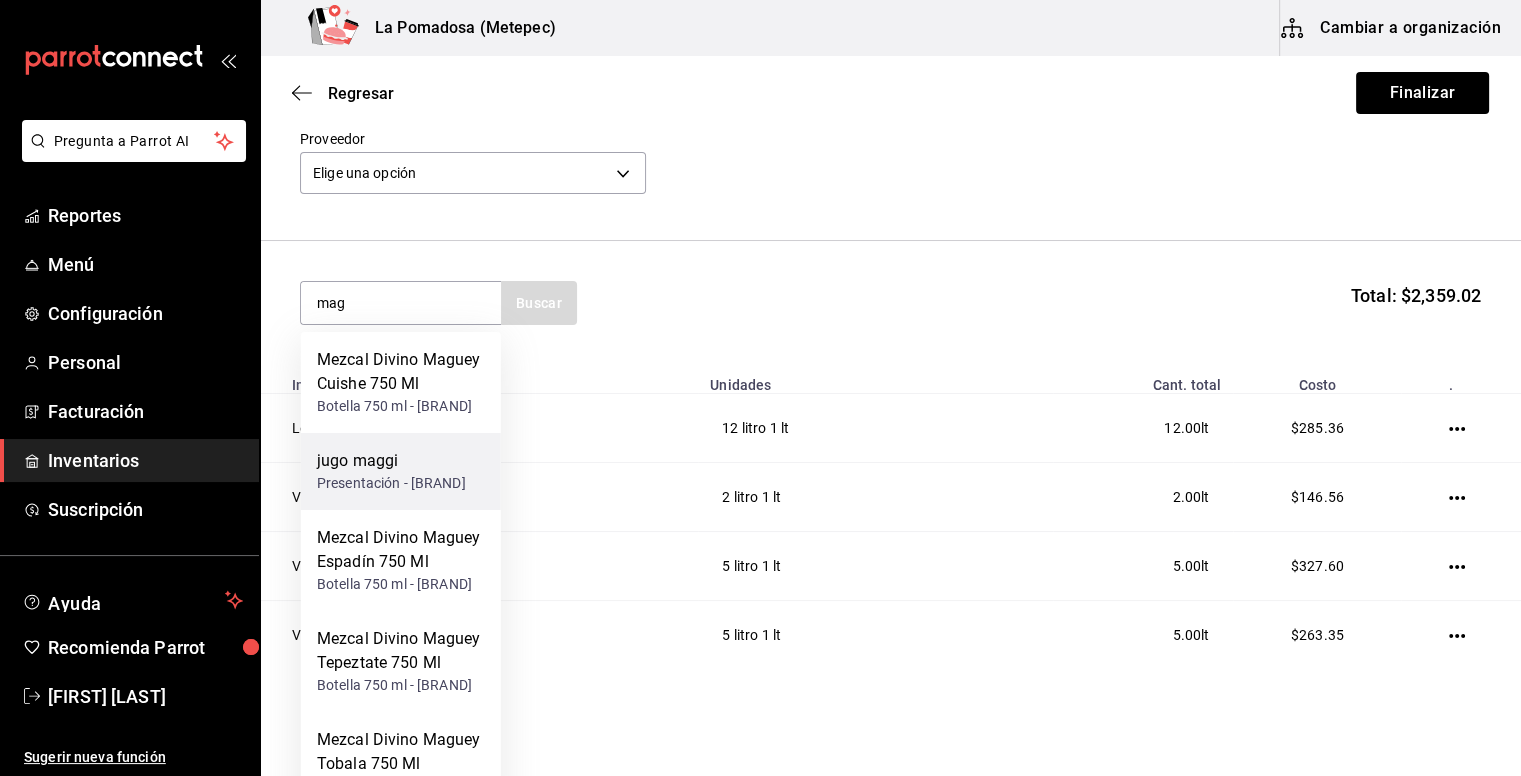 click on "Presentación - [BRAND]" at bounding box center [391, 483] 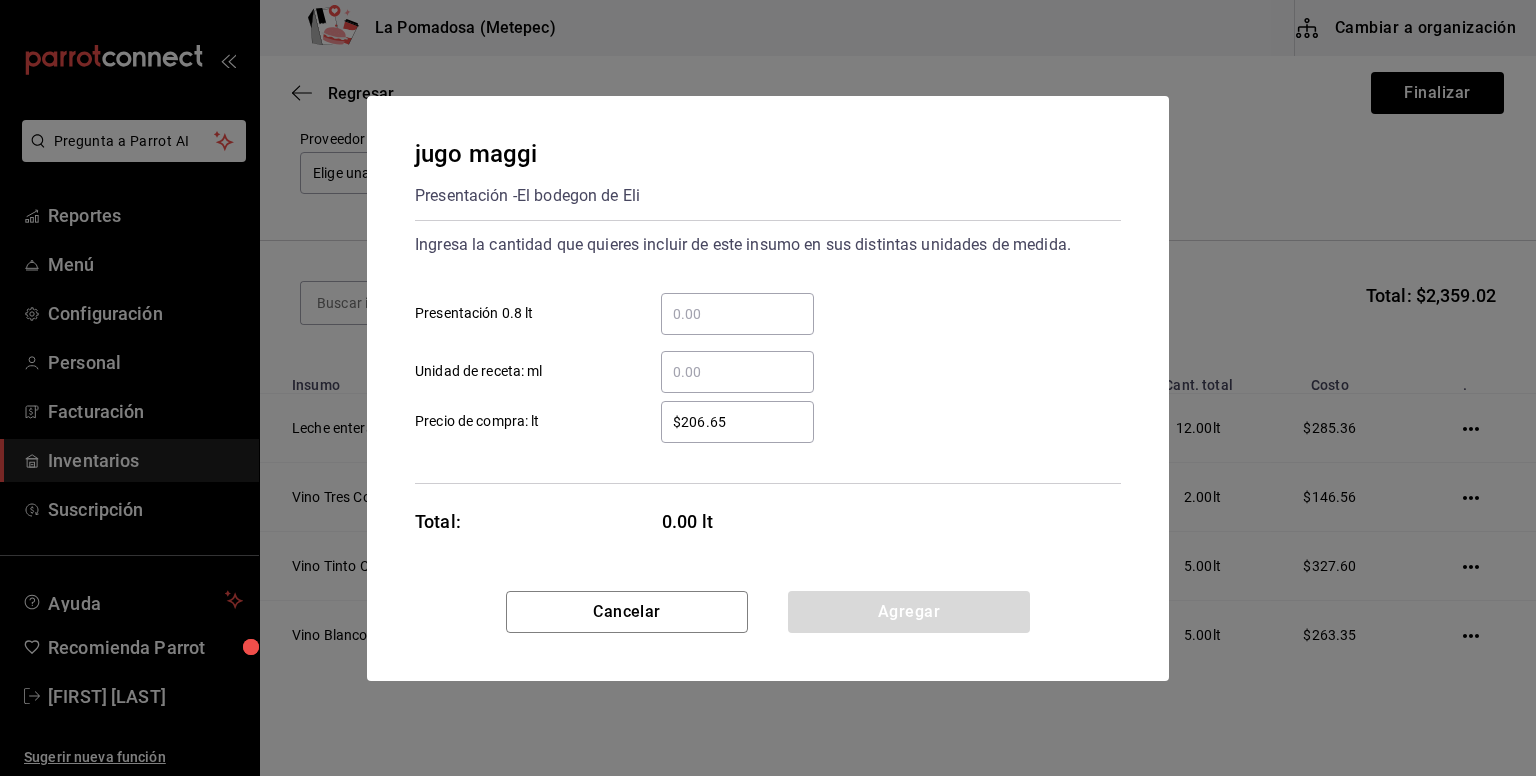click on "​ Presentación 0.8 lt" at bounding box center (737, 314) 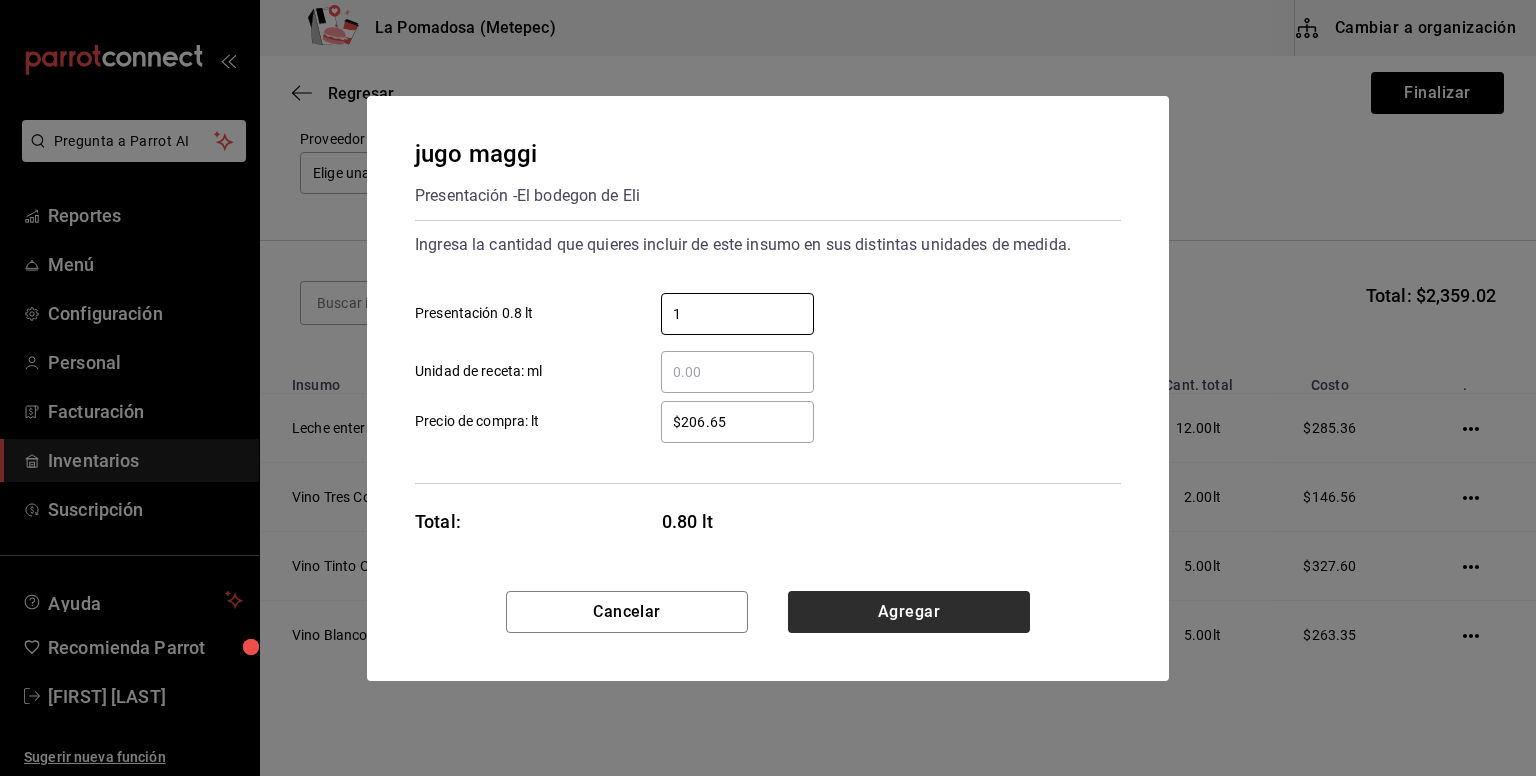 type on "1" 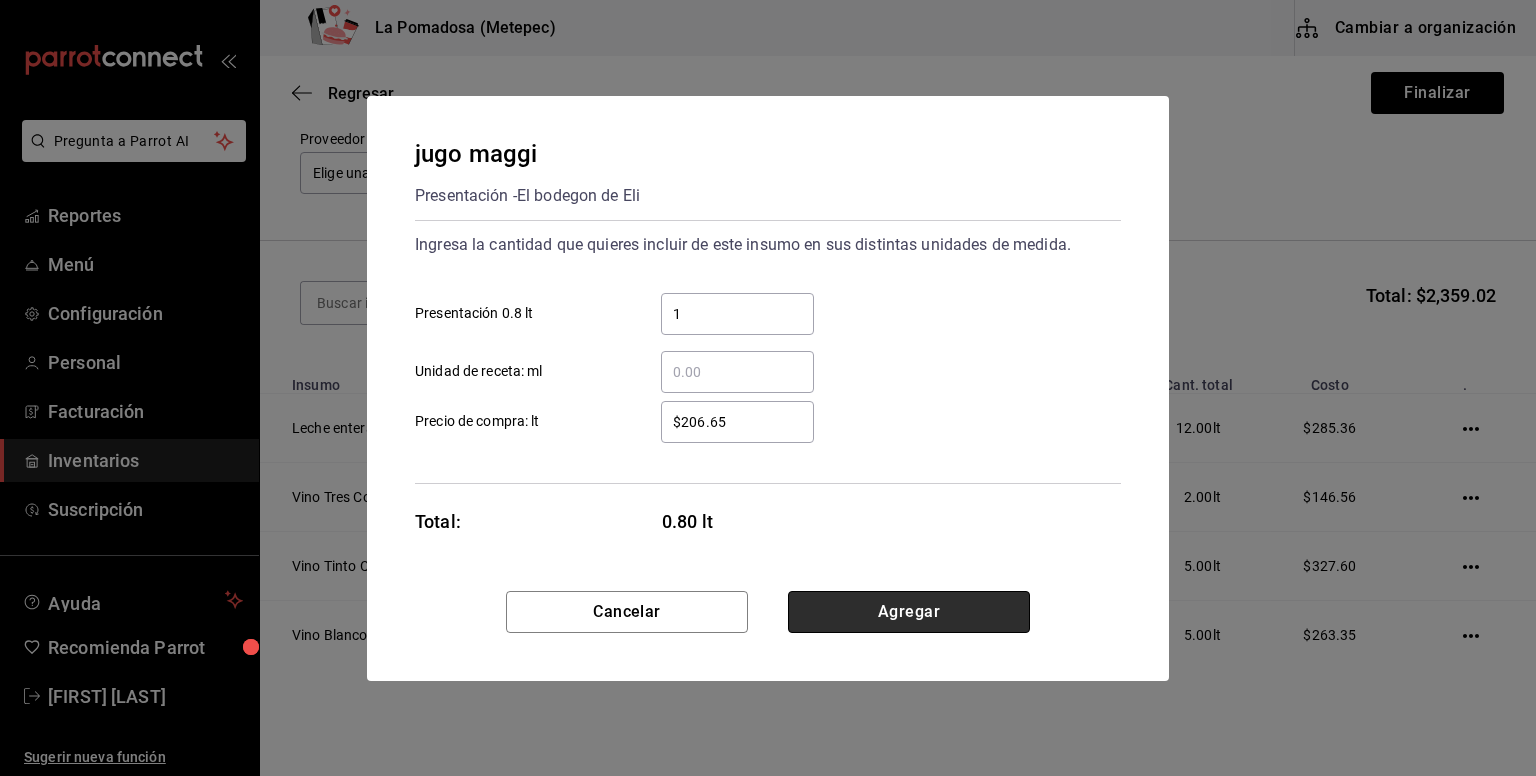 click on "Agregar" at bounding box center (909, 612) 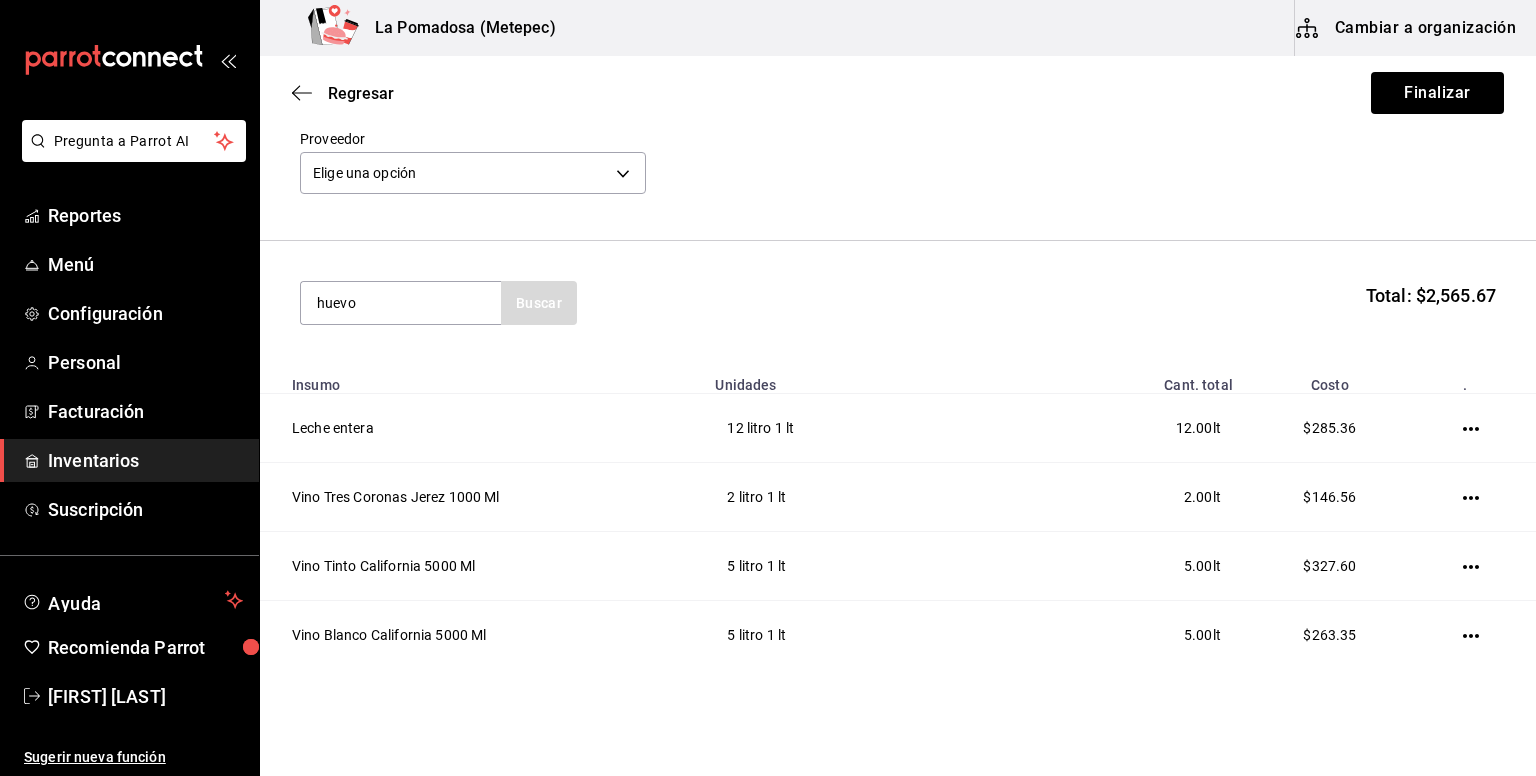 type on "huevo" 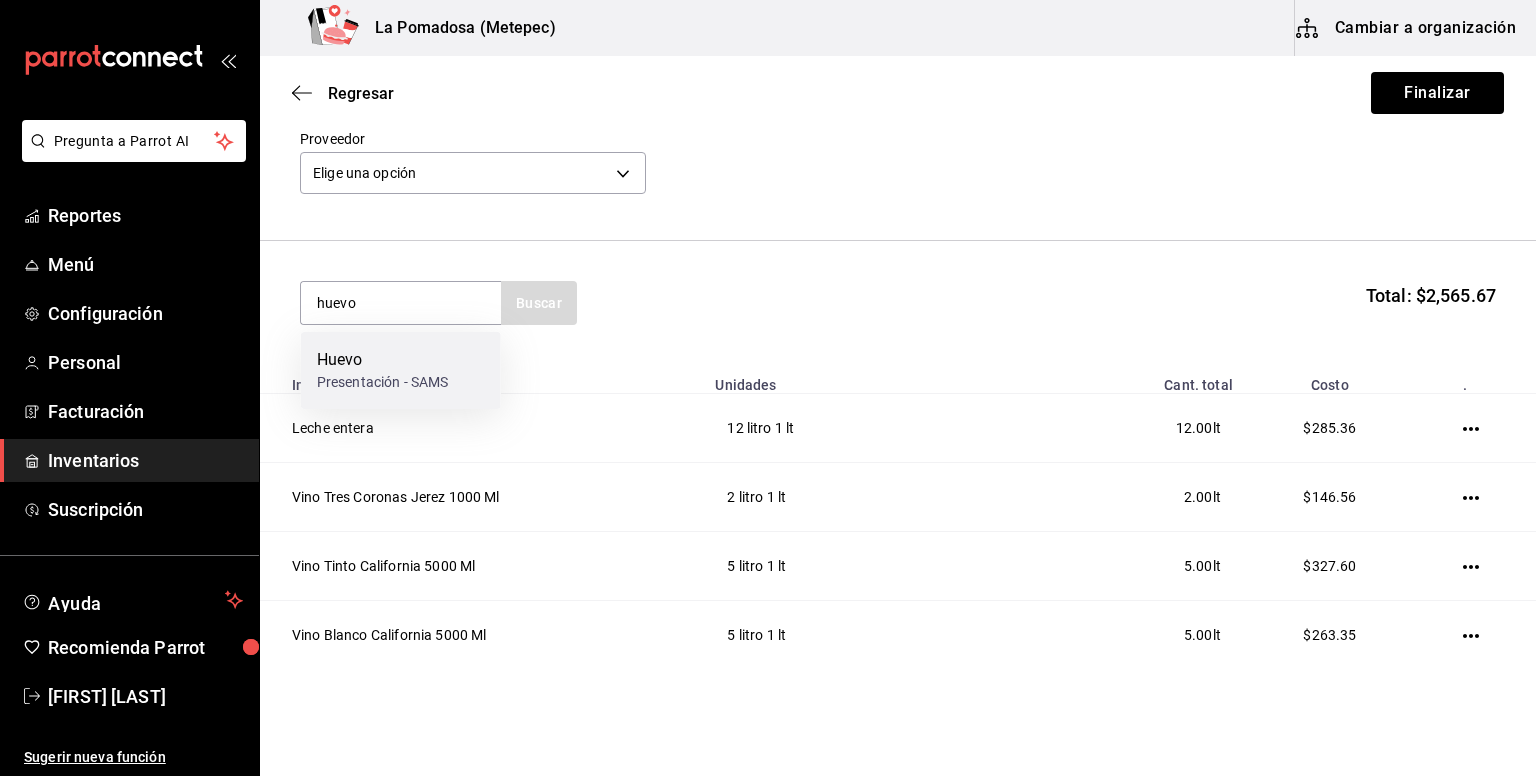 click on "Presentación - SAMS" at bounding box center [383, 382] 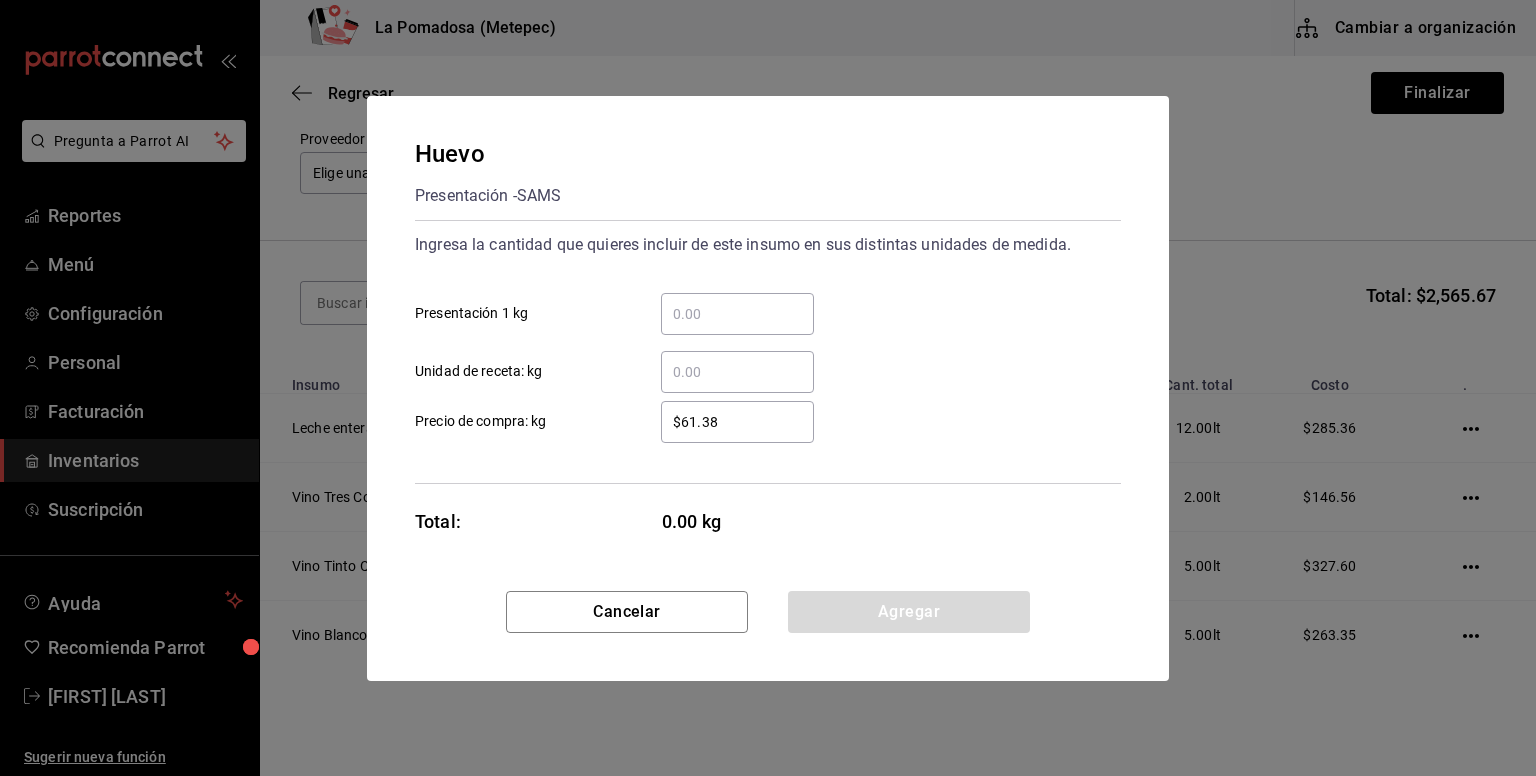 click on "​" at bounding box center (737, 314) 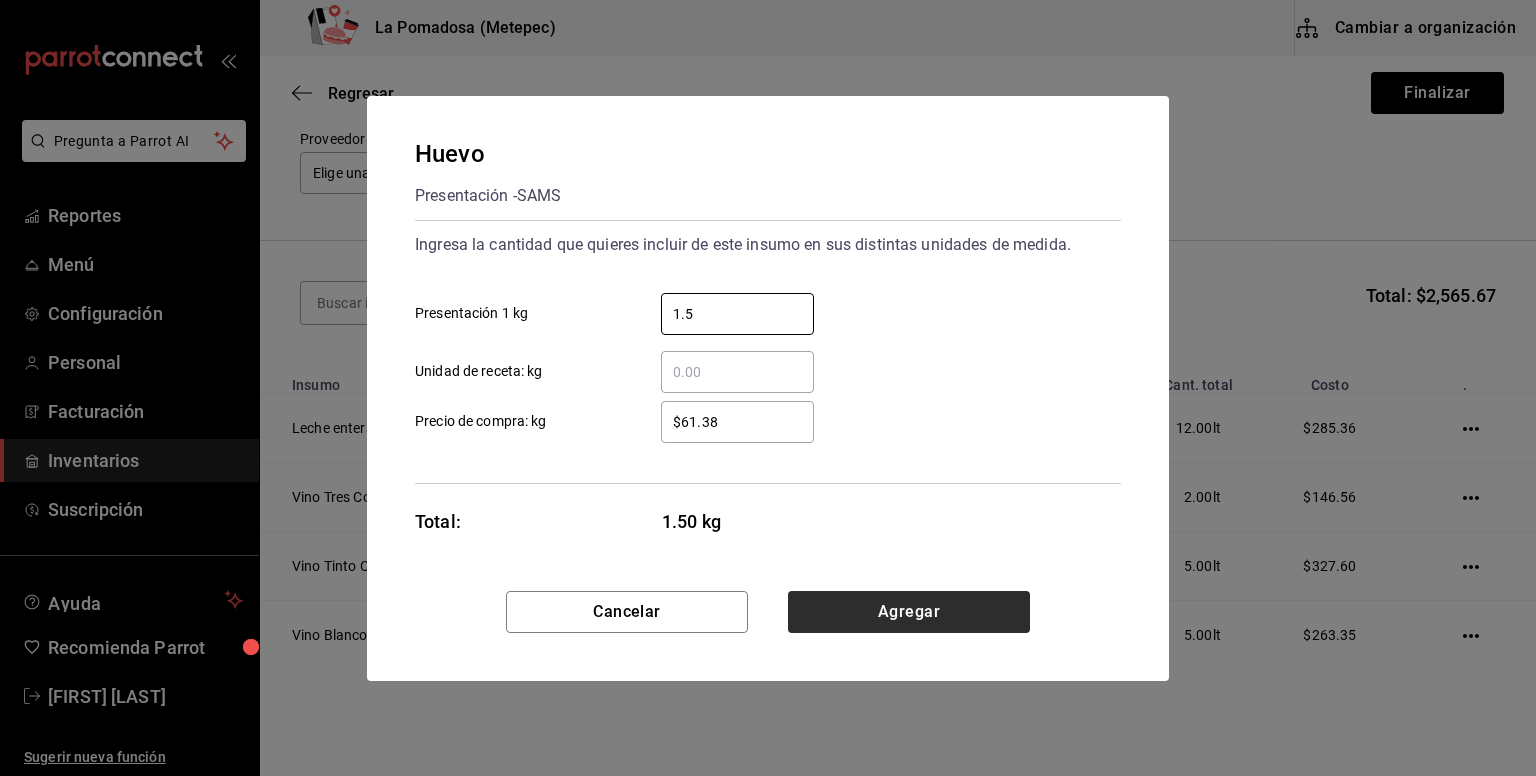 type on "1.5" 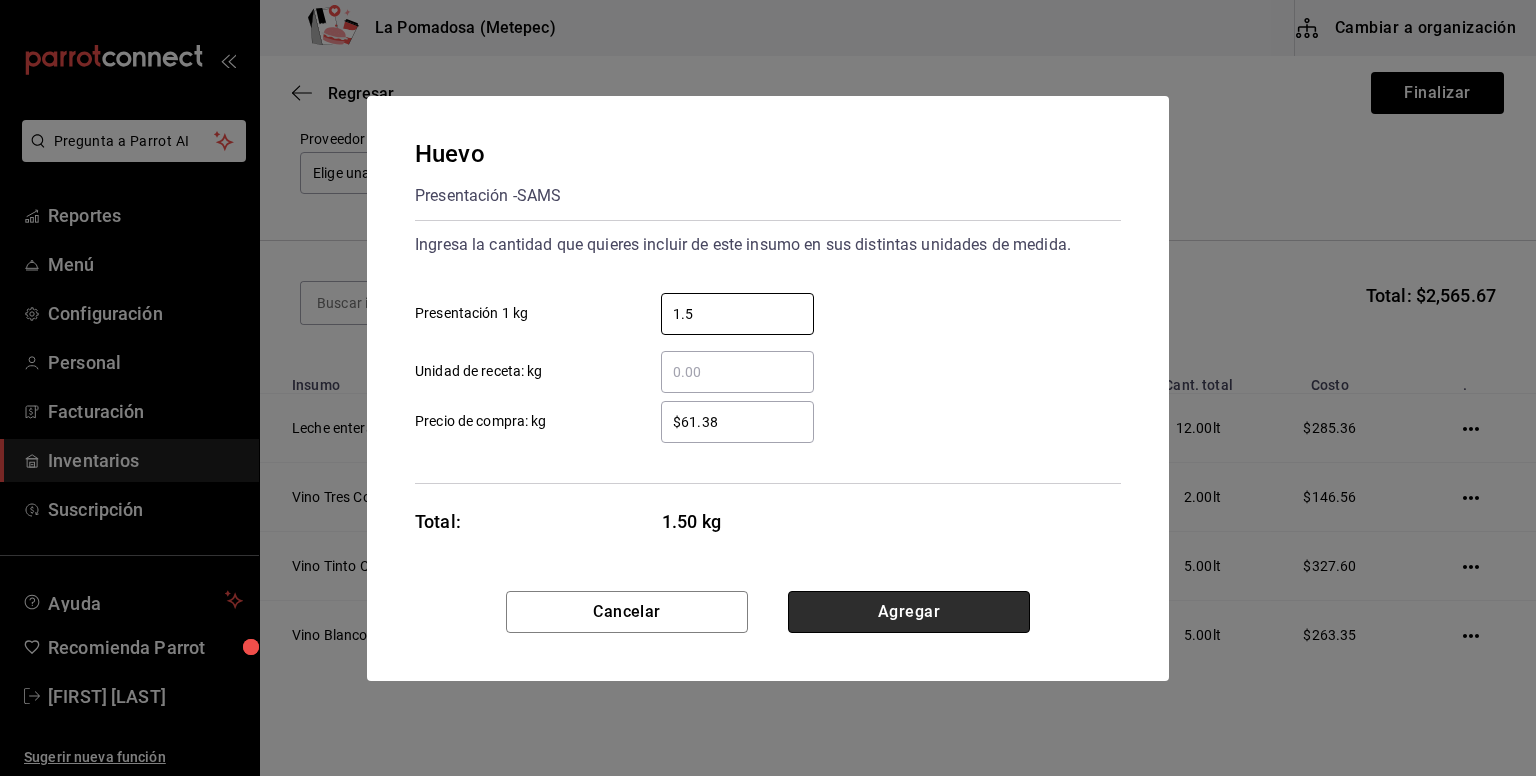 click on "Agregar" at bounding box center (909, 612) 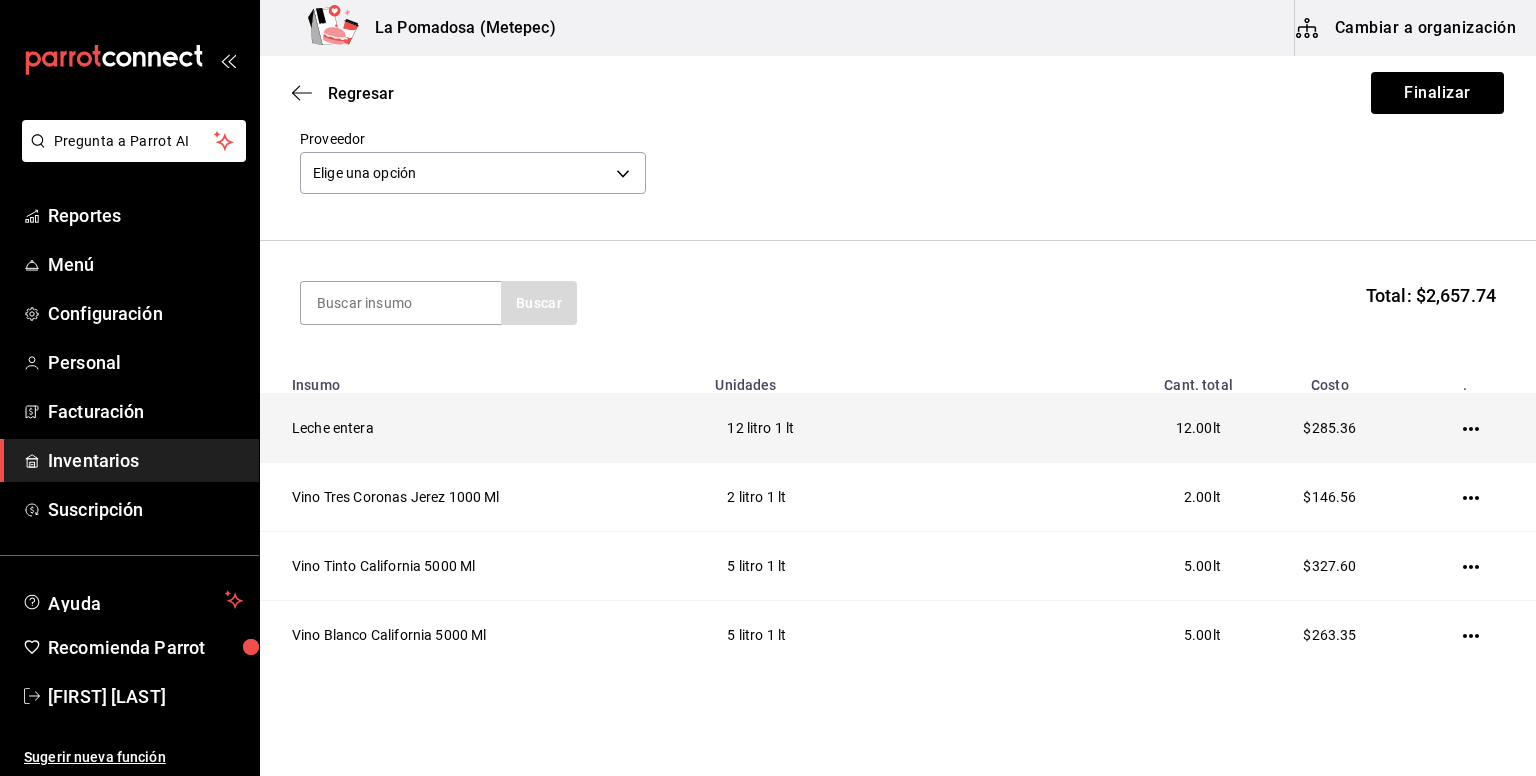click on "$285.36" at bounding box center (1330, 428) 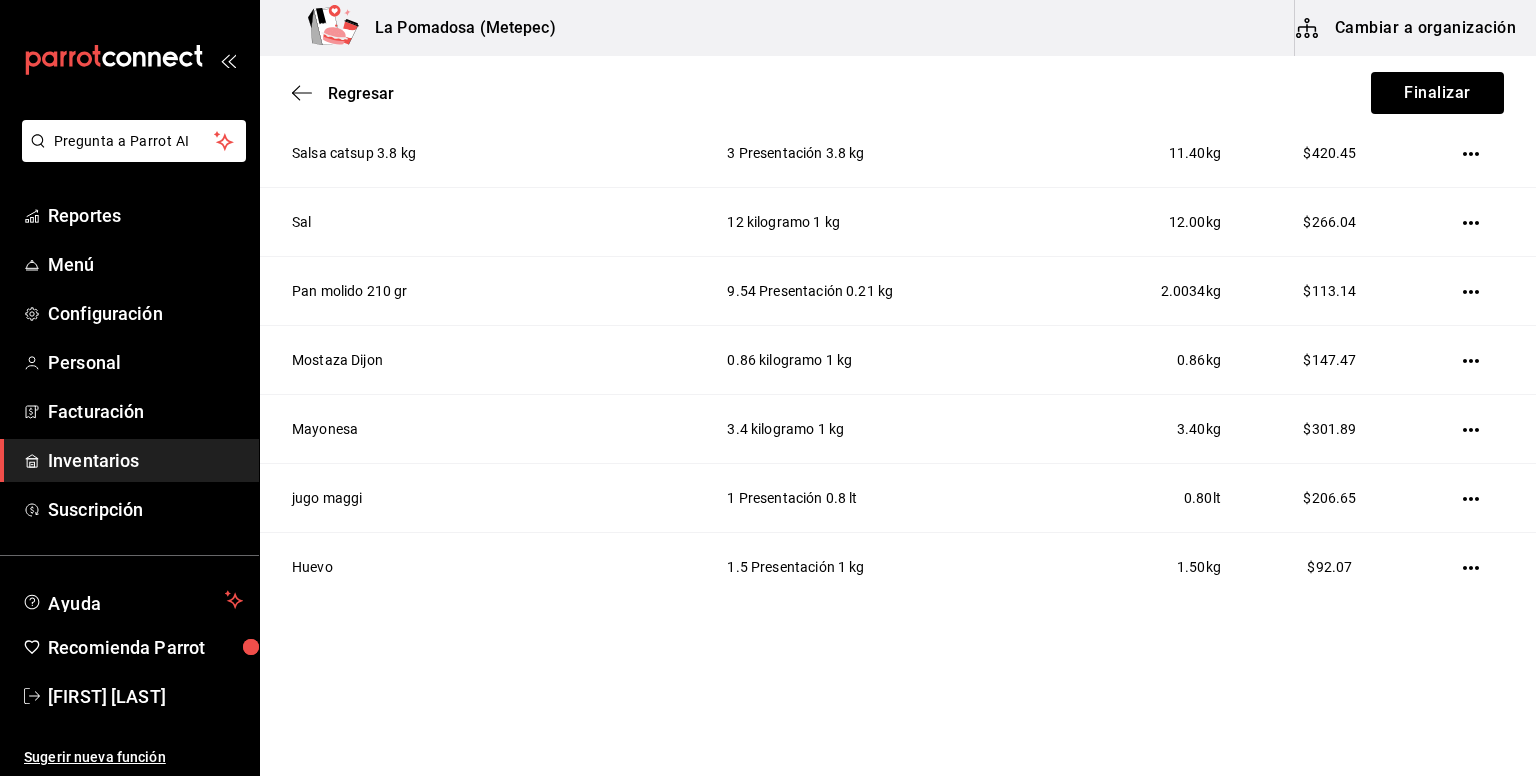 scroll, scrollTop: 0, scrollLeft: 0, axis: both 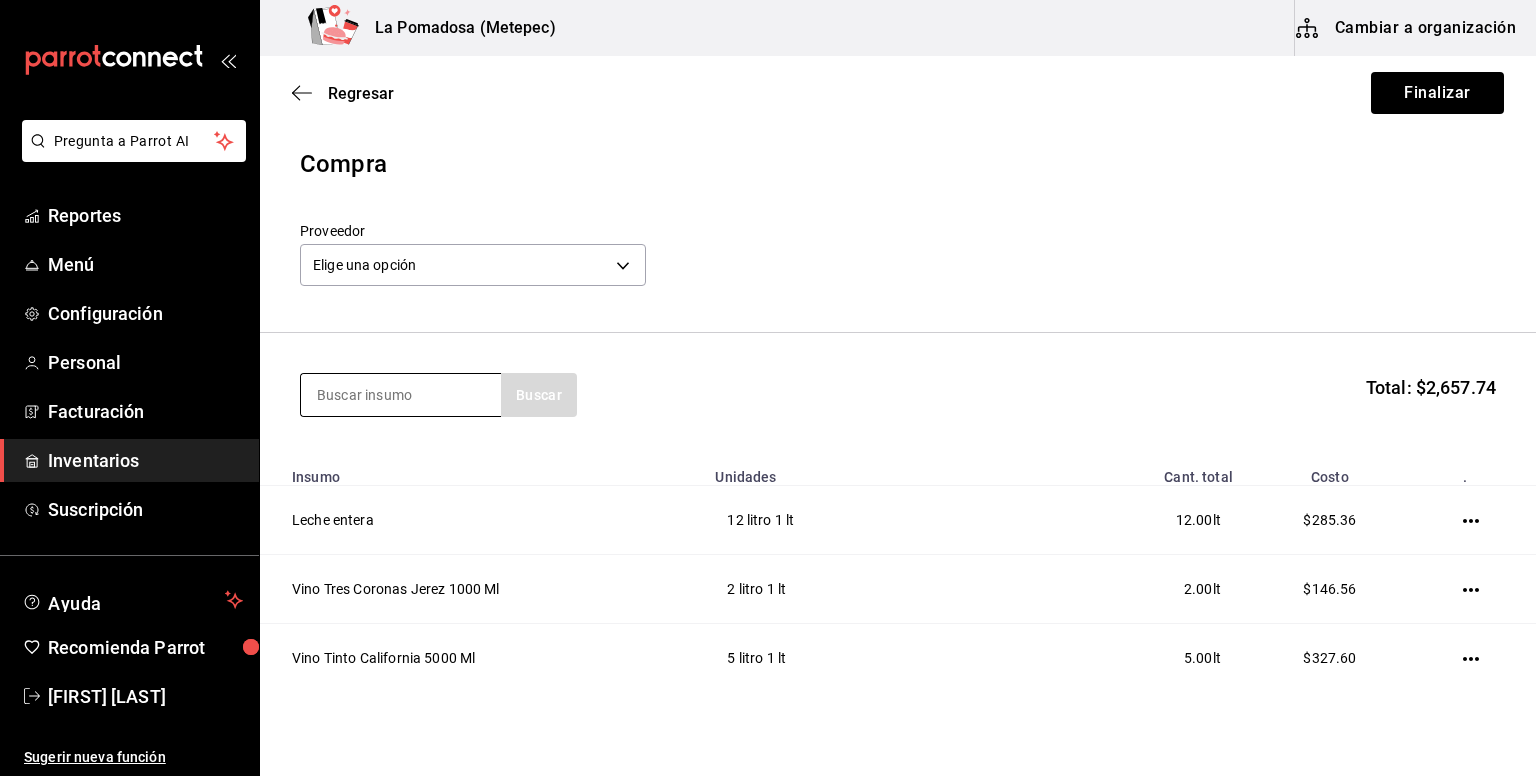 click at bounding box center (401, 395) 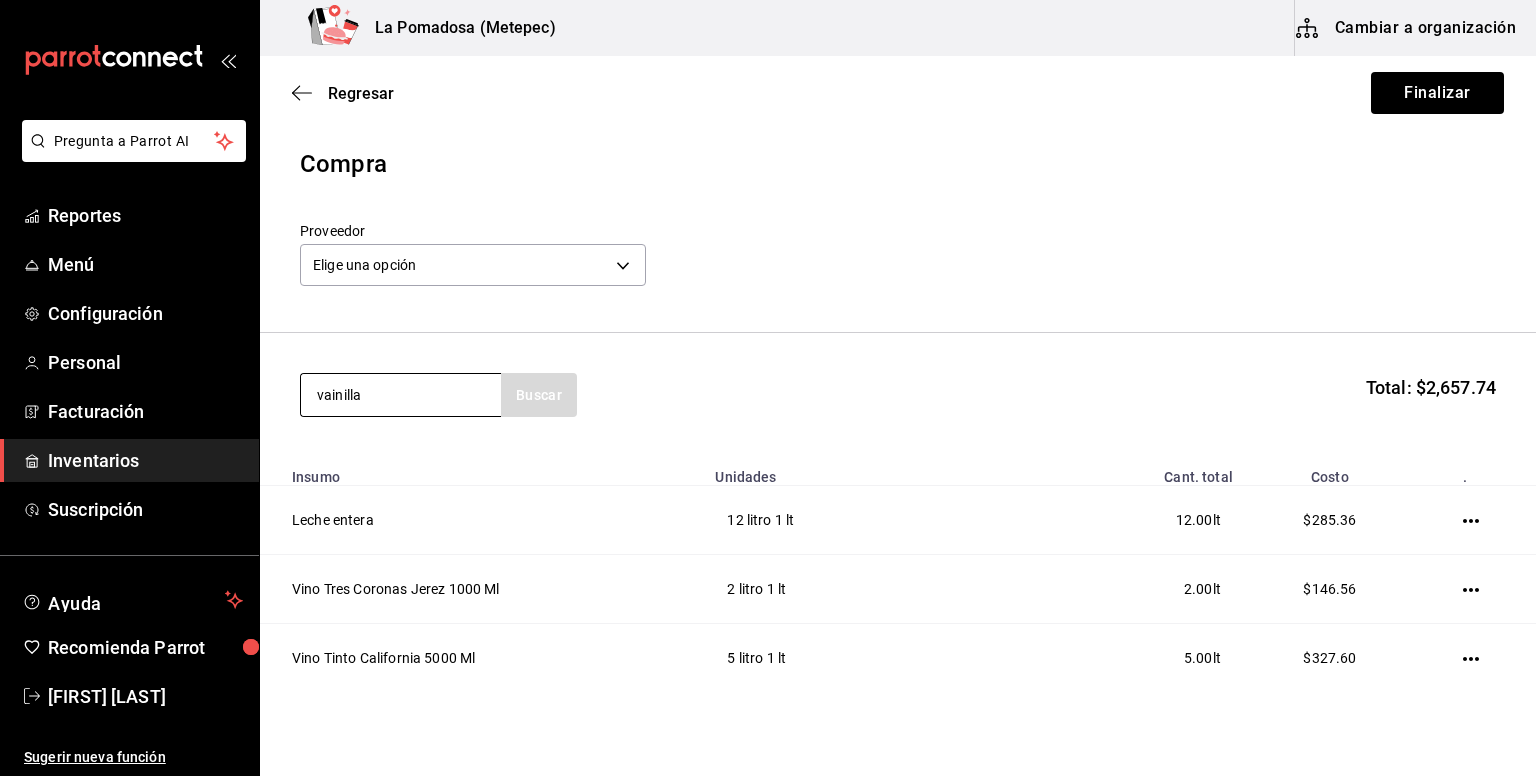 type on "vainilla" 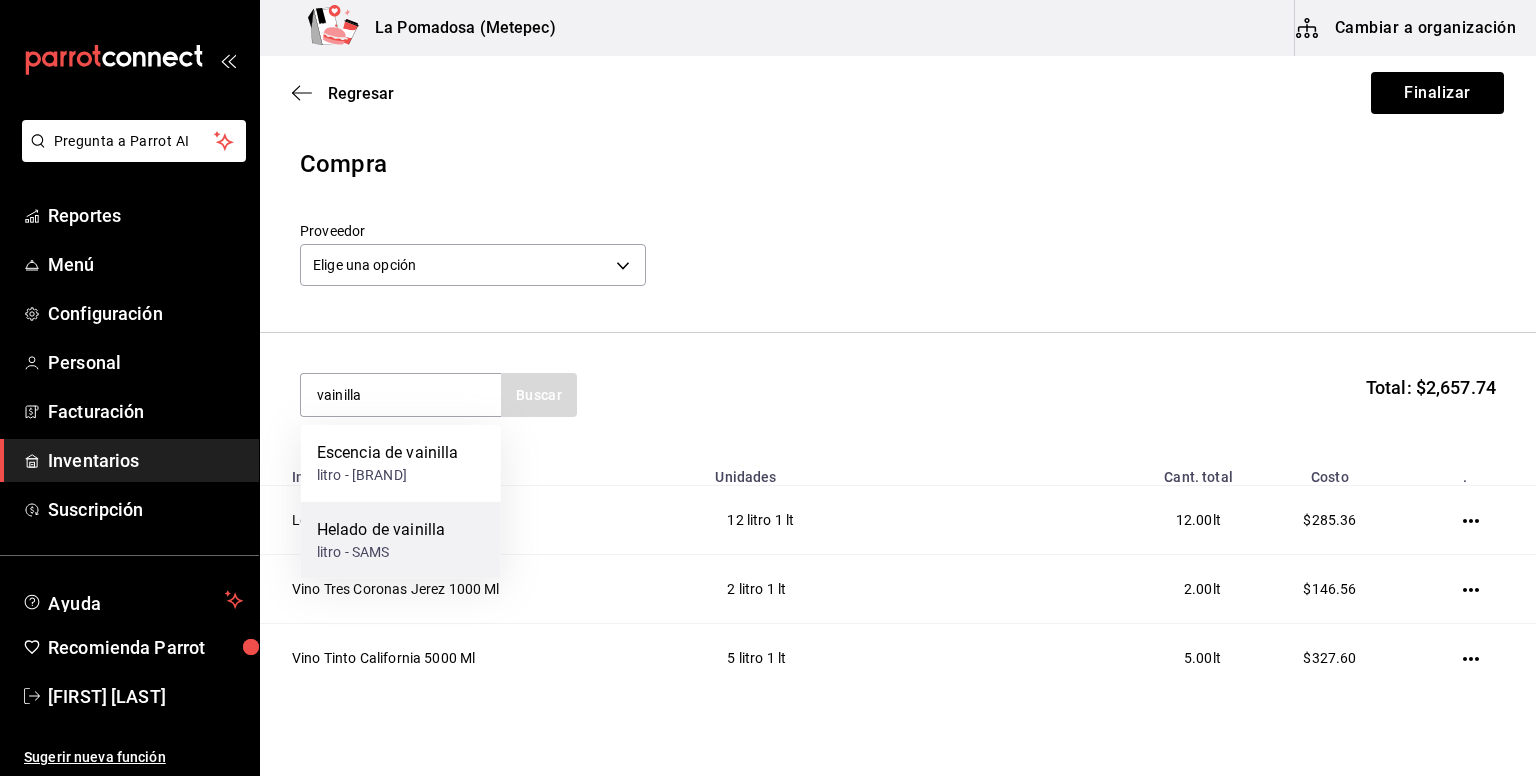 click on "Helado de vainilla  litro  - SAMS" at bounding box center [401, 540] 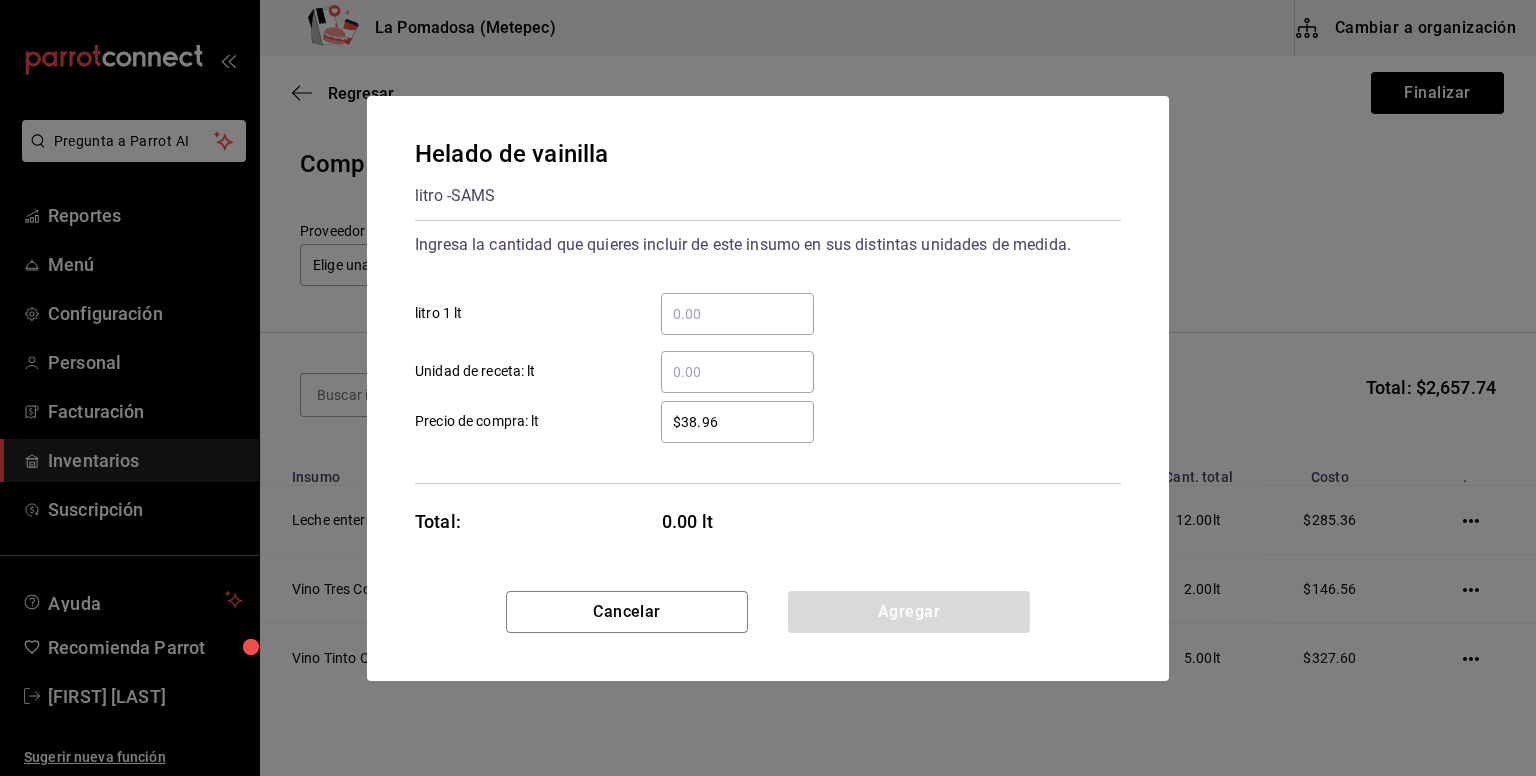 click on "​ litro  1 lt" at bounding box center (737, 314) 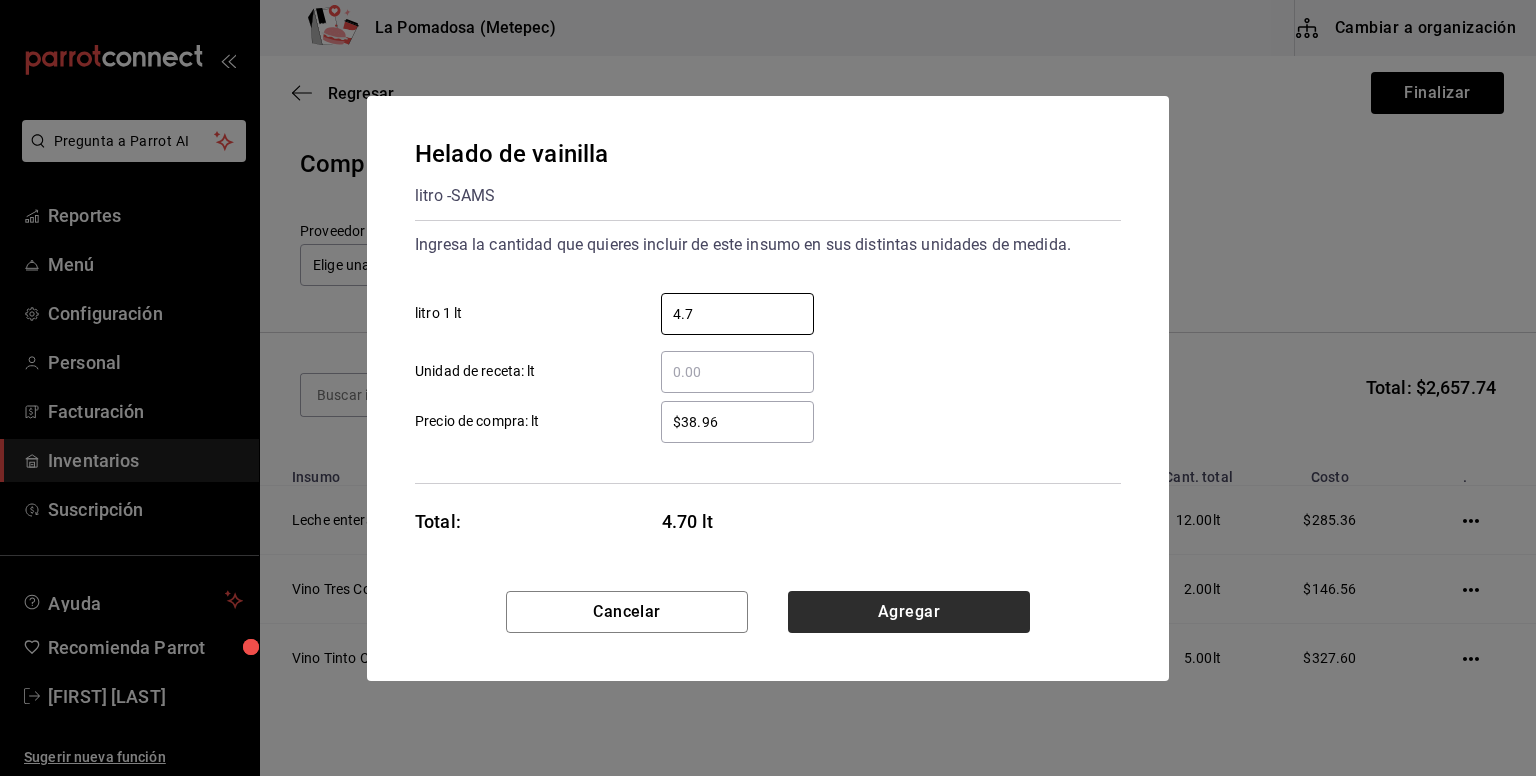 type on "4.7" 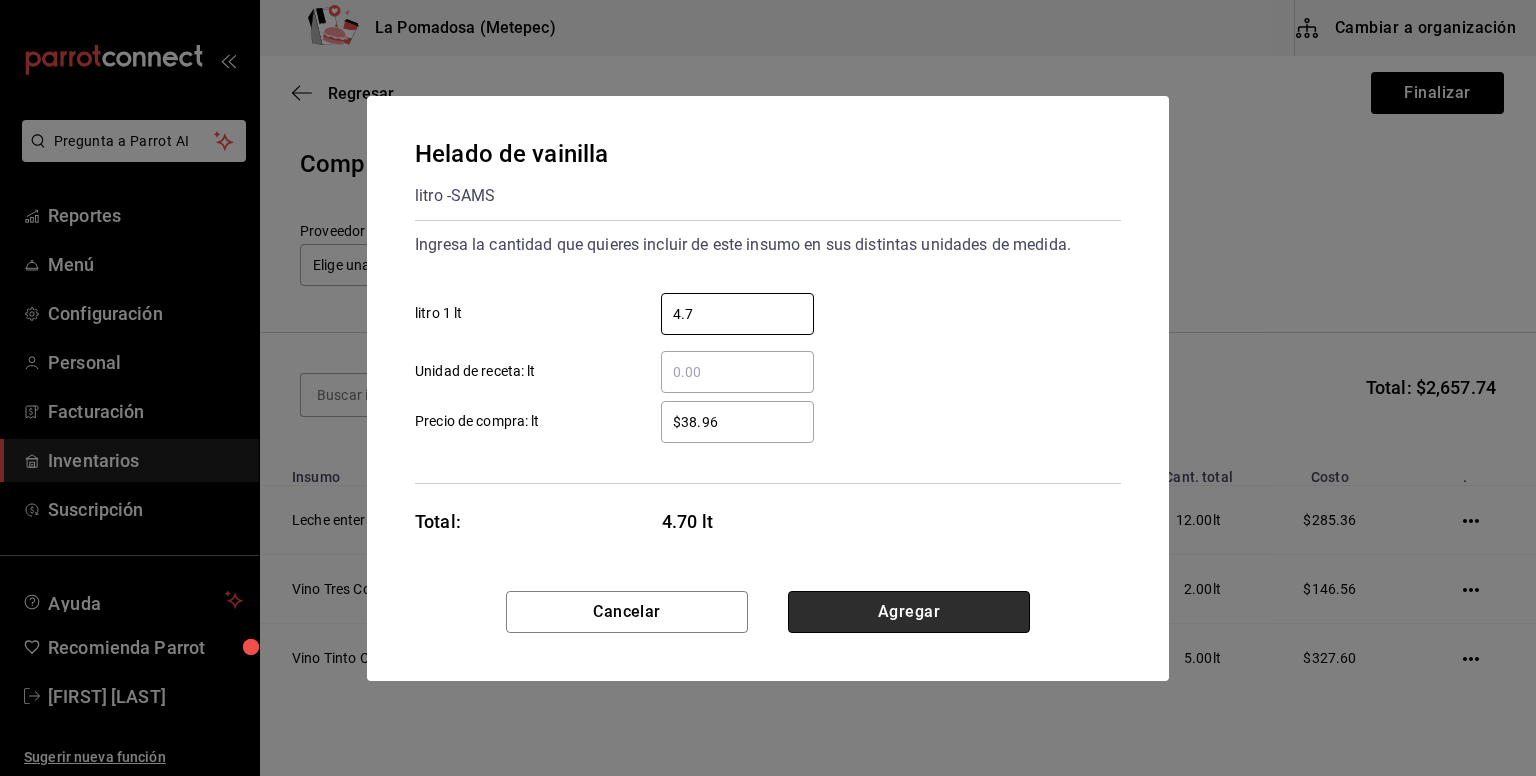 click on "Agregar" at bounding box center (909, 612) 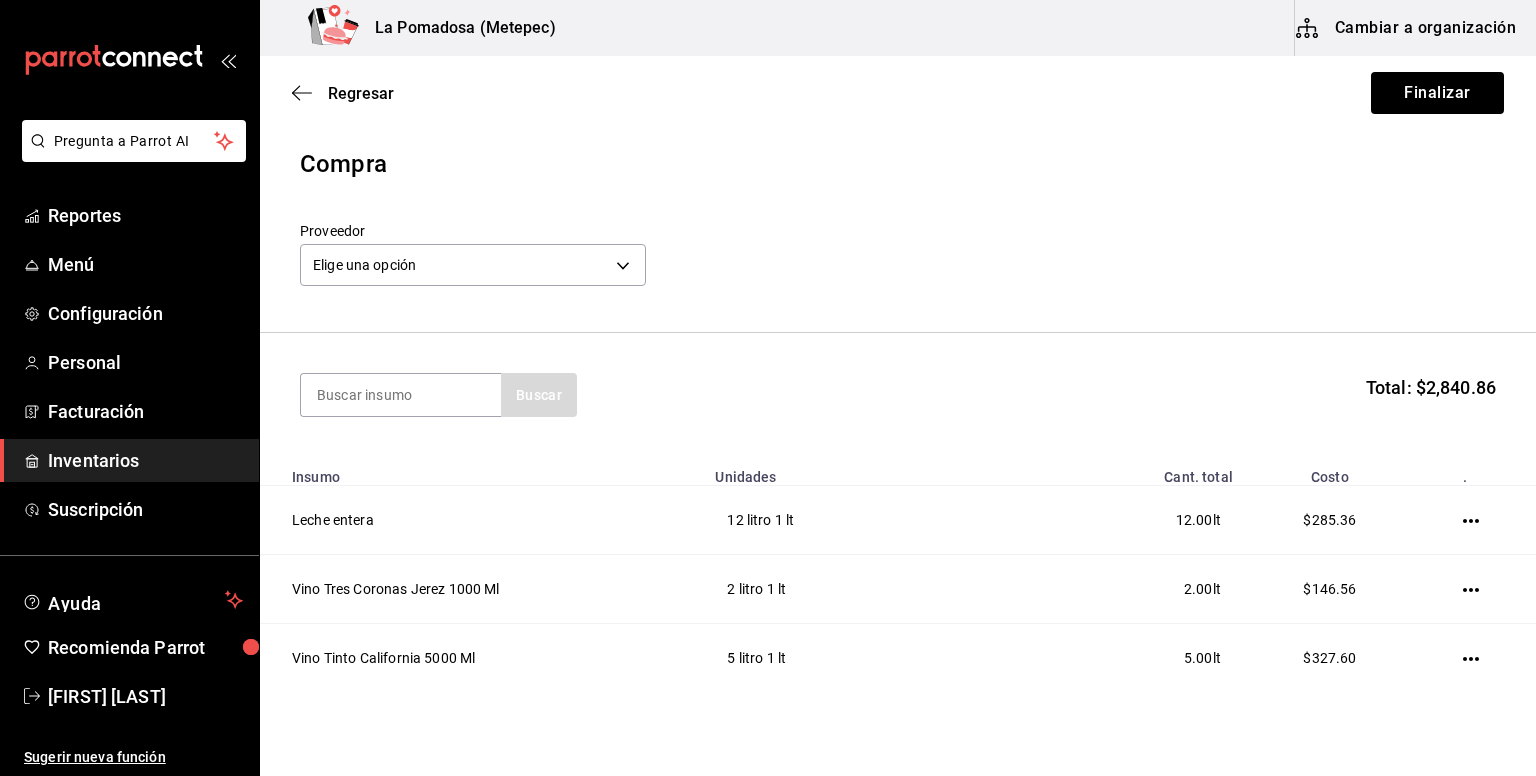 scroll, scrollTop: 780, scrollLeft: 0, axis: vertical 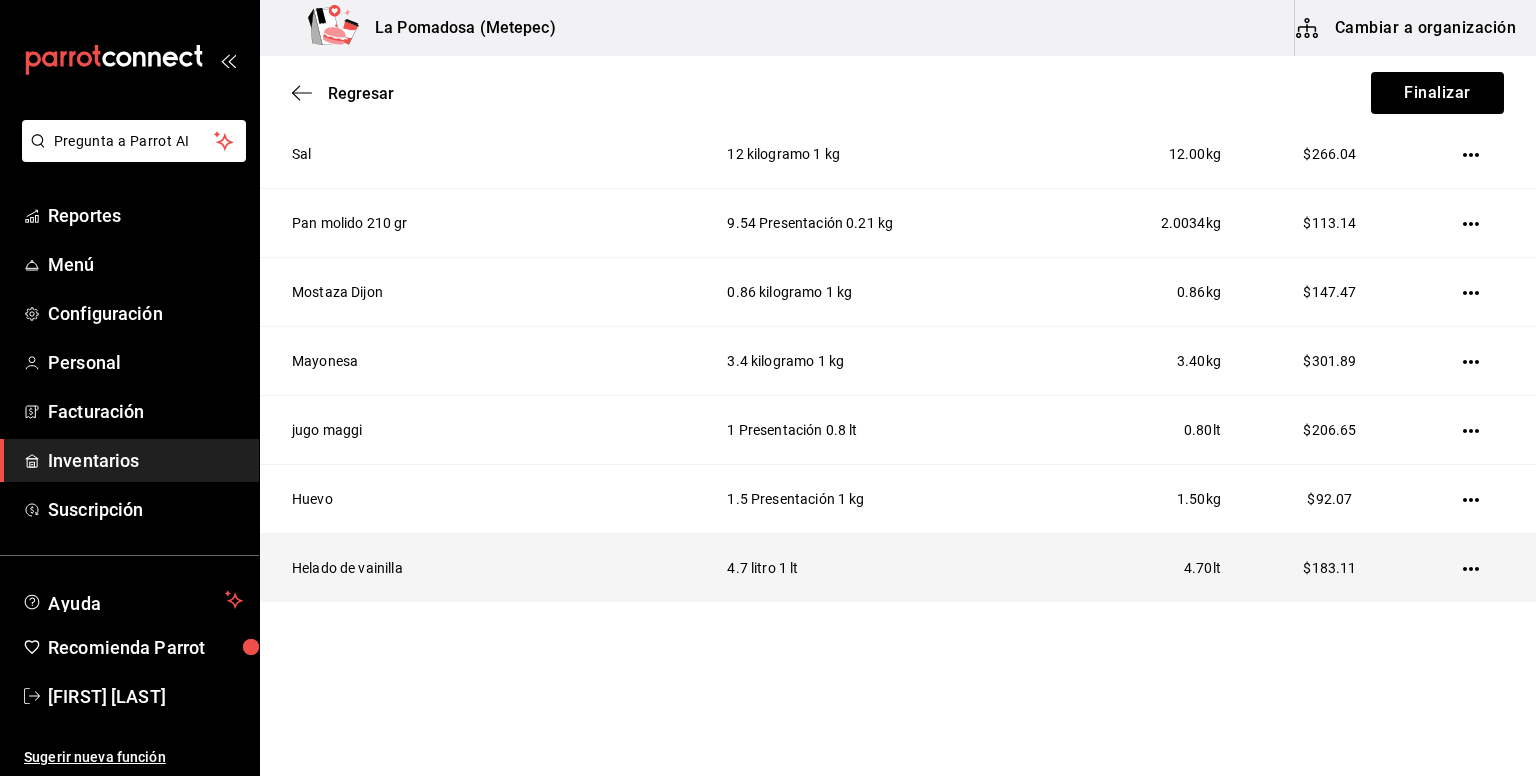 click 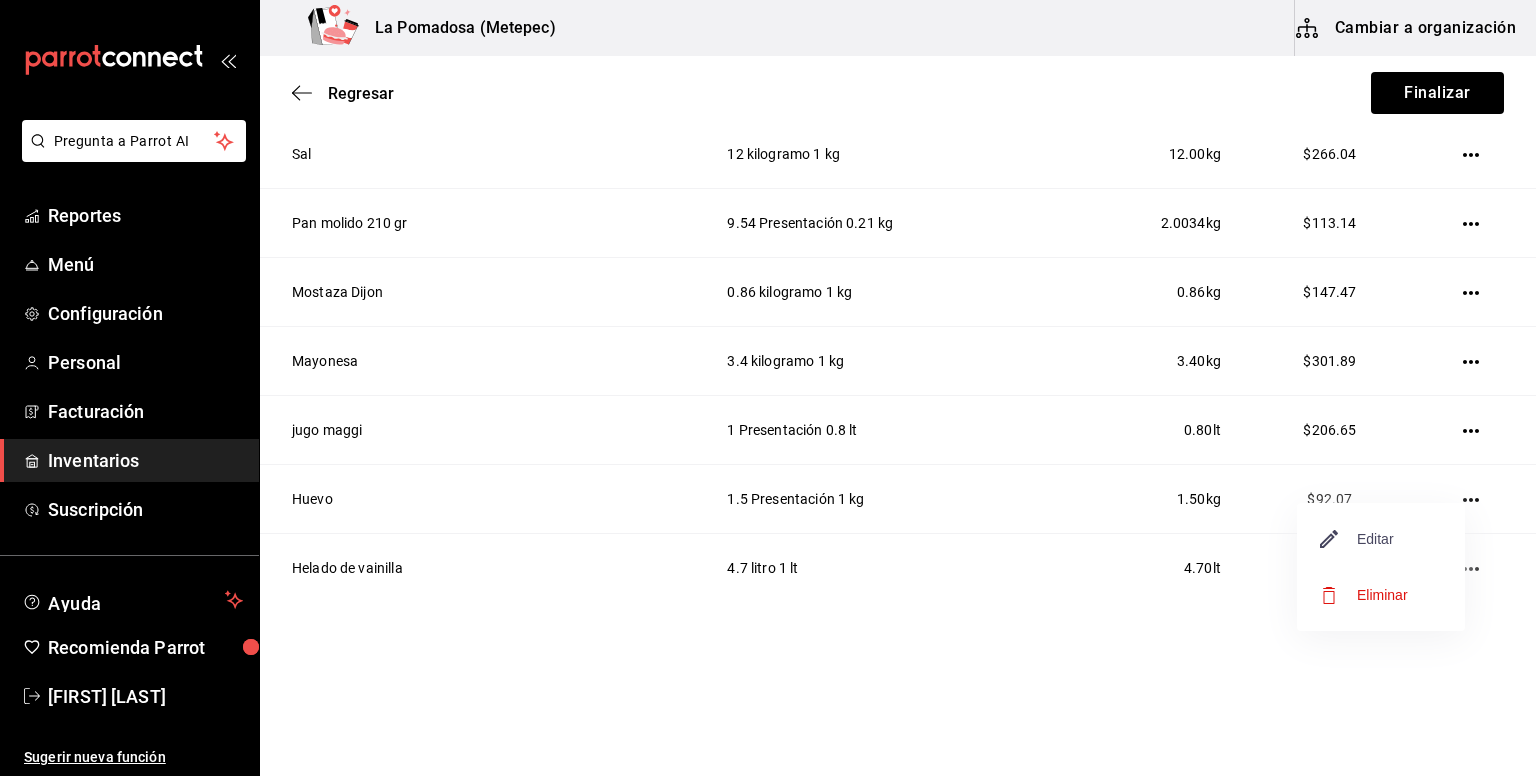 click on "Editar" at bounding box center (1357, 539) 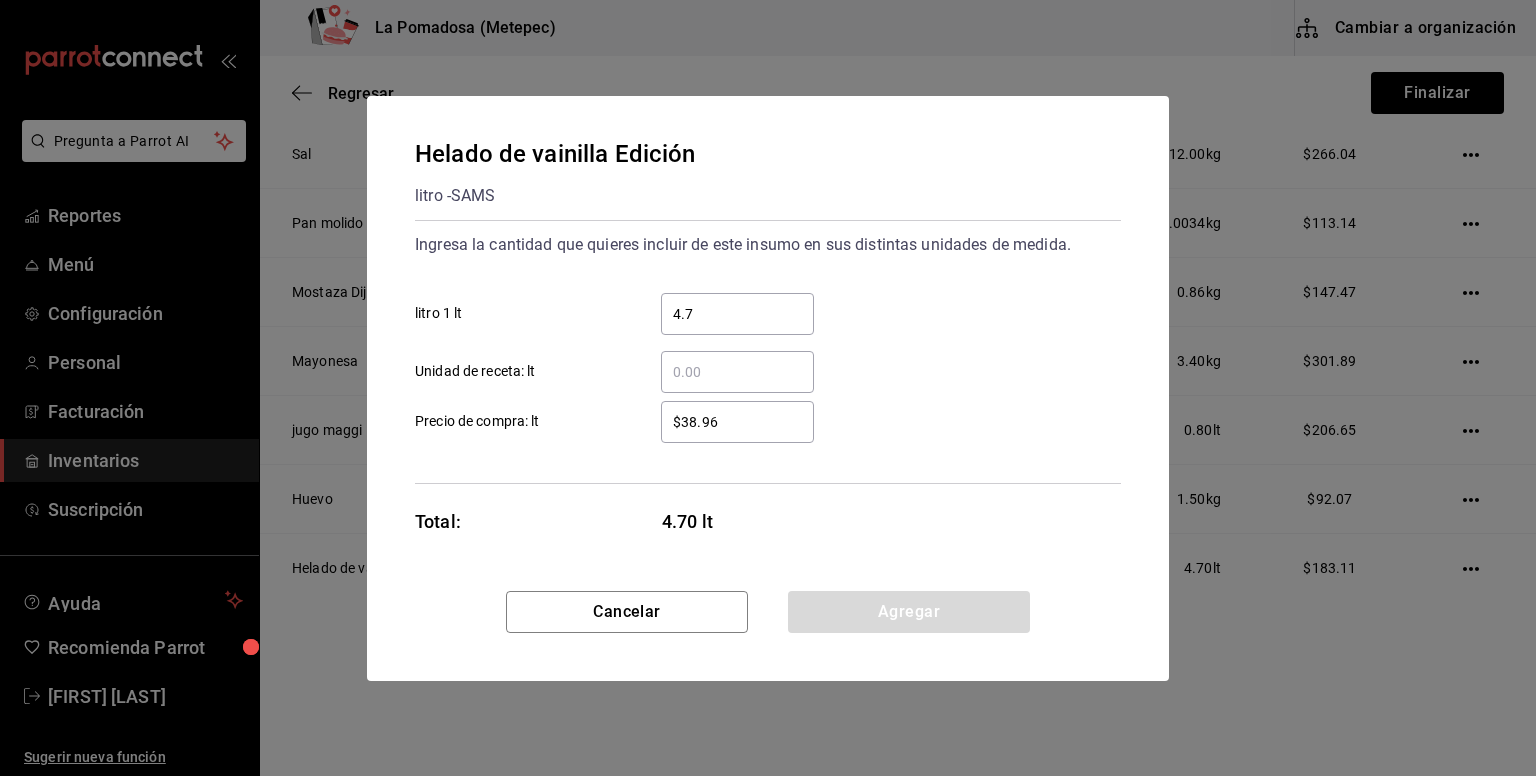 click on "$38.96" at bounding box center (737, 422) 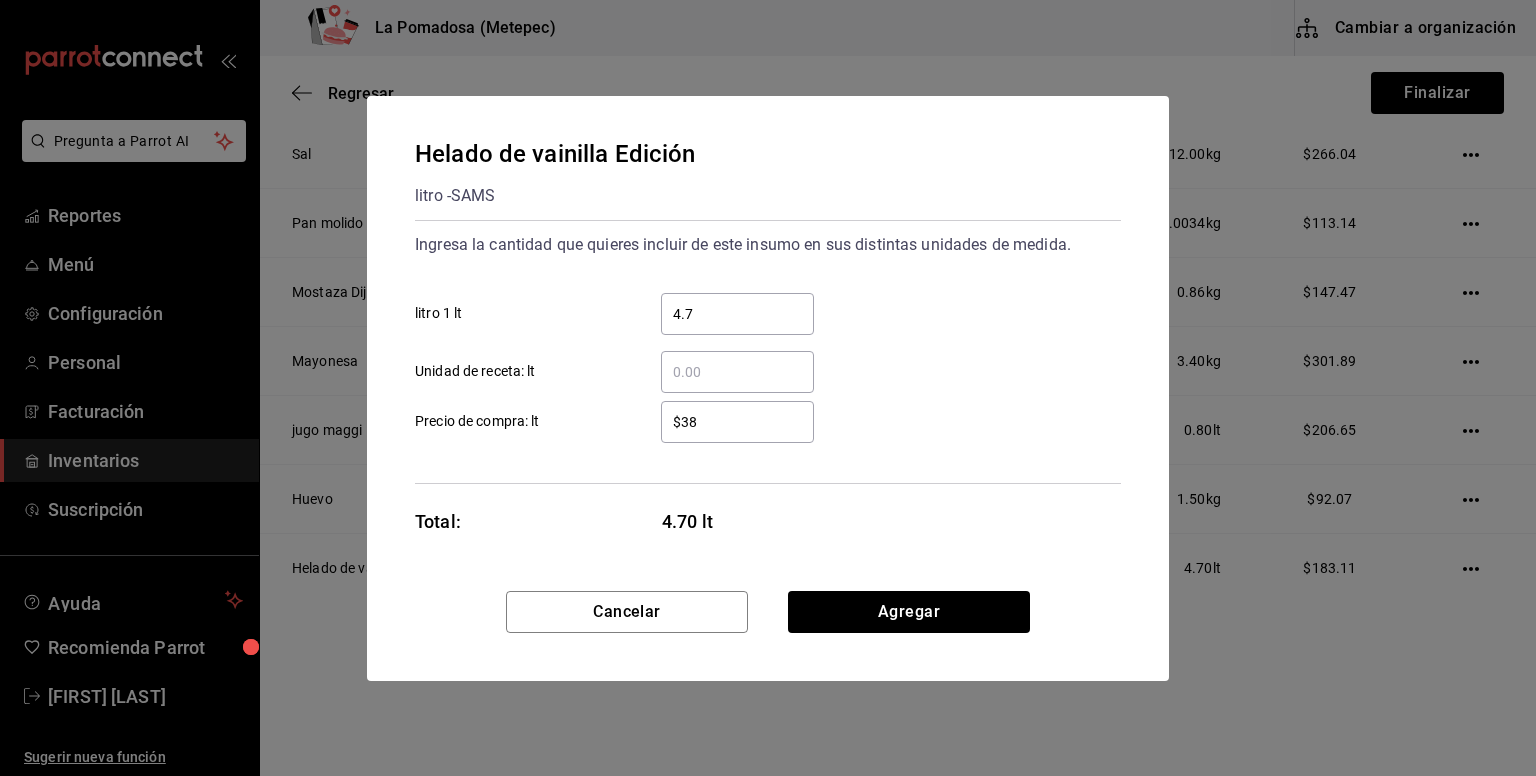 type on "$3" 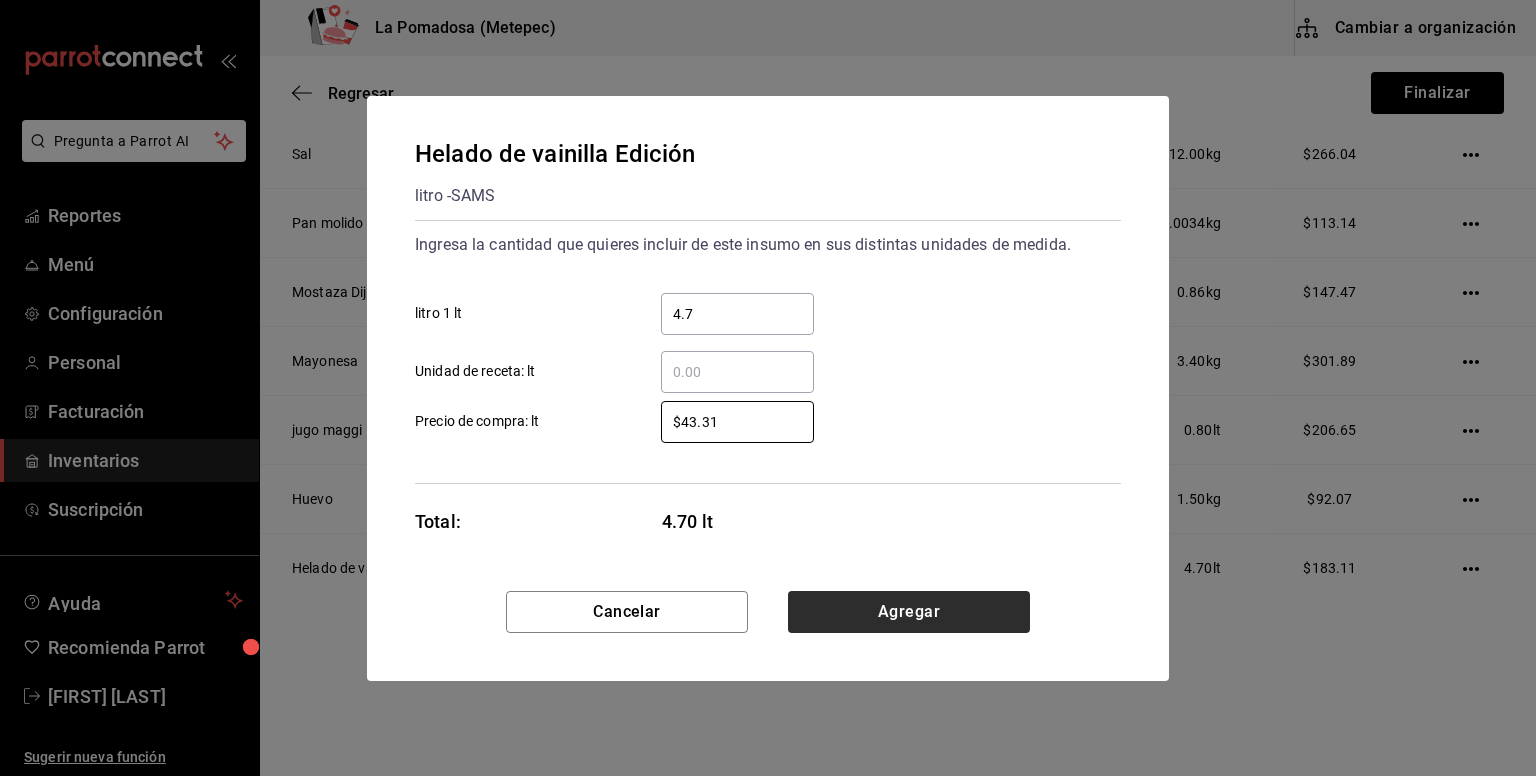 type on "$43.31" 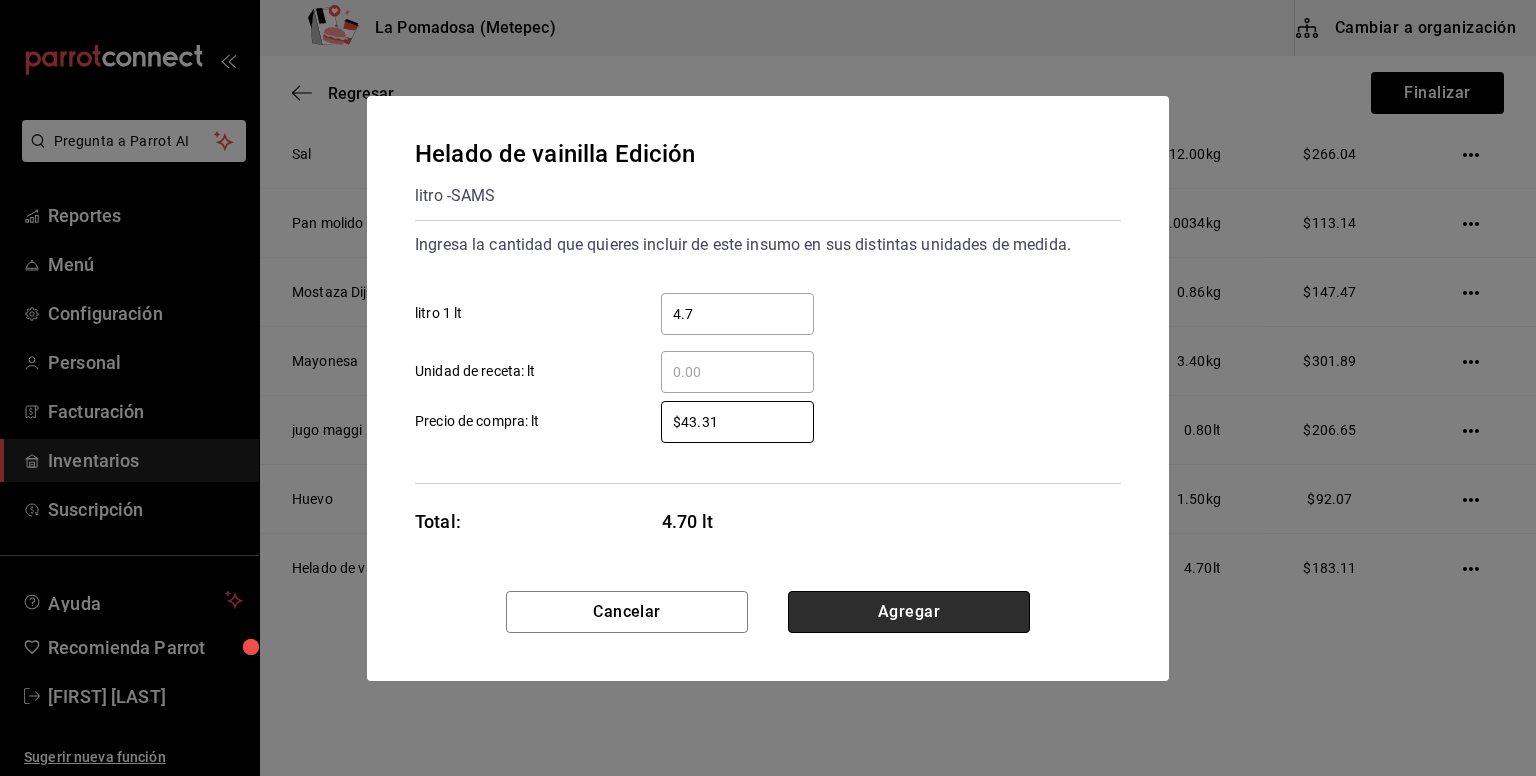click on "Agregar" at bounding box center [909, 612] 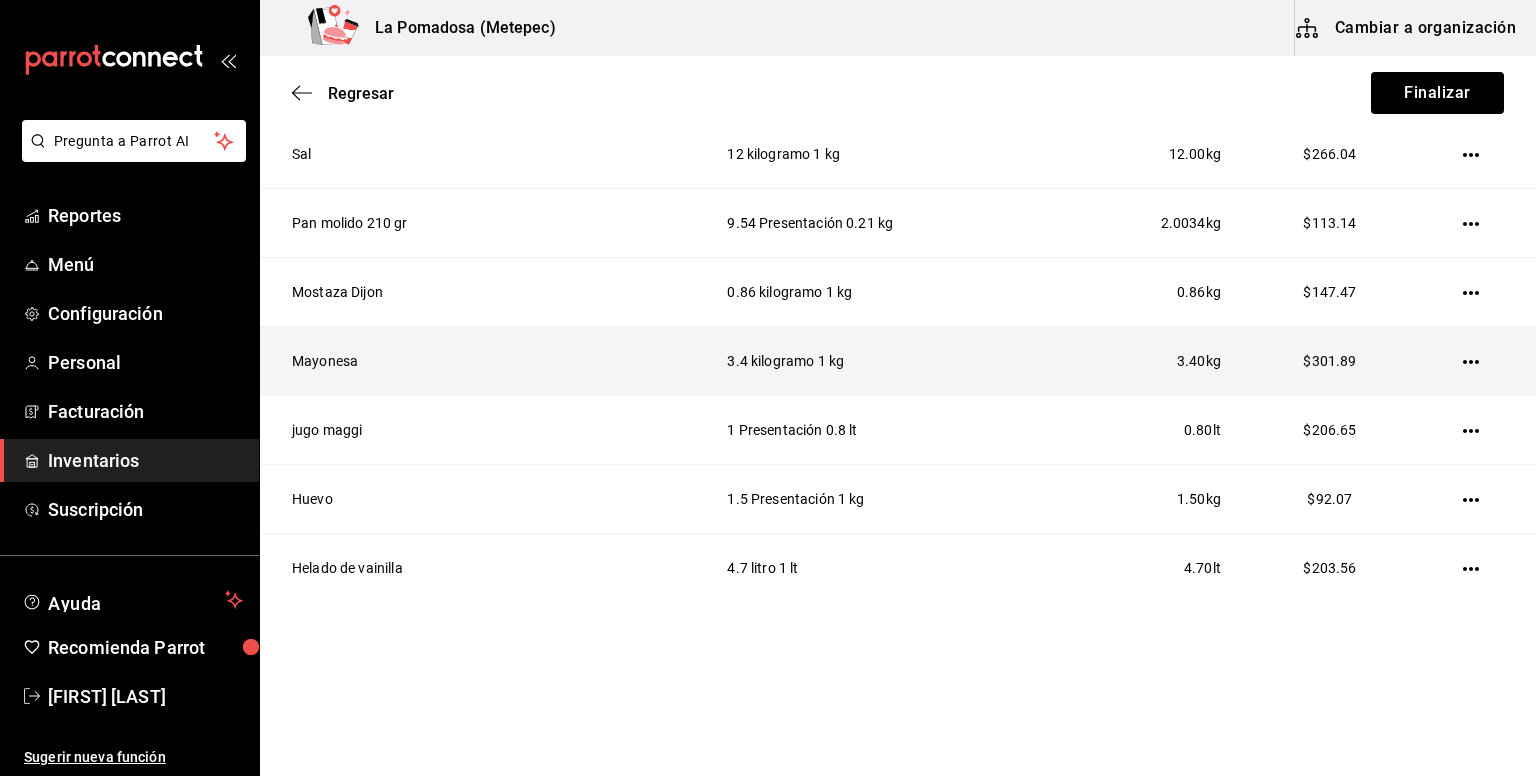 scroll, scrollTop: 0, scrollLeft: 0, axis: both 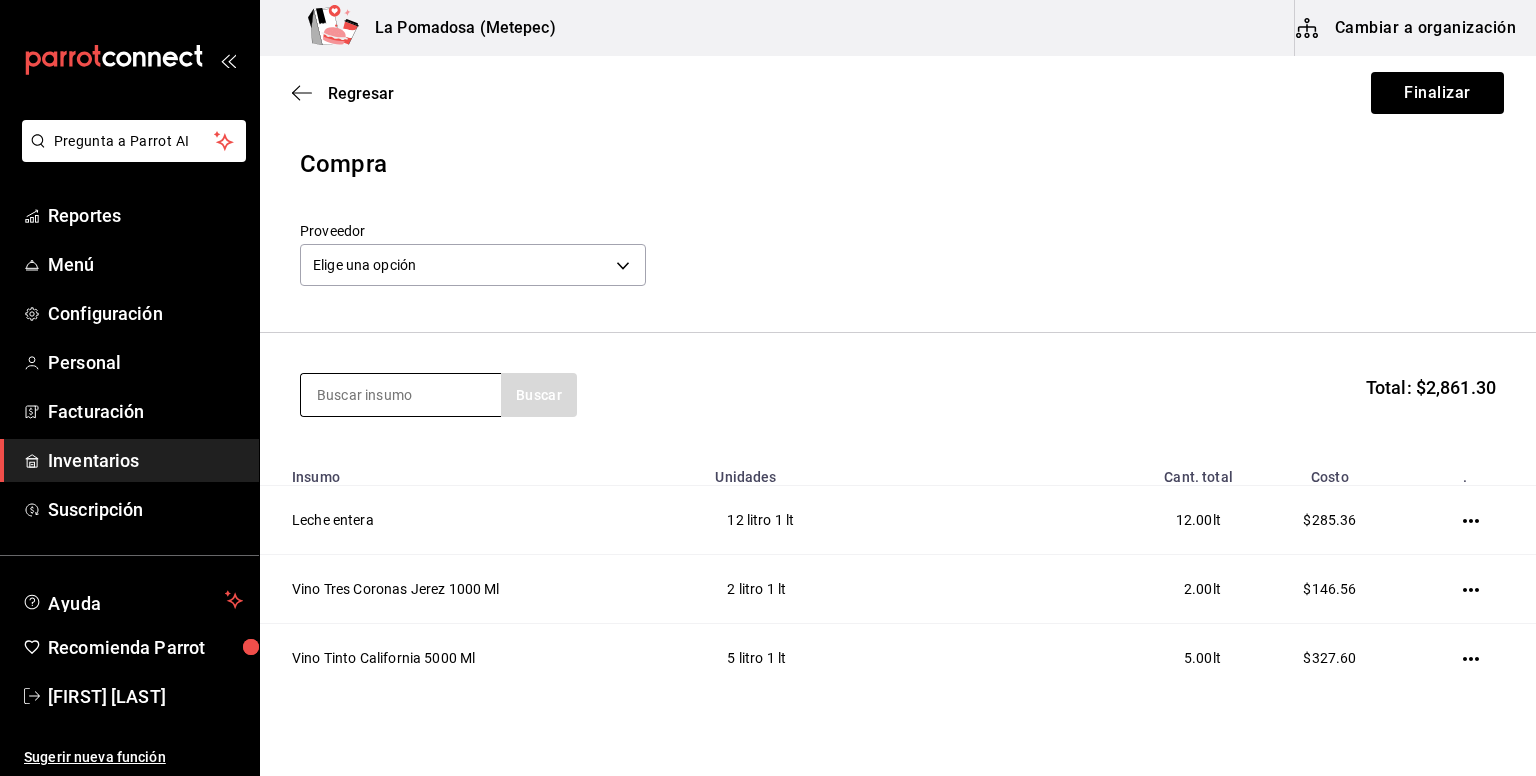click at bounding box center [401, 395] 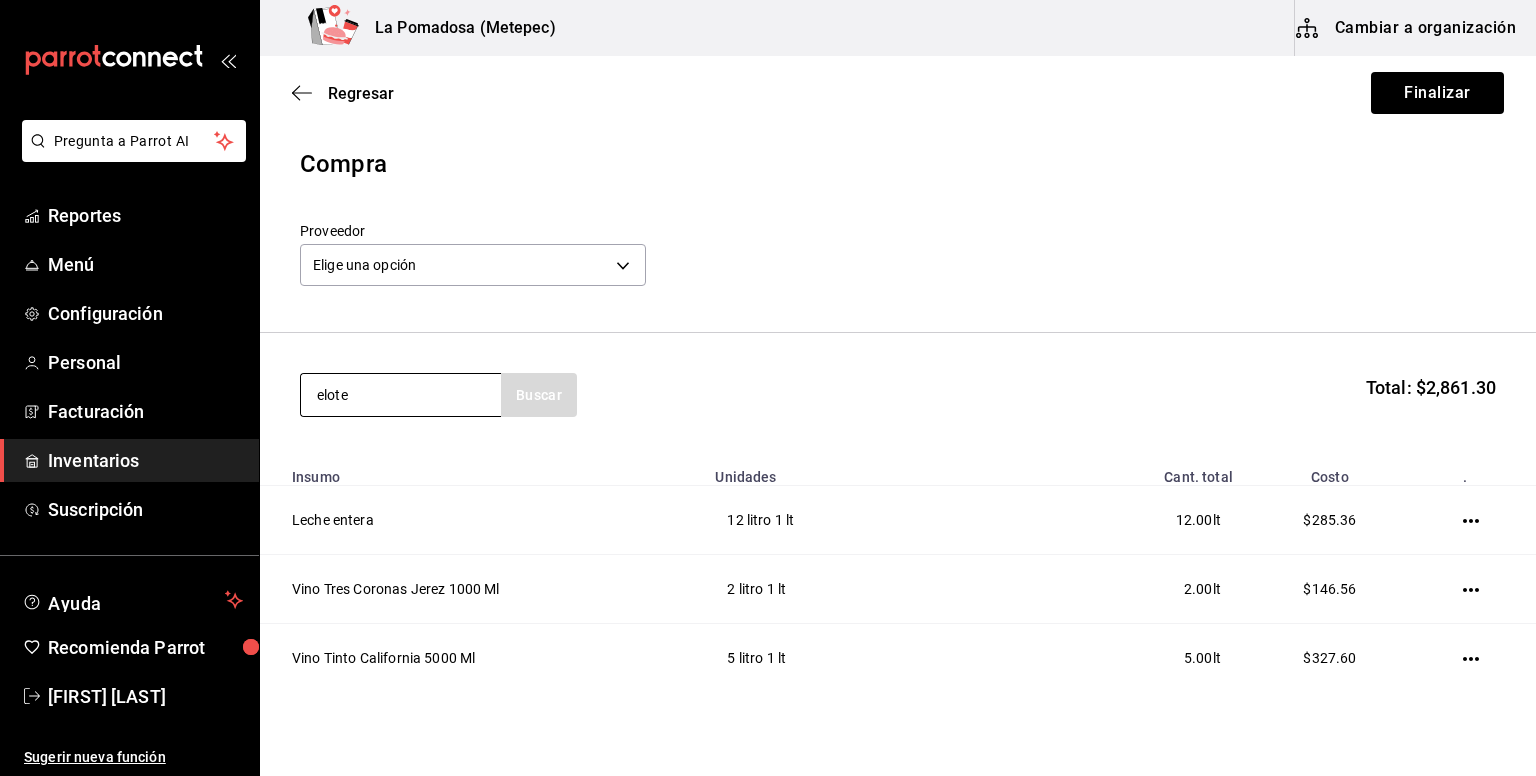 type on "elote" 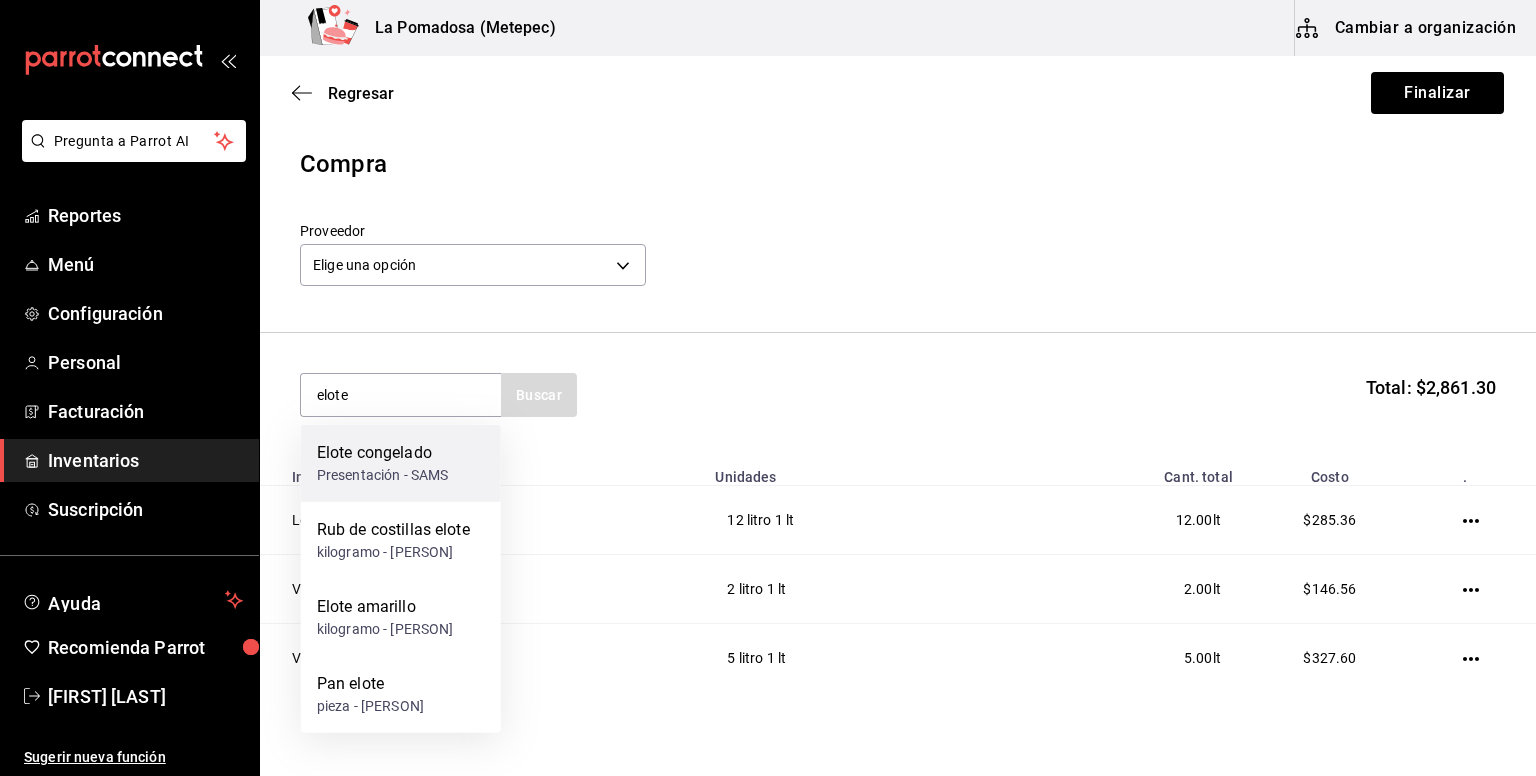 click on "Elote congelado" at bounding box center (383, 453) 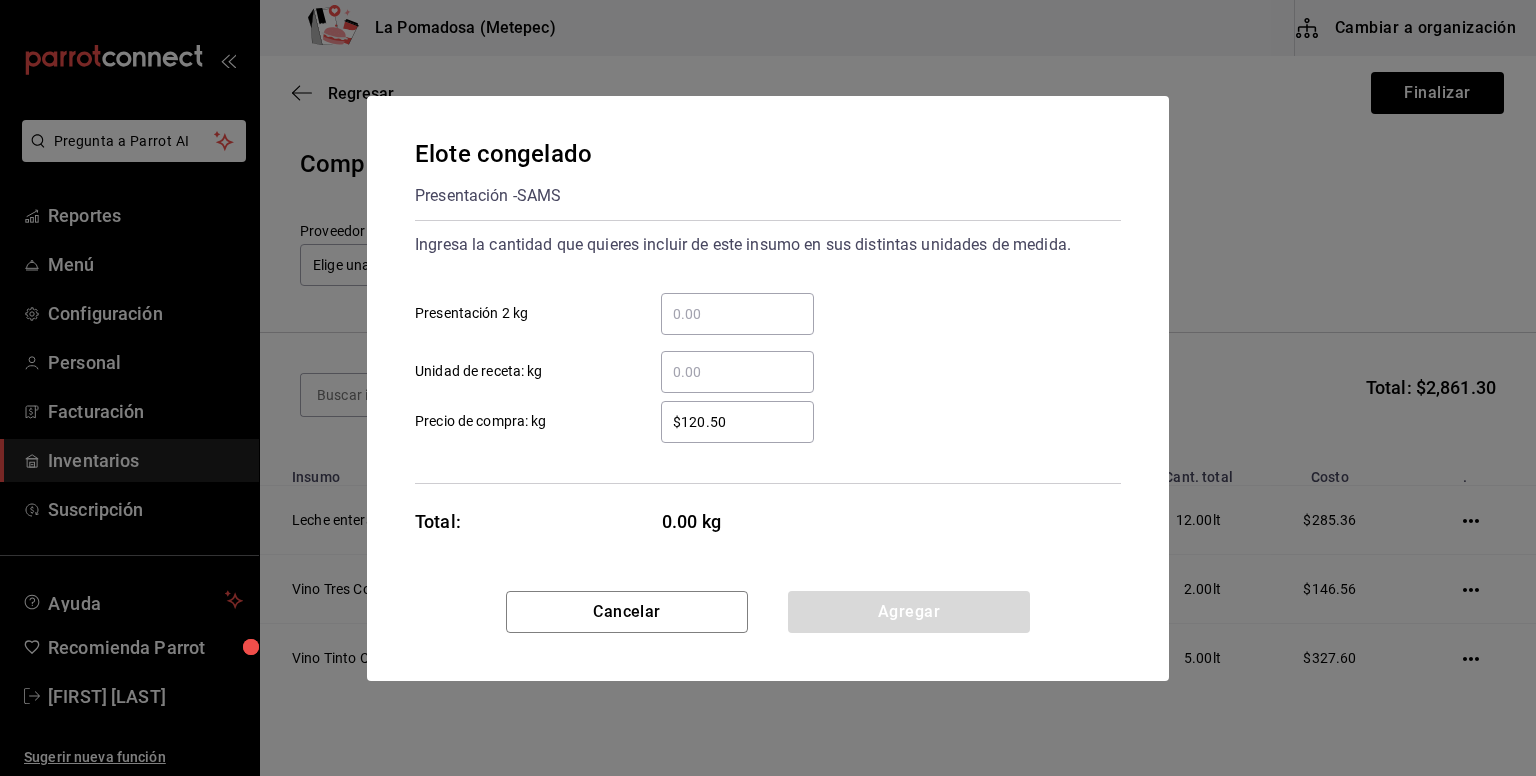 click on "​ Presentación 2 kg" at bounding box center (737, 314) 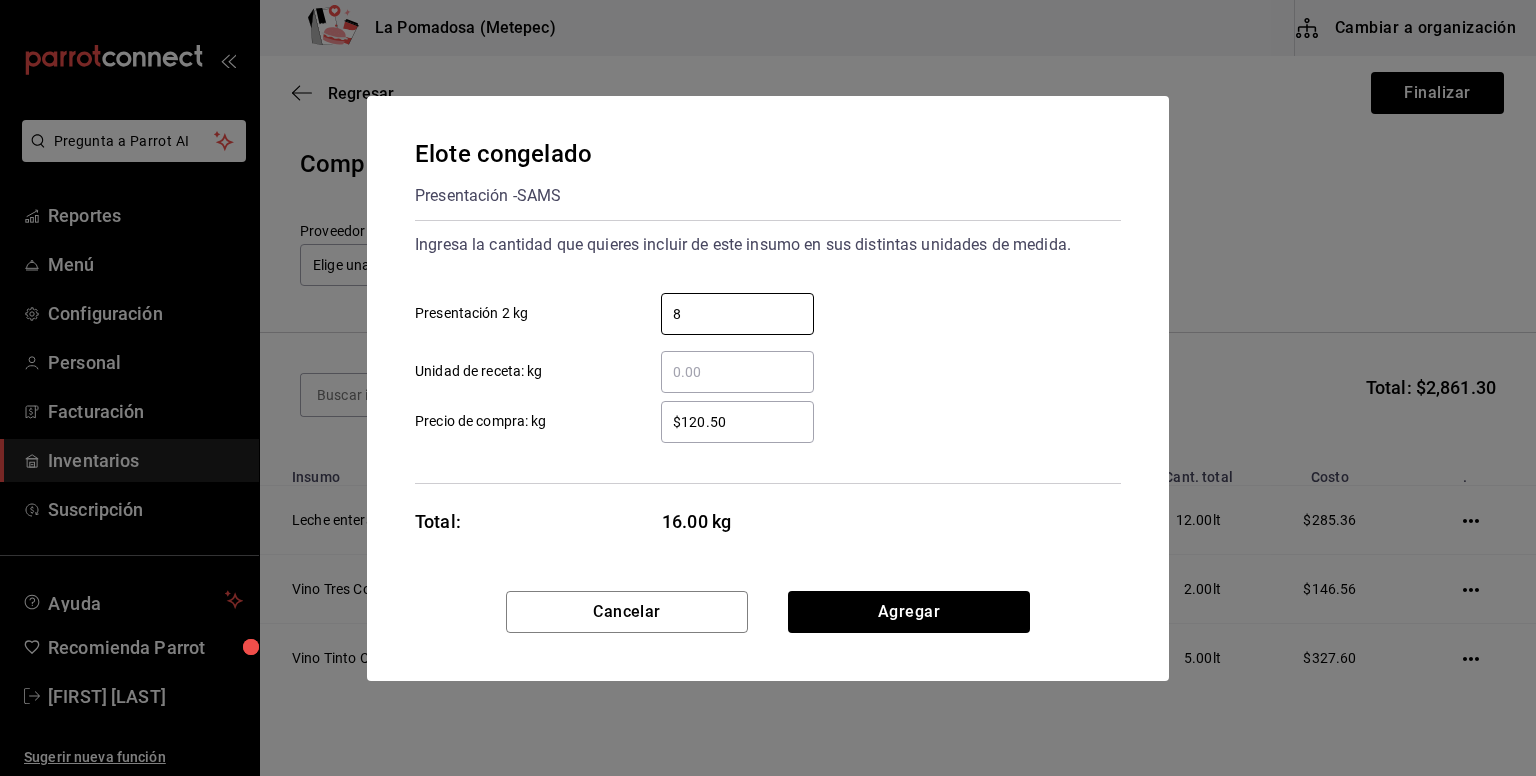 type on "8" 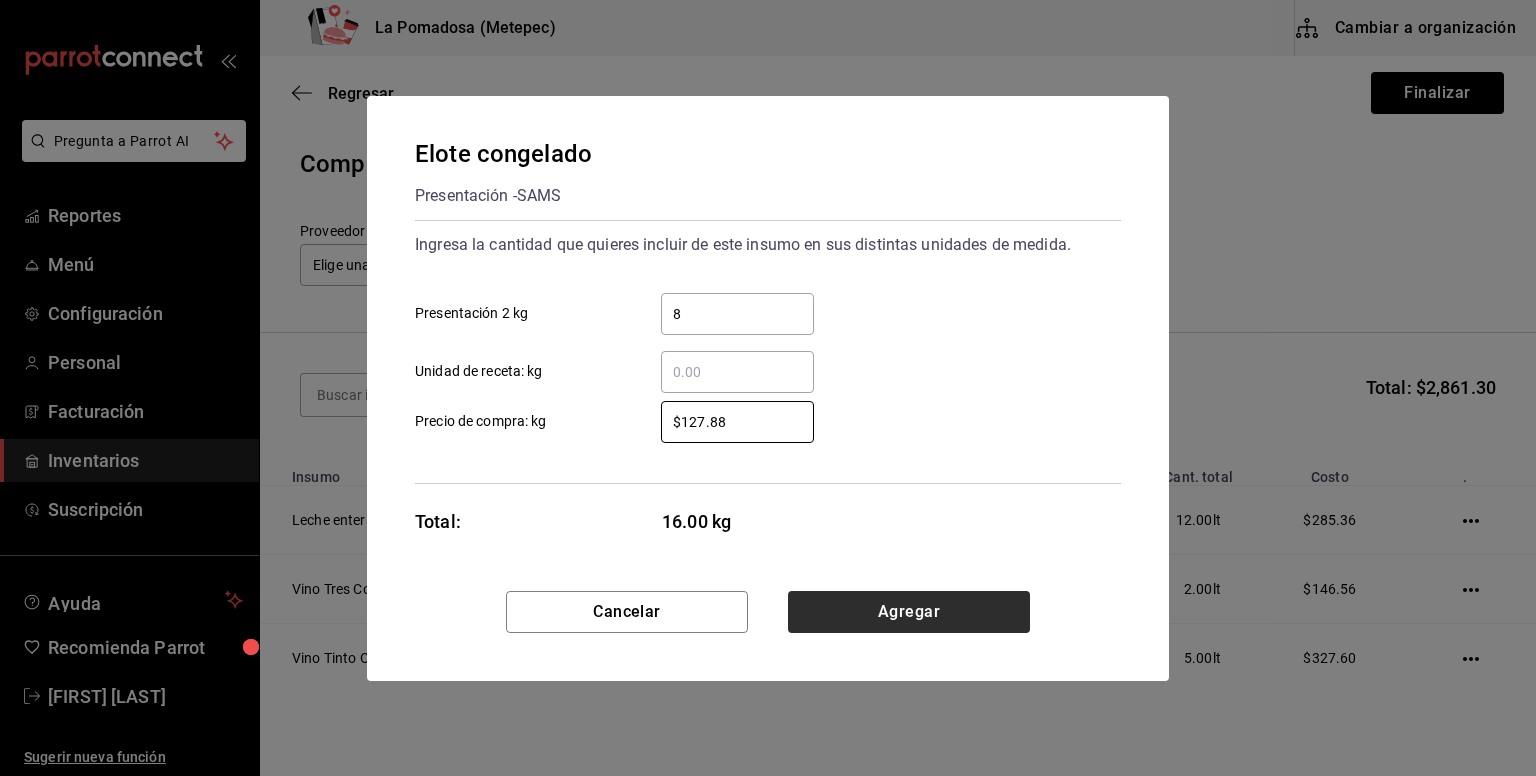 type on "$127.88" 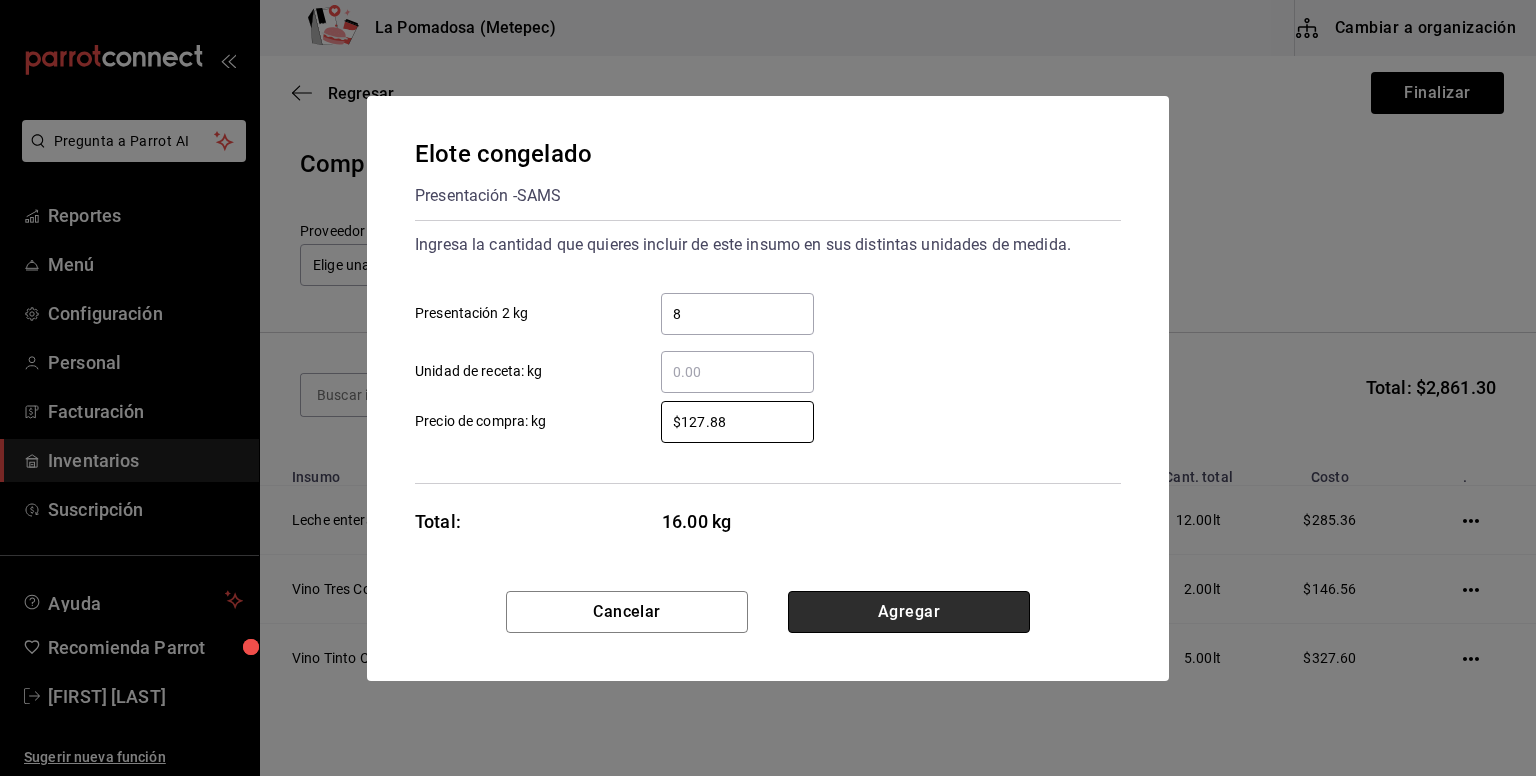 click on "Agregar" at bounding box center [909, 612] 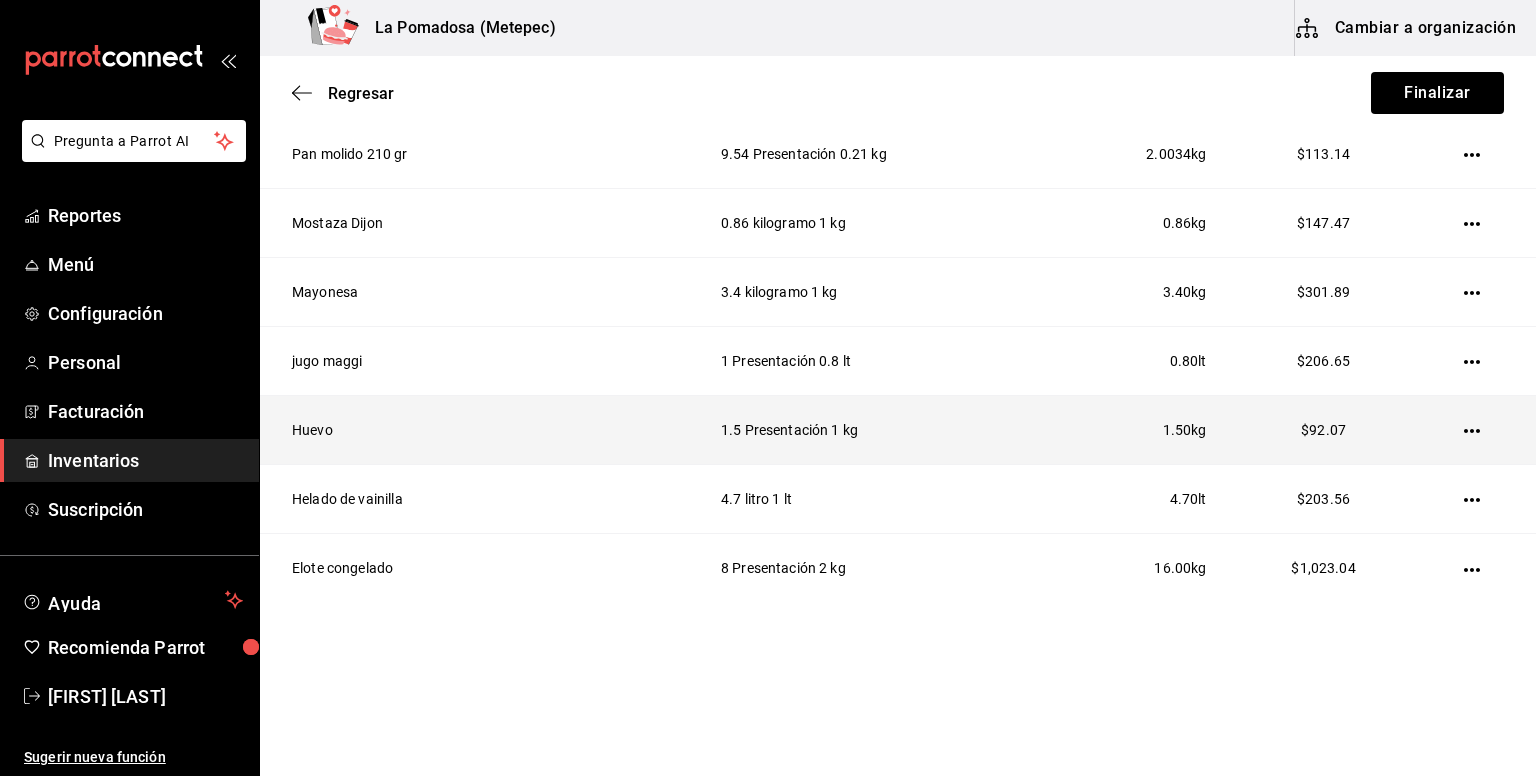 scroll, scrollTop: 0, scrollLeft: 0, axis: both 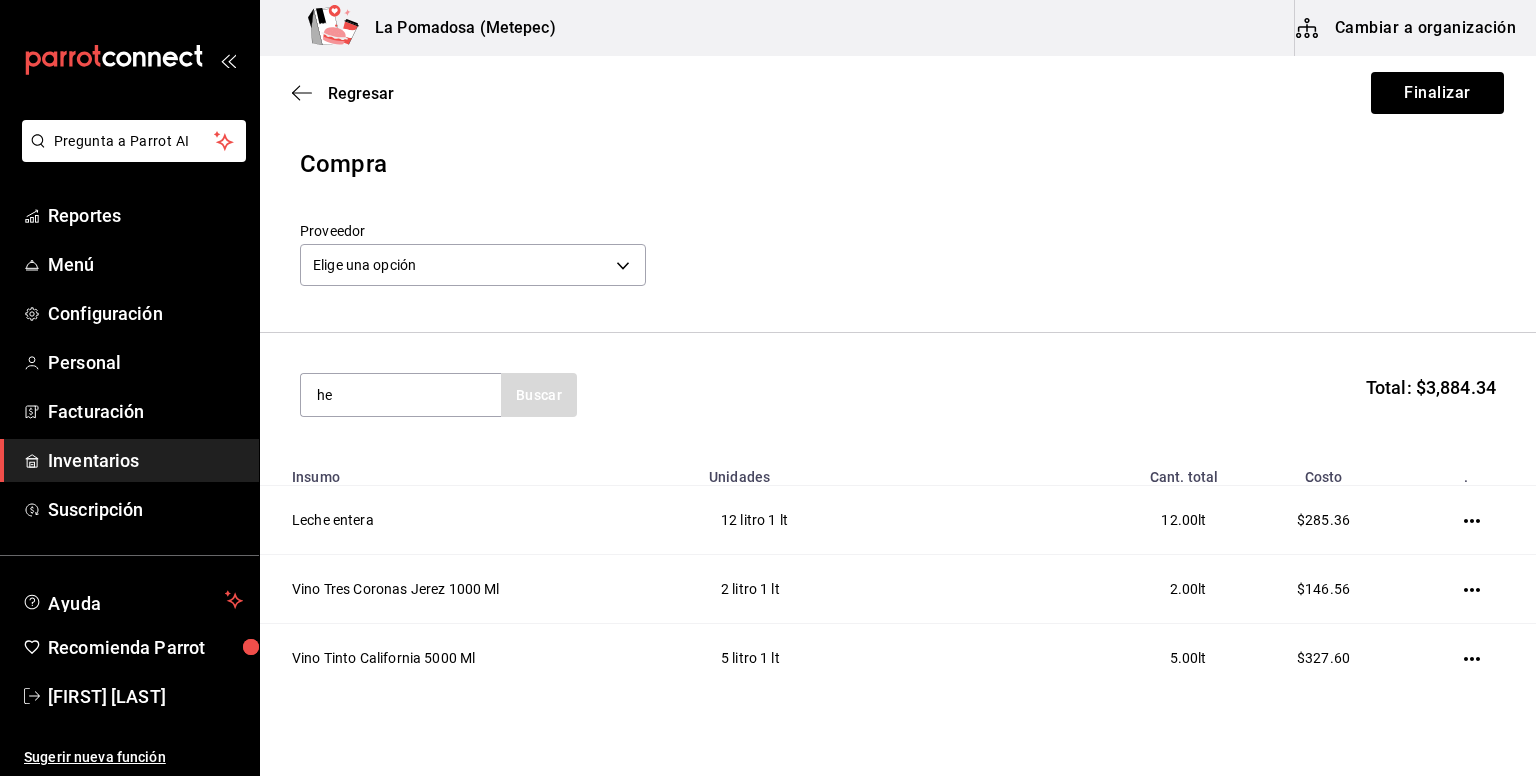 type on "h" 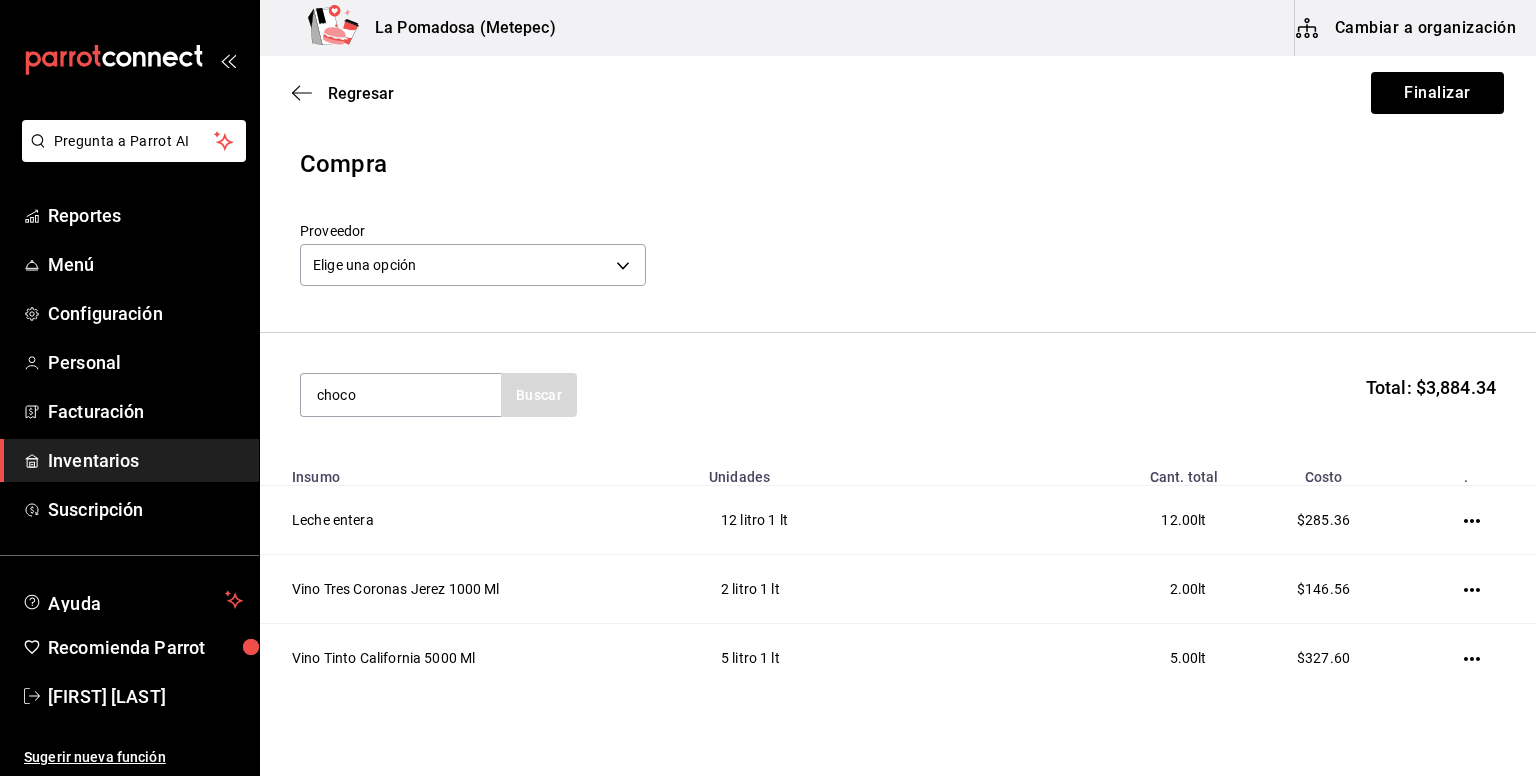 type on "choco" 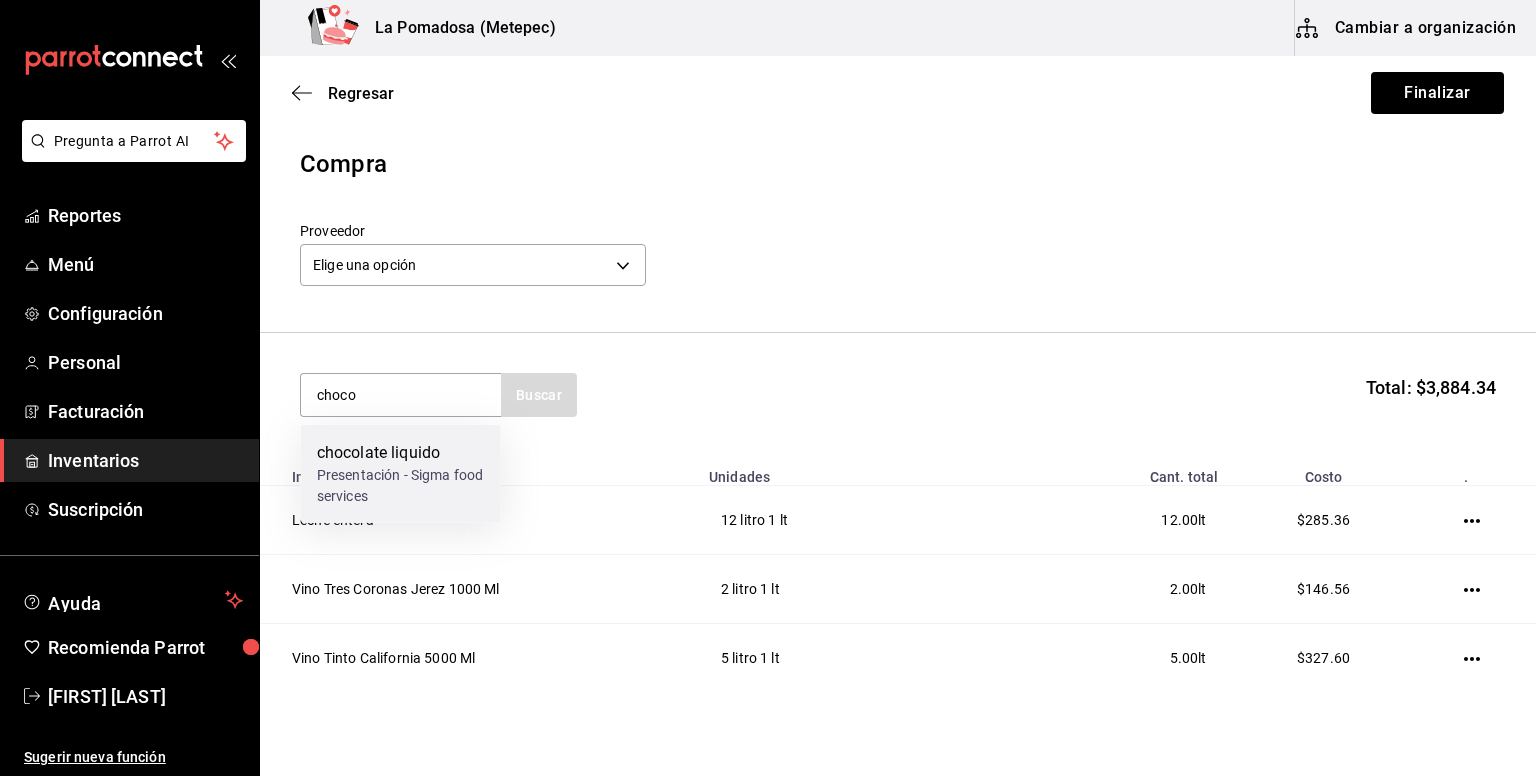 click on "Presentación - Sigma food services" at bounding box center [401, 486] 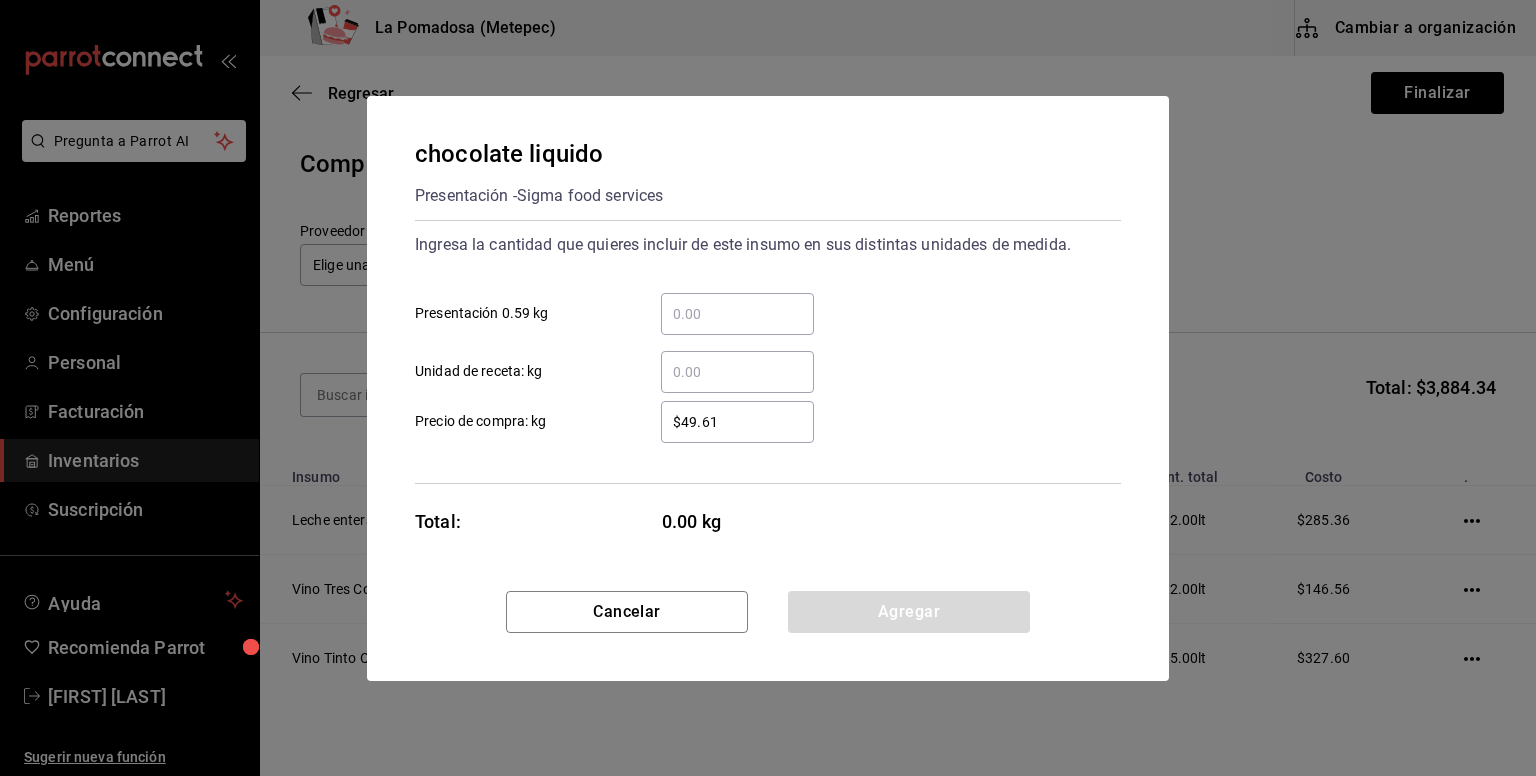 click on "​ Presentación 0.59 kg" at bounding box center (737, 314) 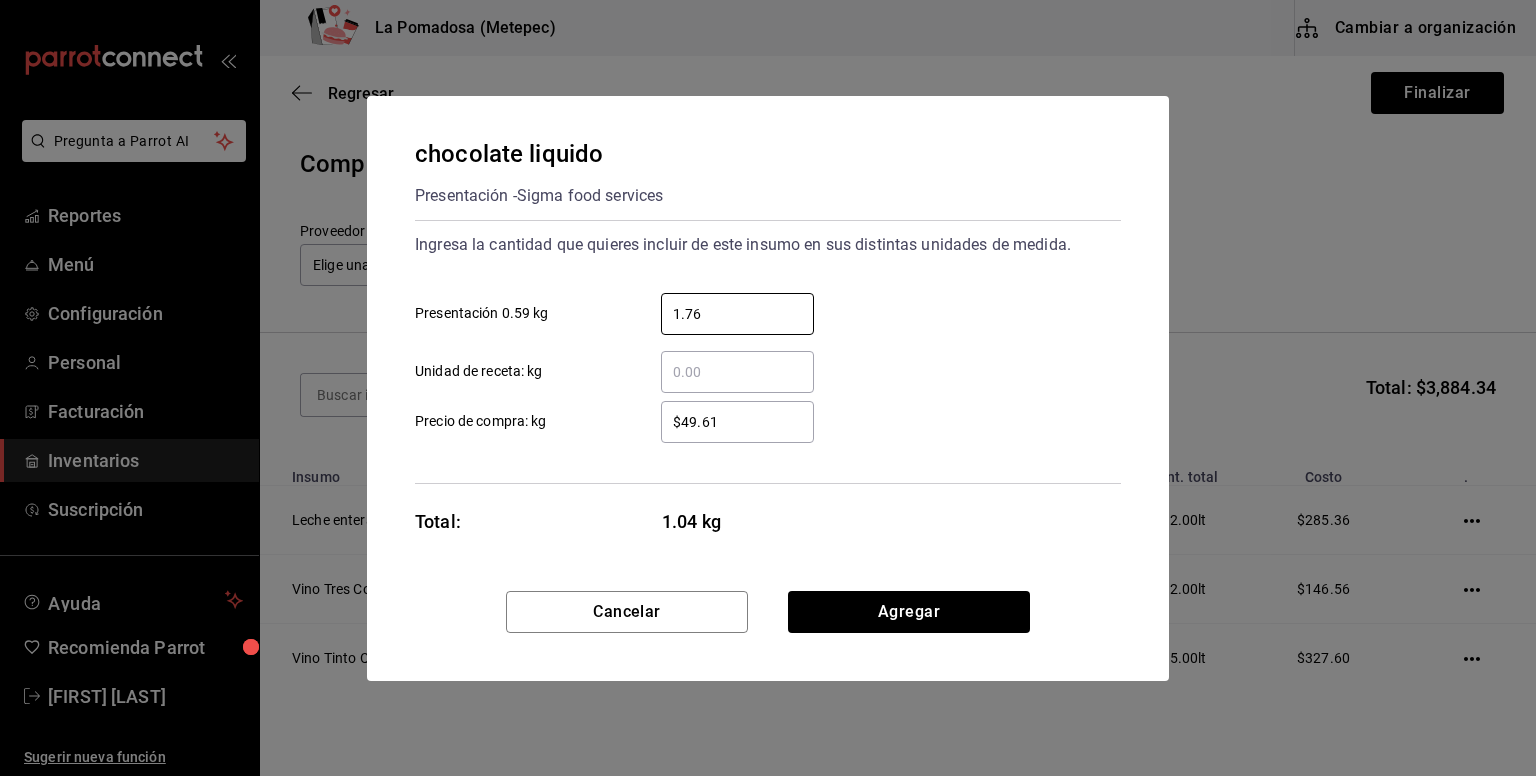 type on "1.76" 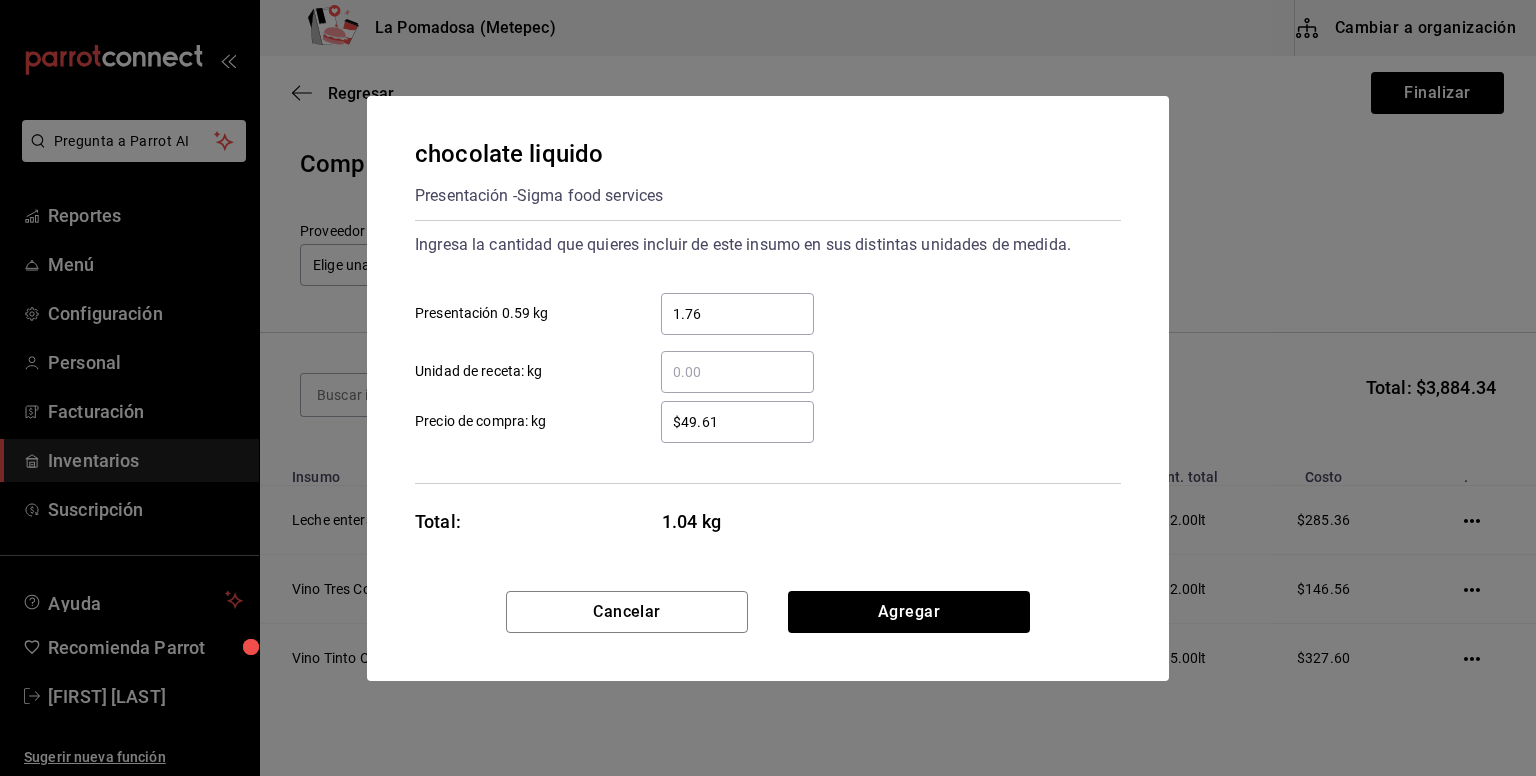 click on "$49.61" at bounding box center [737, 422] 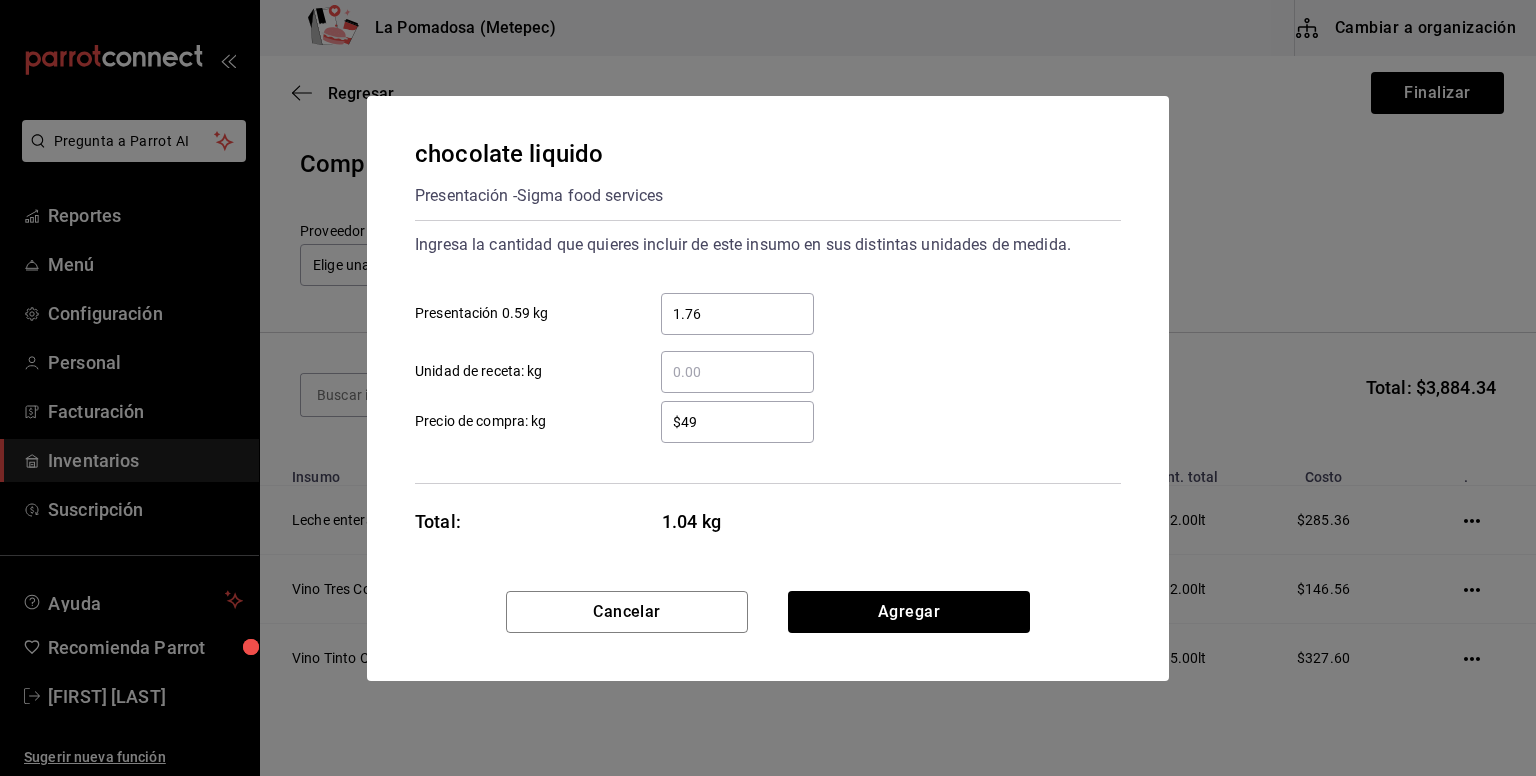 type on "$4" 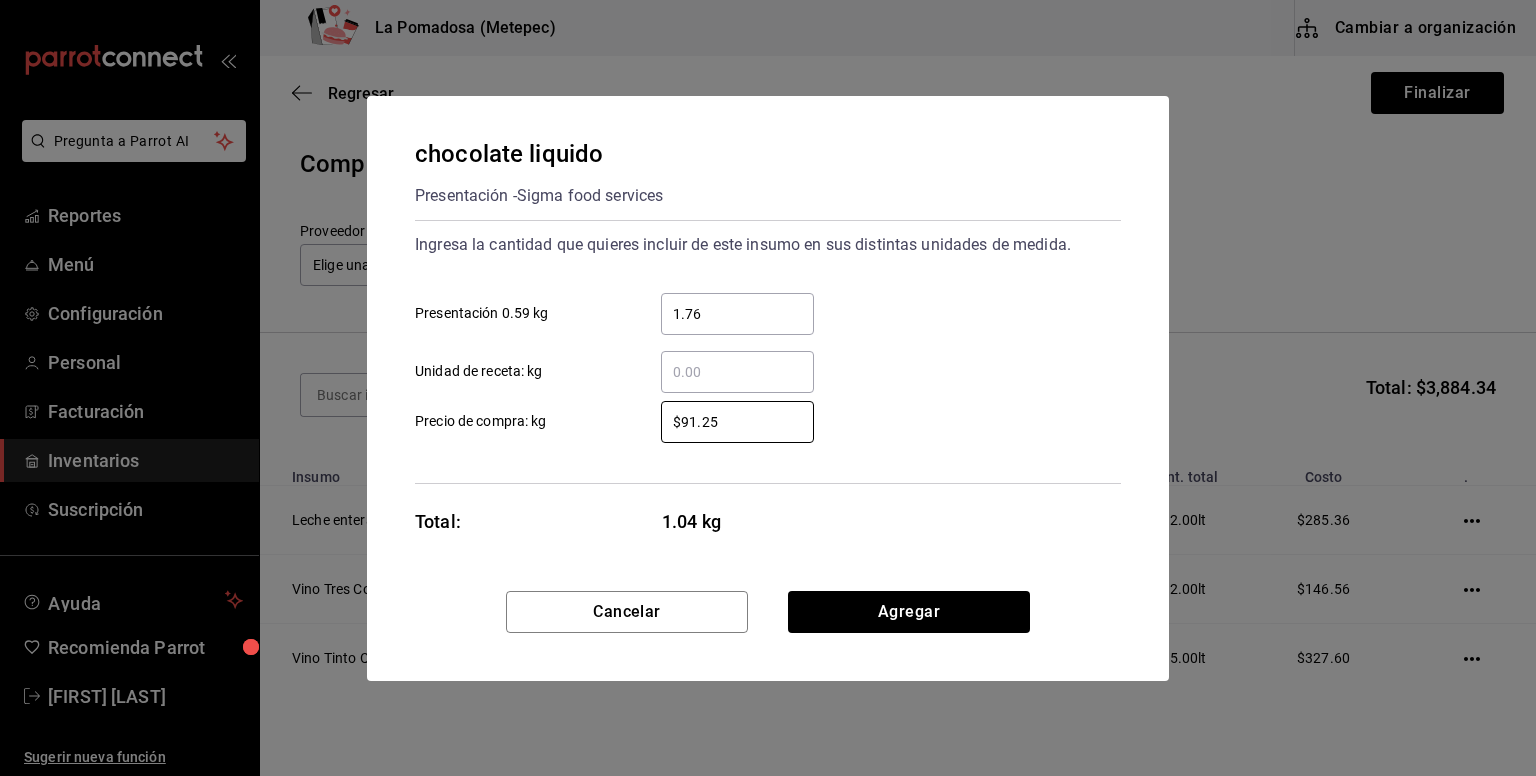 type on "$91.25" 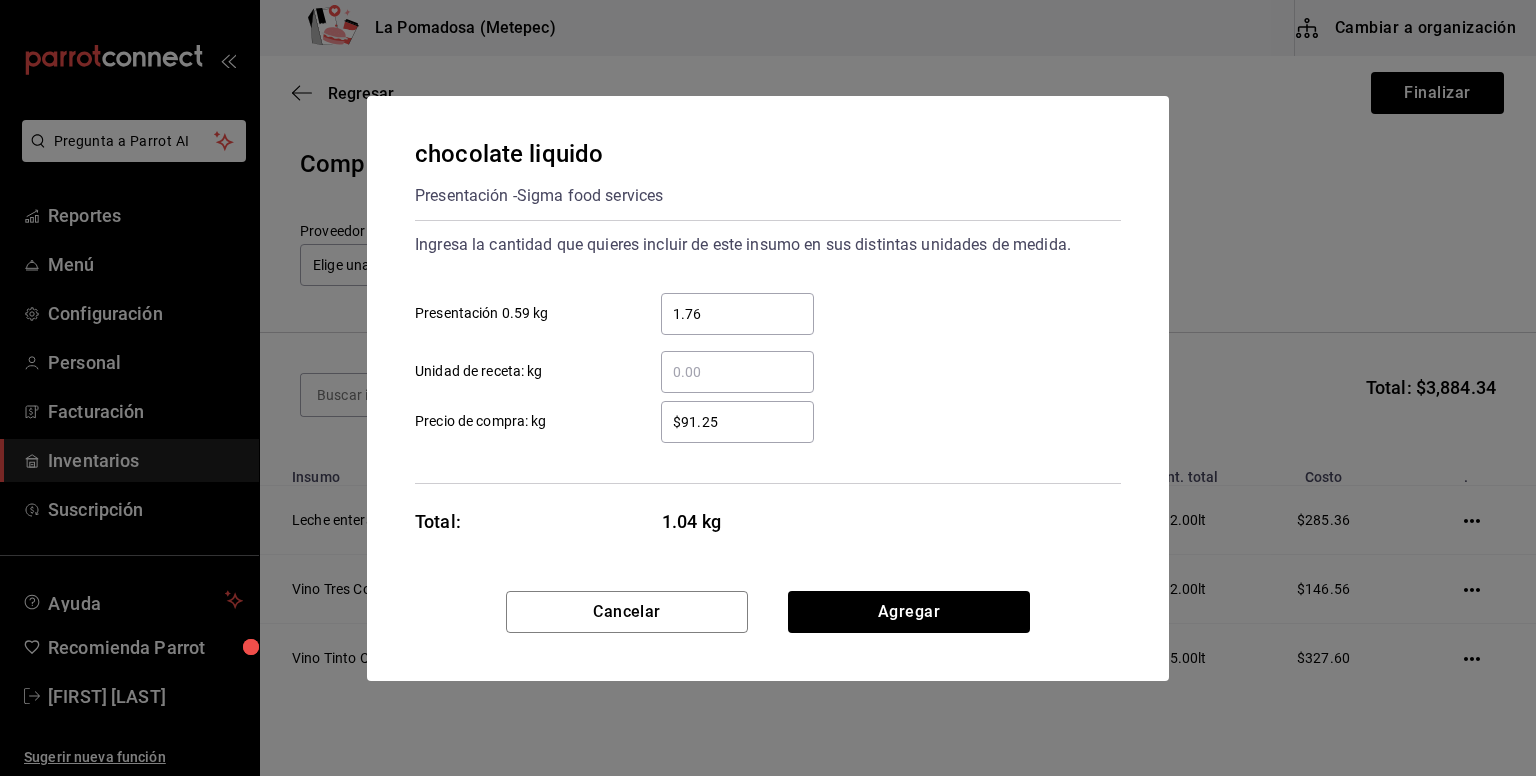 click on "1.76" at bounding box center (737, 314) 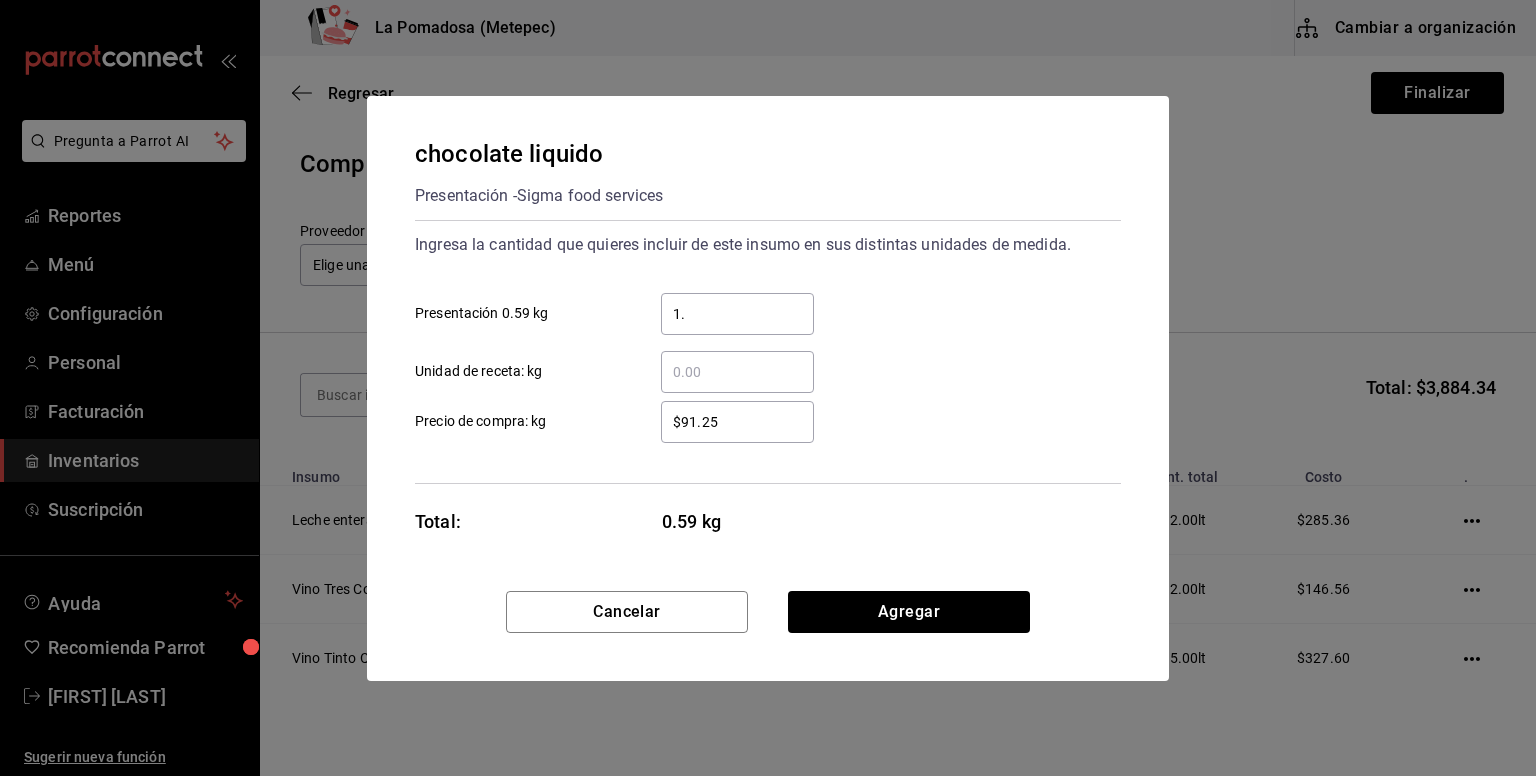 type on "1" 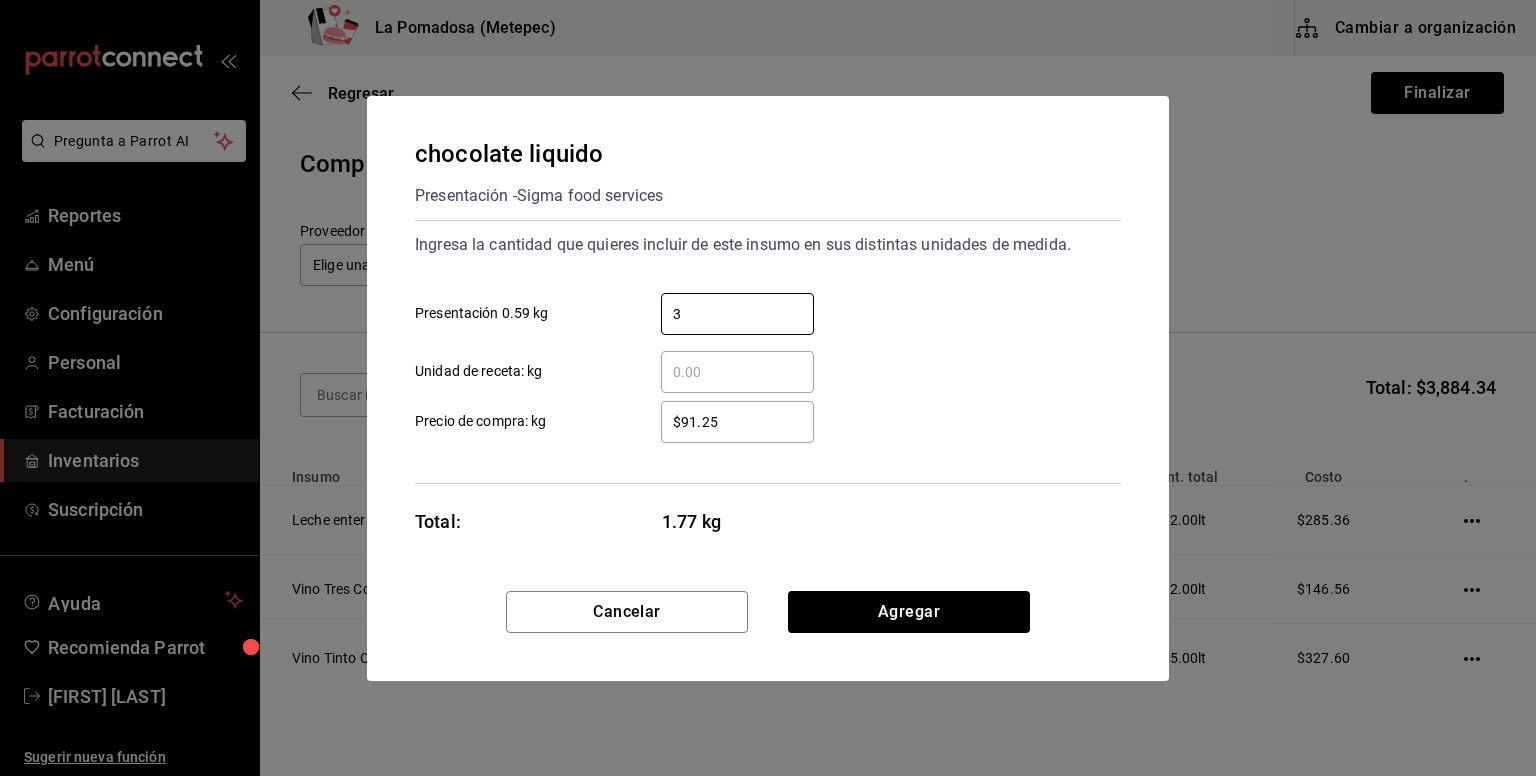 type on "3" 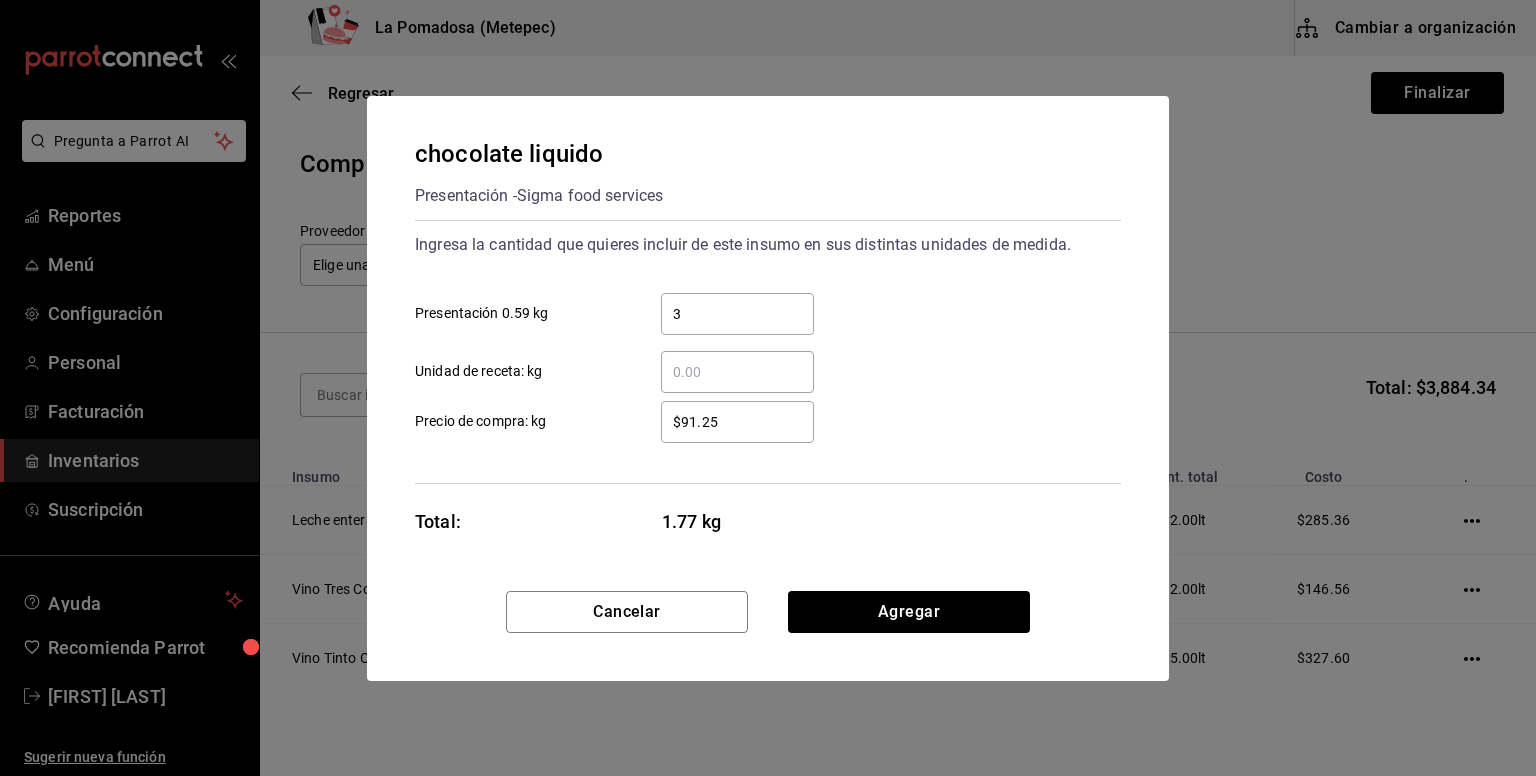 click on "$91.25" at bounding box center (737, 422) 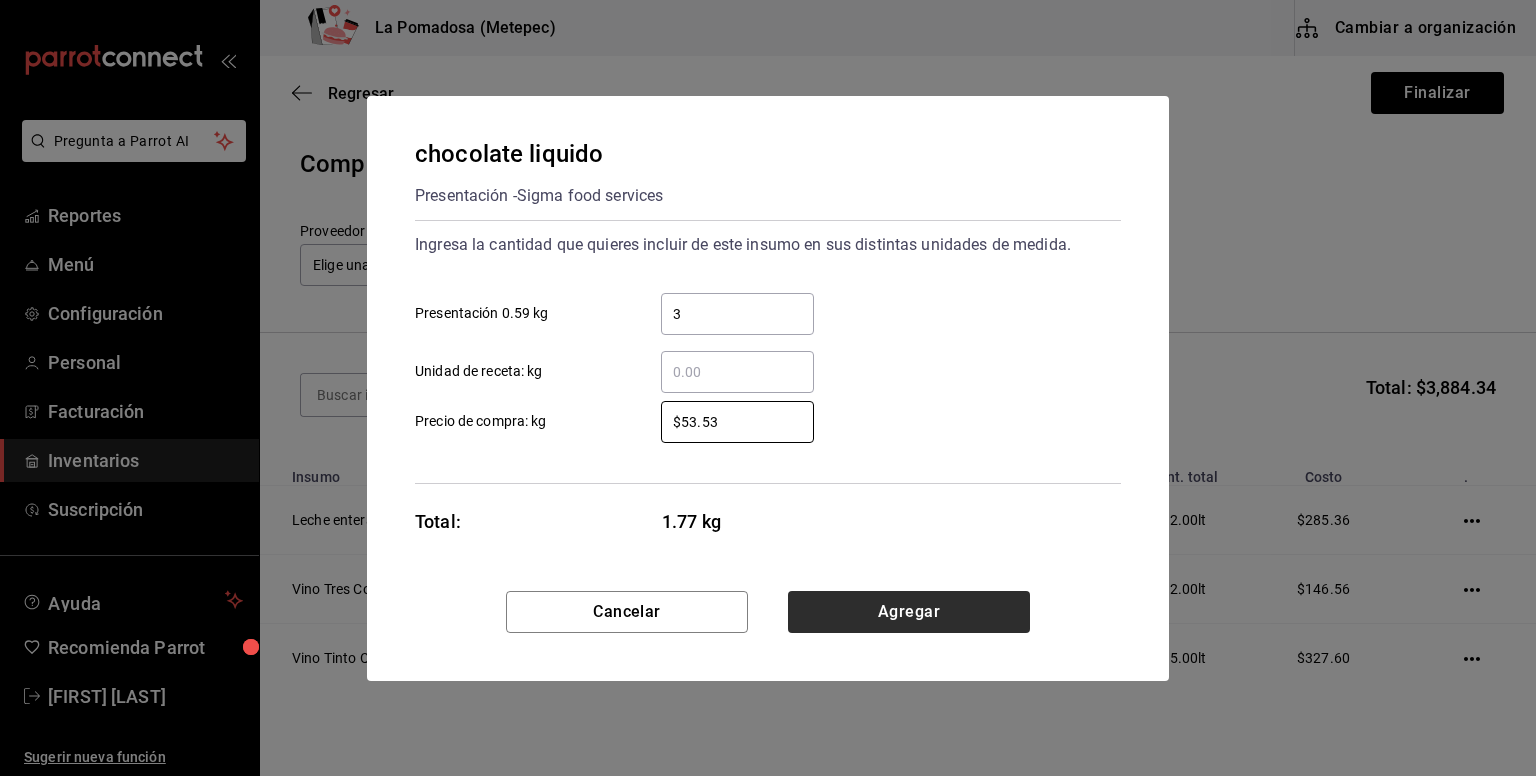 type on "$53.53" 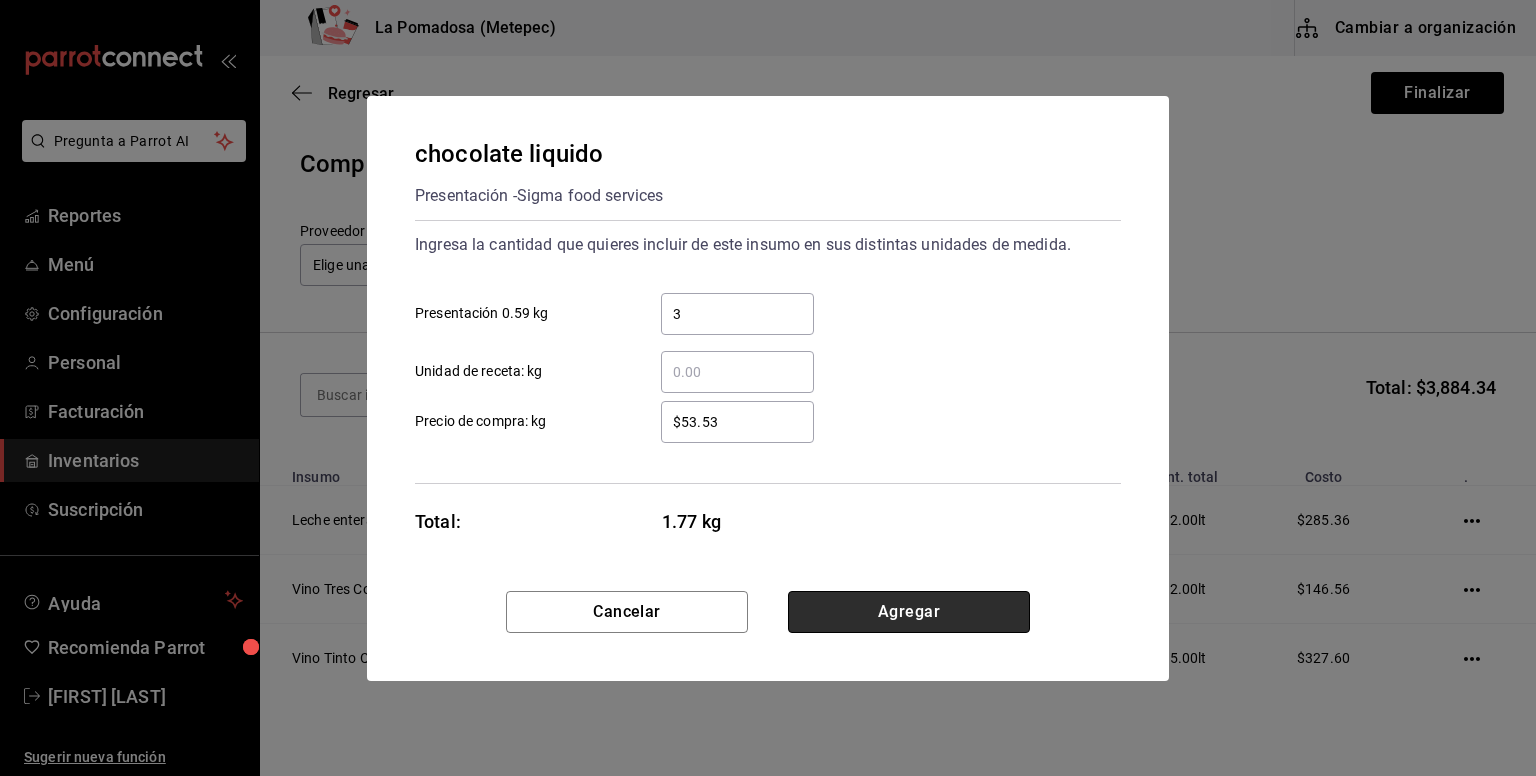 click on "Agregar" at bounding box center [909, 612] 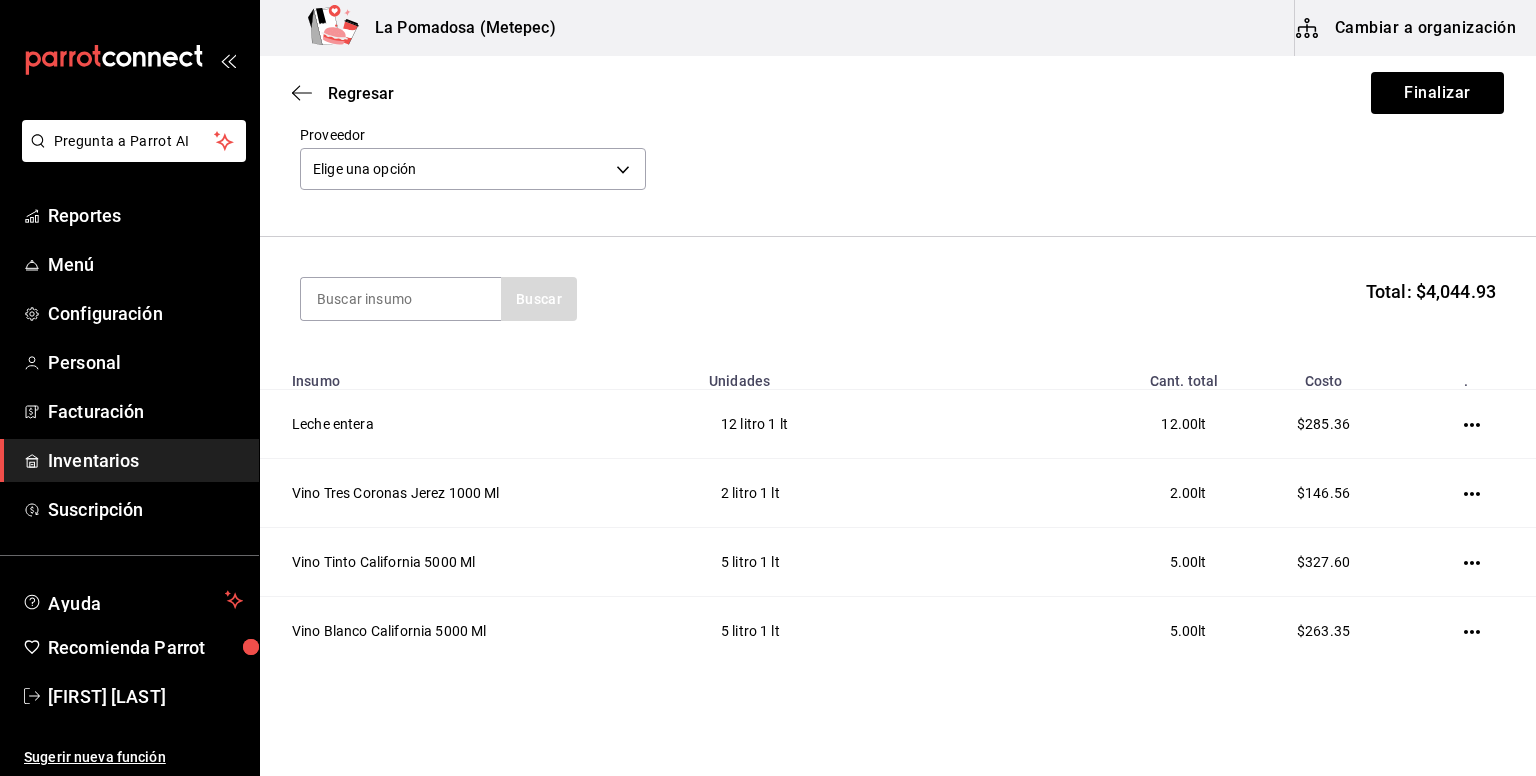 scroll, scrollTop: 62, scrollLeft: 0, axis: vertical 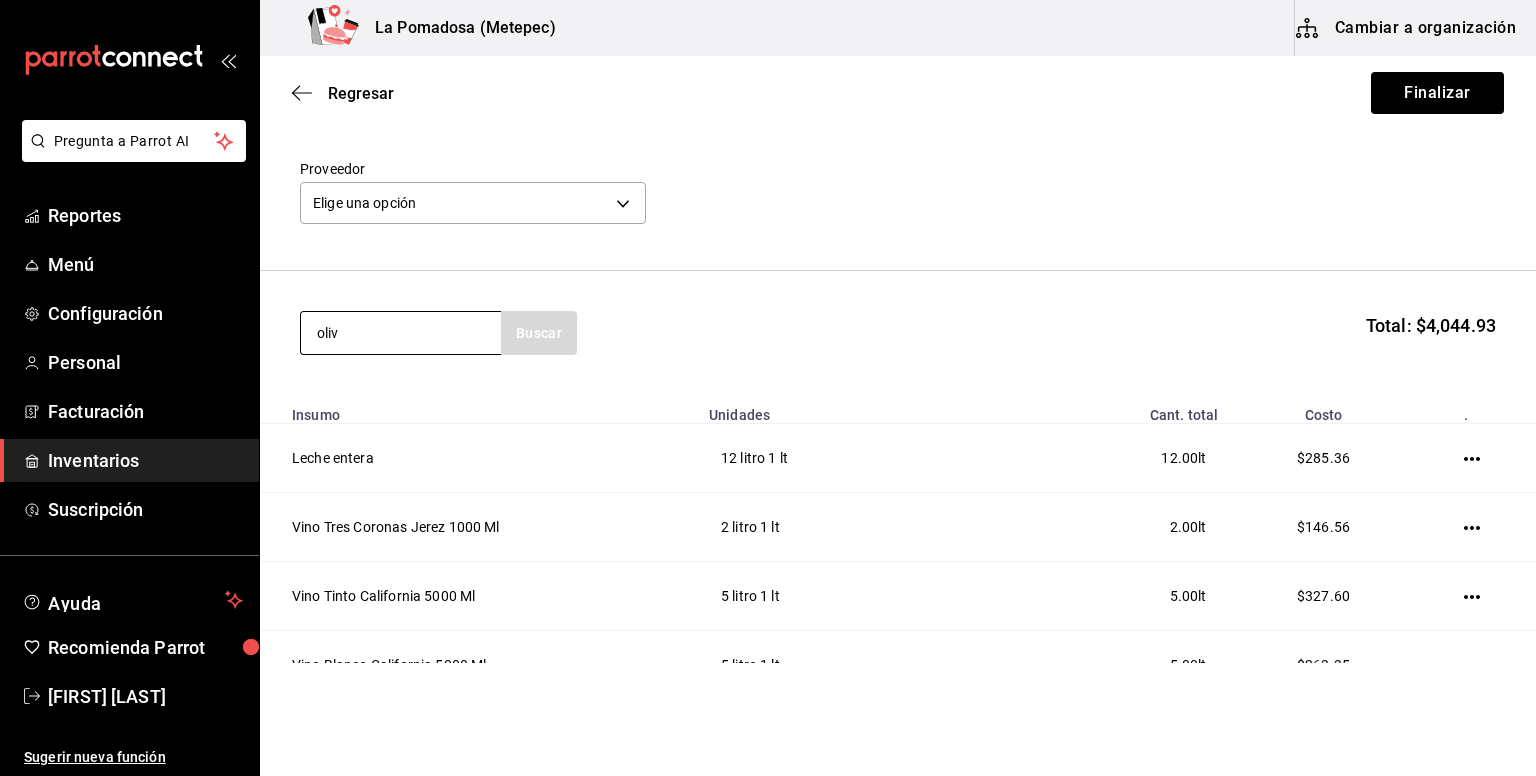 type on "oliv" 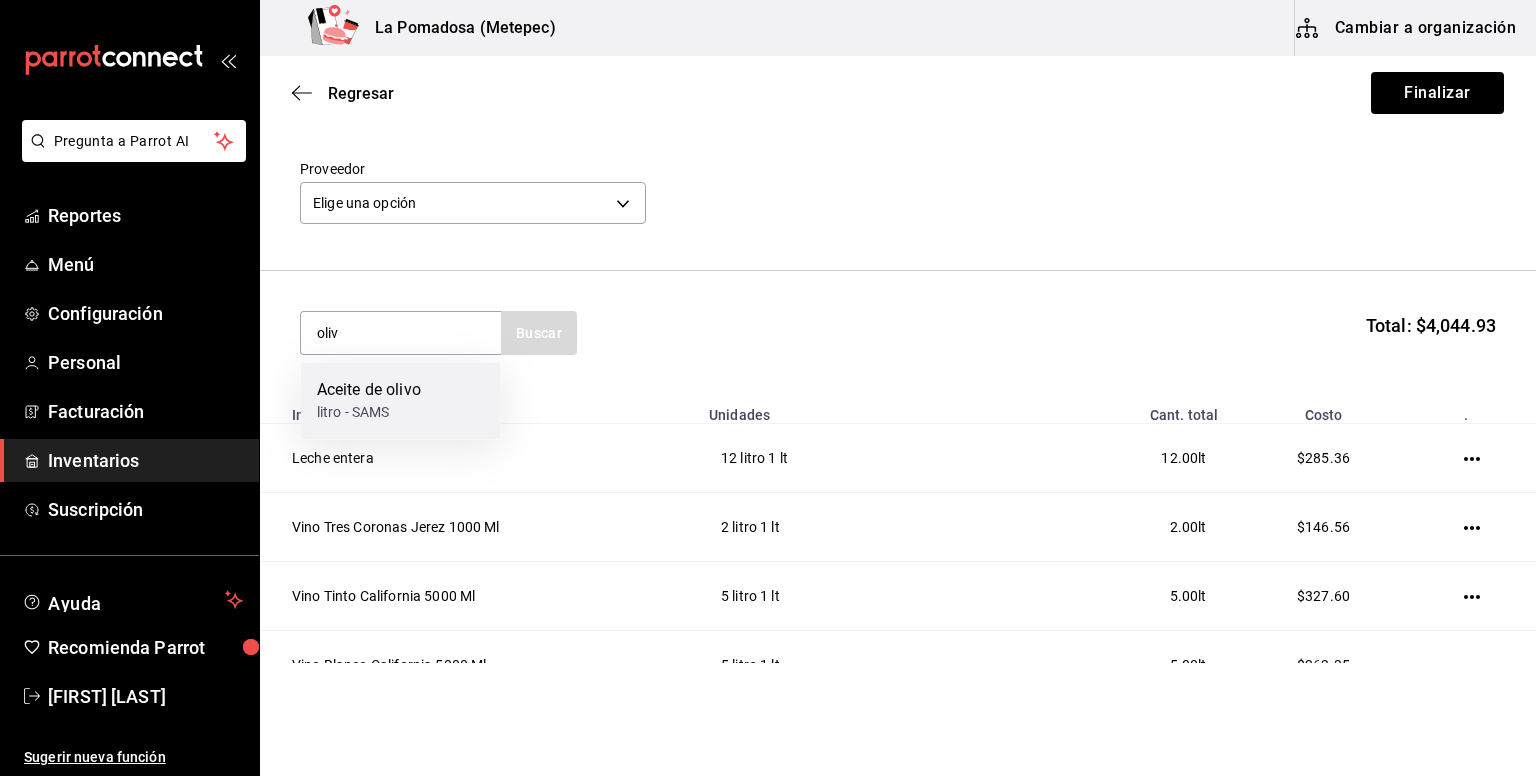 click on "litro  - SAMS" at bounding box center [369, 412] 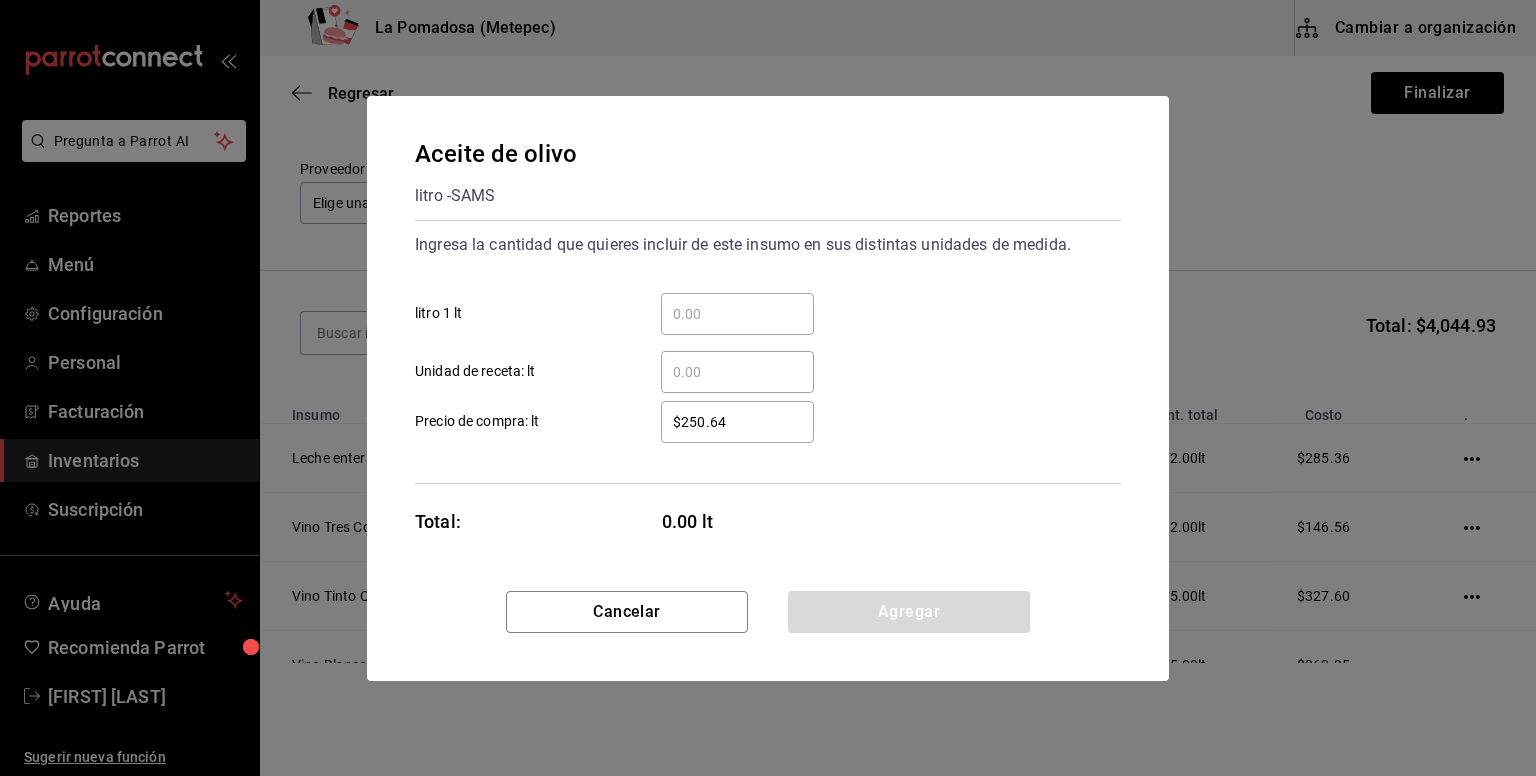 click on "​ litro  1 lt" at bounding box center (737, 314) 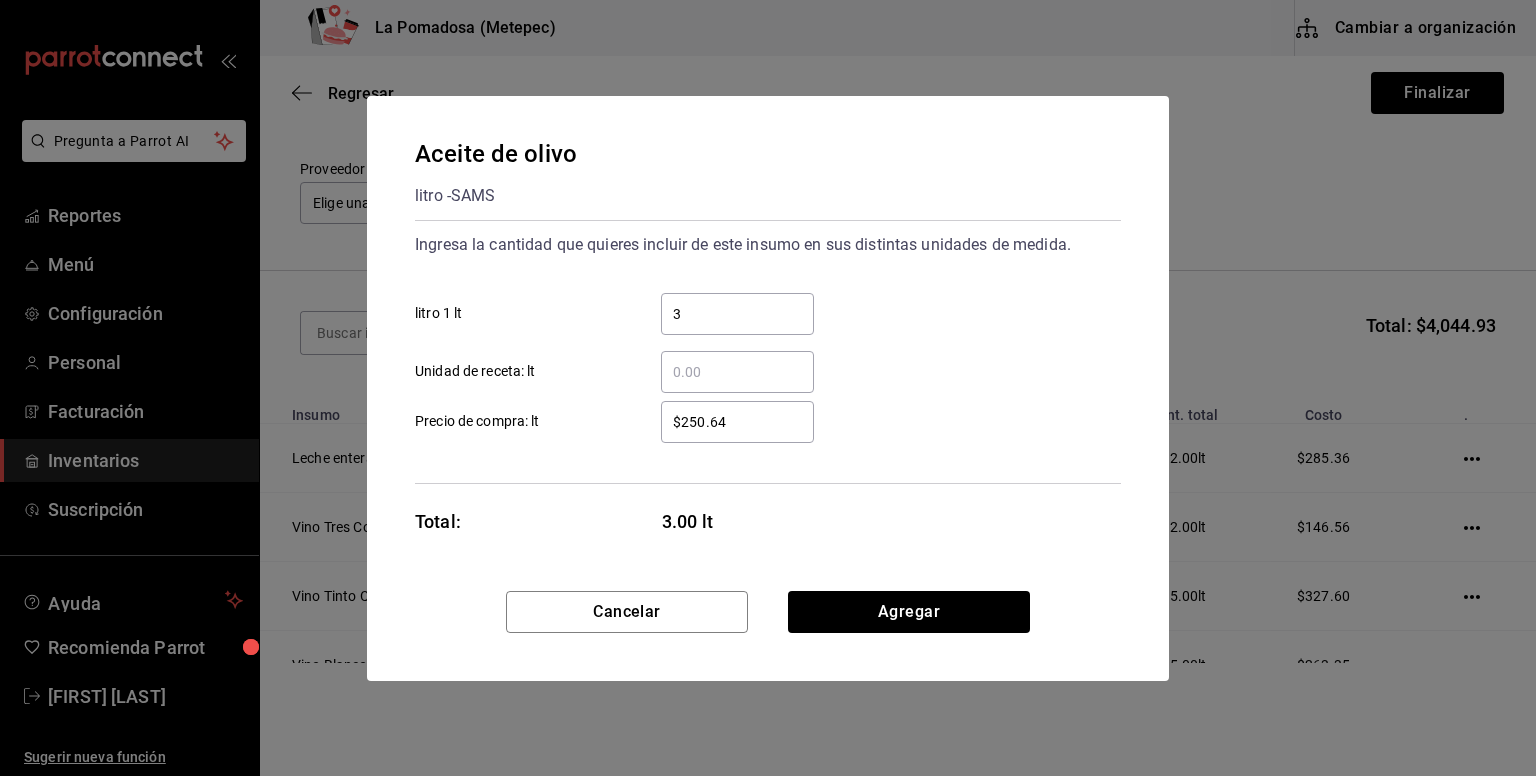 type on "3" 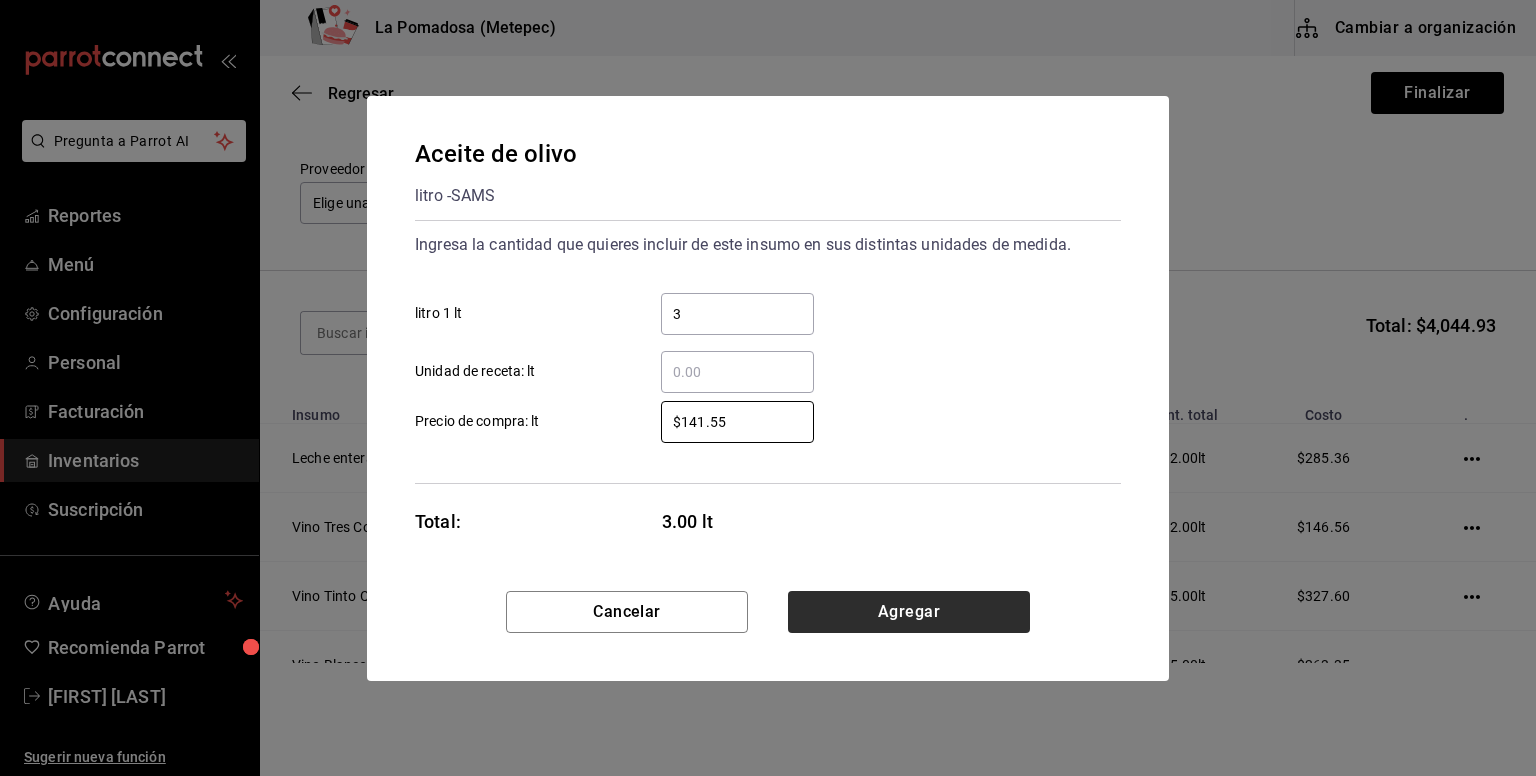 type on "$141.55" 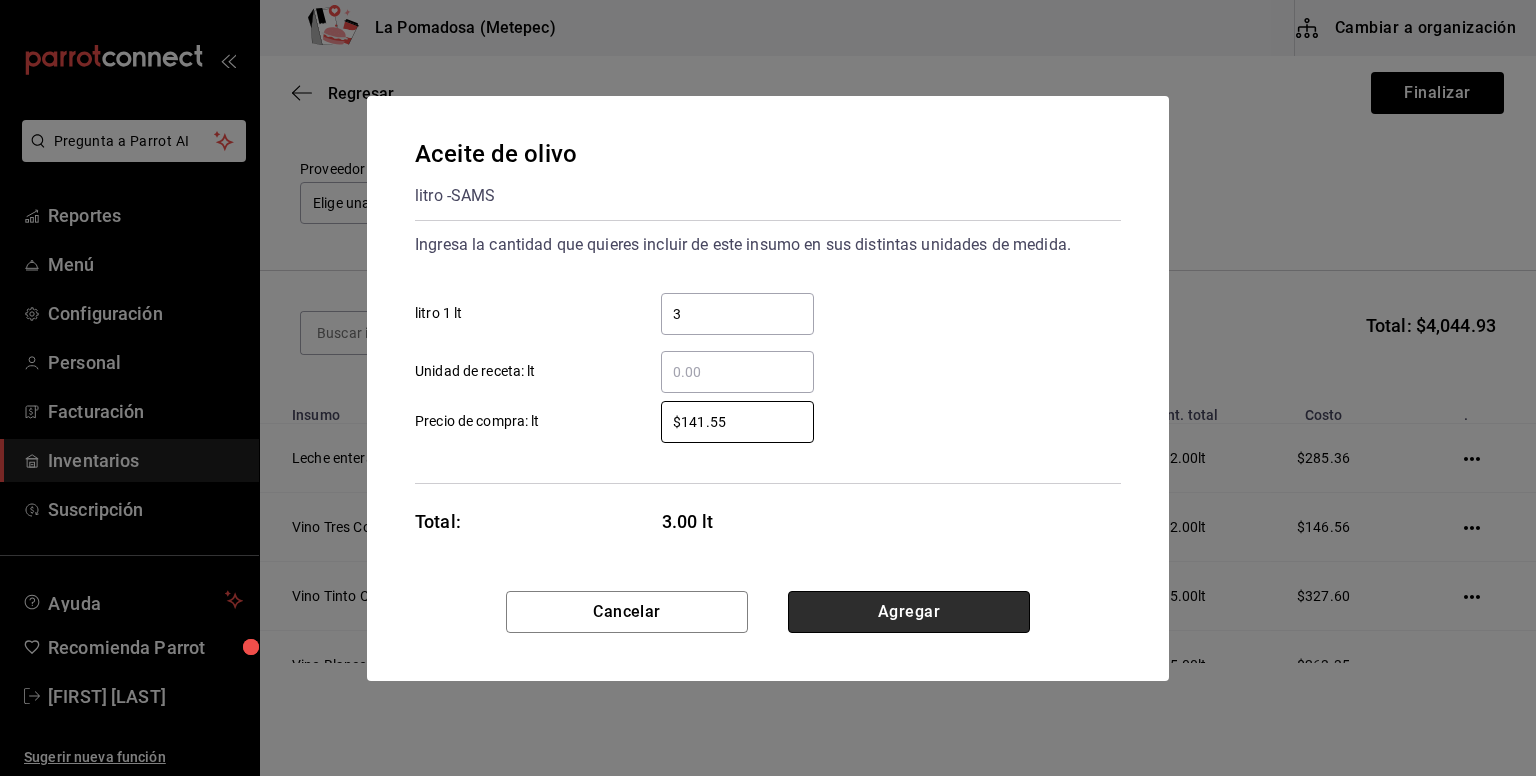 click on "Agregar" at bounding box center [909, 612] 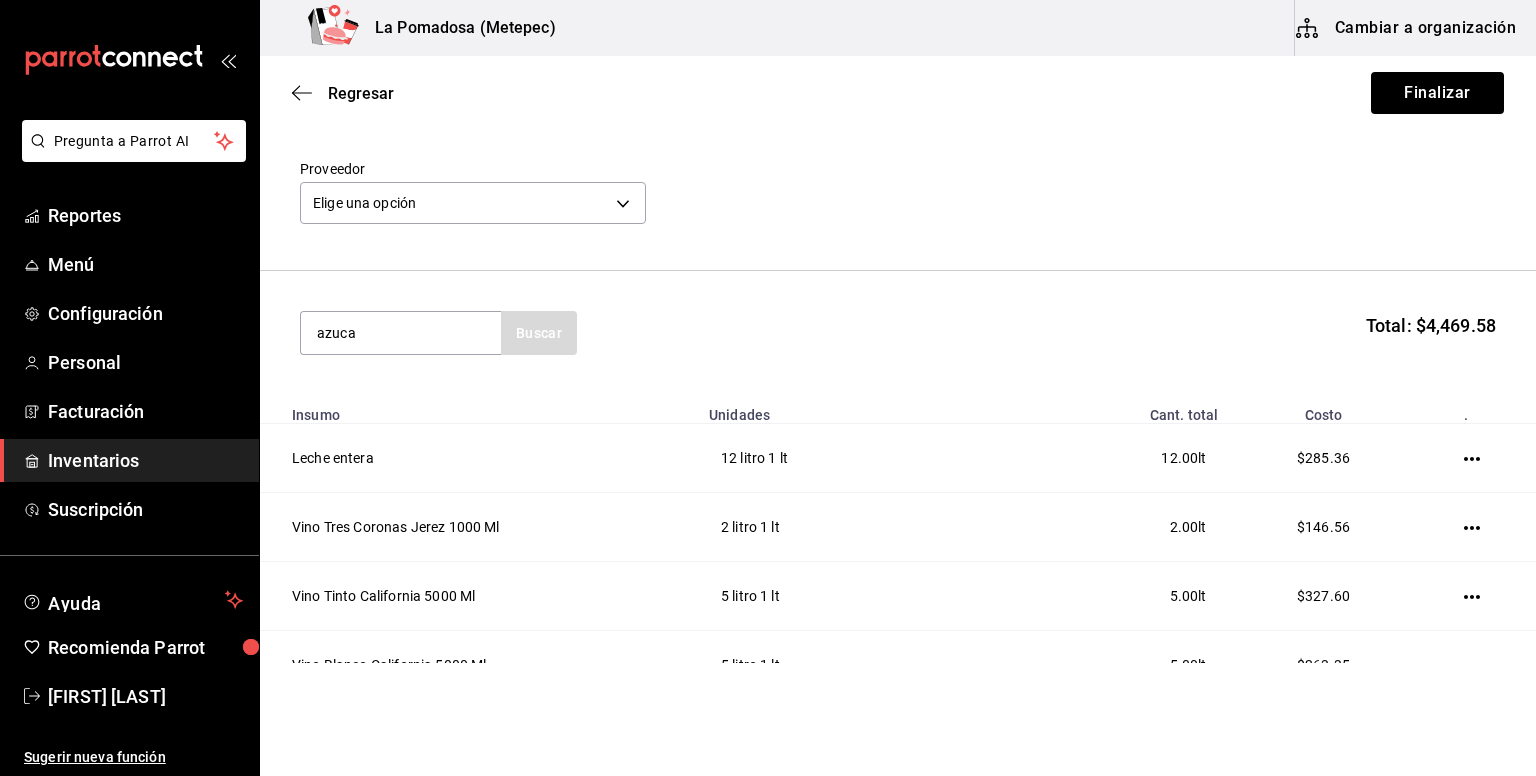 type on "azuca" 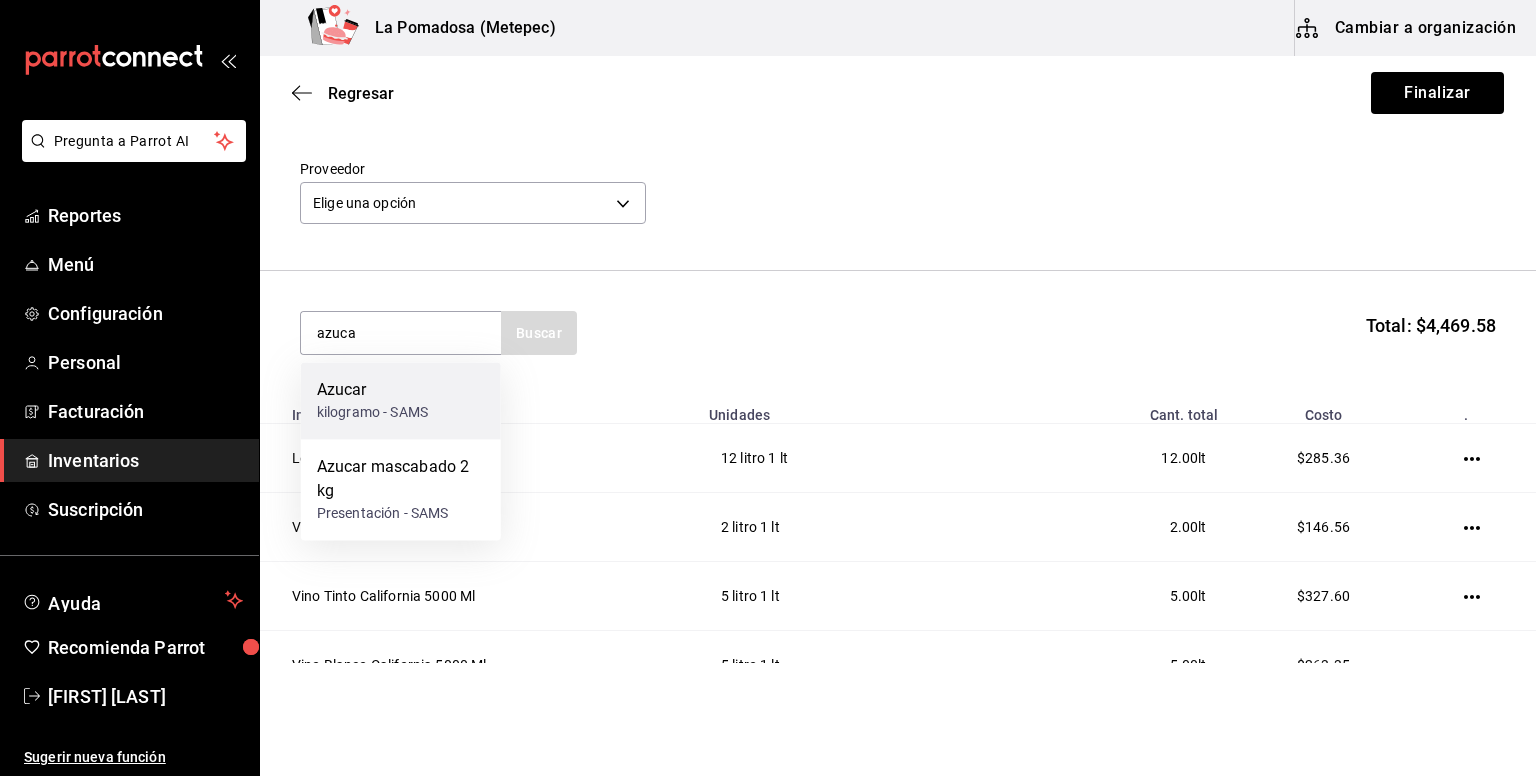 click on "kilogramo  - SAMS" at bounding box center (372, 412) 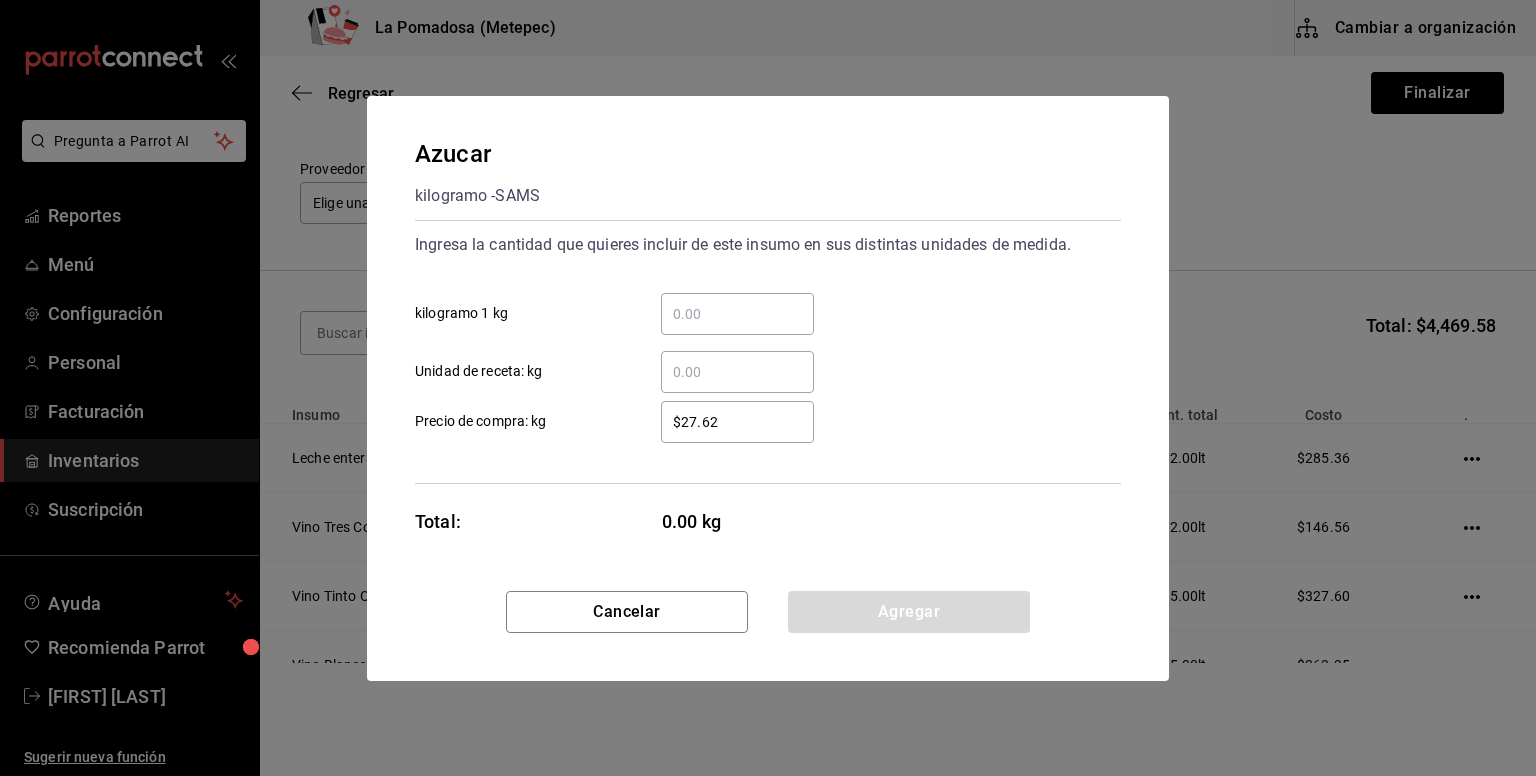 click on "​" at bounding box center [737, 314] 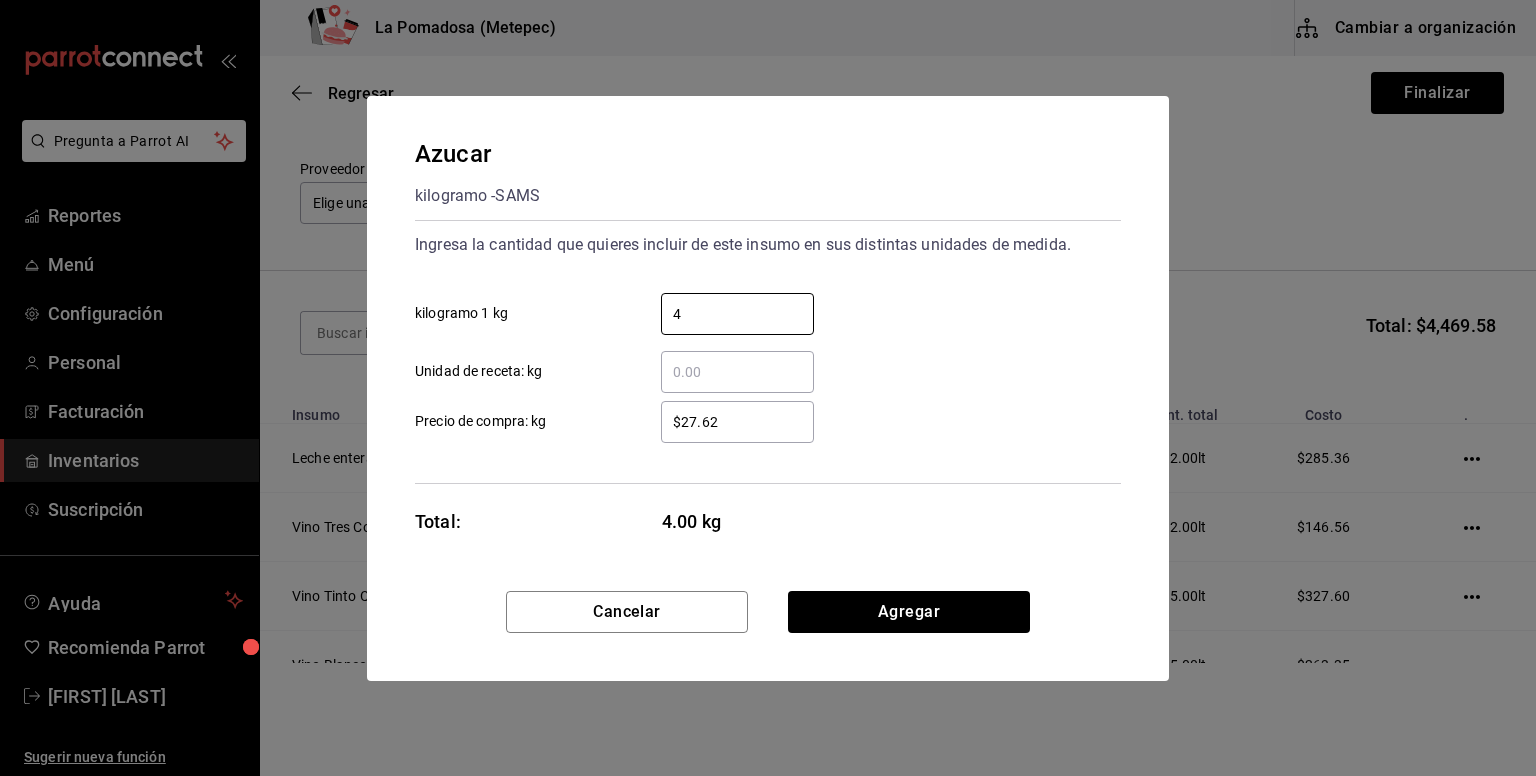 type on "4" 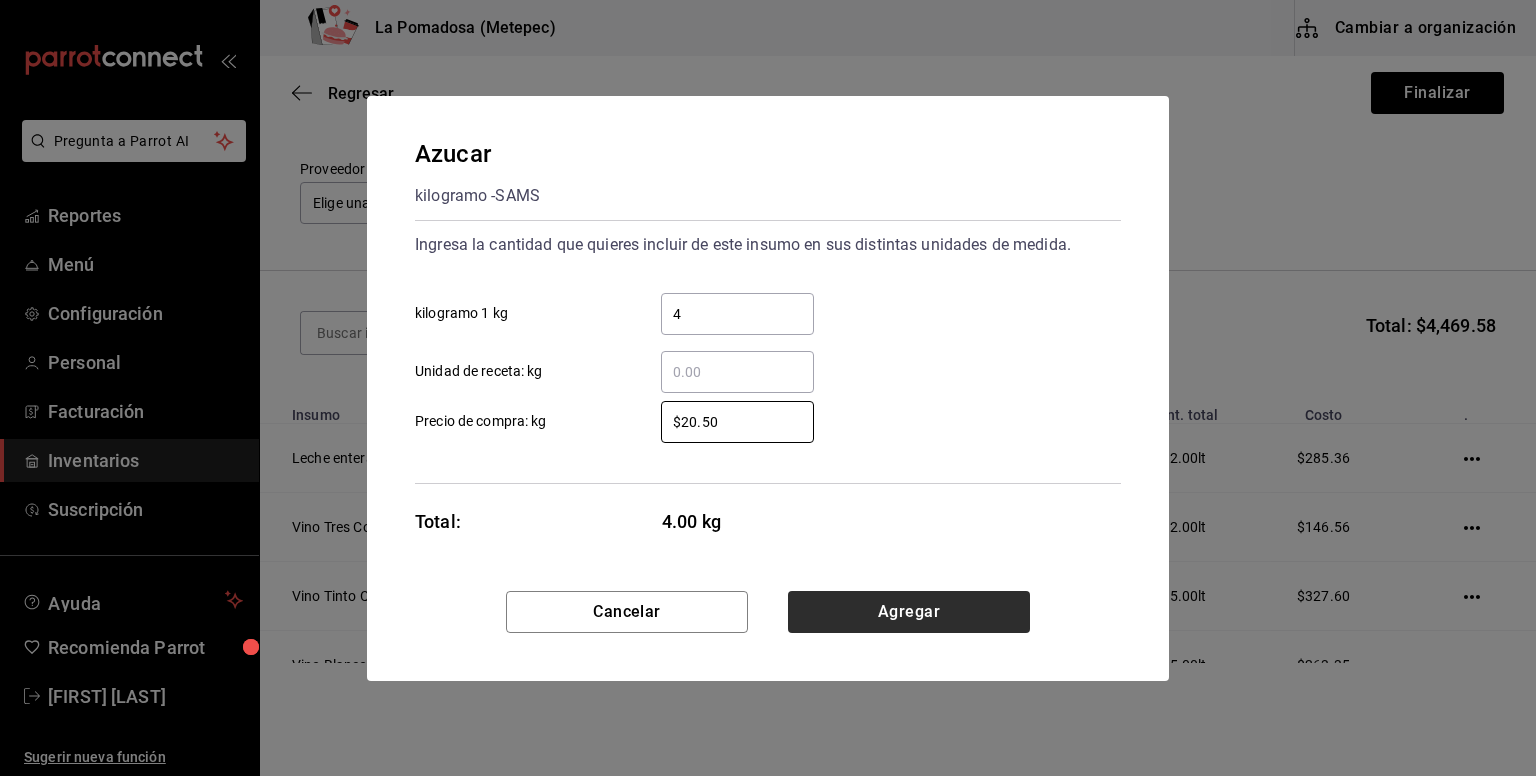 type on "$20.50" 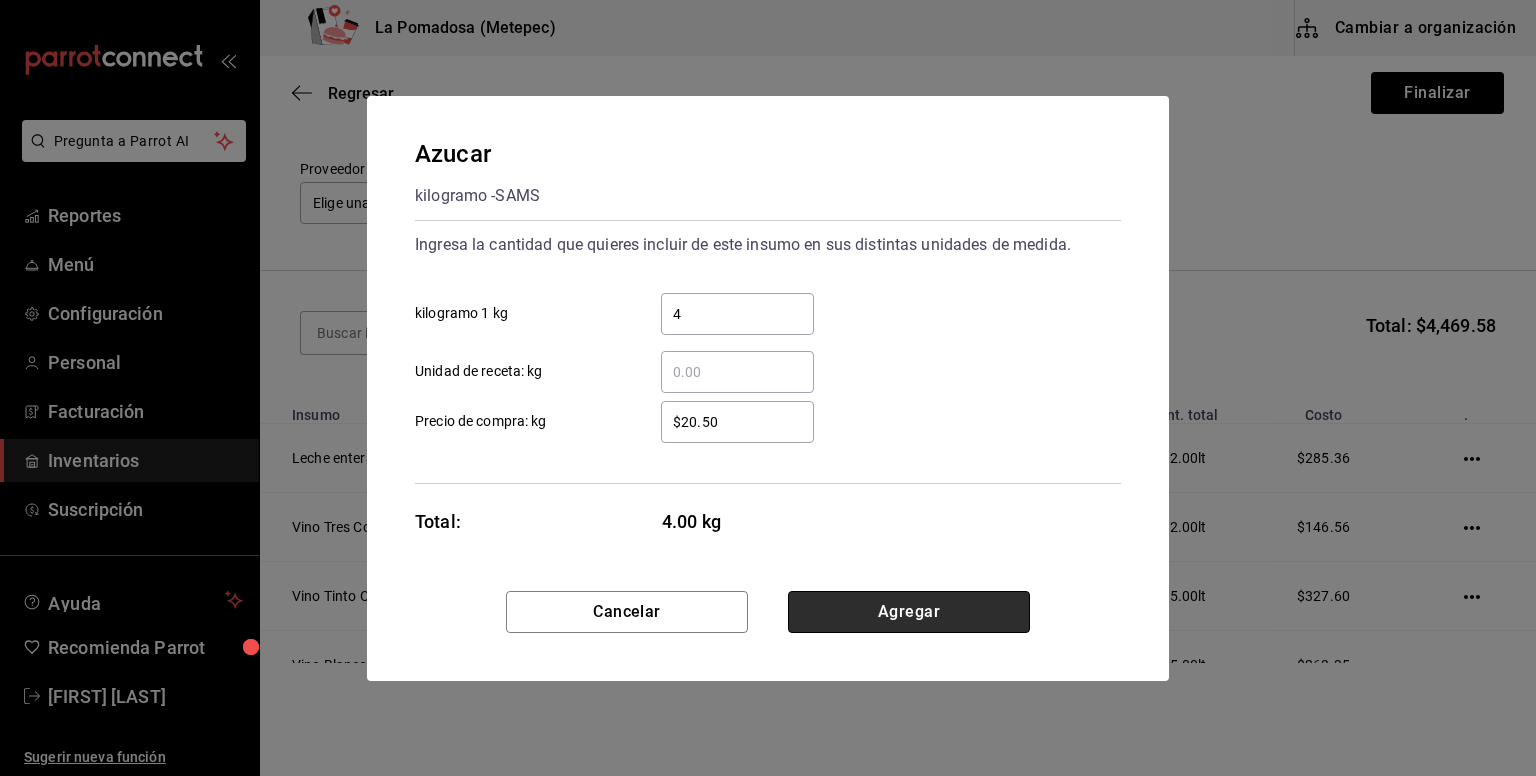 click on "Agregar" at bounding box center [909, 612] 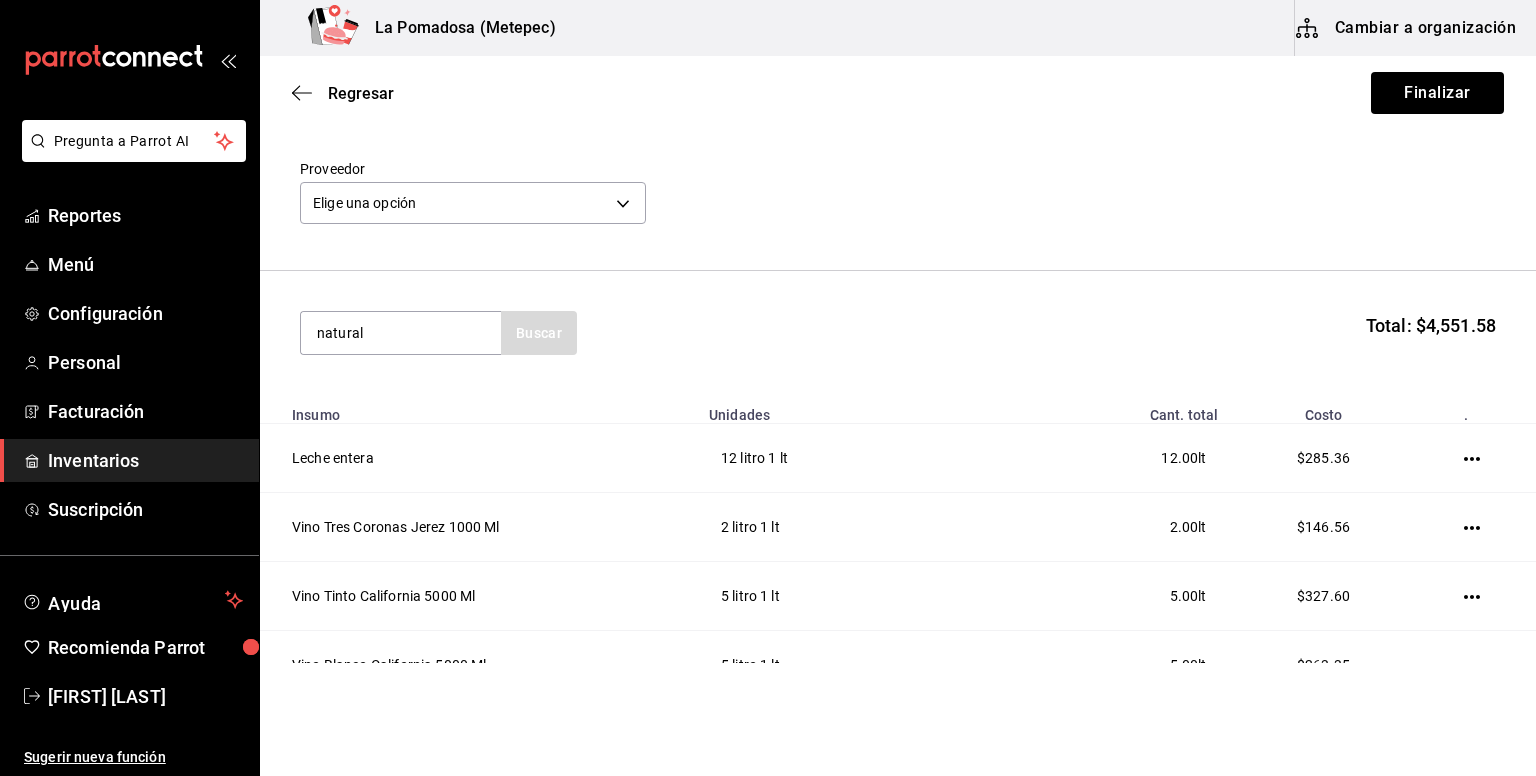 type on "natural" 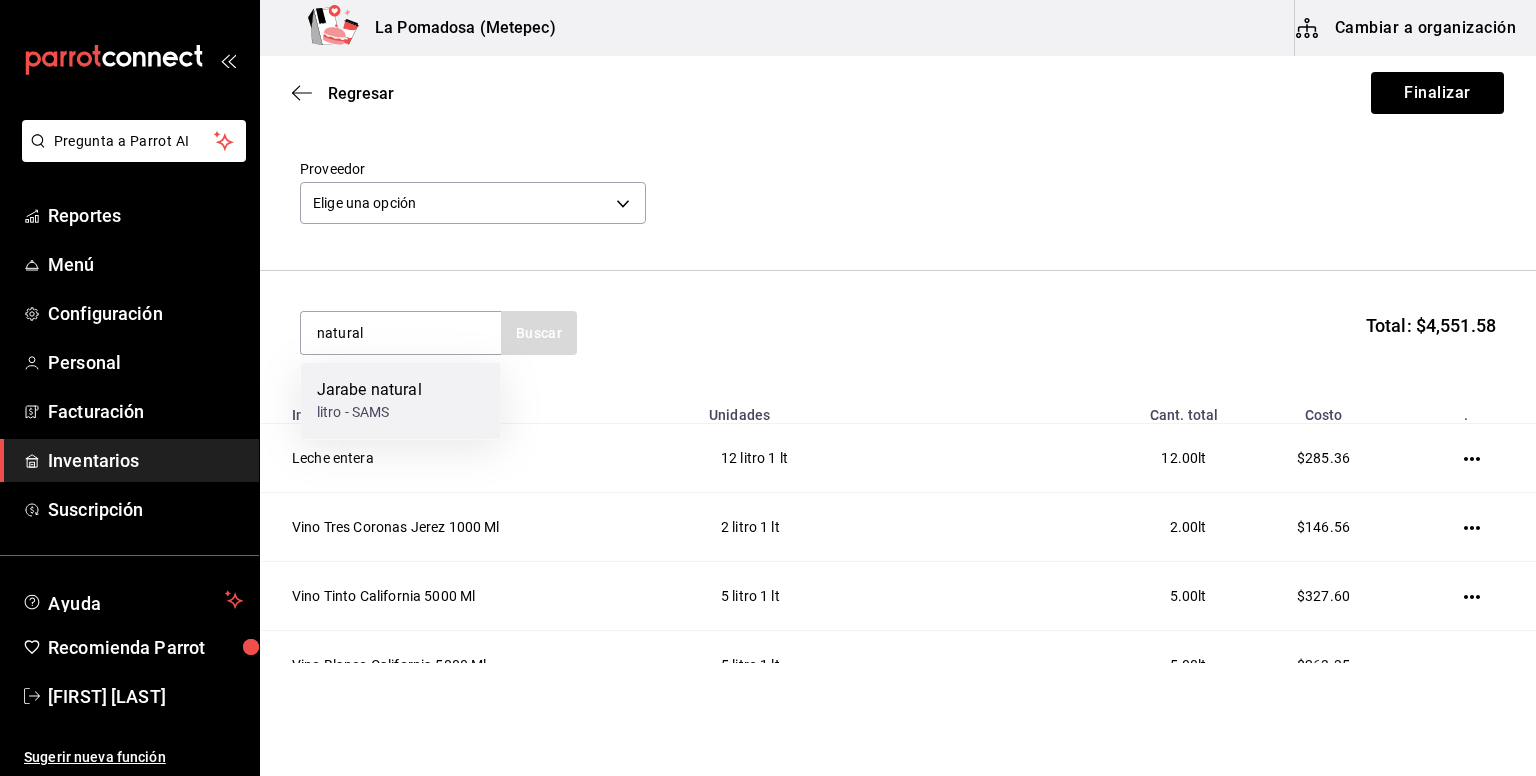 click on "litro  - SAMS" at bounding box center (369, 412) 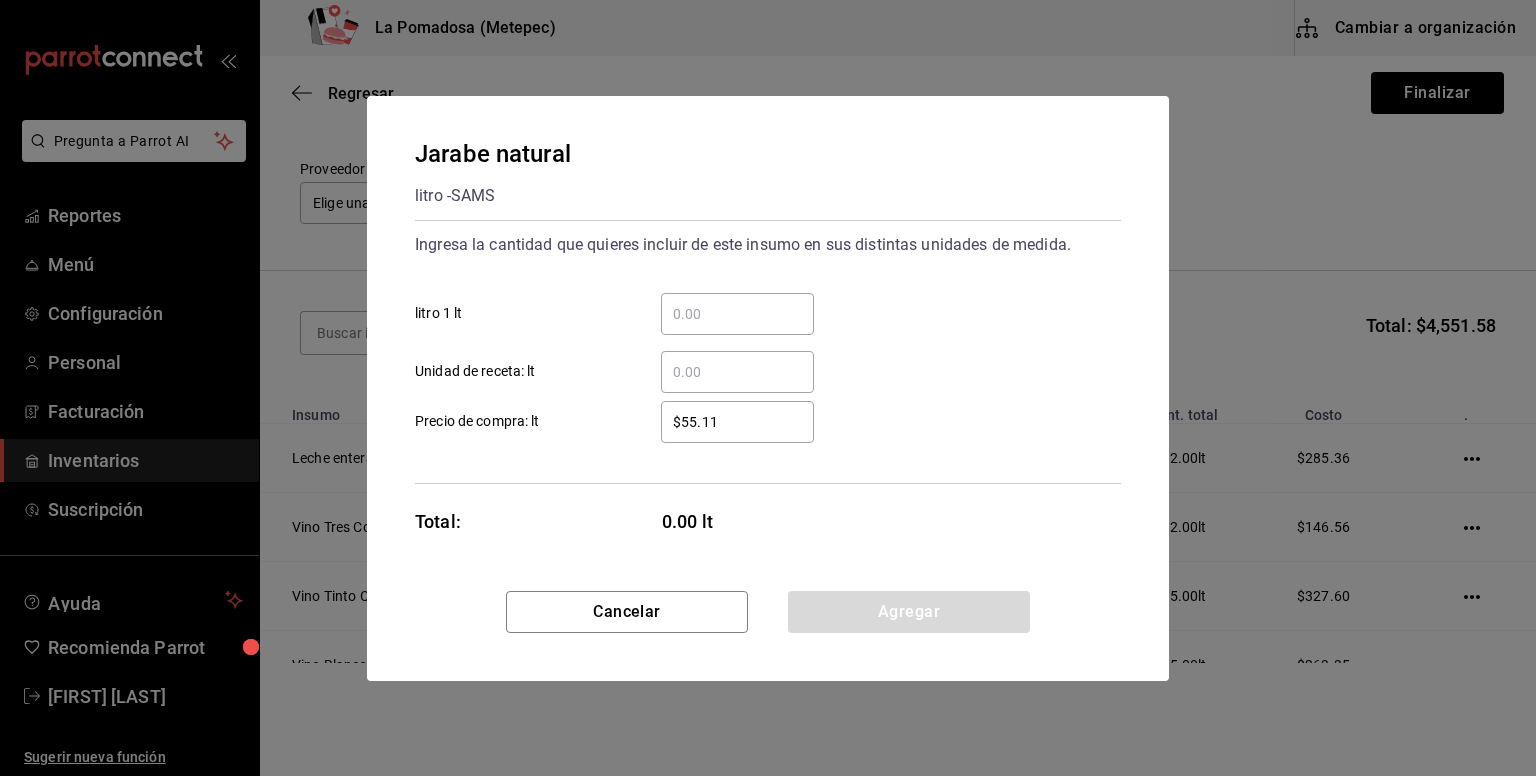 click on "​ litro  1 lt" at bounding box center [737, 314] 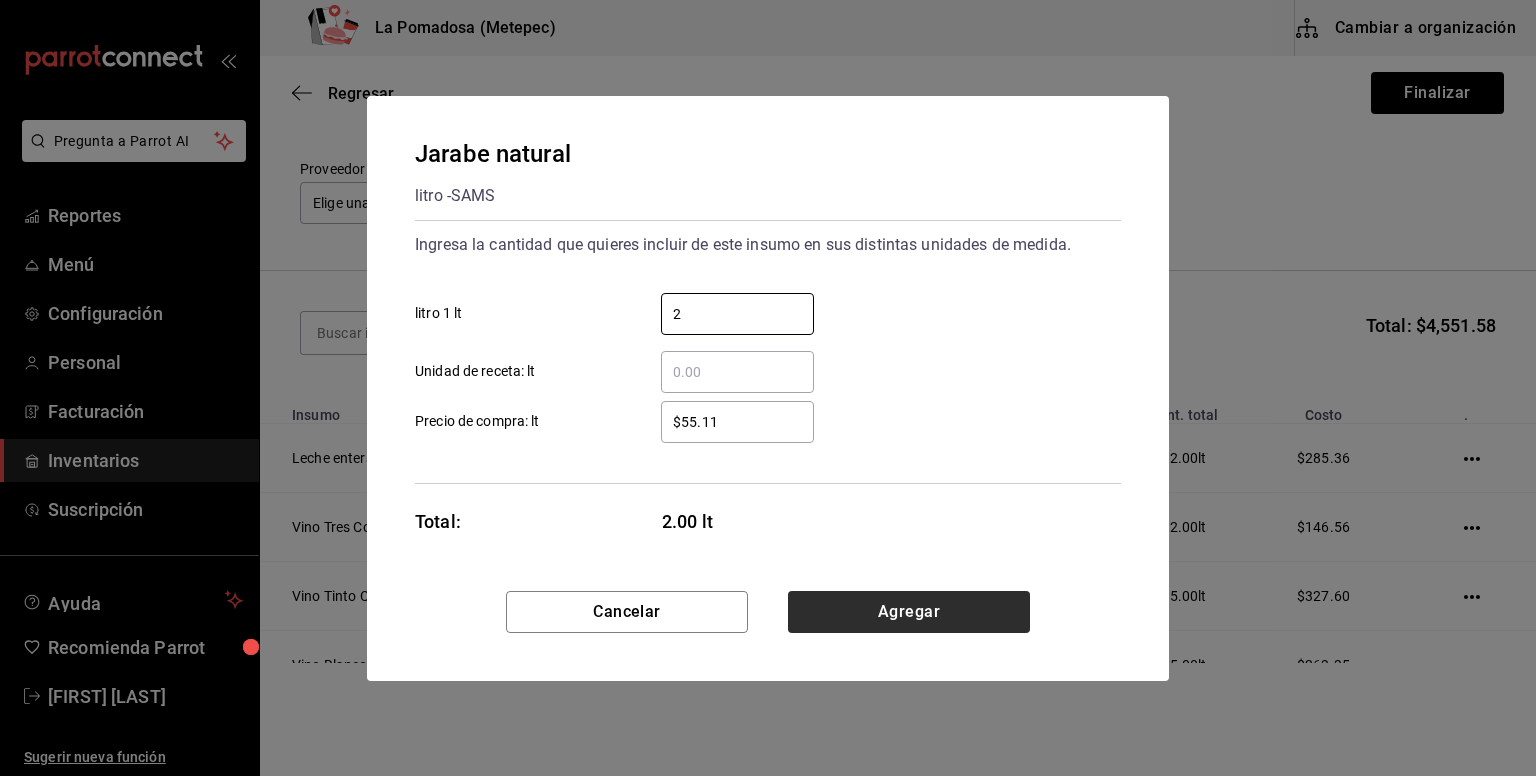 type on "2" 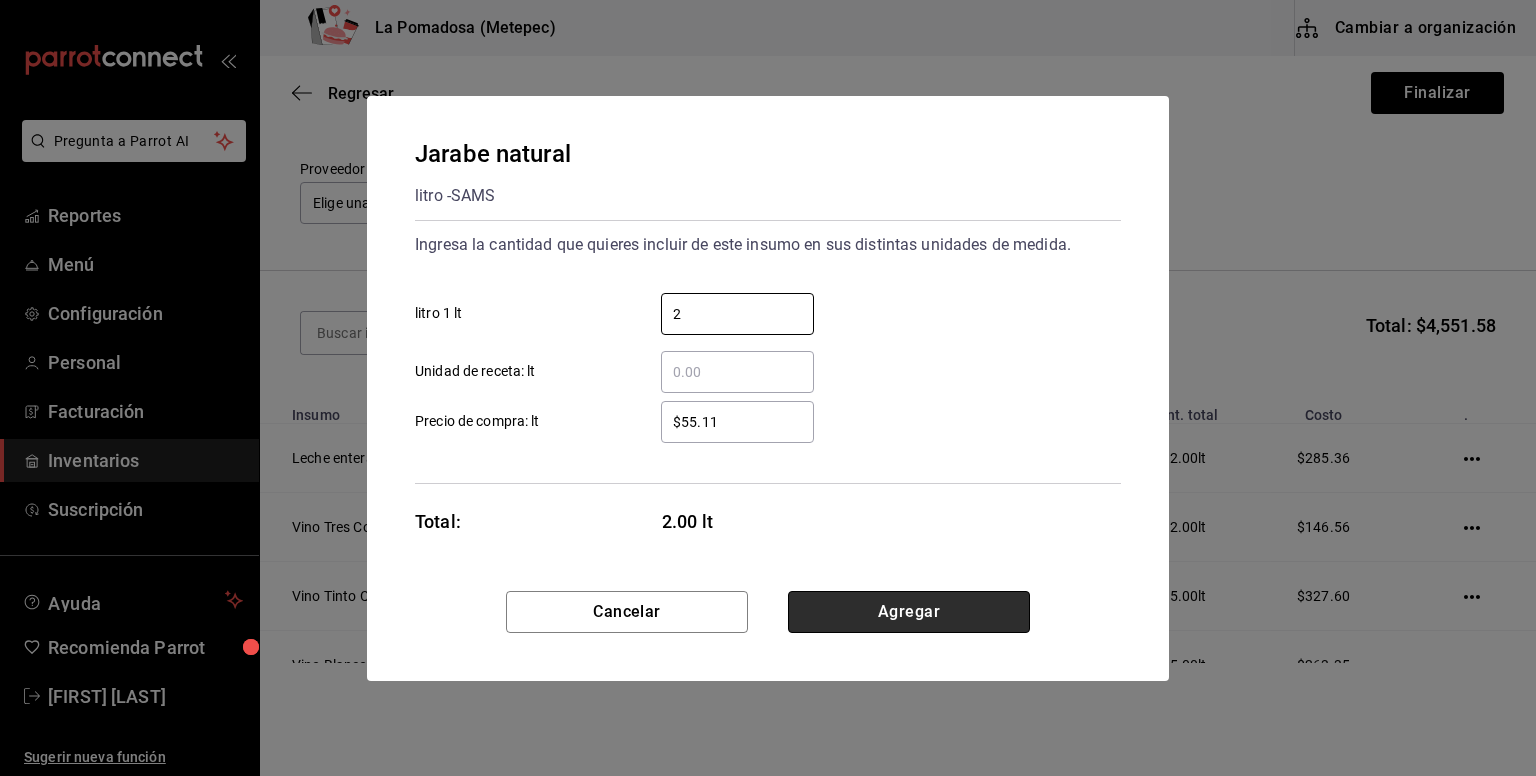 click on "Agregar" at bounding box center (909, 612) 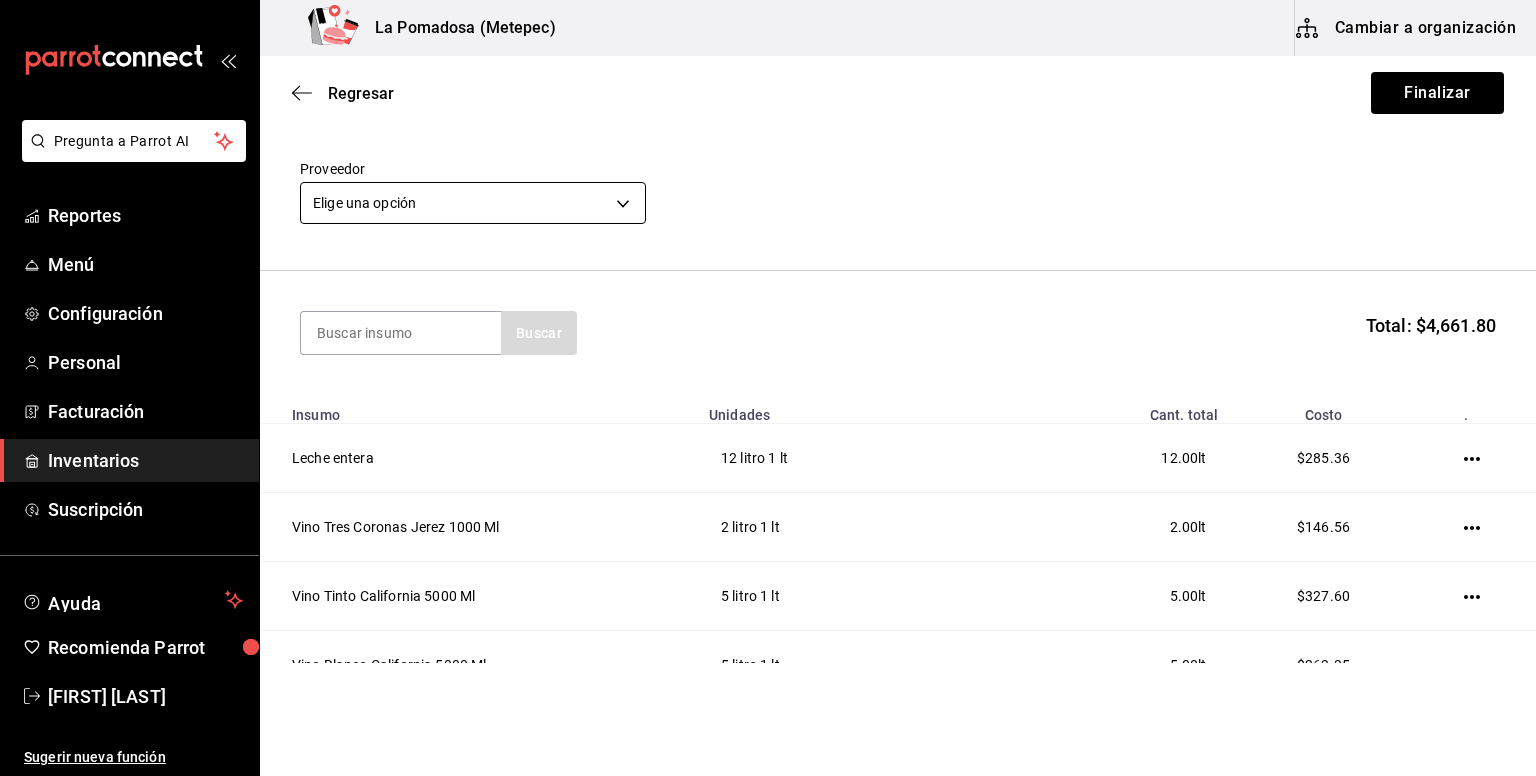 click on "Pregunta a Parrot AI Reportes   Menú   Configuración   Personal   Facturación   Inventarios   Suscripción   Ayuda Recomienda Parrot   [FIRST] [LAST]   Sugerir nueva función   La Pomadosa ([CITY]) Cambiar a organización Regresar Finalizar Compra Proveedor Elige una opción default Buscar Total: $4,661.80 Insumo Unidades Cant. total Costo  .  Leche entera 12 litro  1 lt 12.00  lt $285.36 Vino Tres Coronas Jerez 1000 Ml 2 litro  1 lt 2.00  lt $146.56 Vino Tinto California 5000 Ml 5 litro  1 lt 5.00  lt $327.60 Vino Blanco California 5000 Ml 5 litro  1 lt 5.00  lt $263.35 Sopa de codo  2 kilogramo  1 kg 2.00  kg $87.16 Salsa catsup 3.8 kg 3 Presentación 3.8 kg 11.40  kg $420.45 Sal  12 kilogramo  1 kg 12.00  kg $266.04 Pan molido 210 gr 9.54 Presentación 0.21 kg 2.0034  kg $113.14 Mostaza Dijon   0.86 kilogramo  1 kg 0.86  kg $147.47 Mayonesa 3.4 kilogramo  1 kg 3.40  kg $301.89 jugo maggi 1 Presentación 0.8 lt 0.80  lt $206.65 Huevo 1.5 Presentación 1 kg 1.50  kg $92.07 4.7 litro  1 lt" at bounding box center (768, 331) 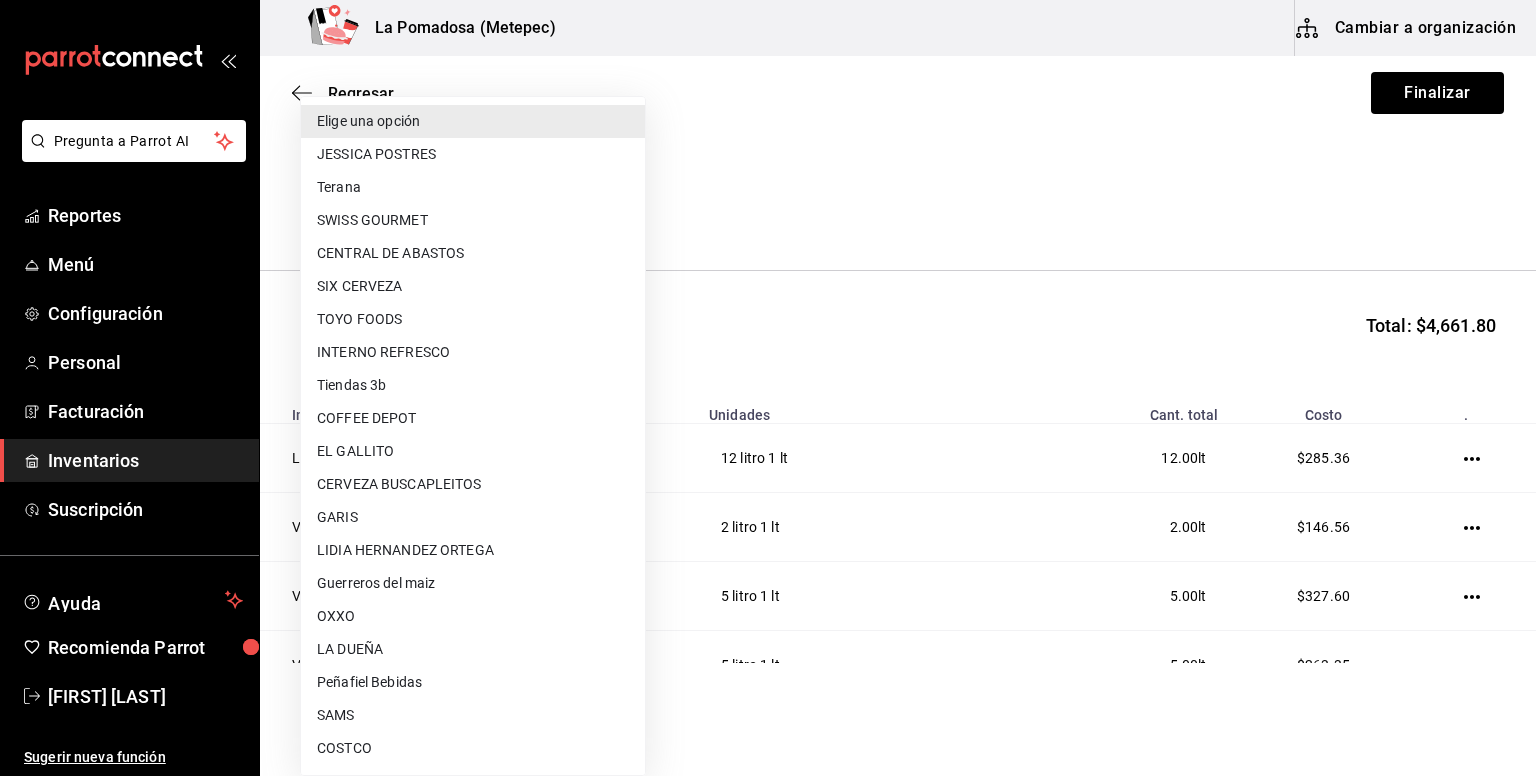 type 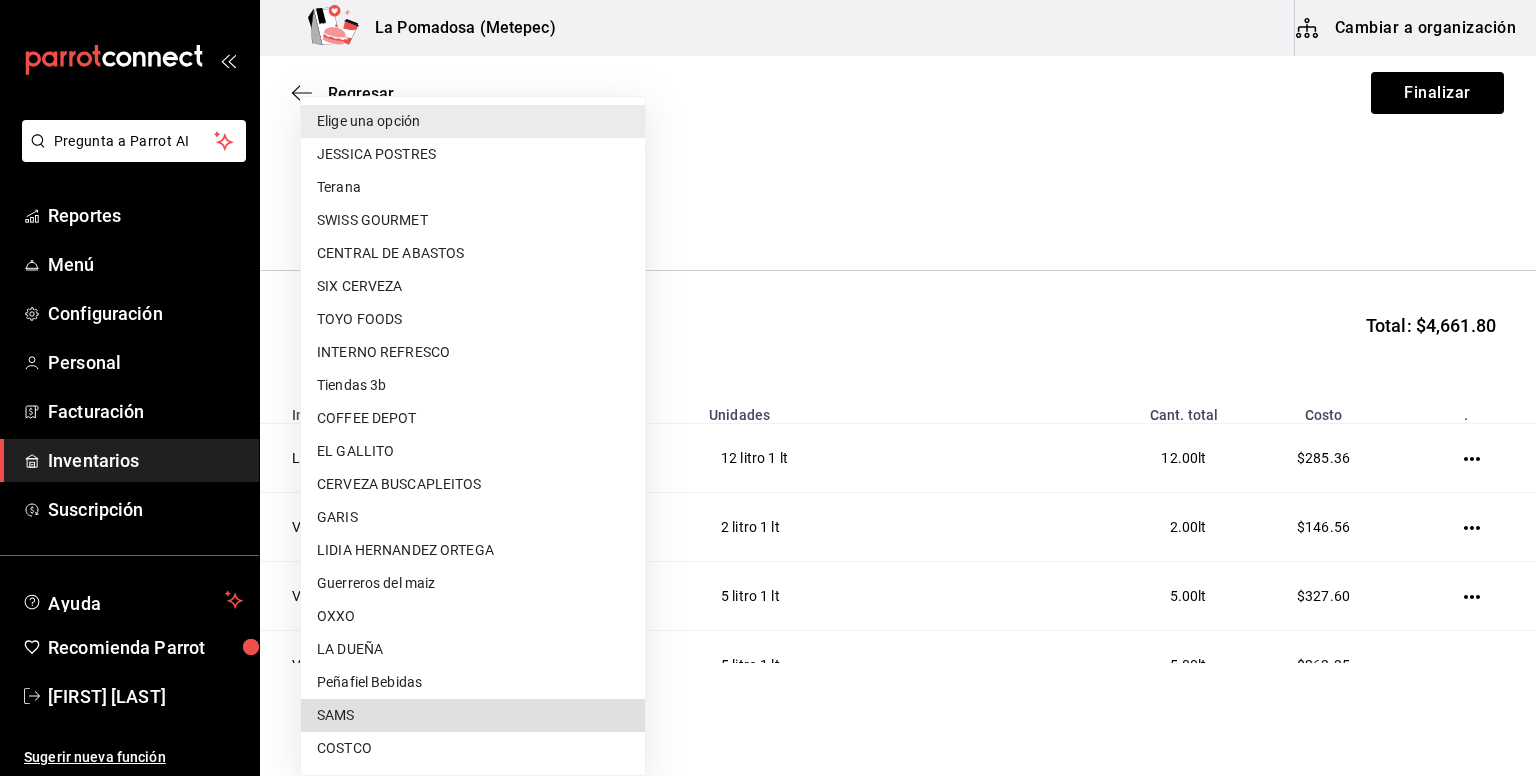 type on "5feff204-c414-4be0-b118-8bdfd1fcaed5" 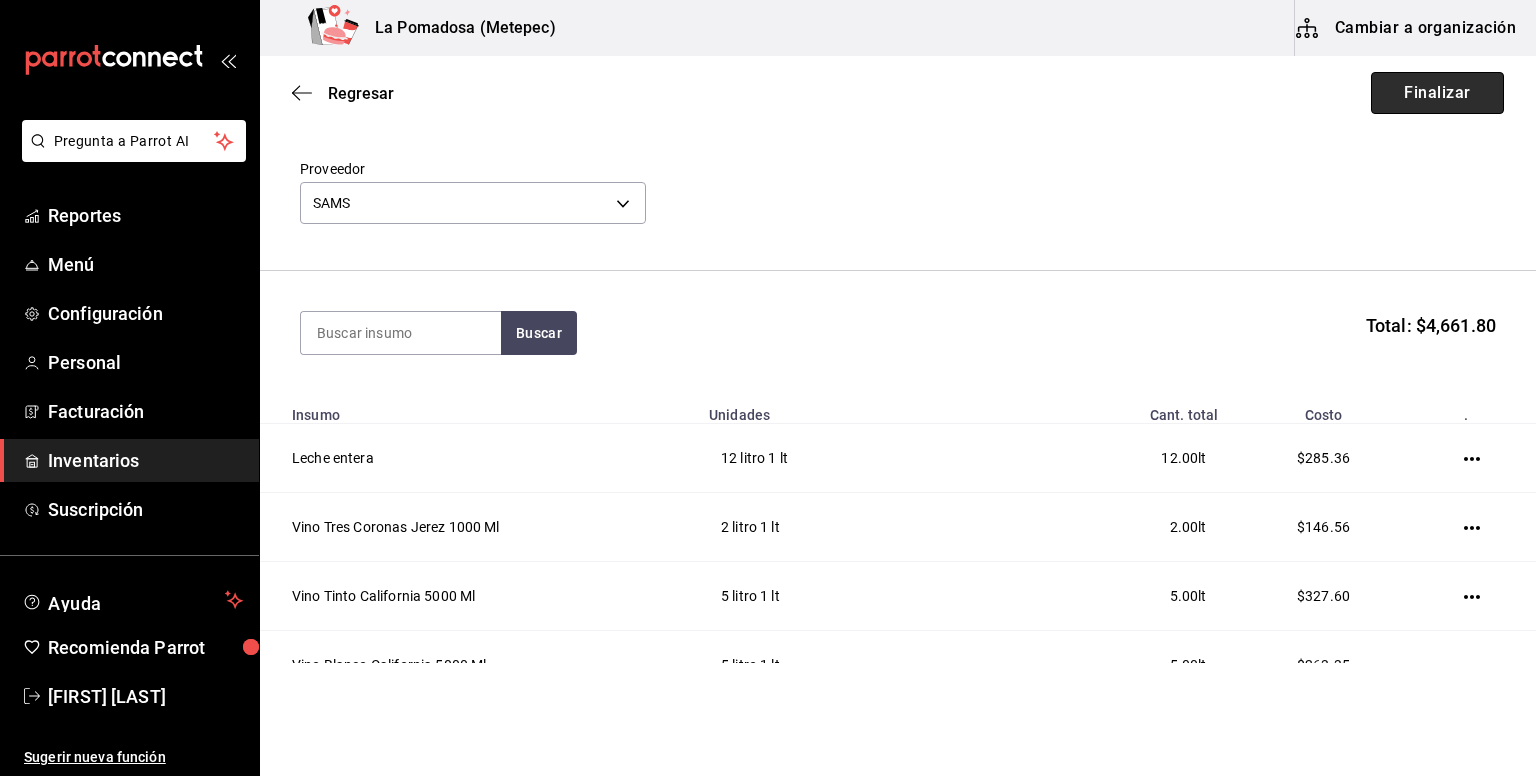 click on "Finalizar" at bounding box center [1437, 93] 